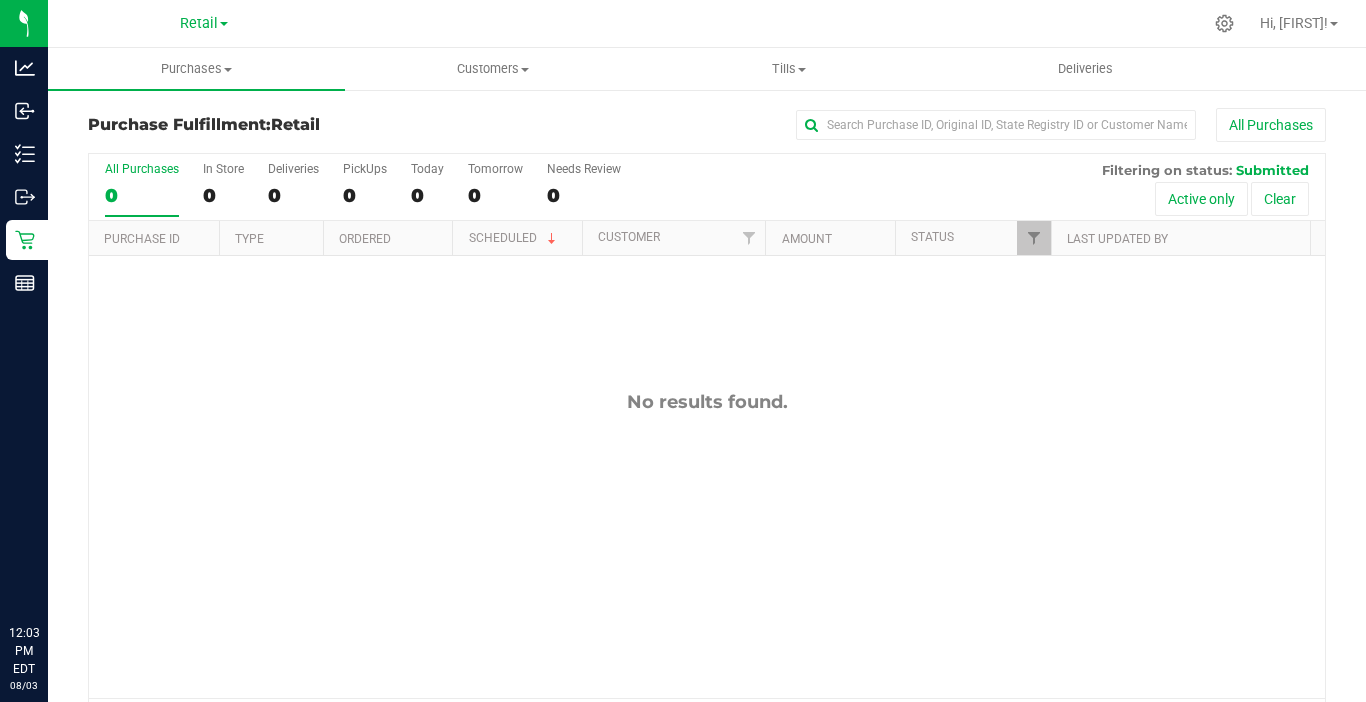 scroll, scrollTop: 0, scrollLeft: 0, axis: both 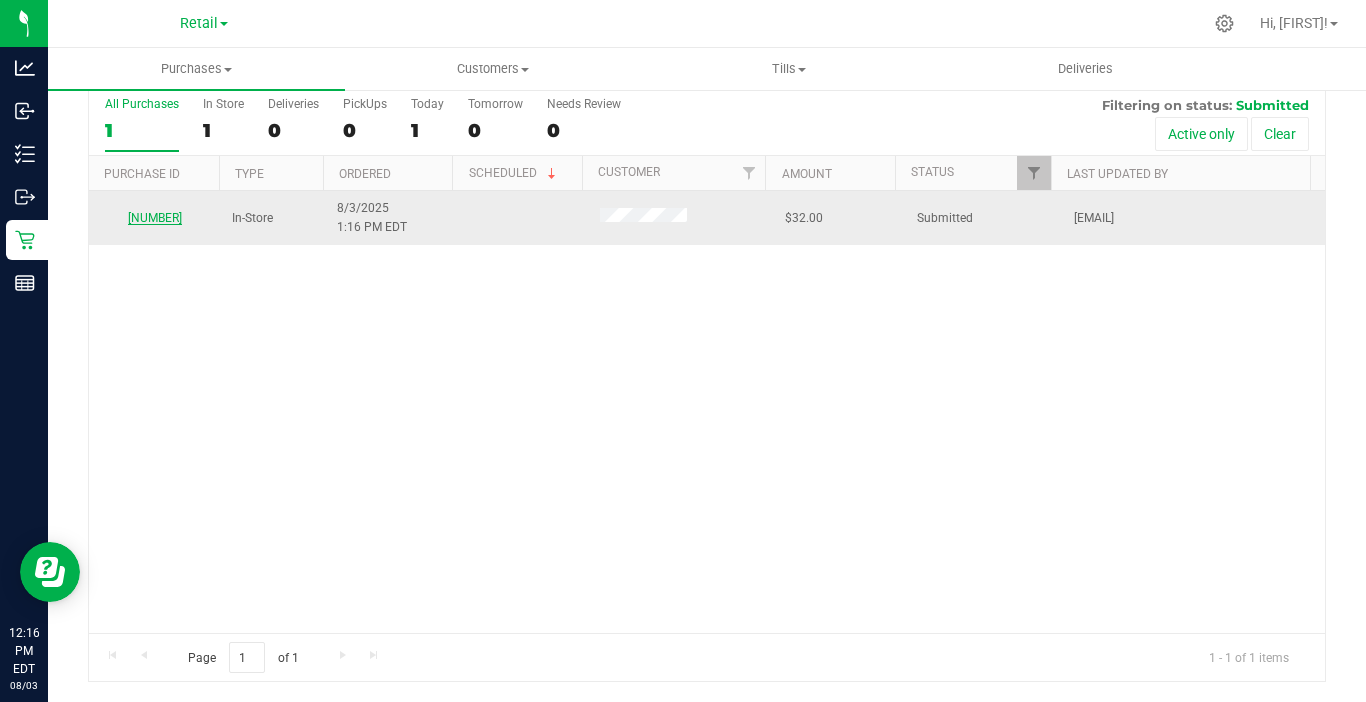 click on "[NUMBER]" at bounding box center [155, 218] 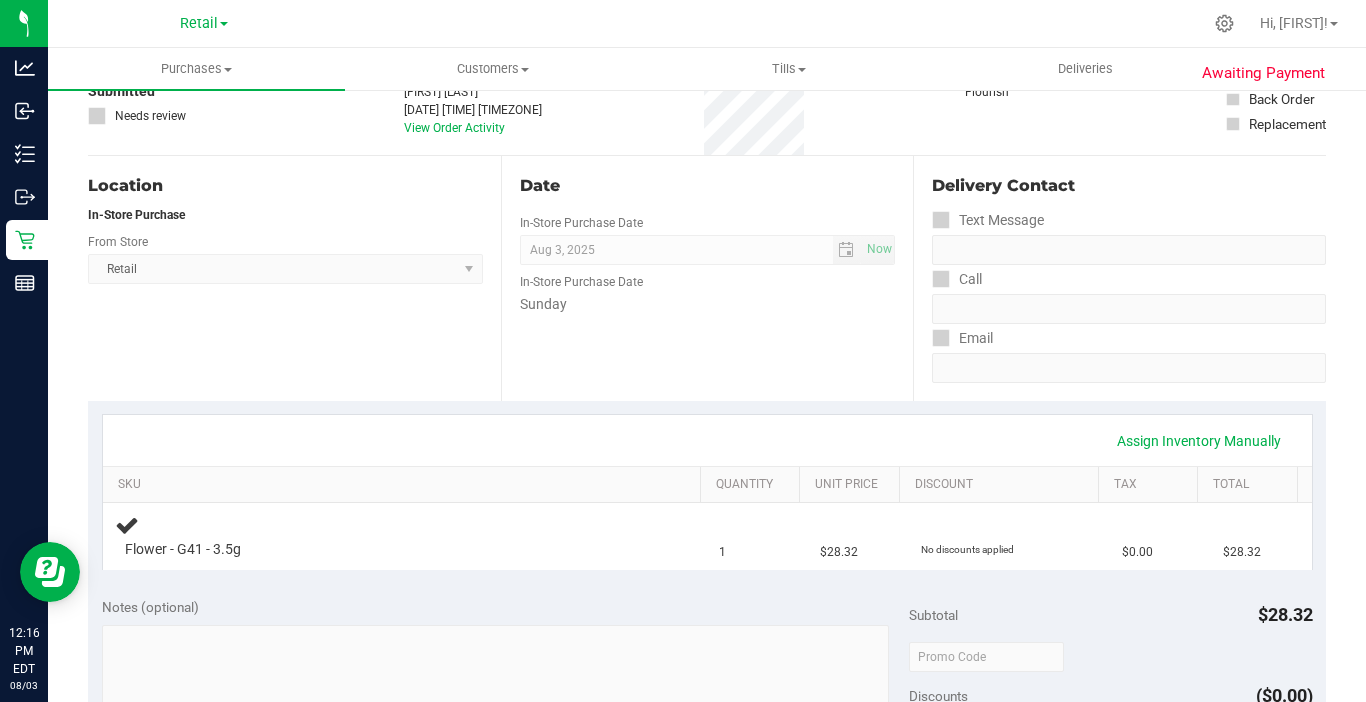 scroll, scrollTop: 165, scrollLeft: 0, axis: vertical 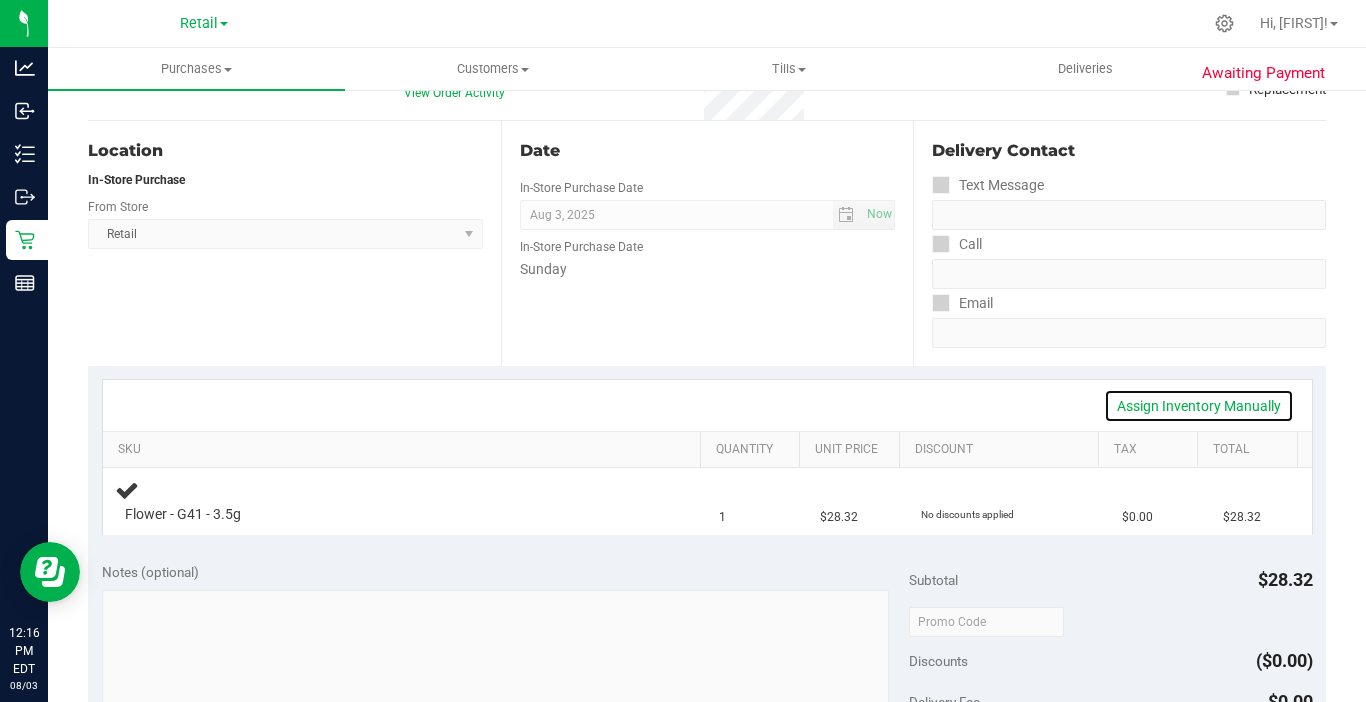 click on "Assign Inventory Manually" at bounding box center [1199, 406] 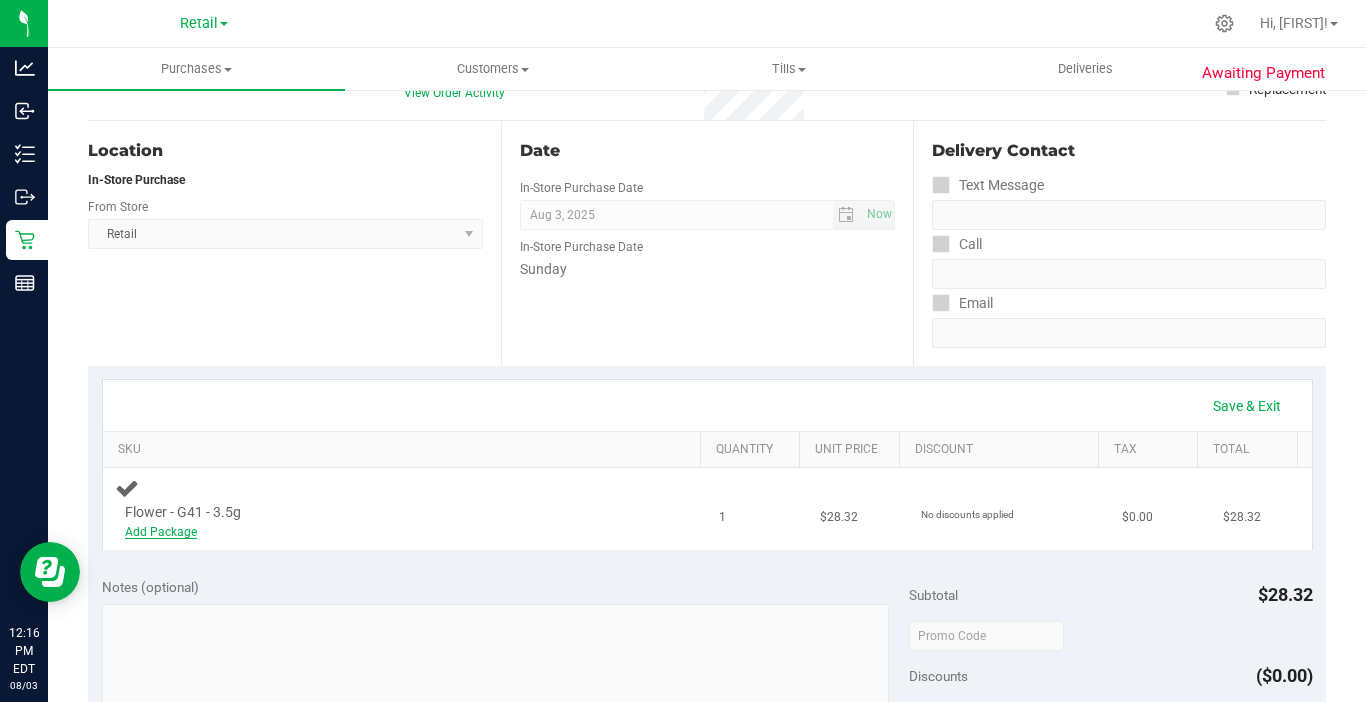 click on "Add Package" at bounding box center (161, 532) 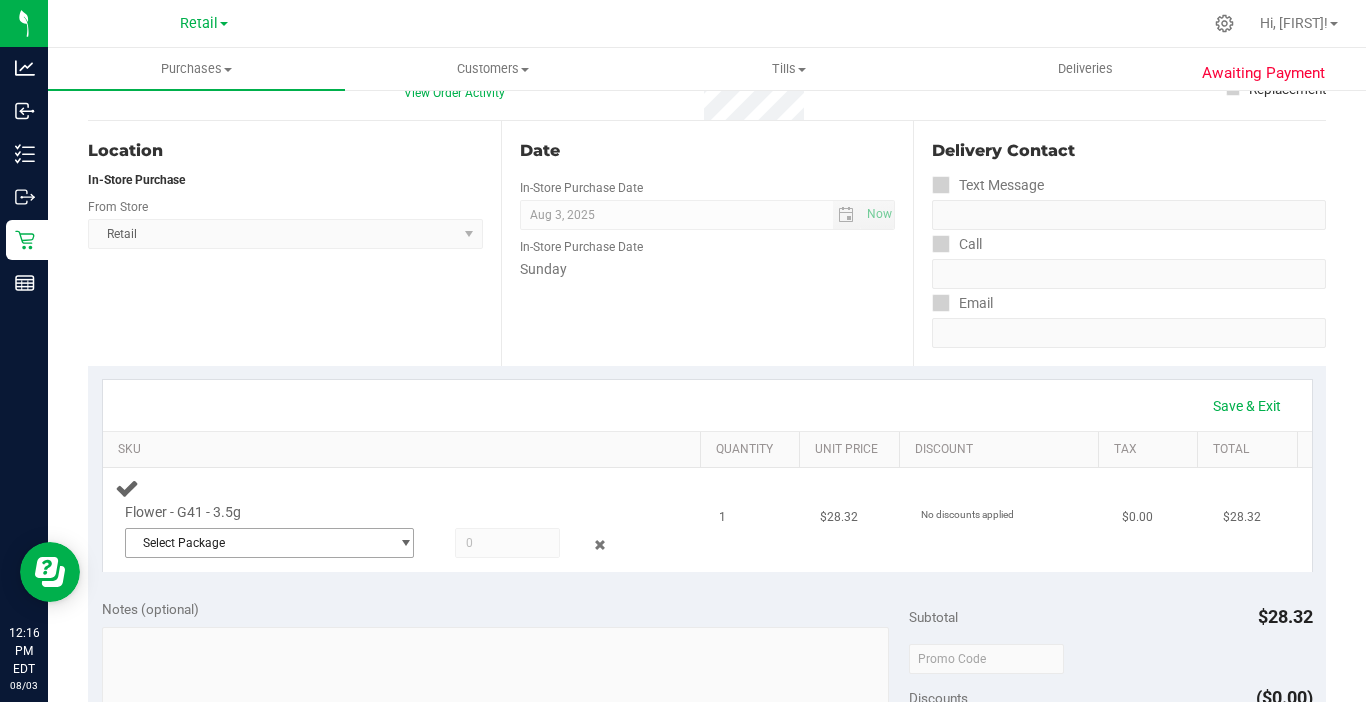 click on "Select Package" at bounding box center (257, 543) 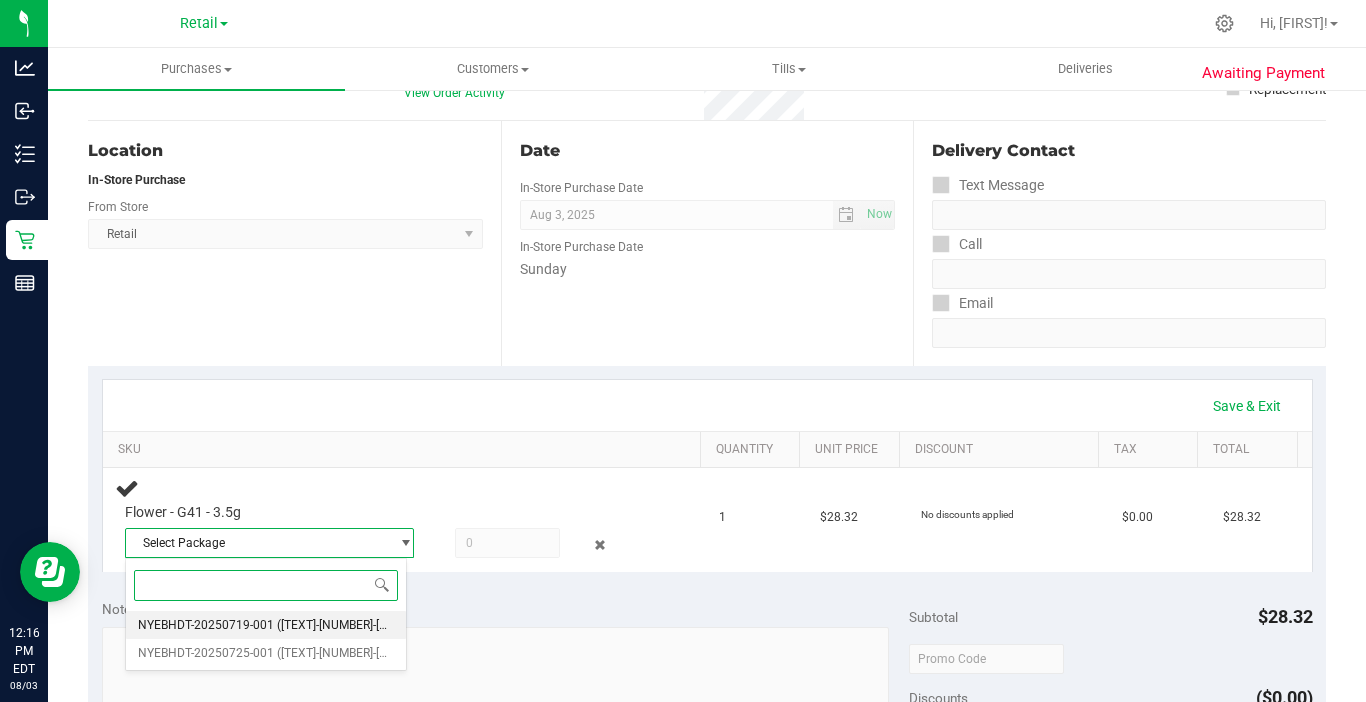 click on "NYEBHDT-20250719-001" at bounding box center (206, 625) 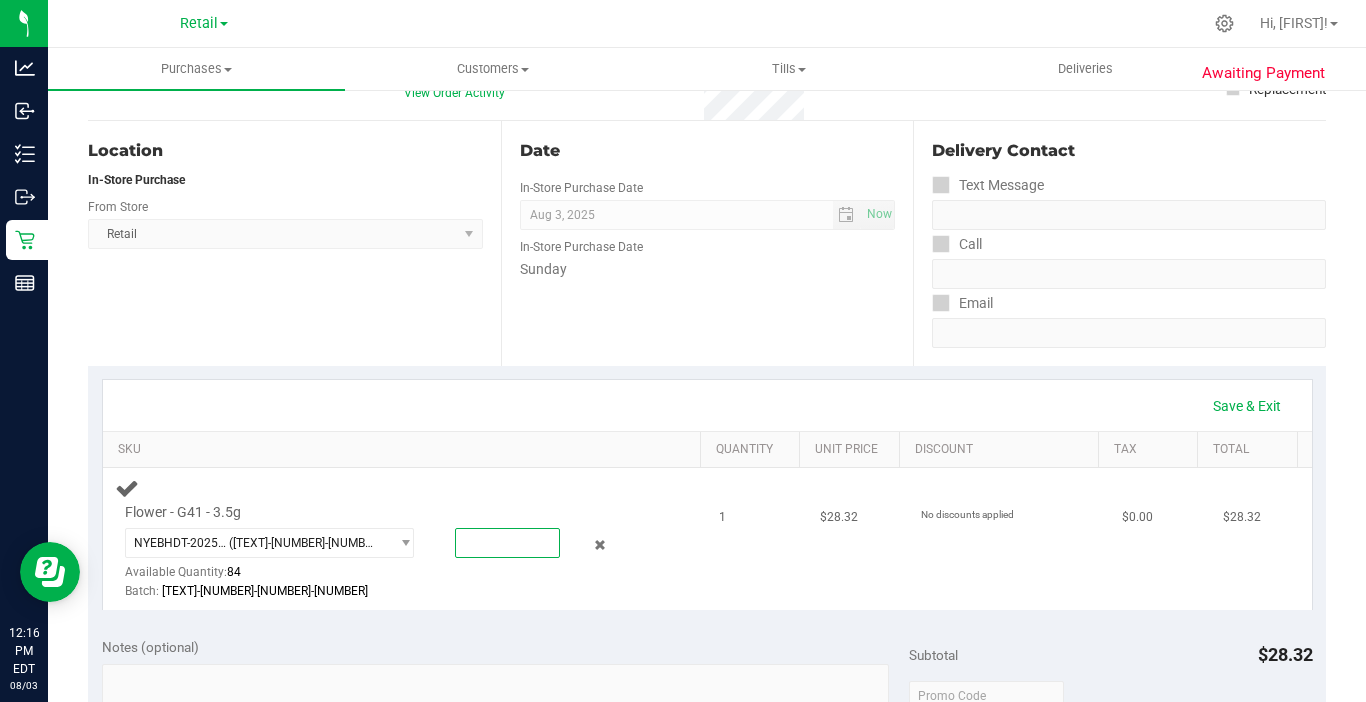 click at bounding box center (507, 543) 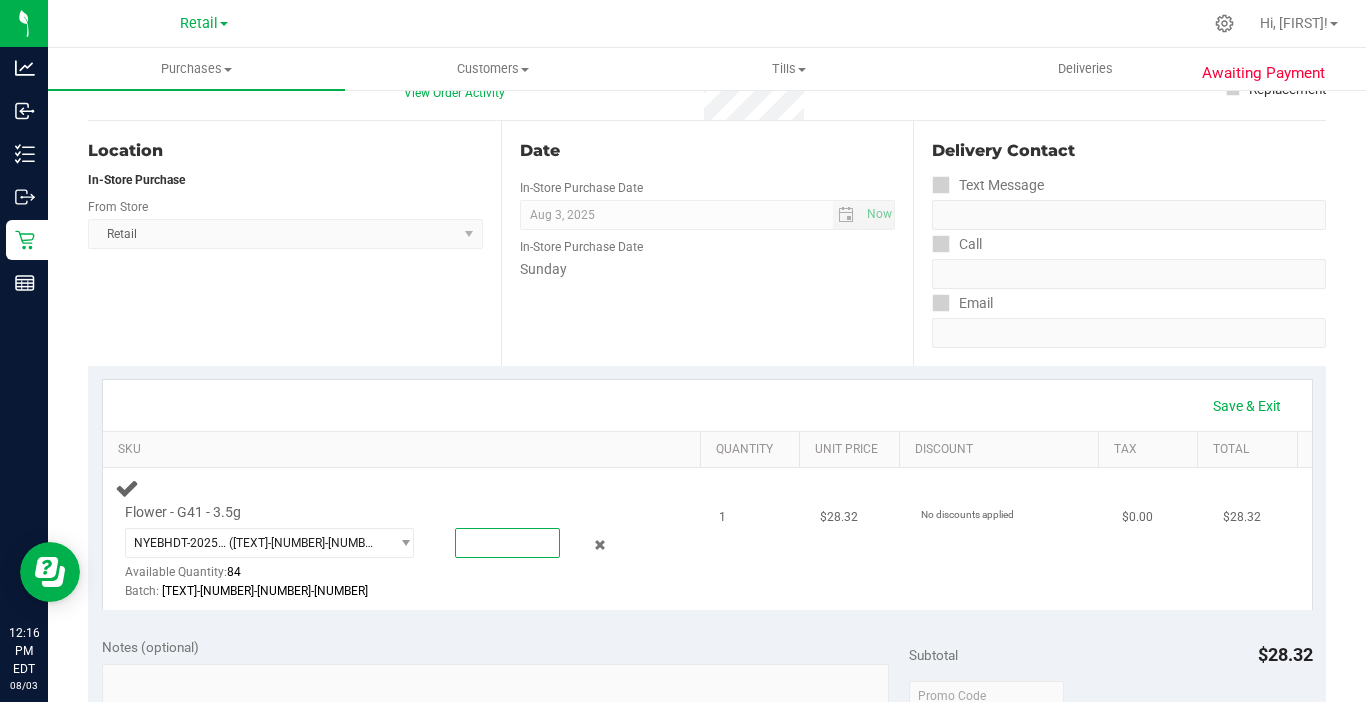 type on "1" 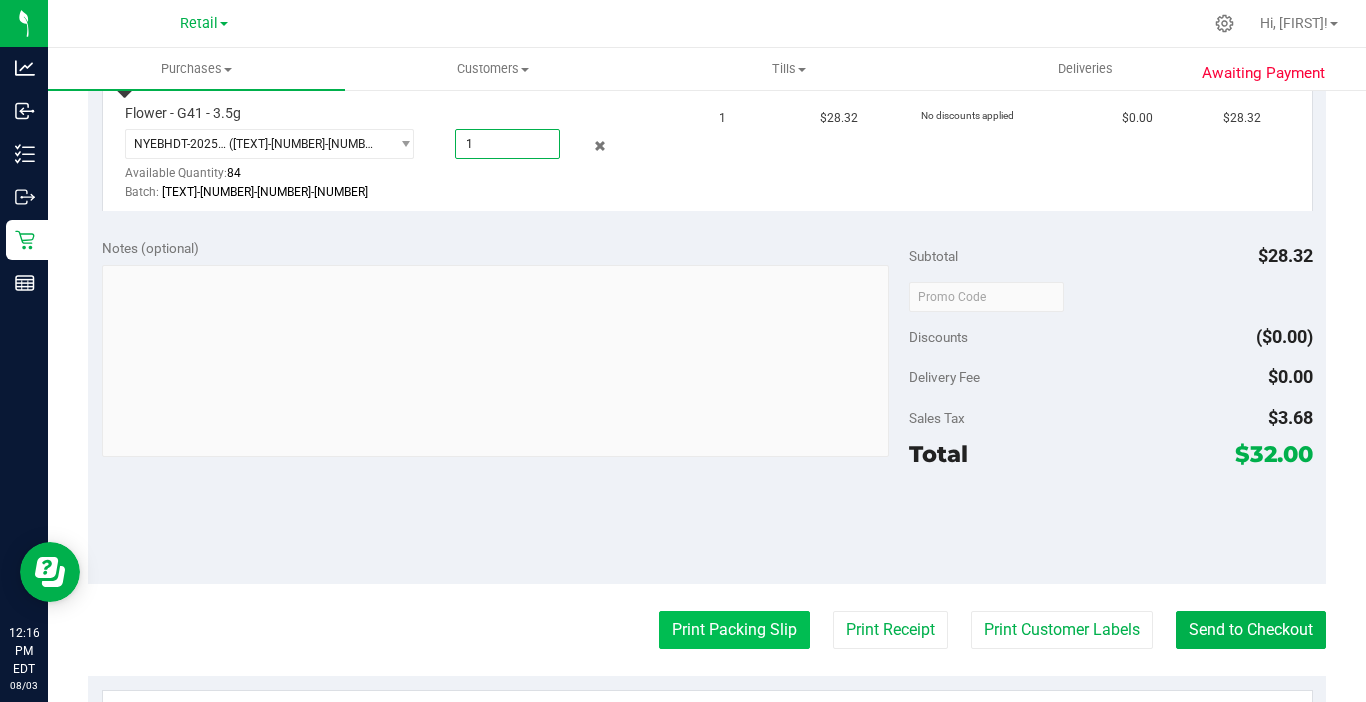 scroll, scrollTop: 565, scrollLeft: 0, axis: vertical 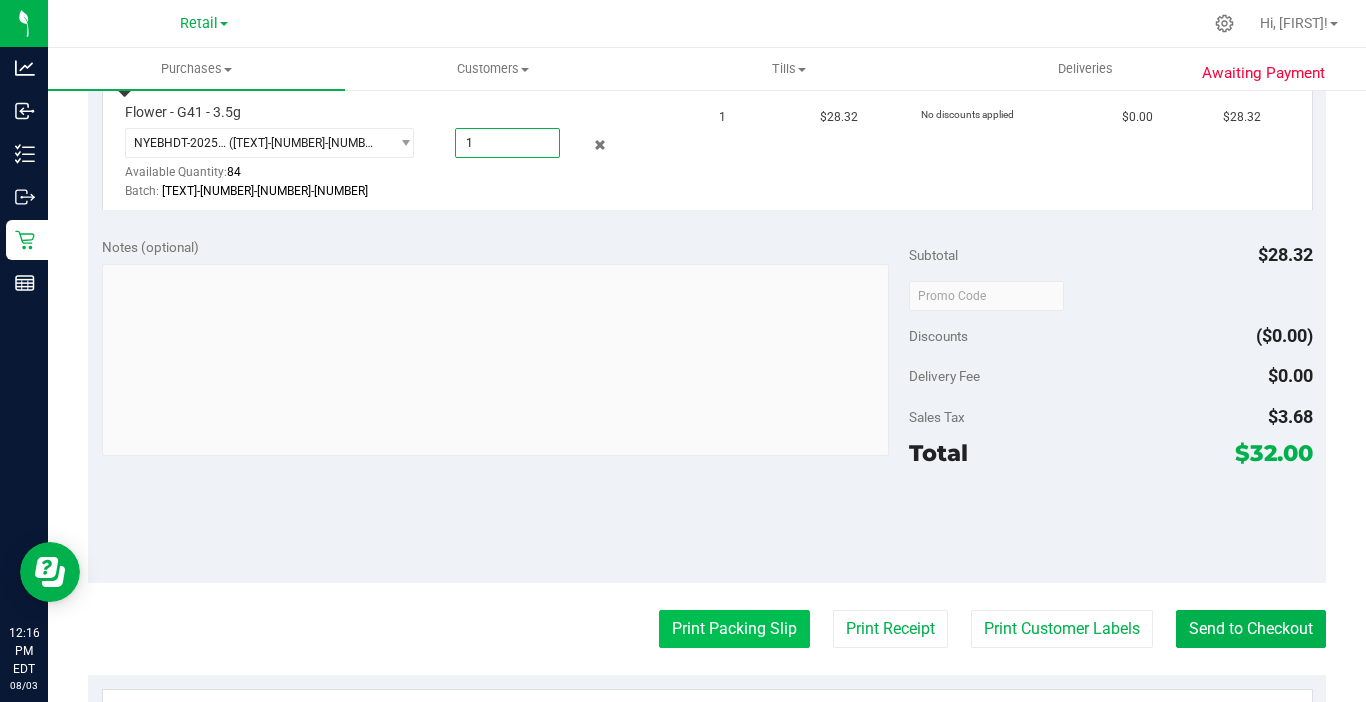 type on "1.0000" 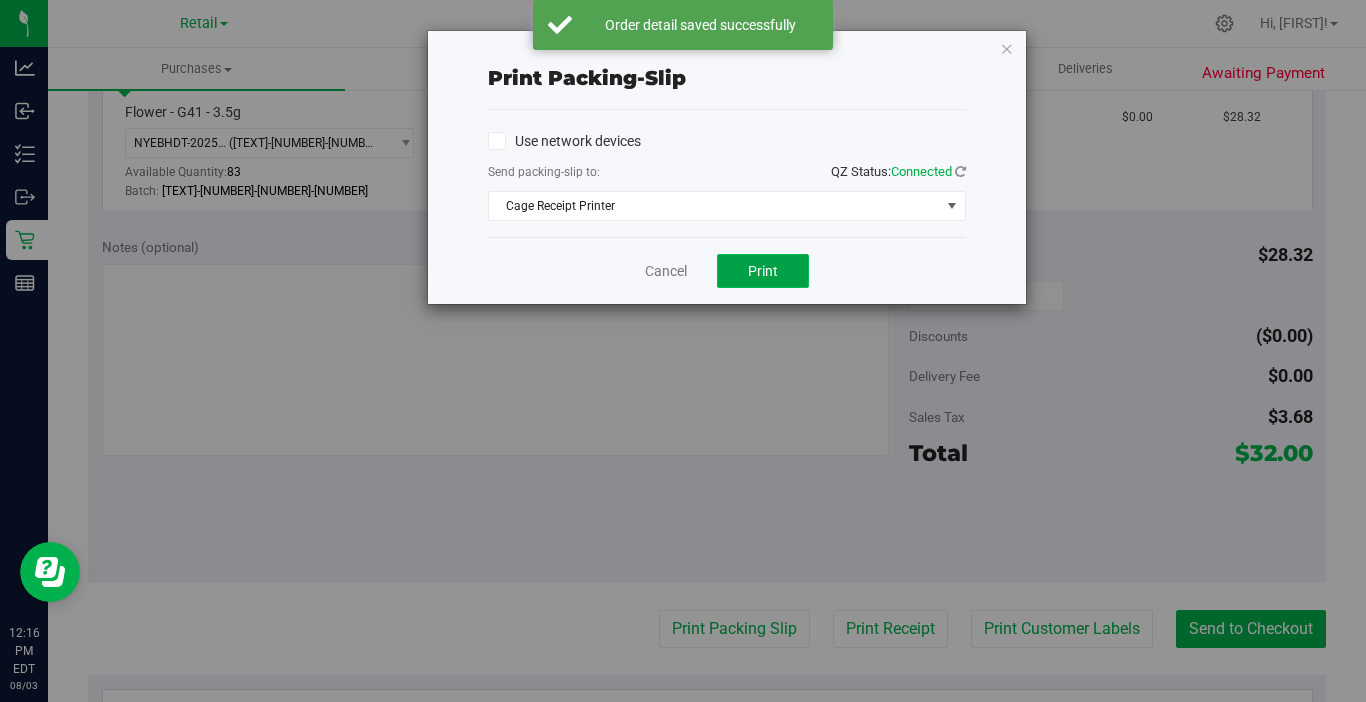 click on "Print" at bounding box center [763, 271] 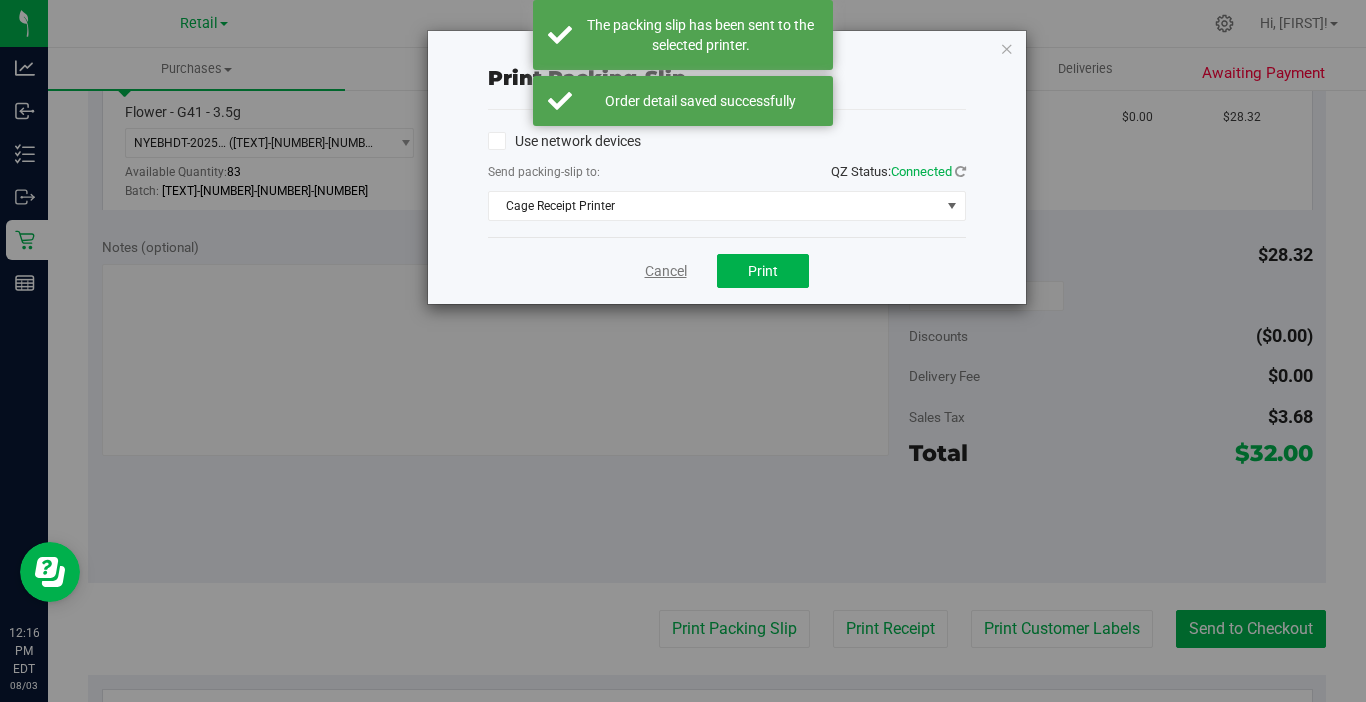 click on "Cancel" at bounding box center (666, 271) 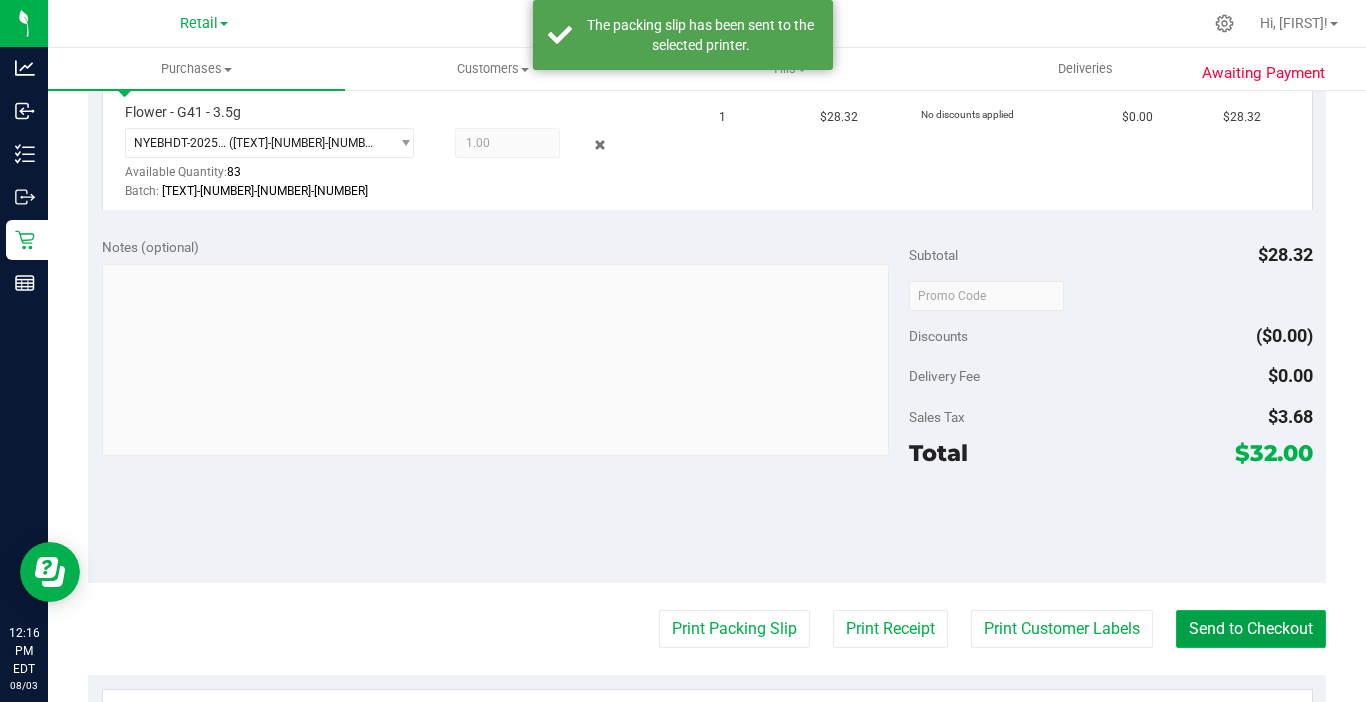 click on "Send to Checkout" at bounding box center (1251, 629) 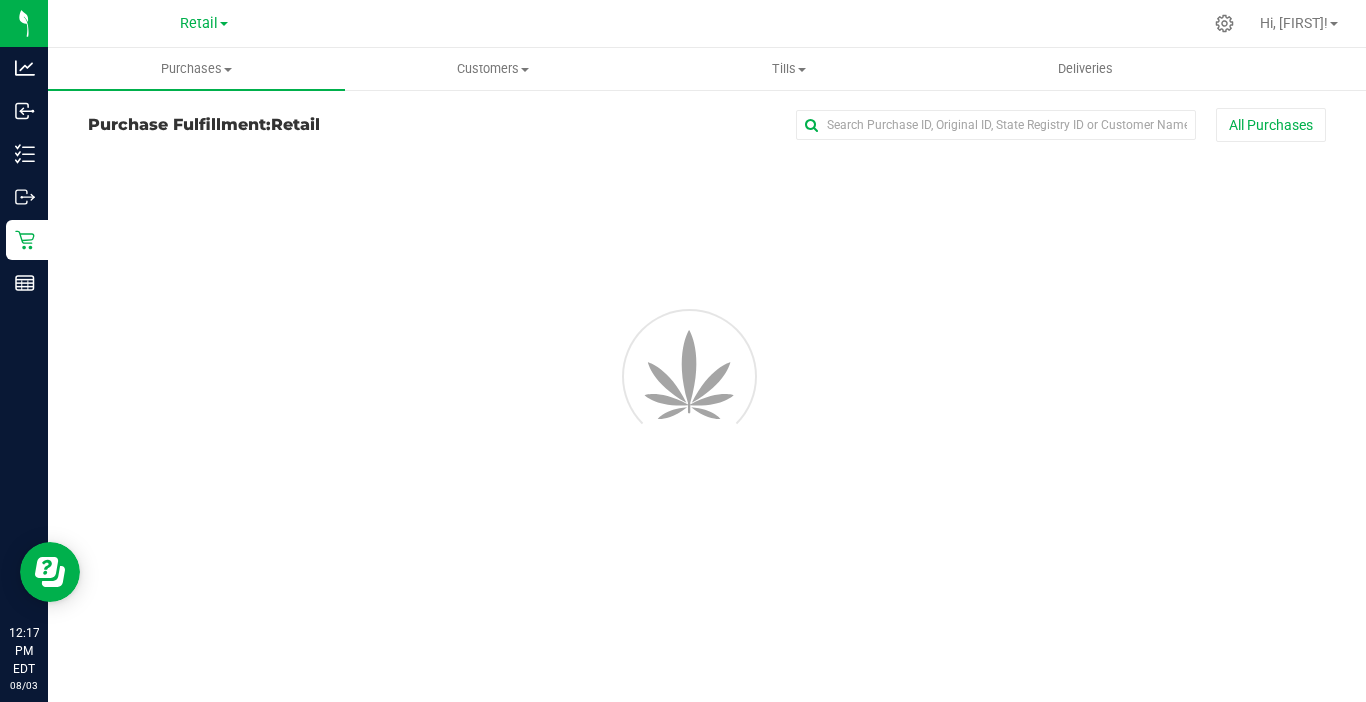 scroll, scrollTop: 0, scrollLeft: 0, axis: both 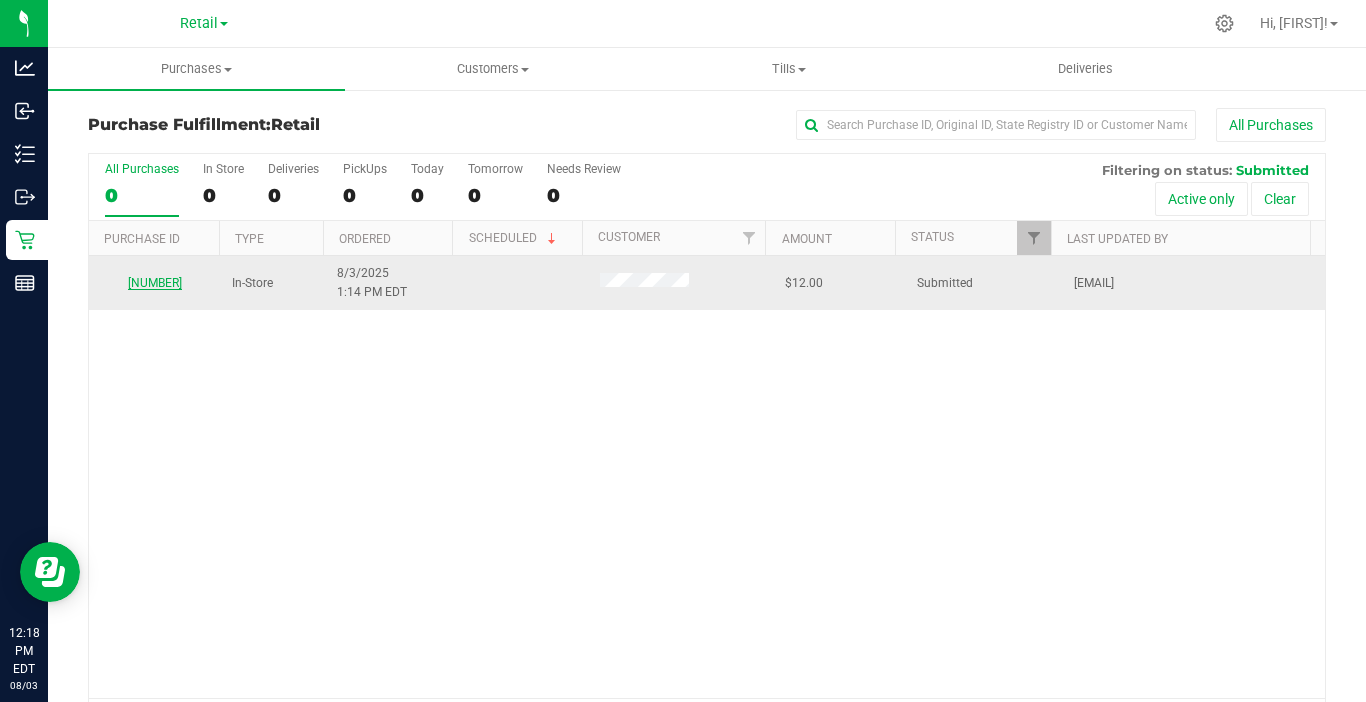 click on "00000827" at bounding box center [155, 283] 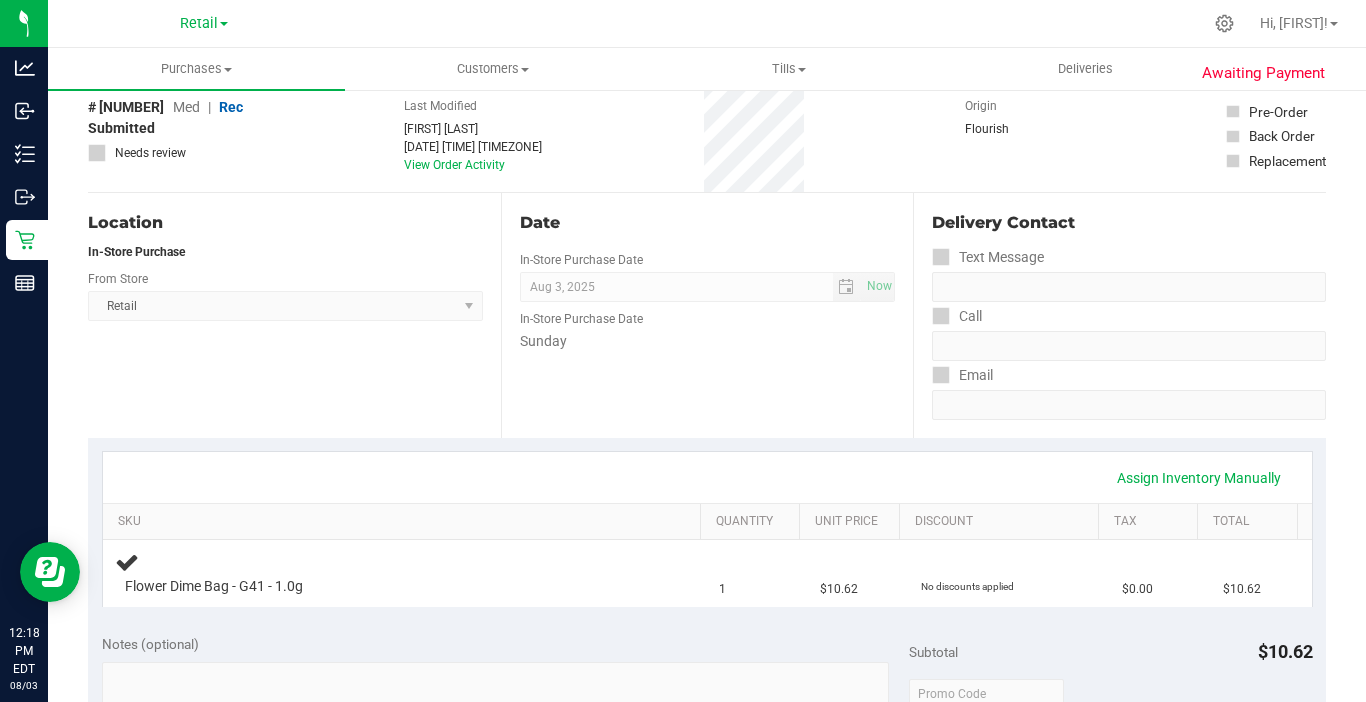 scroll, scrollTop: 300, scrollLeft: 0, axis: vertical 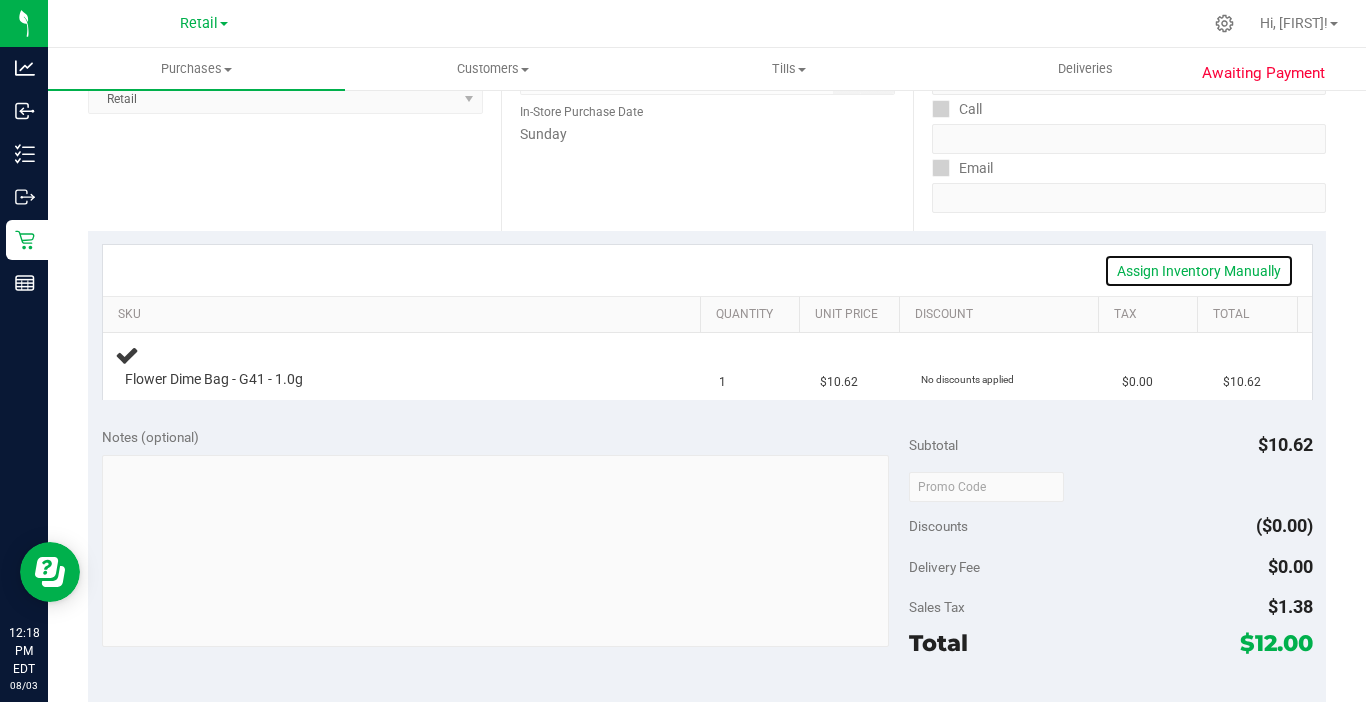 click on "Assign Inventory Manually" at bounding box center [1199, 271] 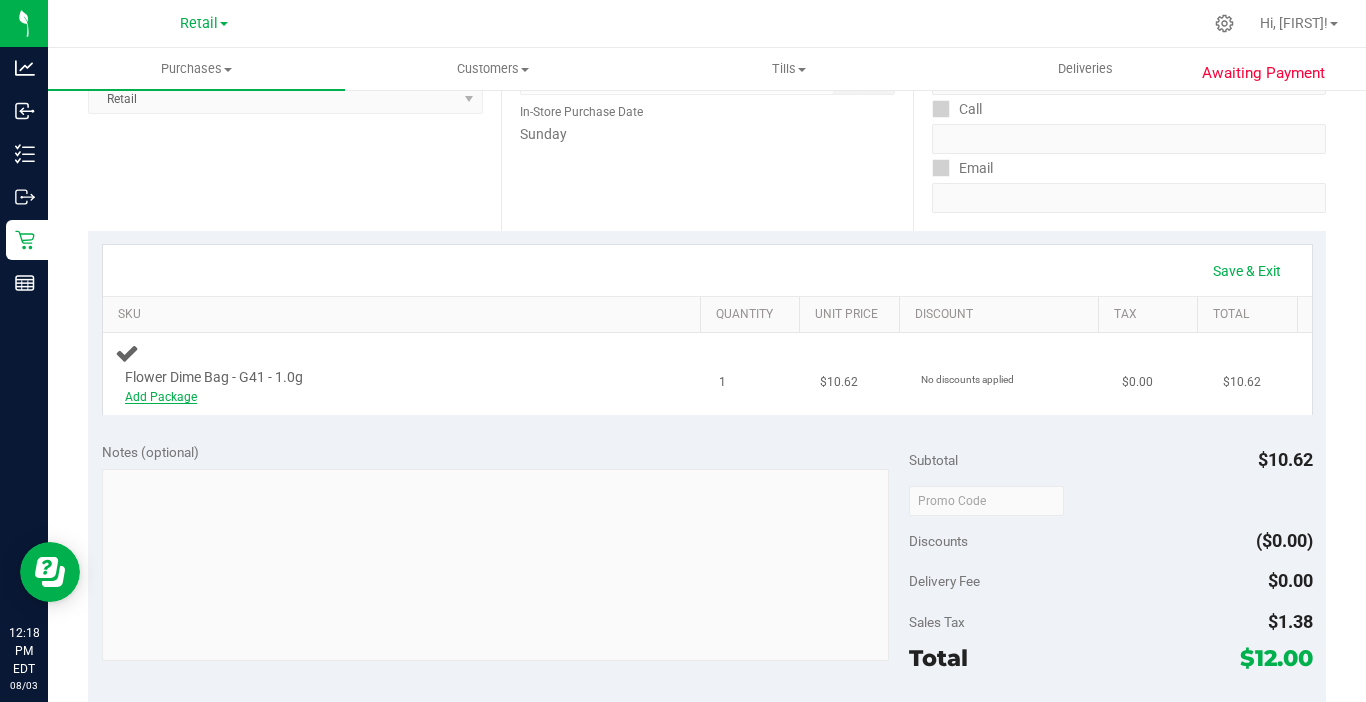 click on "Add Package" at bounding box center [161, 397] 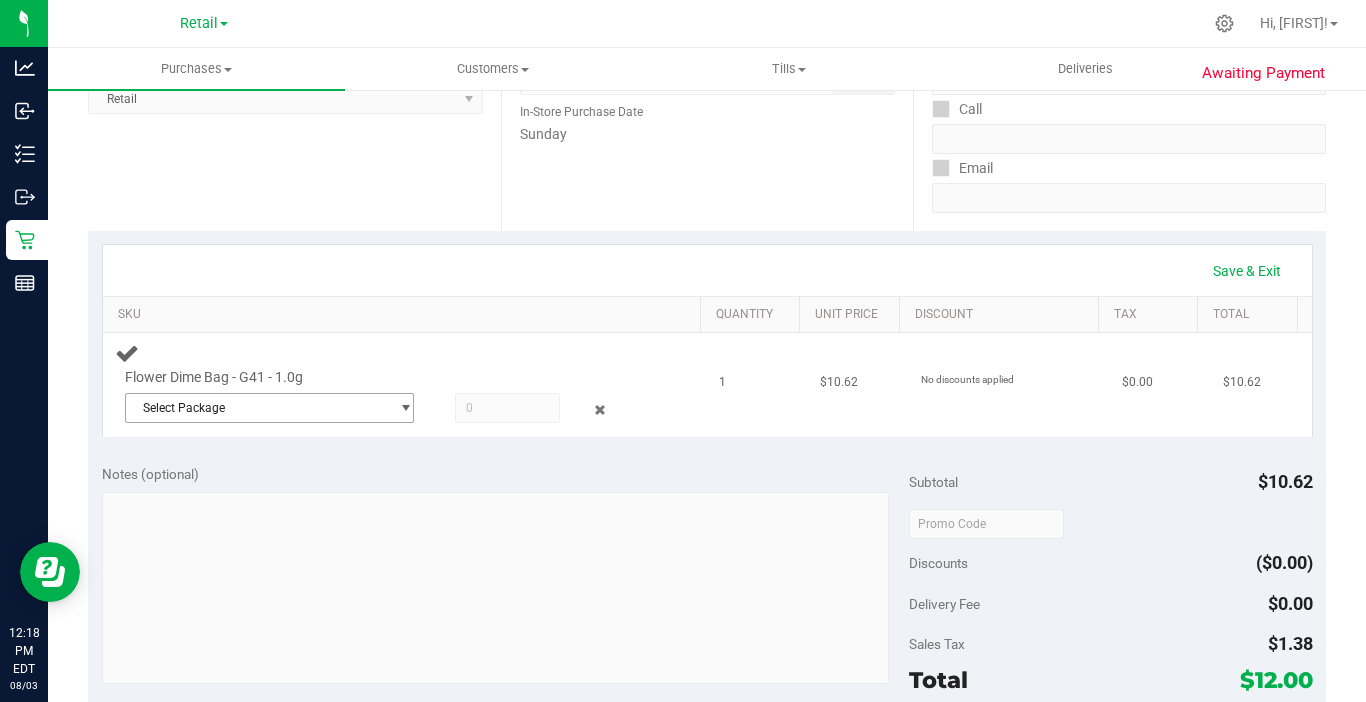 click on "Select Package" at bounding box center [257, 408] 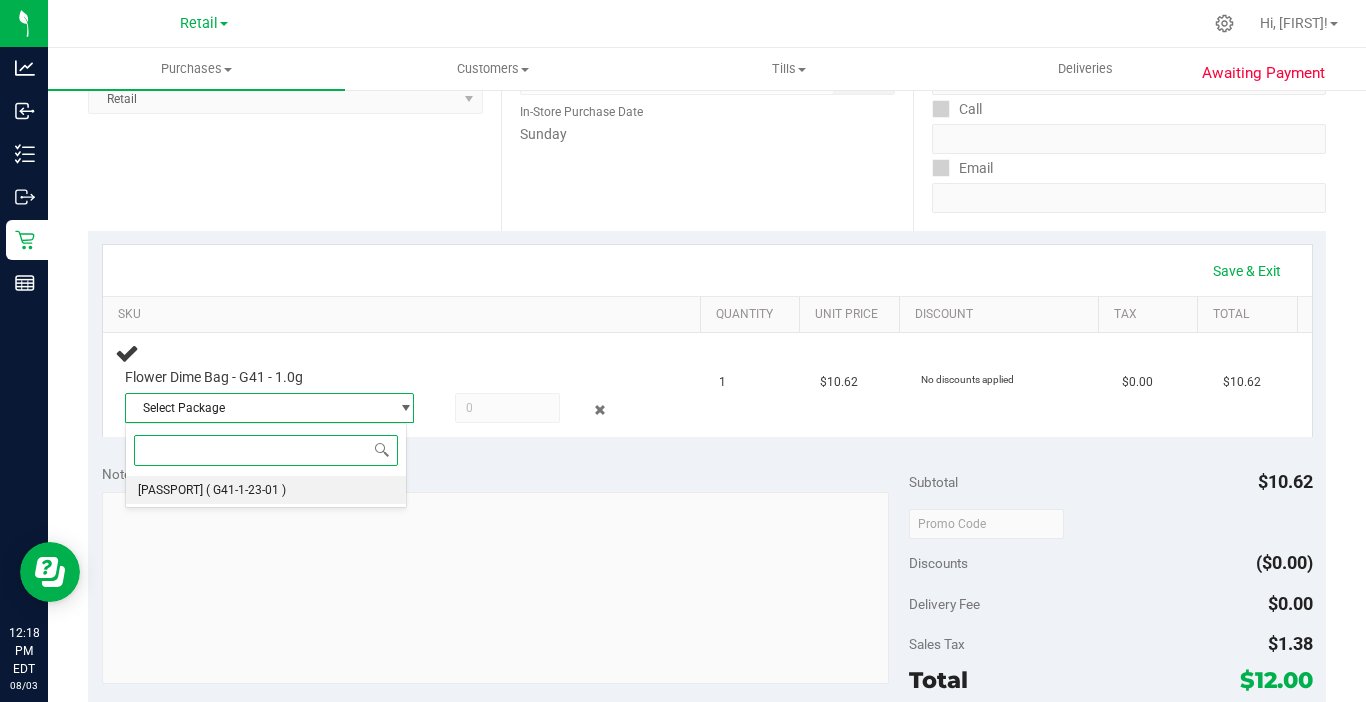 click on "(
G41-1-23-01
)" at bounding box center (246, 490) 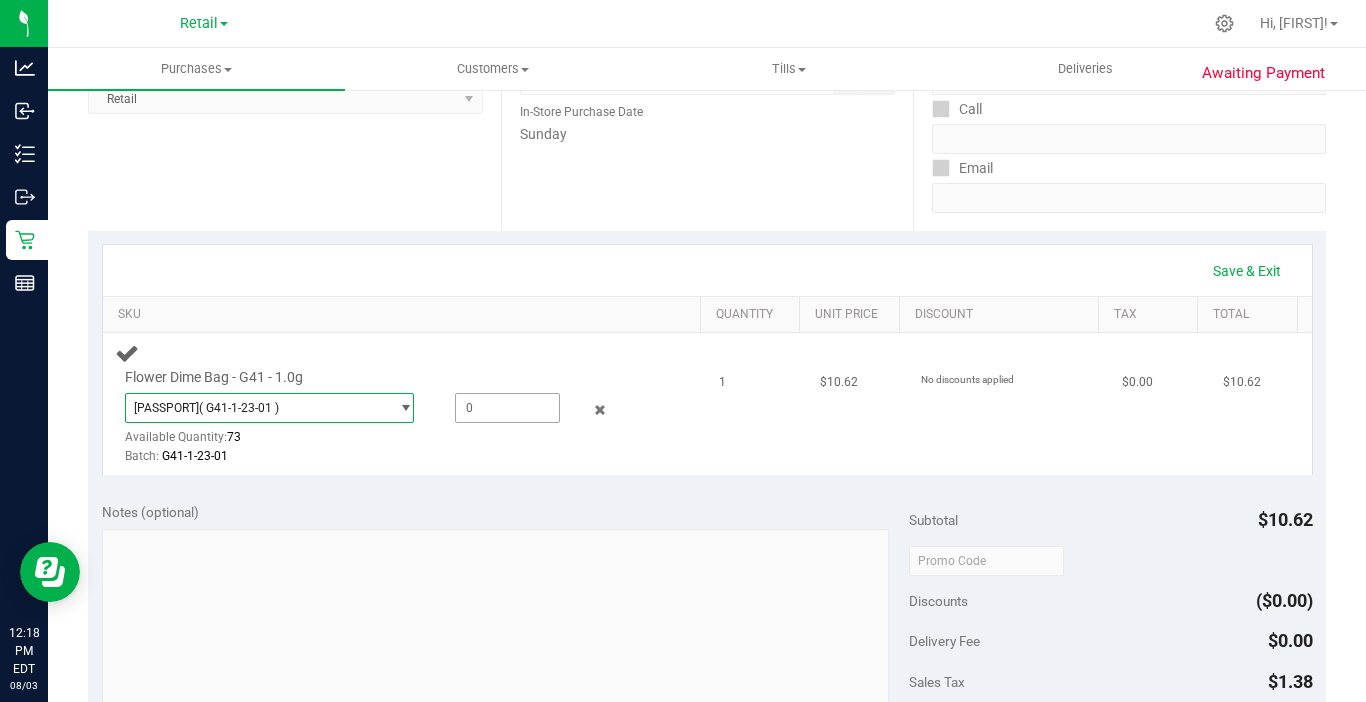 click at bounding box center [507, 408] 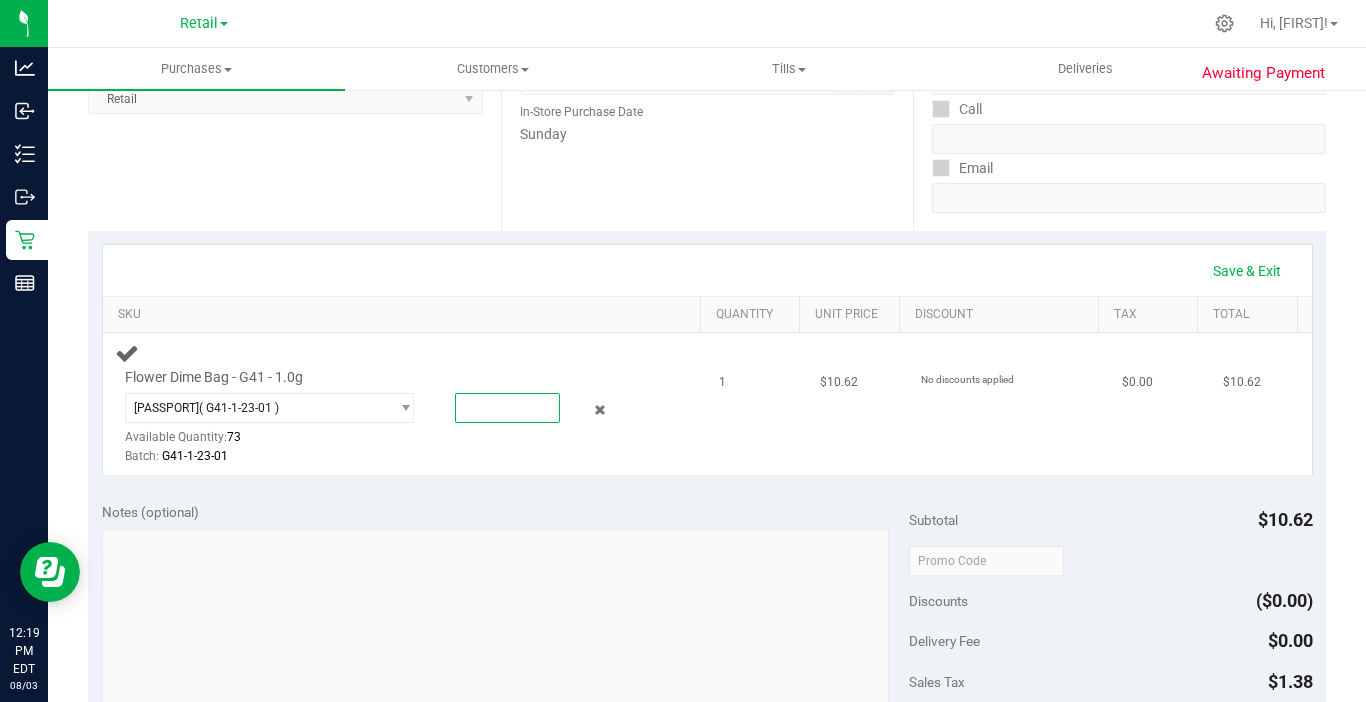 type on "1" 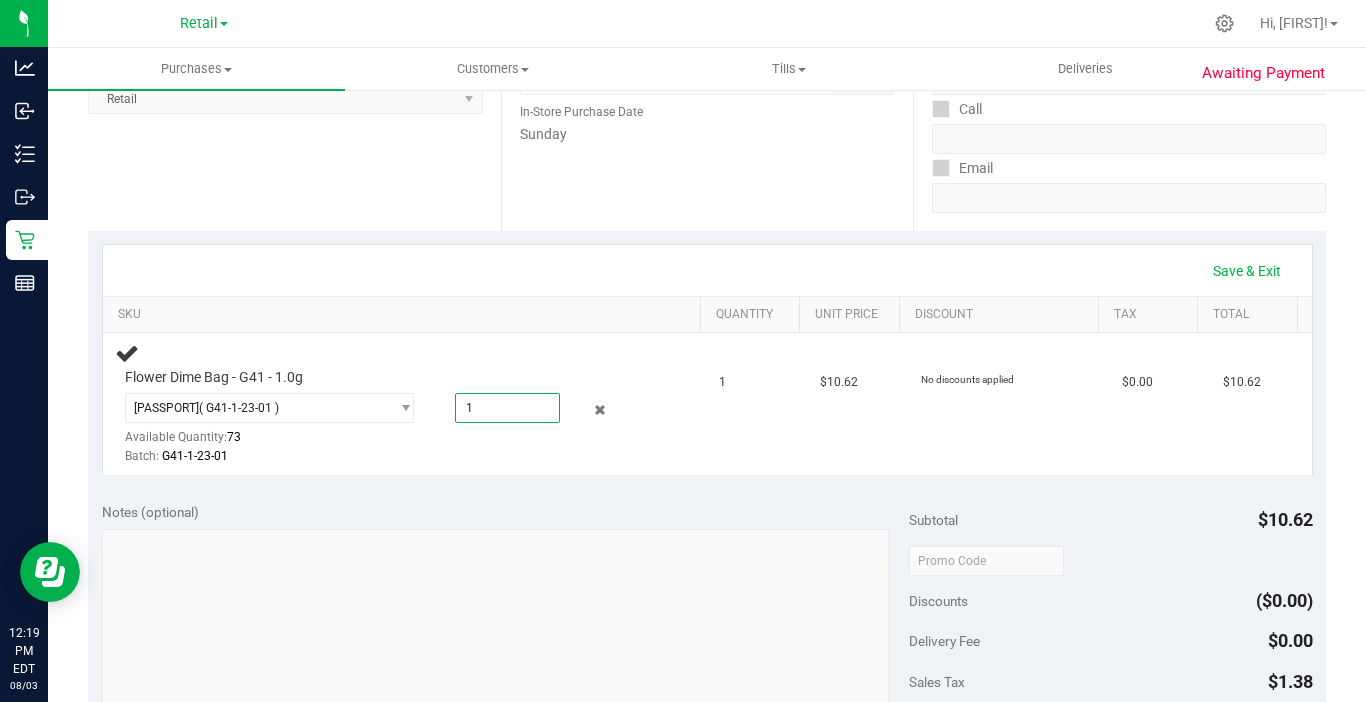 type on "1.0000" 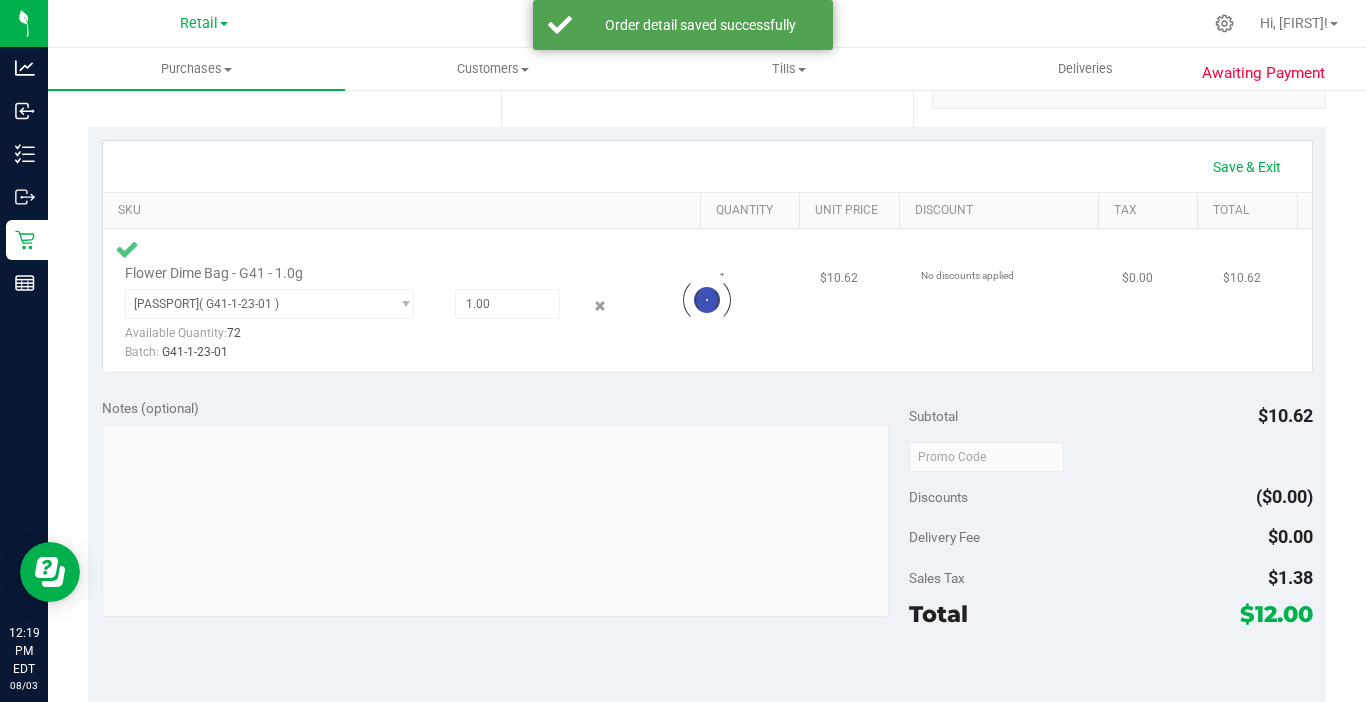 scroll, scrollTop: 843, scrollLeft: 0, axis: vertical 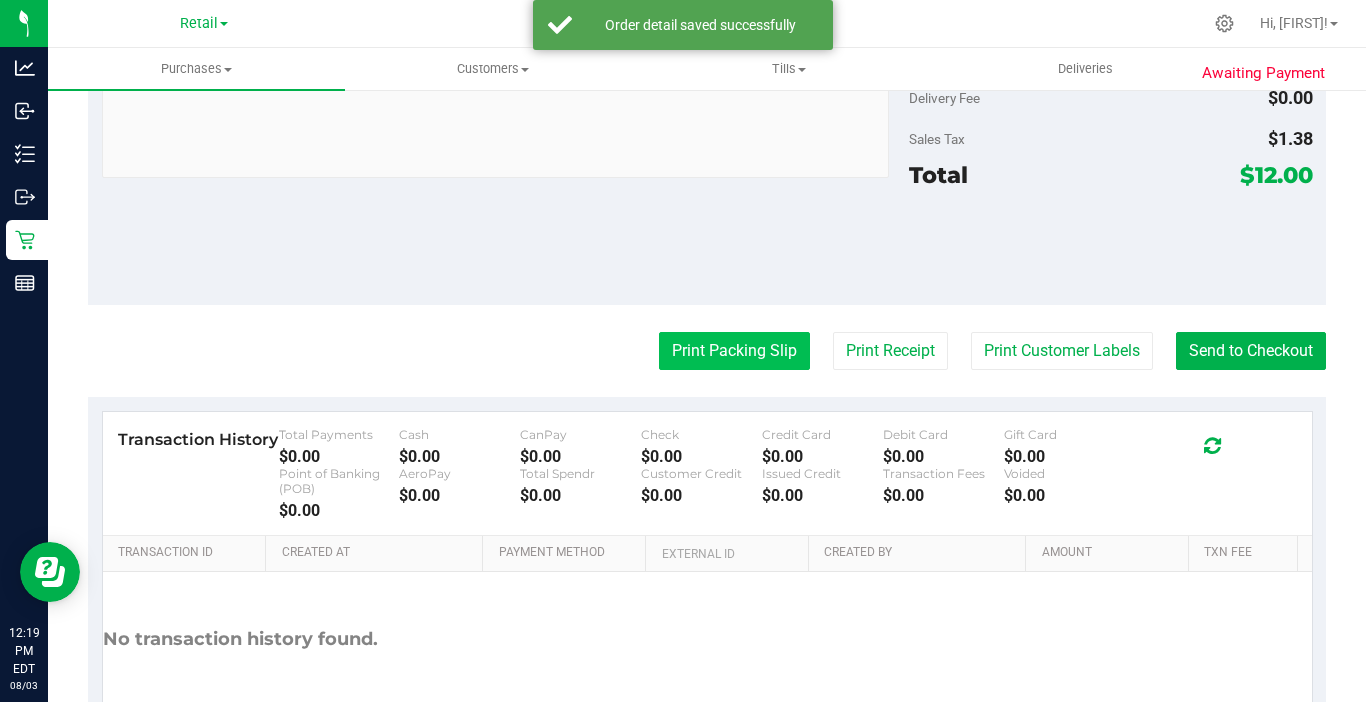 click on "Print Packing Slip" at bounding box center [734, 351] 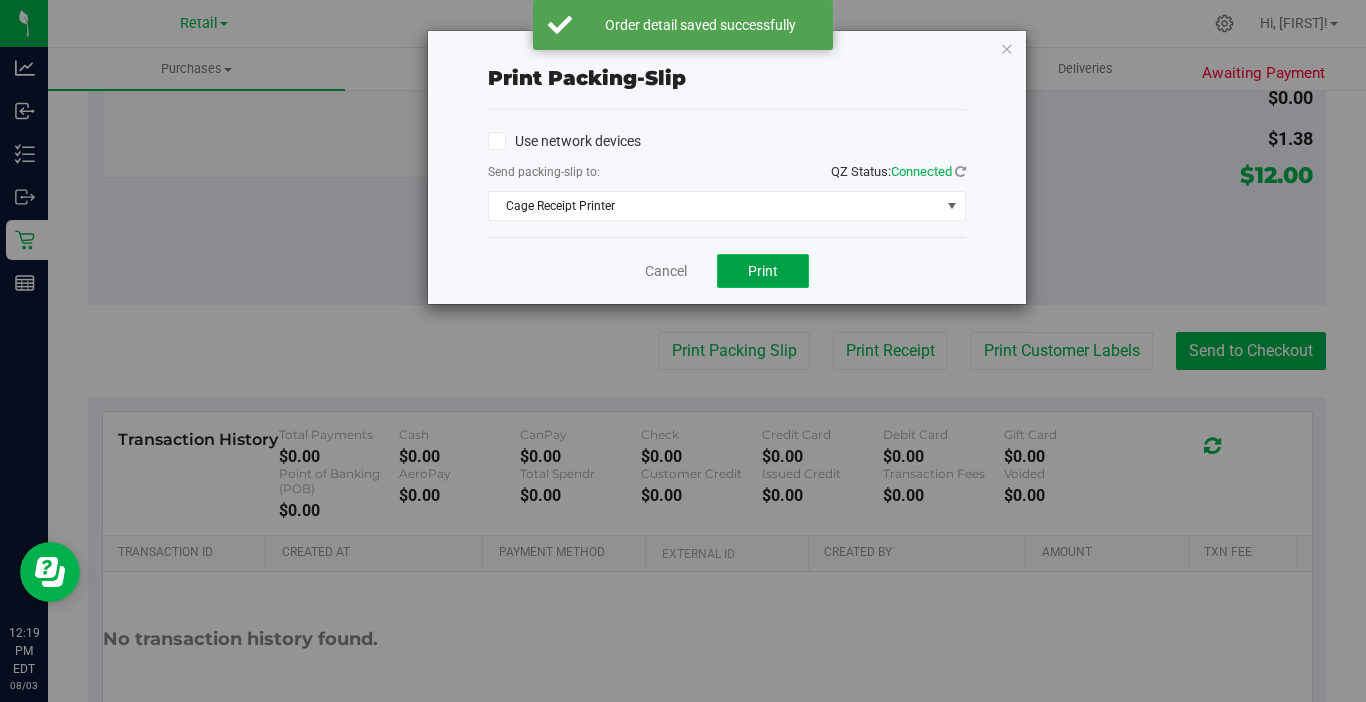 click on "Print" at bounding box center (763, 271) 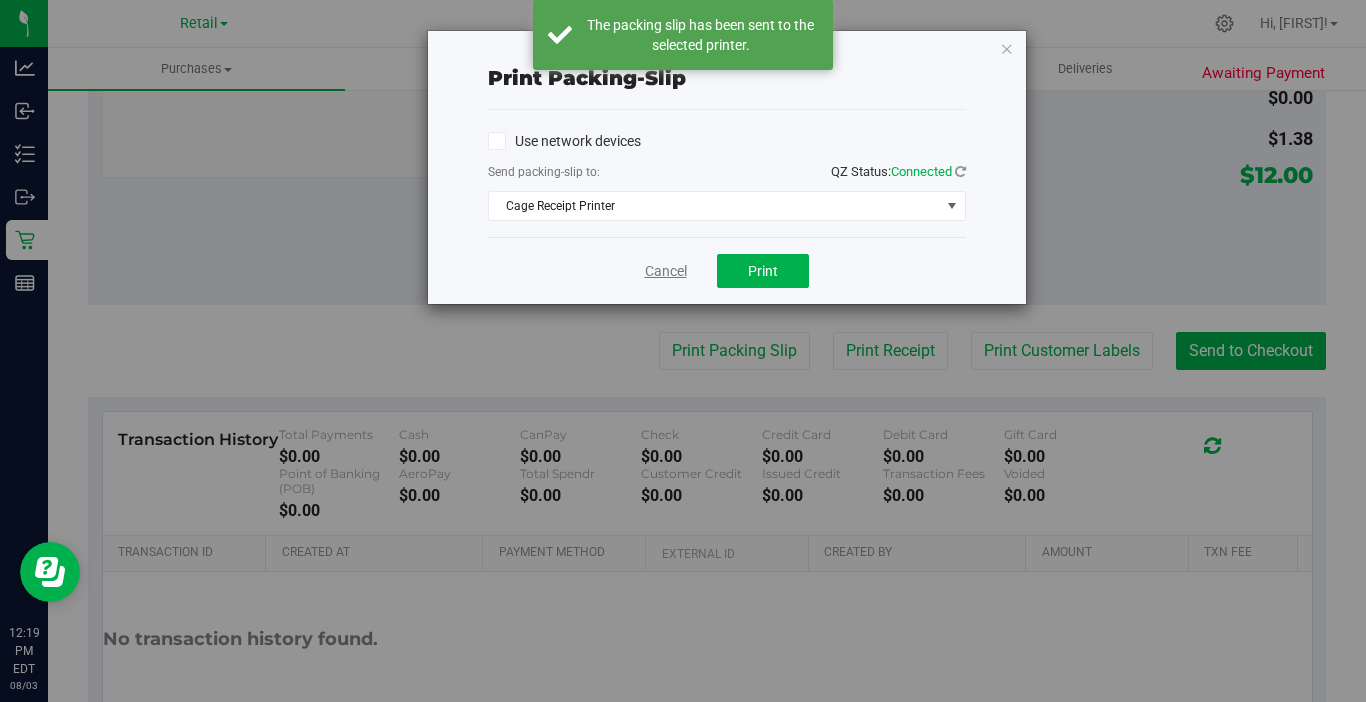 click on "Cancel" at bounding box center (666, 271) 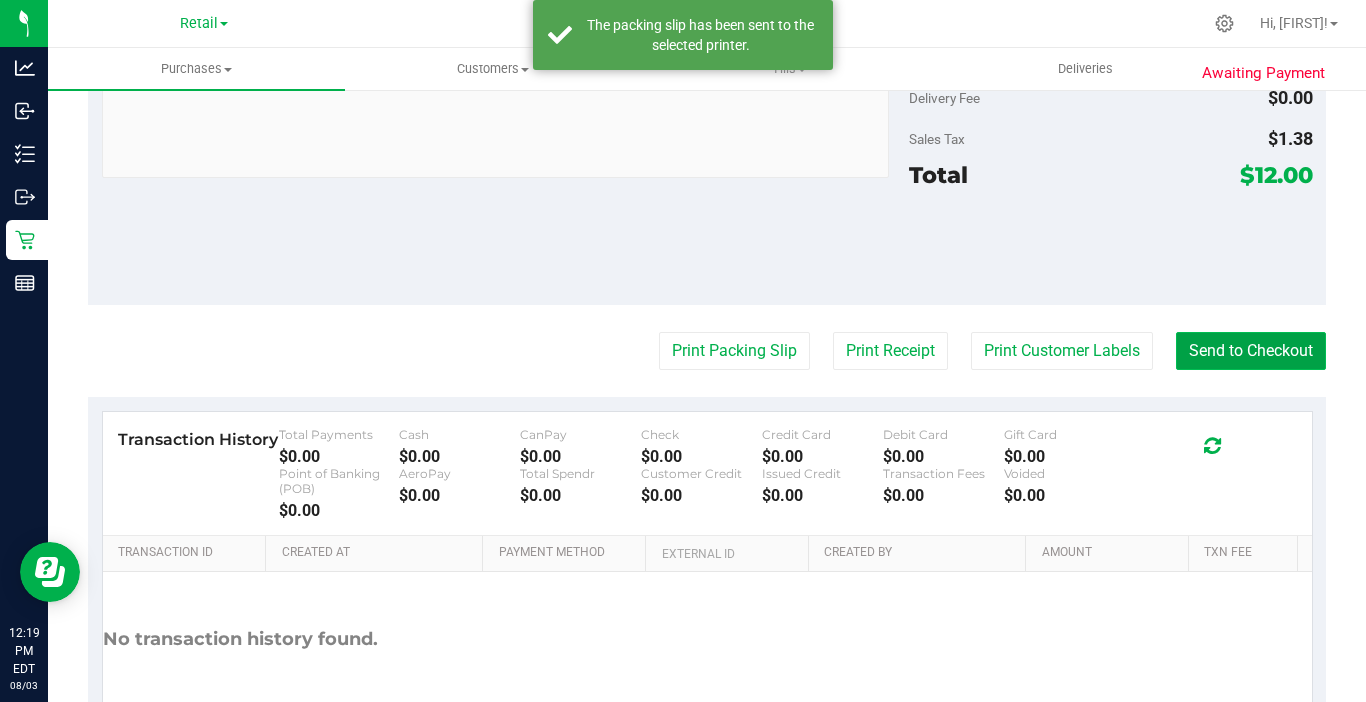 click on "Send to Checkout" at bounding box center (1251, 351) 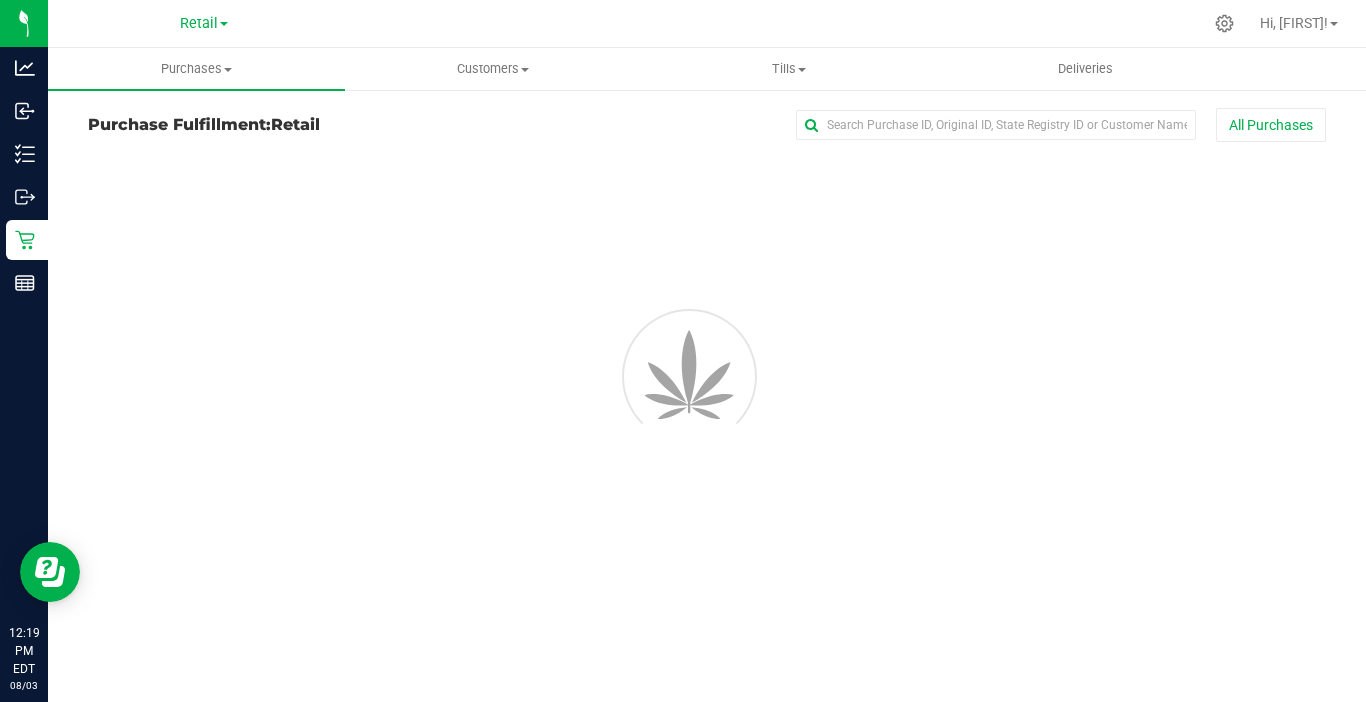 scroll, scrollTop: 0, scrollLeft: 0, axis: both 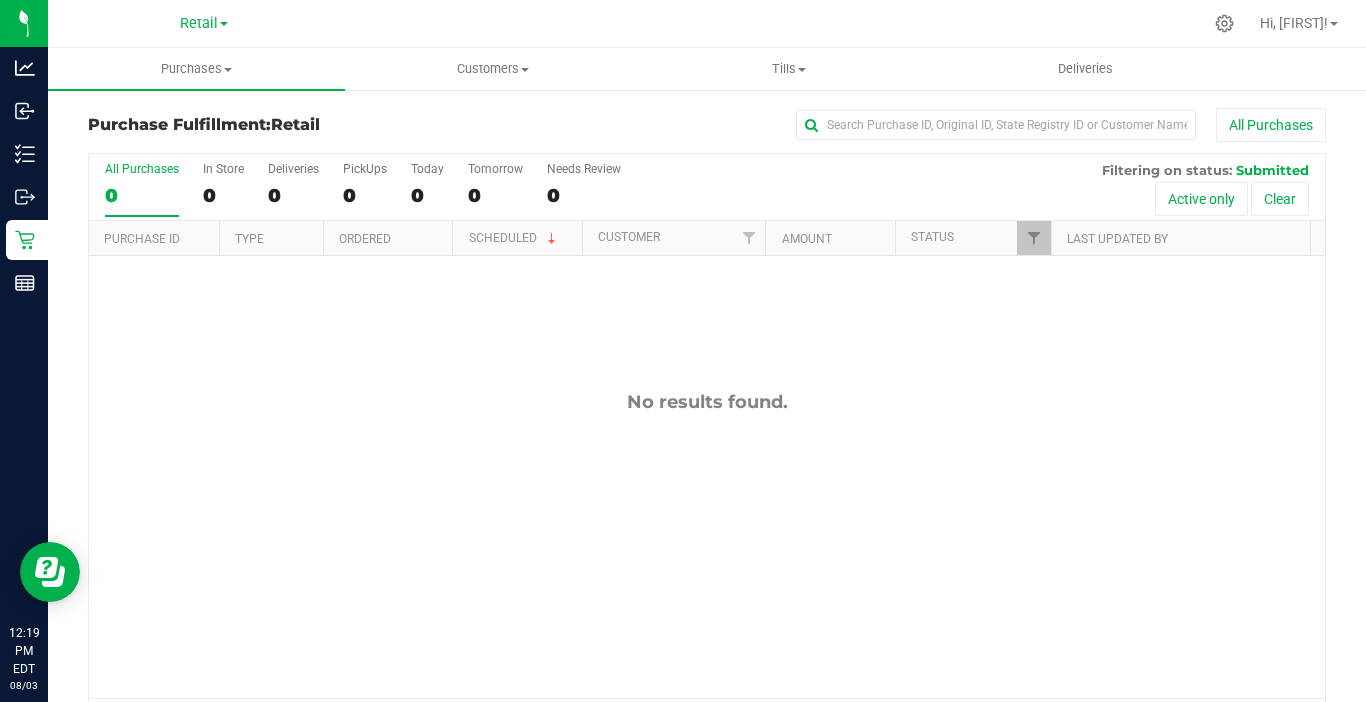 click on "No results found." at bounding box center [707, 402] 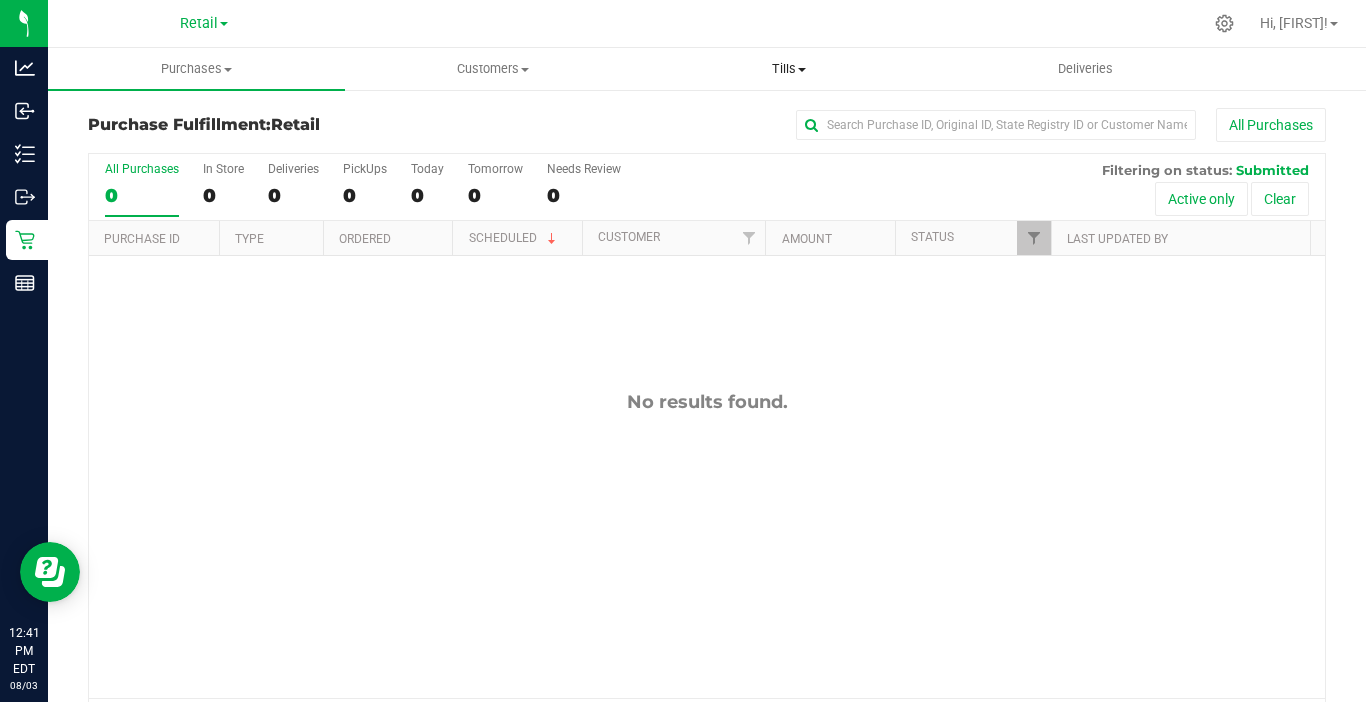 click on "Tills" at bounding box center (789, 69) 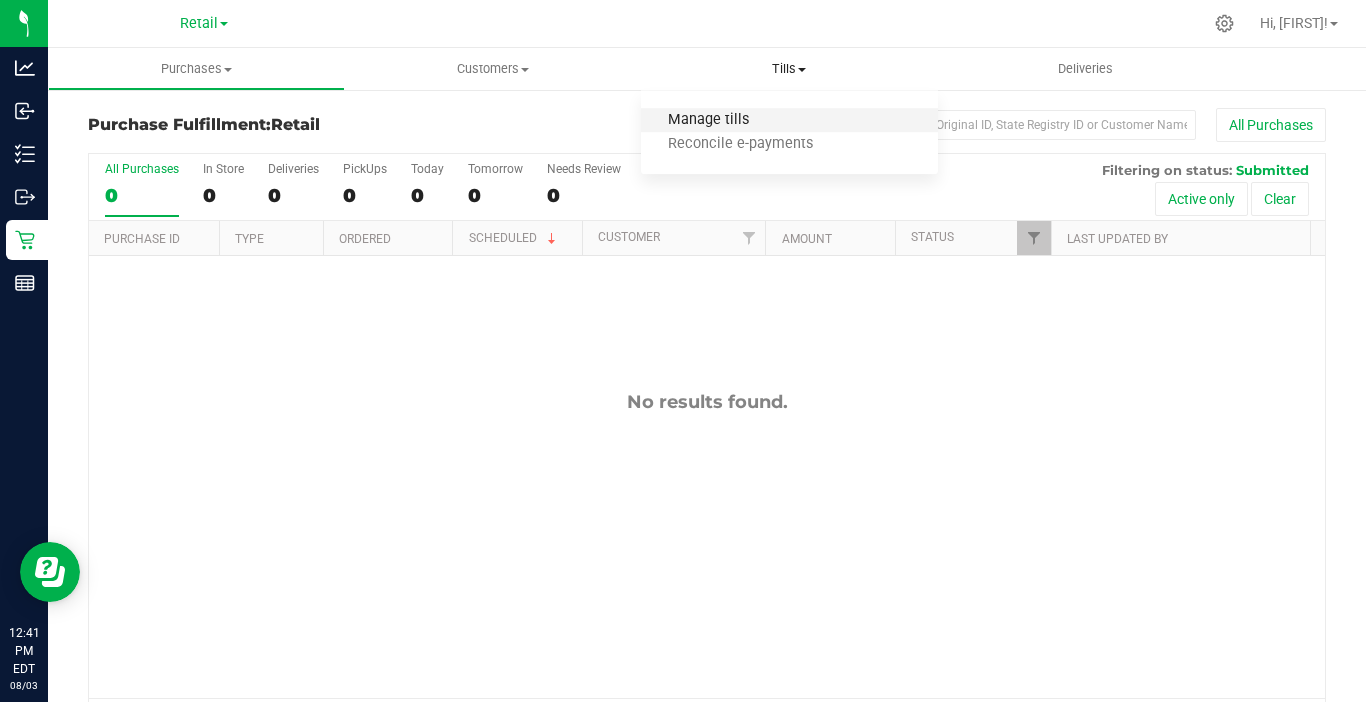 click on "Manage tills" at bounding box center [708, 120] 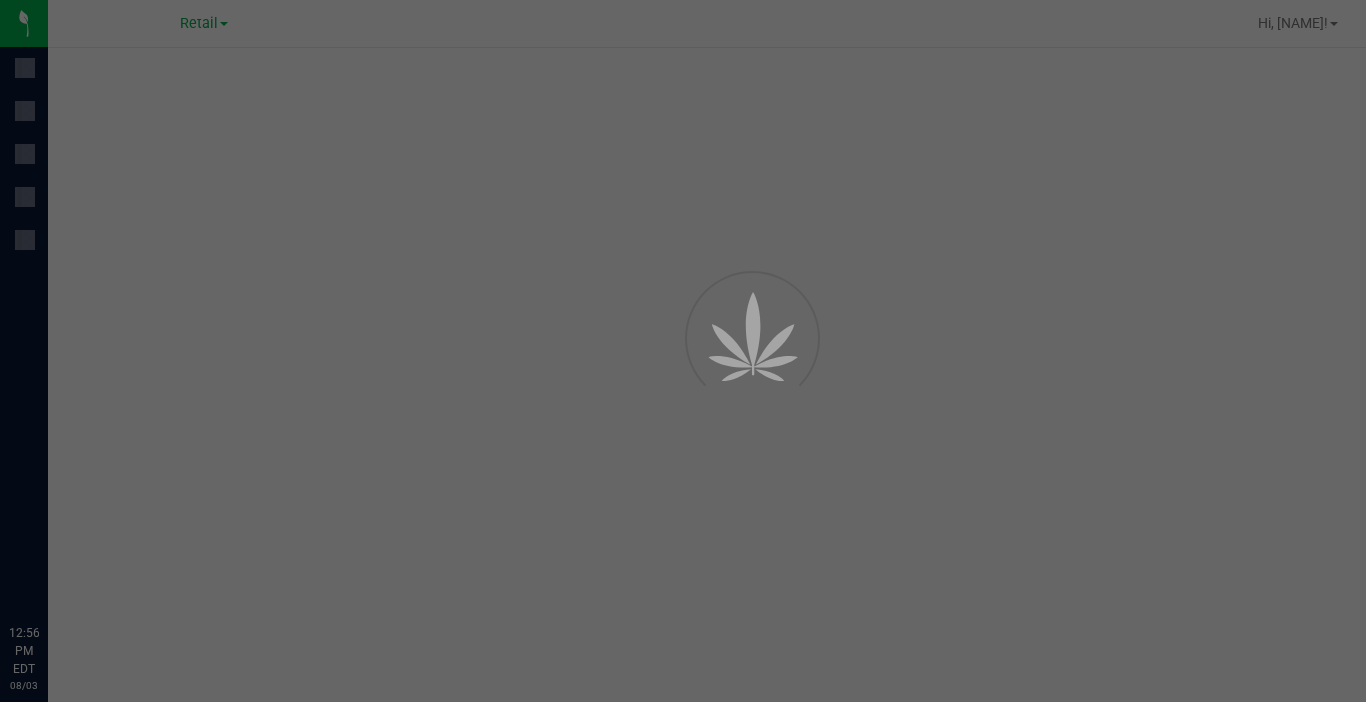 scroll, scrollTop: 0, scrollLeft: 0, axis: both 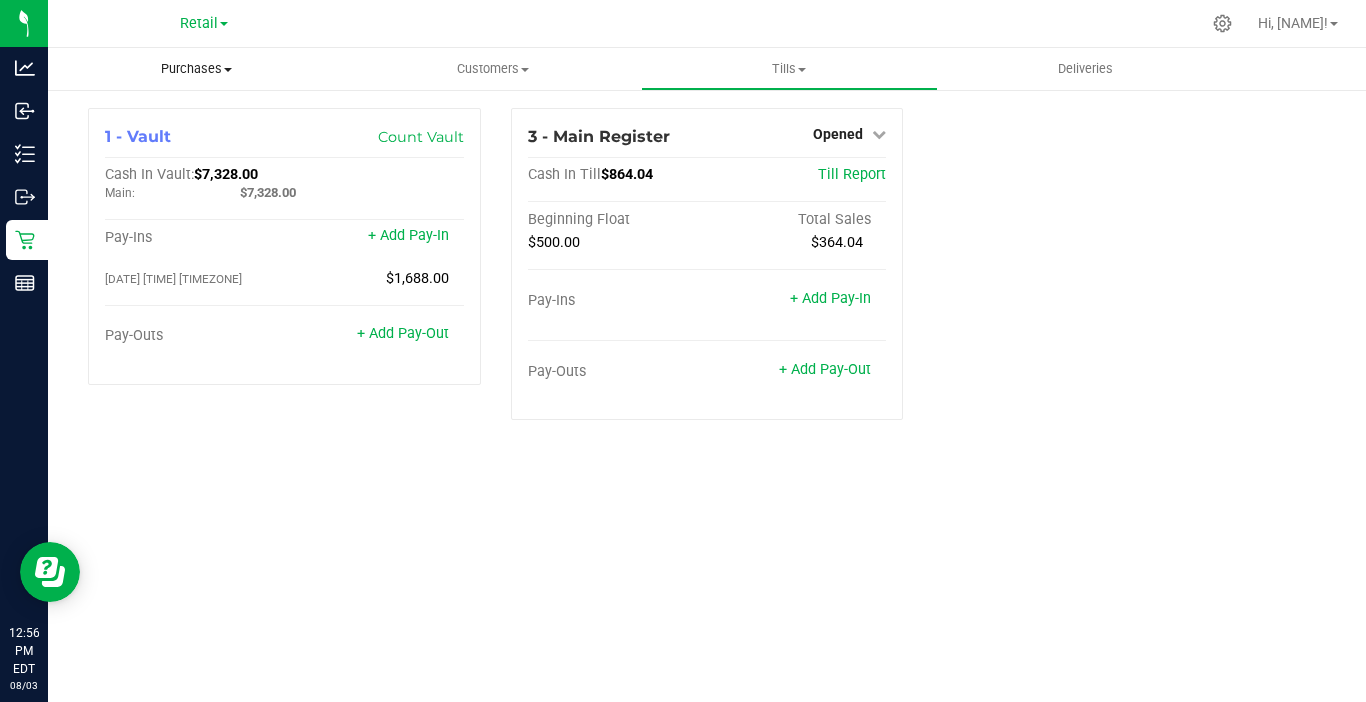 click on "Purchases" at bounding box center (196, 69) 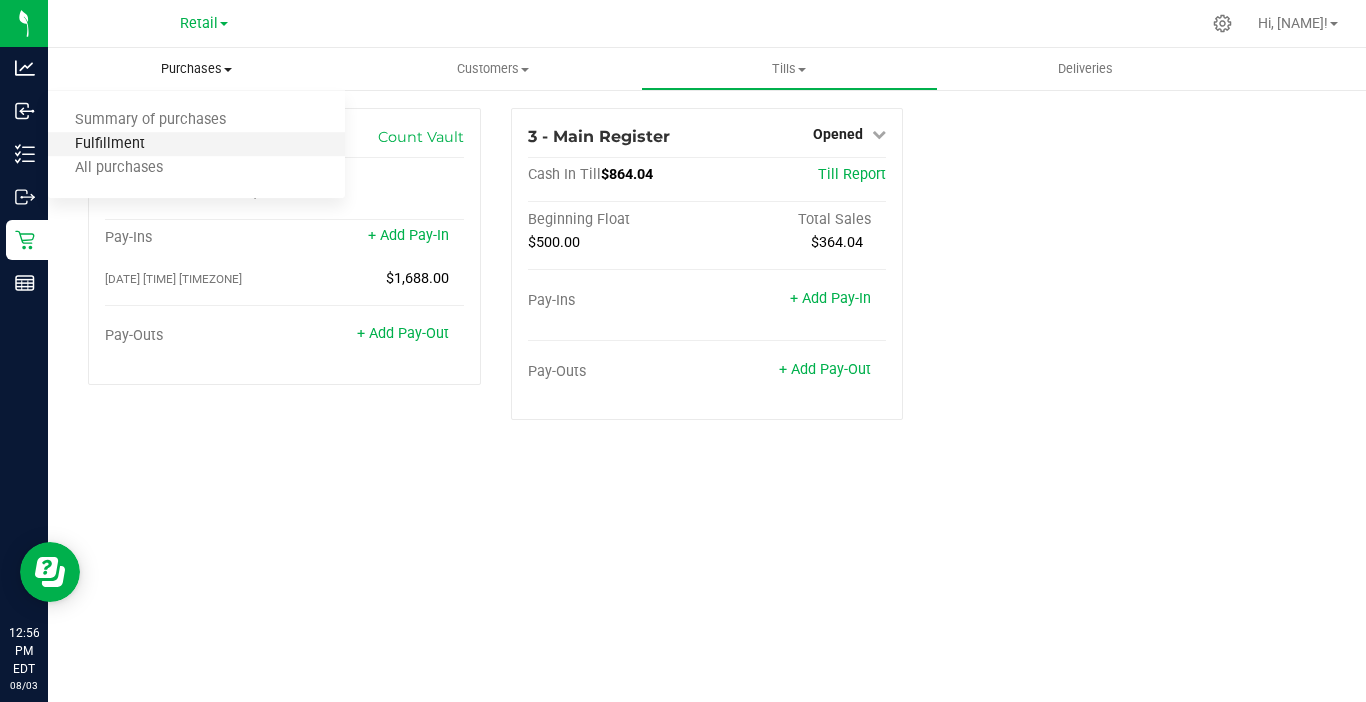 click on "Fulfillment" at bounding box center (110, 144) 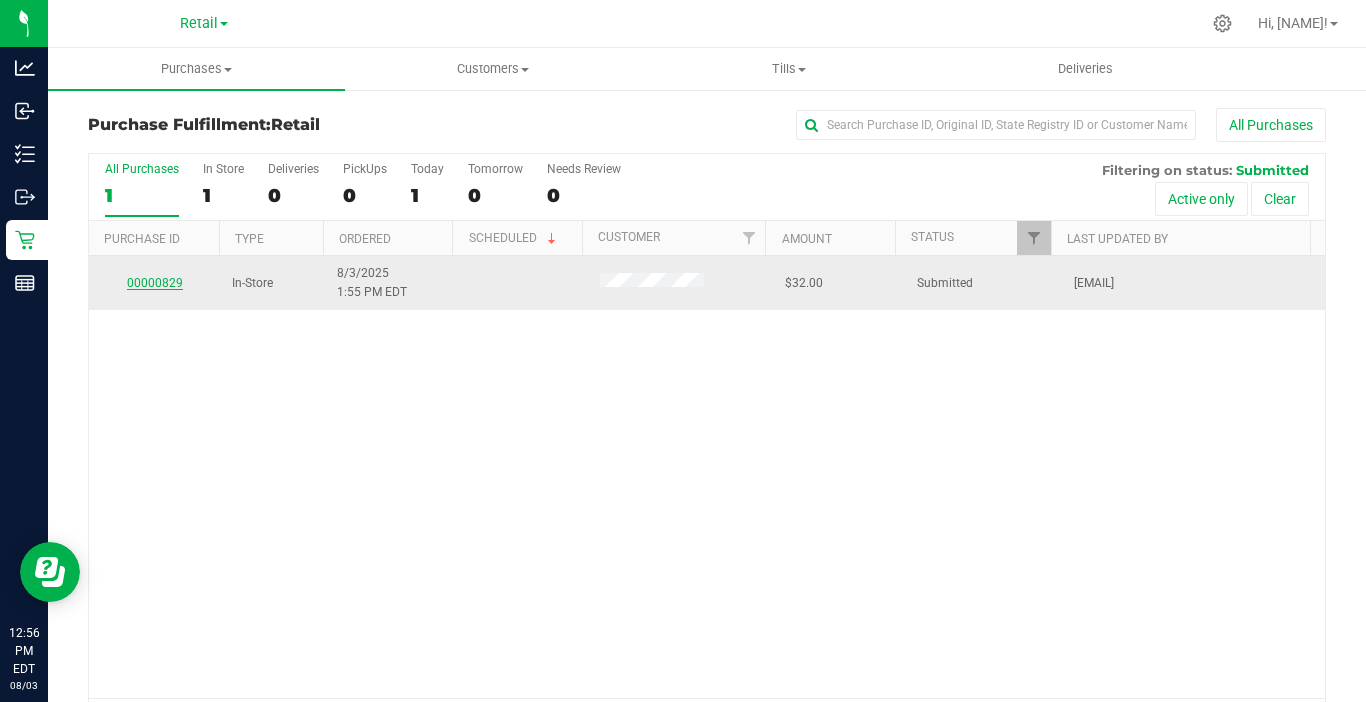 click on "00000829" at bounding box center [155, 283] 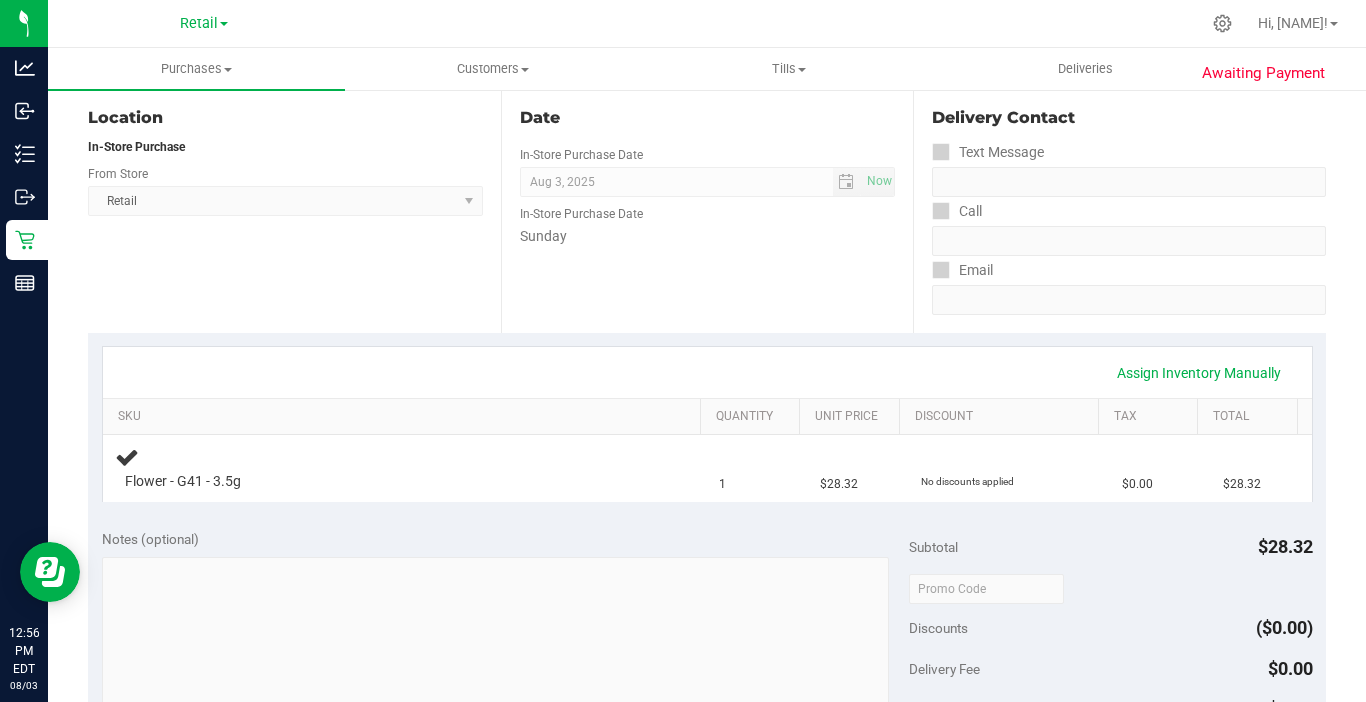 scroll, scrollTop: 200, scrollLeft: 0, axis: vertical 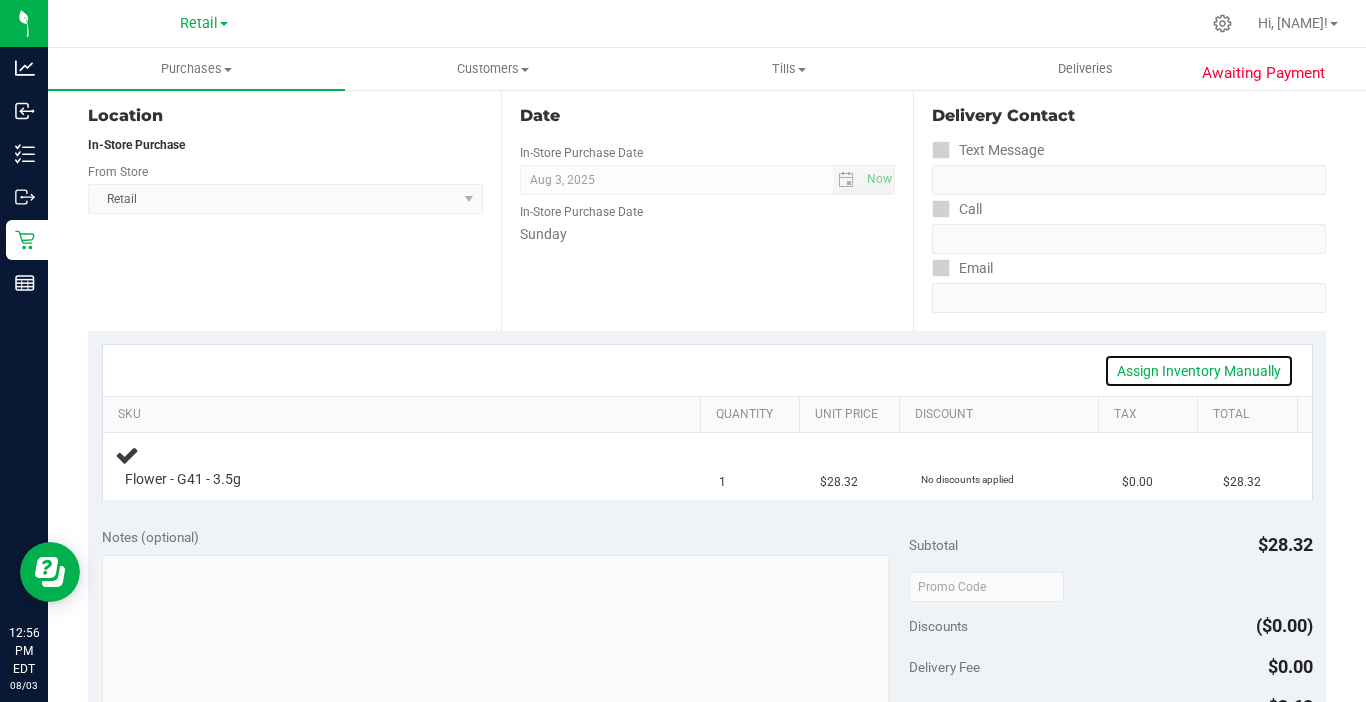 click on "Assign Inventory Manually" at bounding box center [1199, 371] 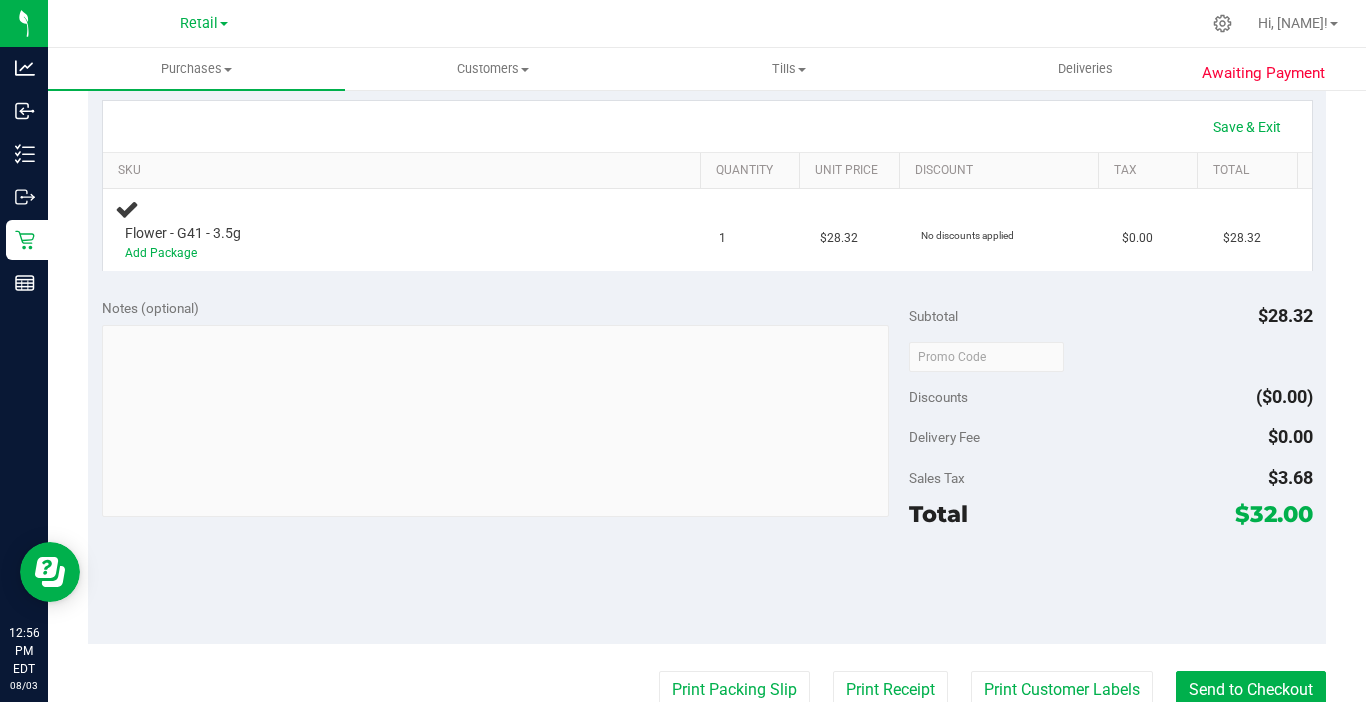 scroll, scrollTop: 500, scrollLeft: 0, axis: vertical 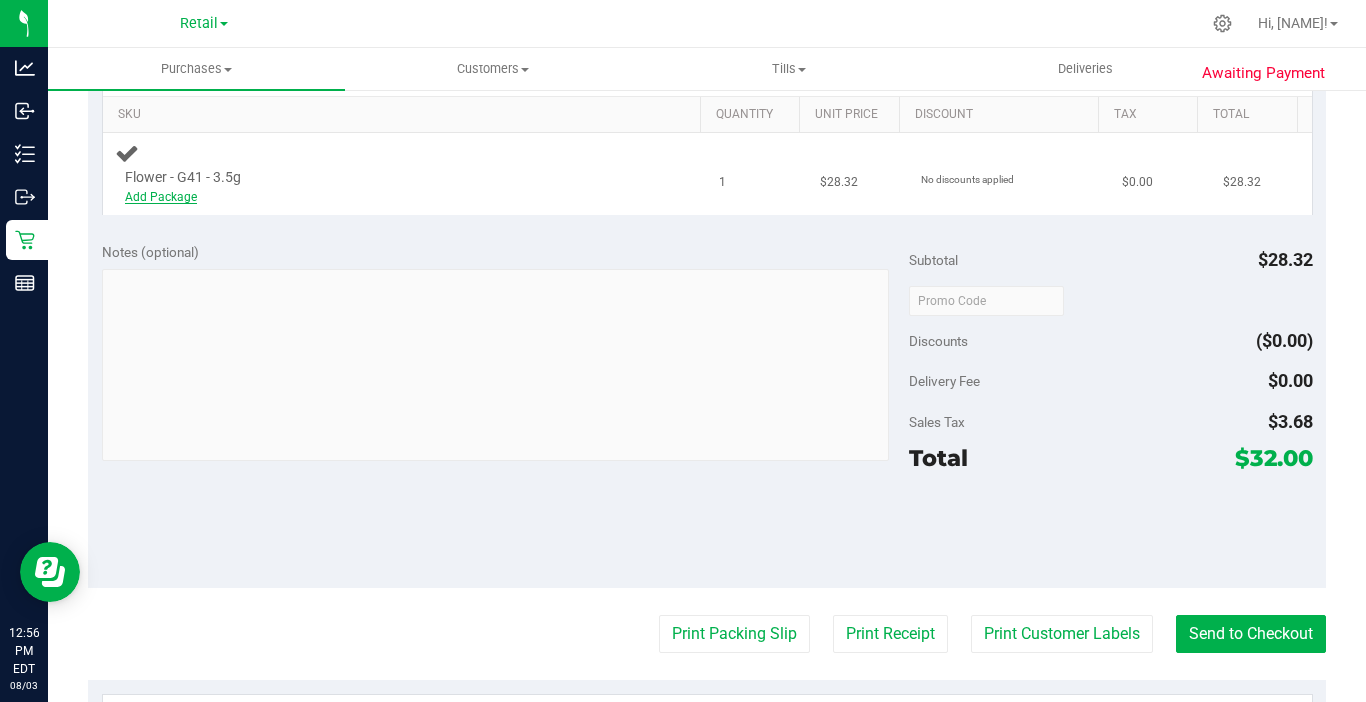 click on "Add Package" at bounding box center (161, 197) 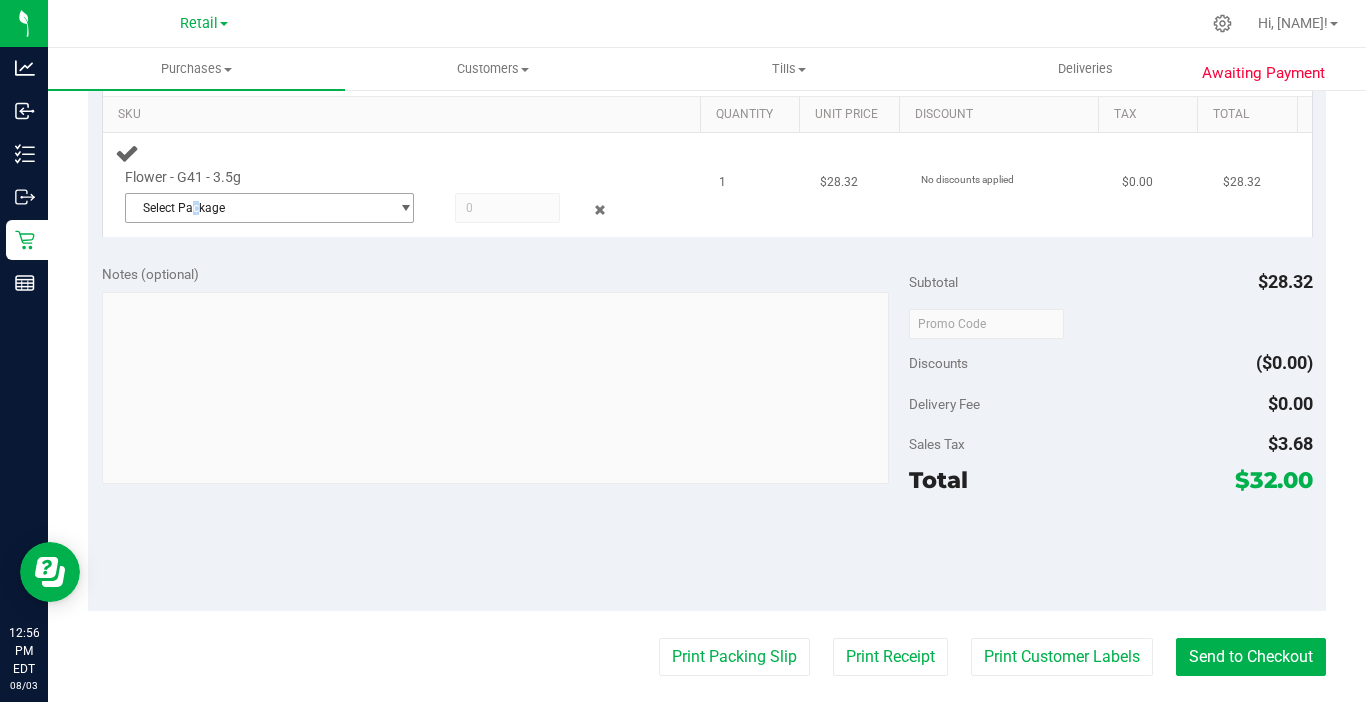 drag, startPoint x: 192, startPoint y: 206, endPoint x: 206, endPoint y: 209, distance: 14.3178215 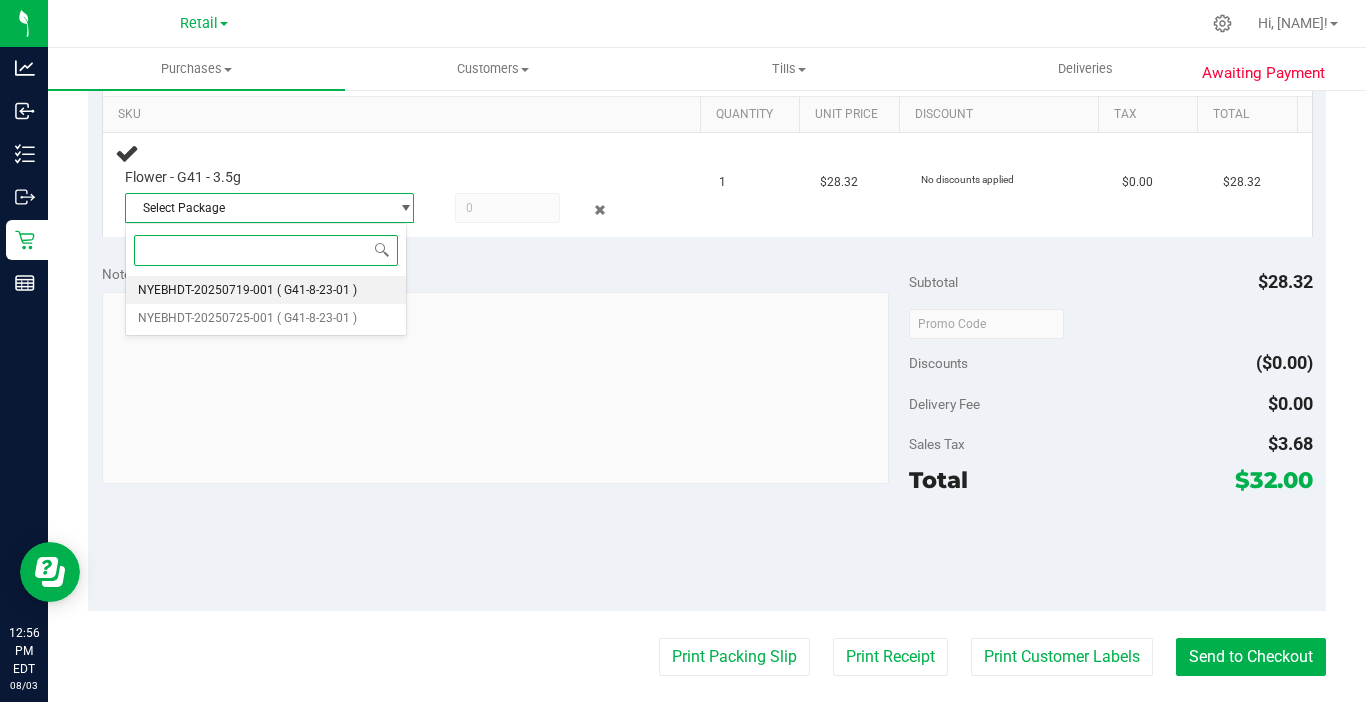click on "NYEBHDT-20250719-001" at bounding box center [206, 290] 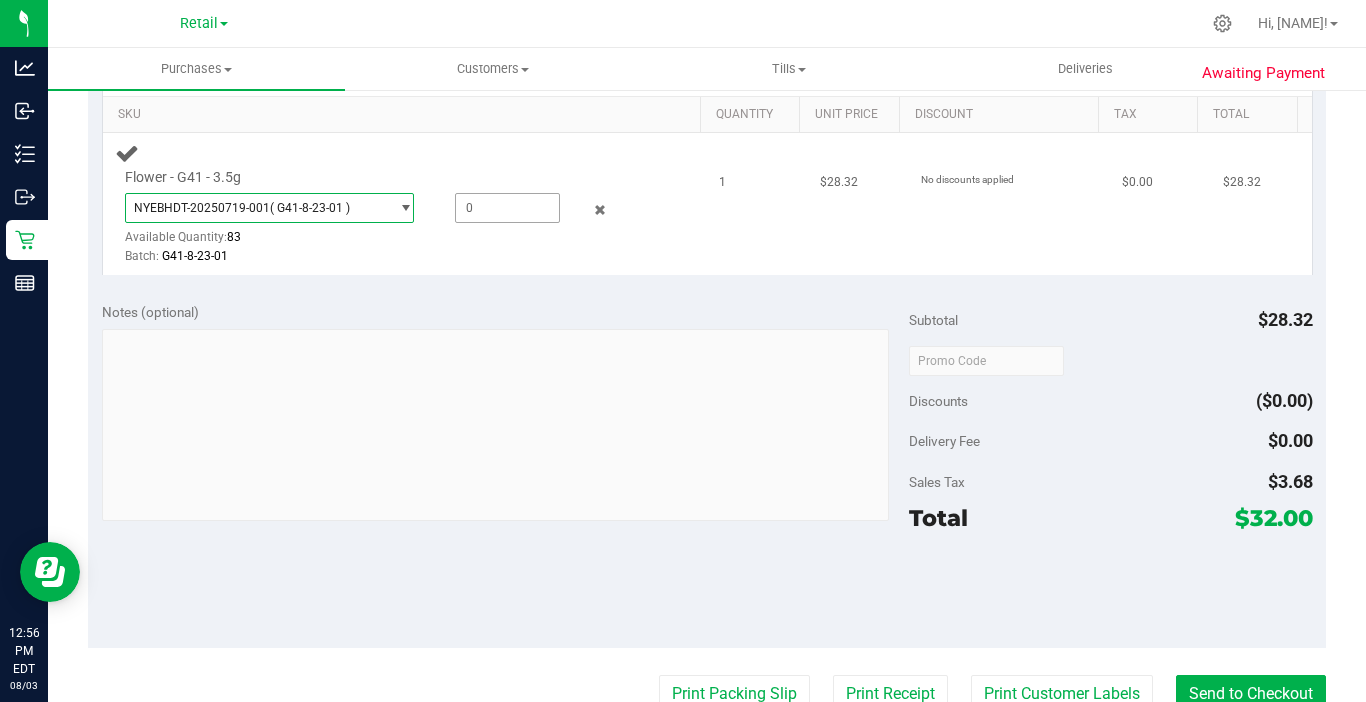 click at bounding box center [507, 208] 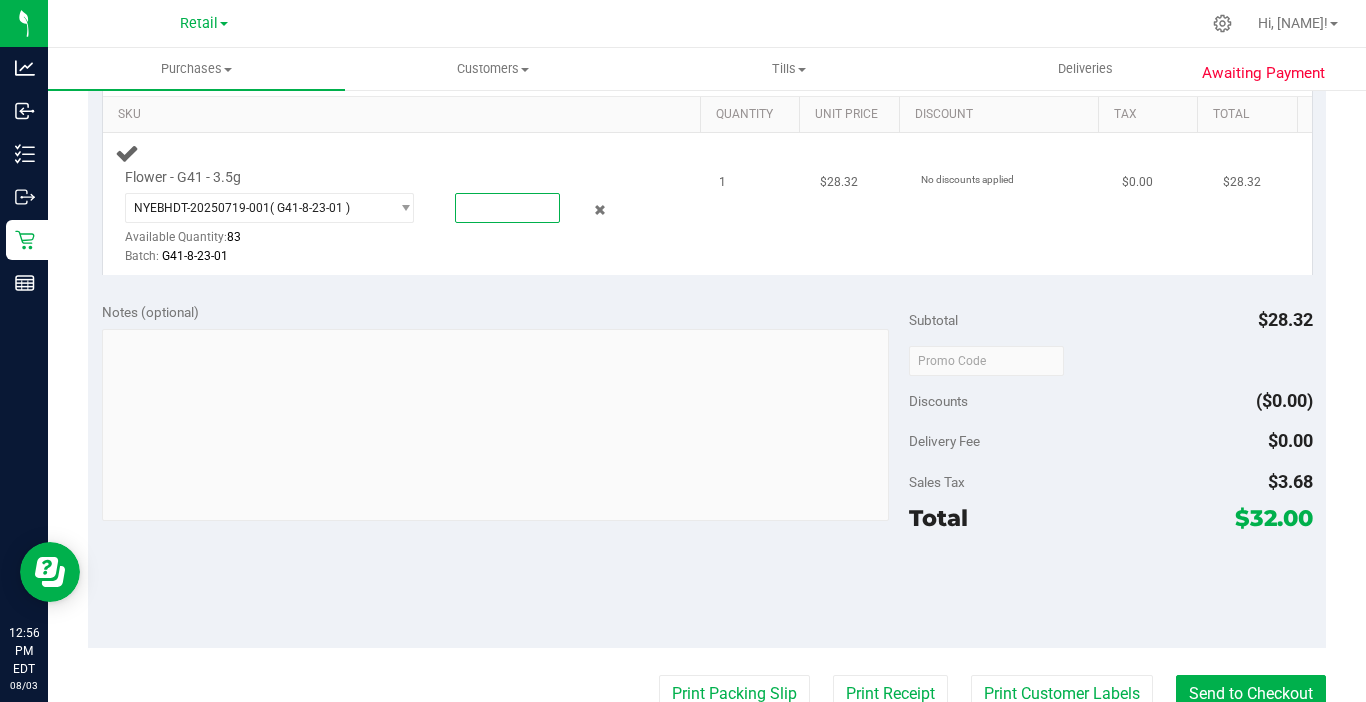 type on "1" 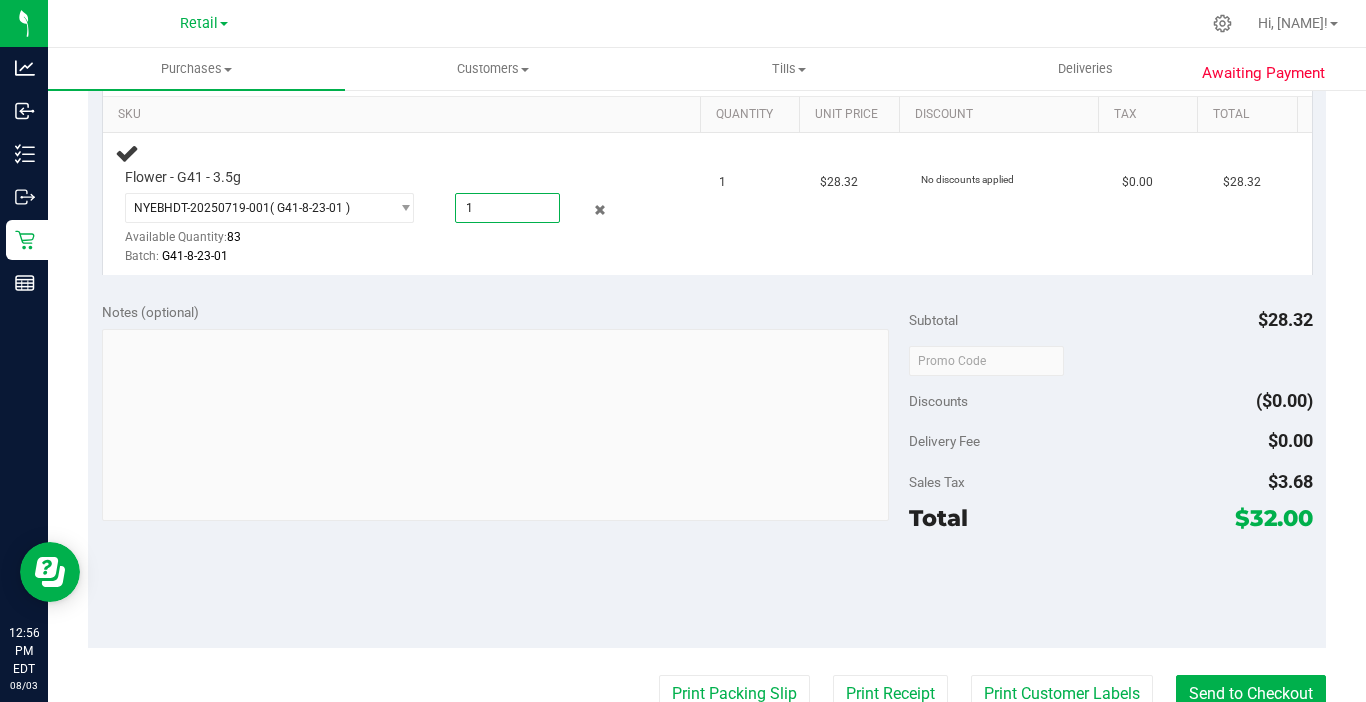 type on "1.0000" 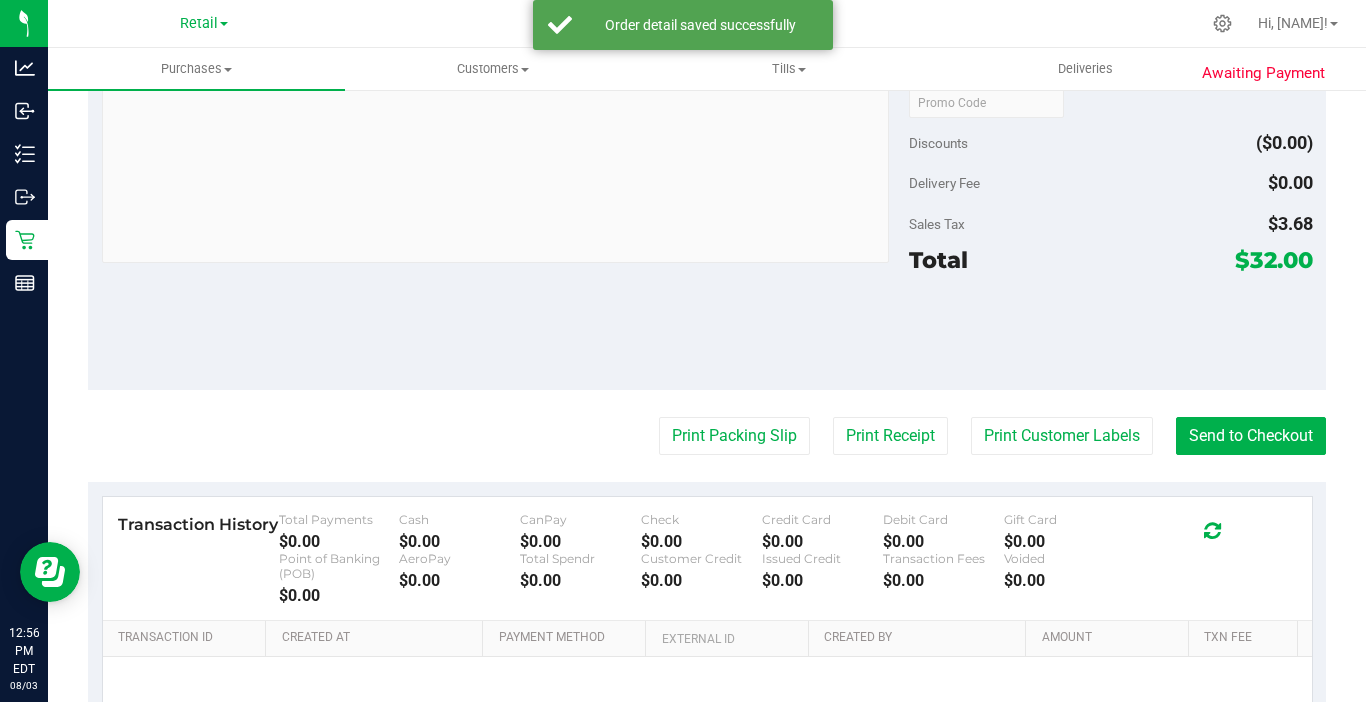 scroll, scrollTop: 800, scrollLeft: 0, axis: vertical 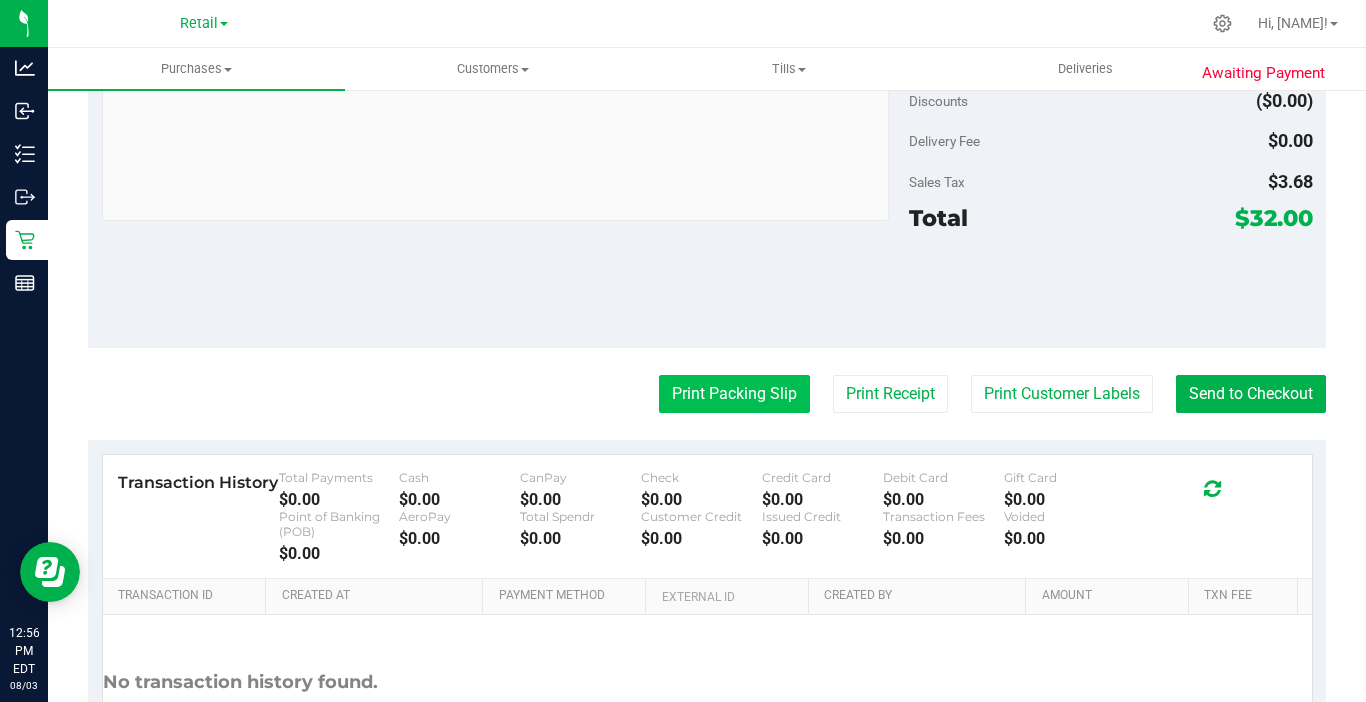 click on "Print Packing Slip" at bounding box center [734, 394] 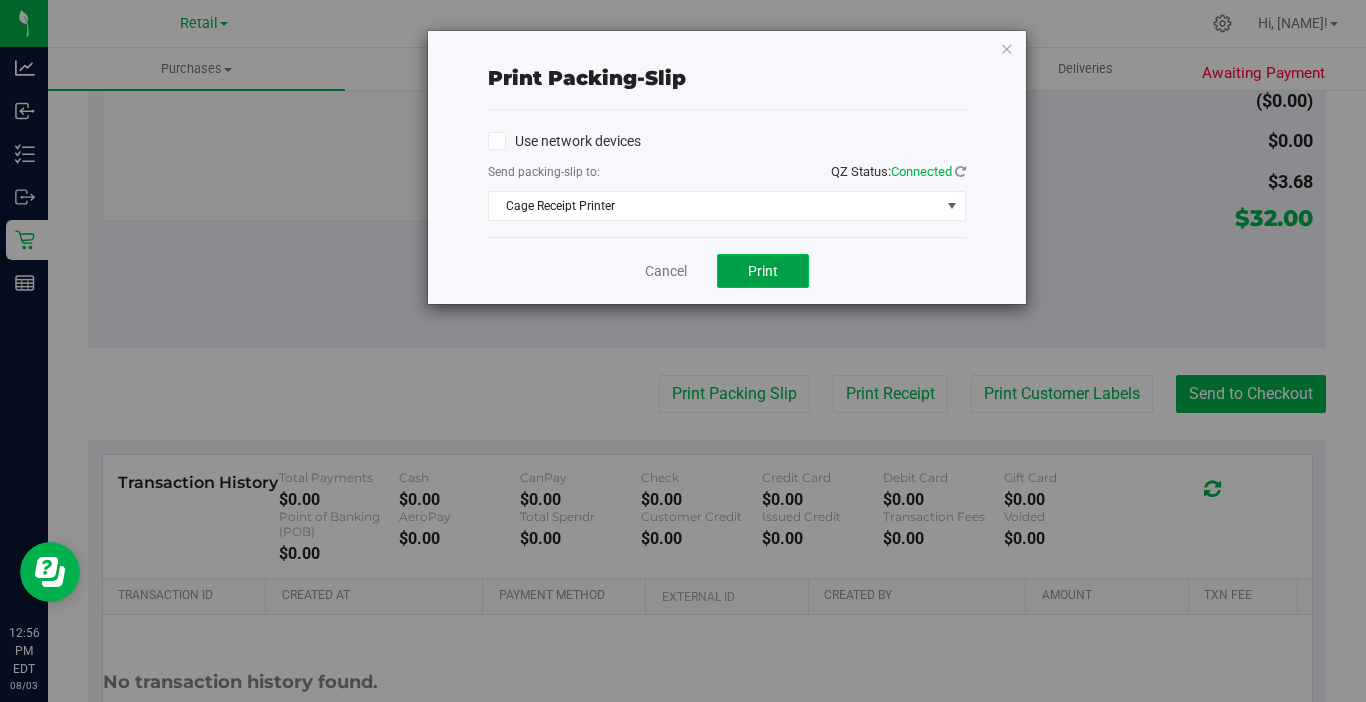 click on "Print" at bounding box center (763, 271) 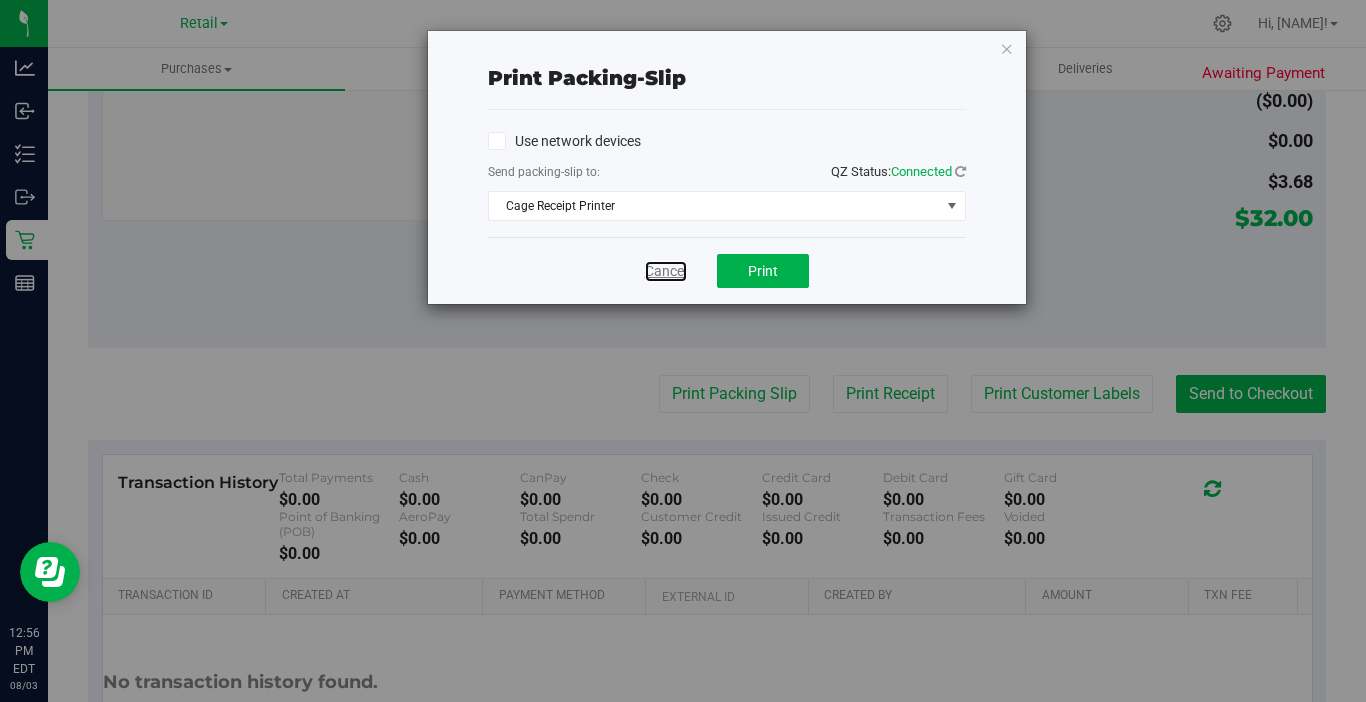 click on "Cancel" at bounding box center [666, 271] 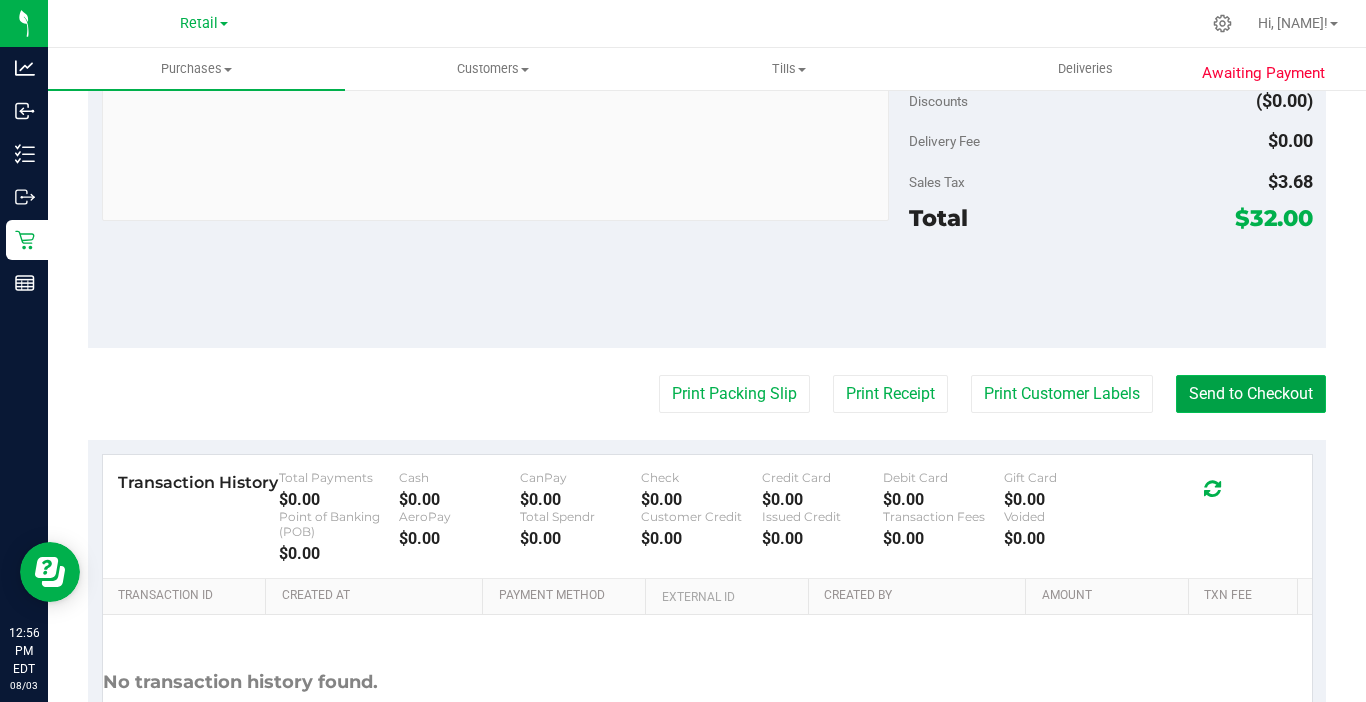 click on "Send to Checkout" at bounding box center [1251, 394] 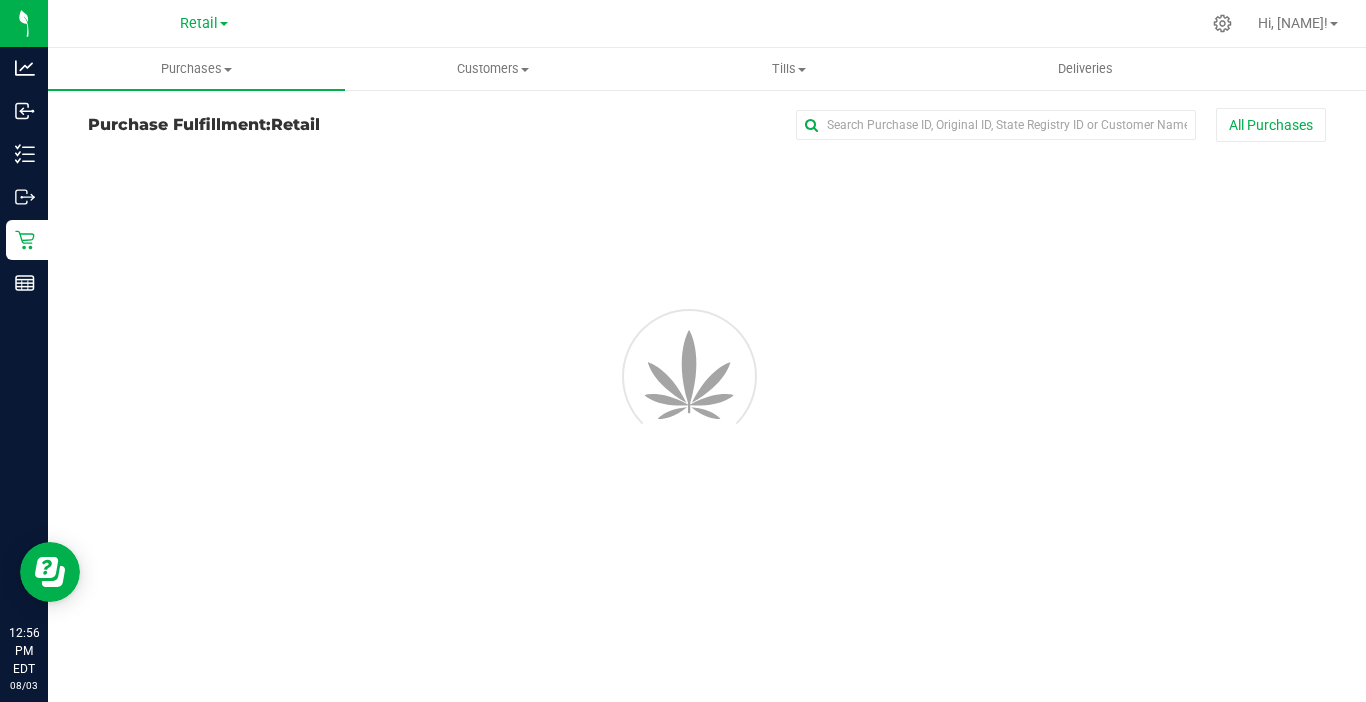 scroll, scrollTop: 0, scrollLeft: 0, axis: both 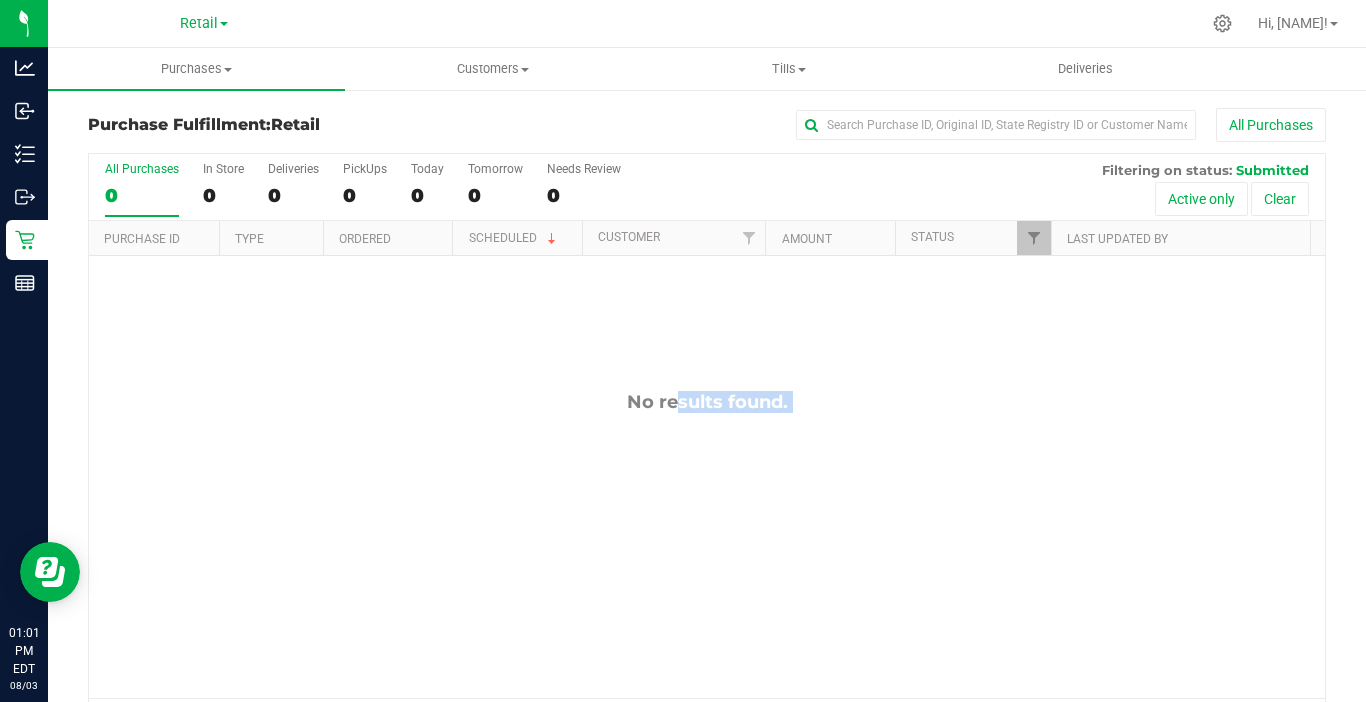 drag, startPoint x: 171, startPoint y: 695, endPoint x: 177, endPoint y: 721, distance: 26.683329 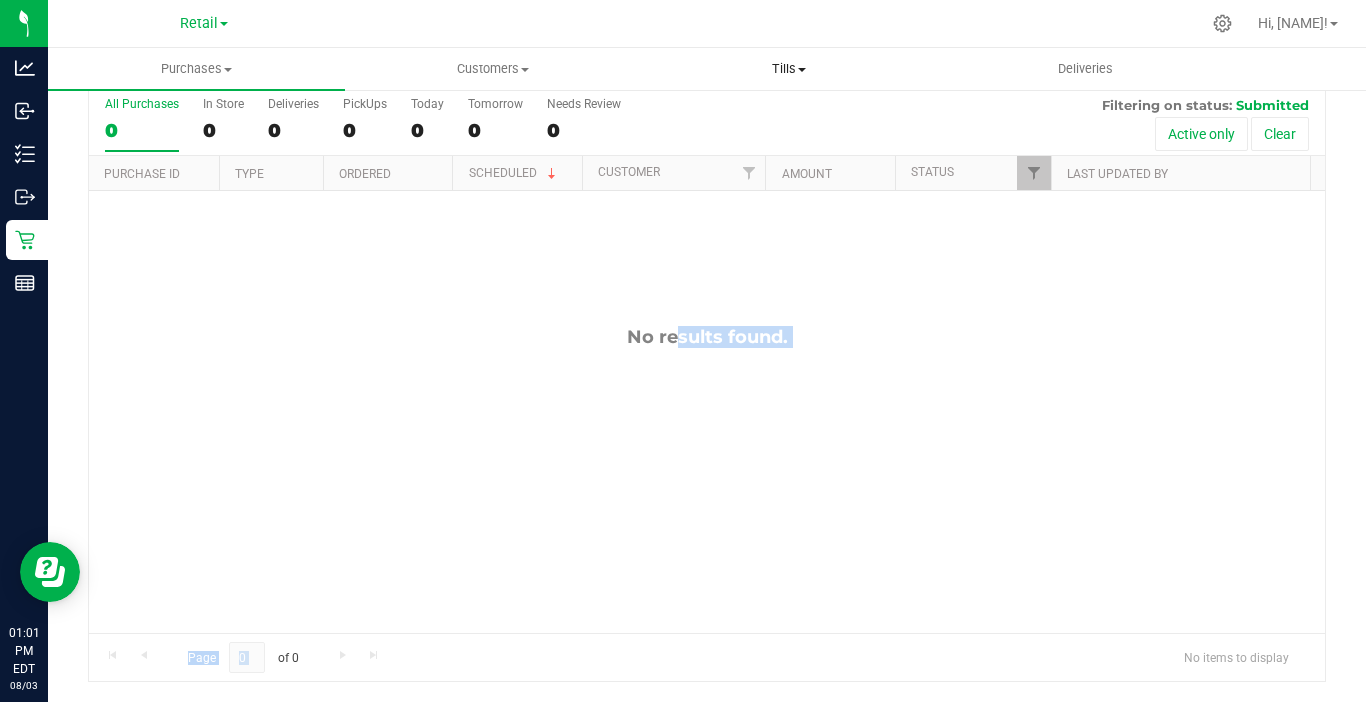 click on "Tills" at bounding box center (789, 69) 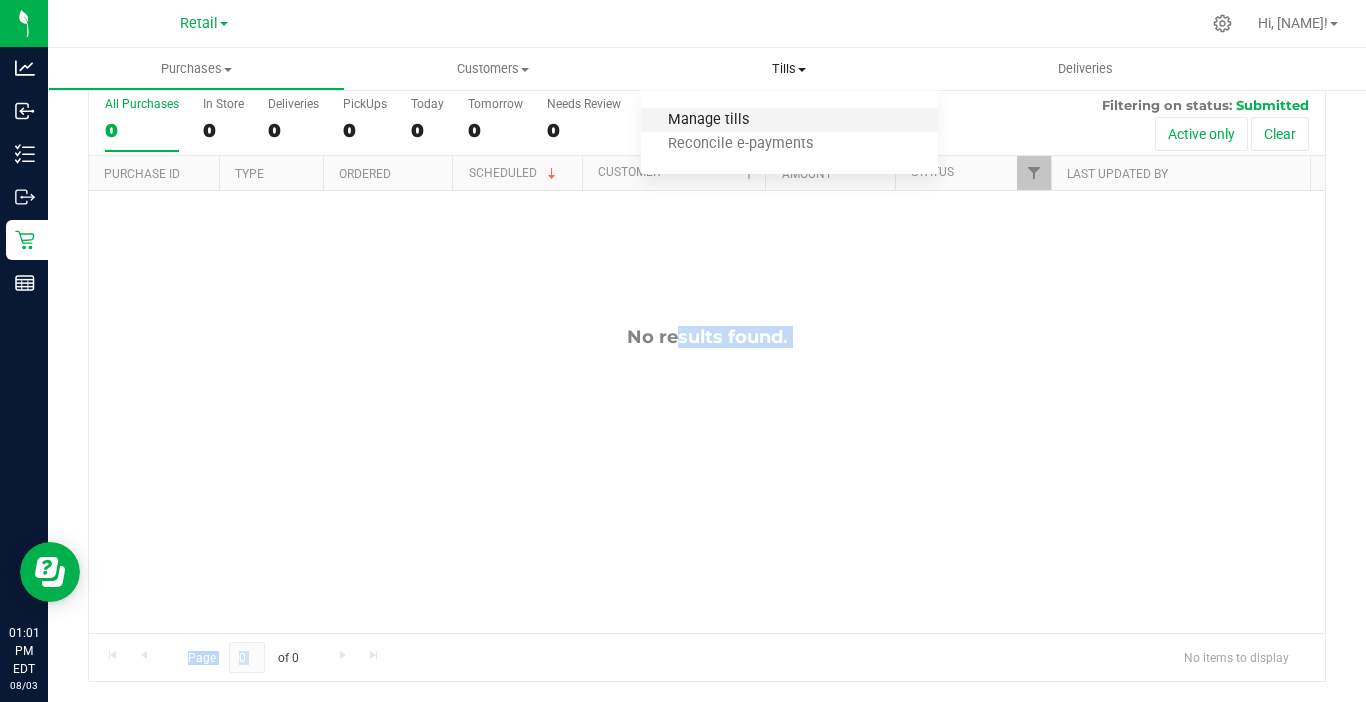 click on "Manage tills" at bounding box center (708, 120) 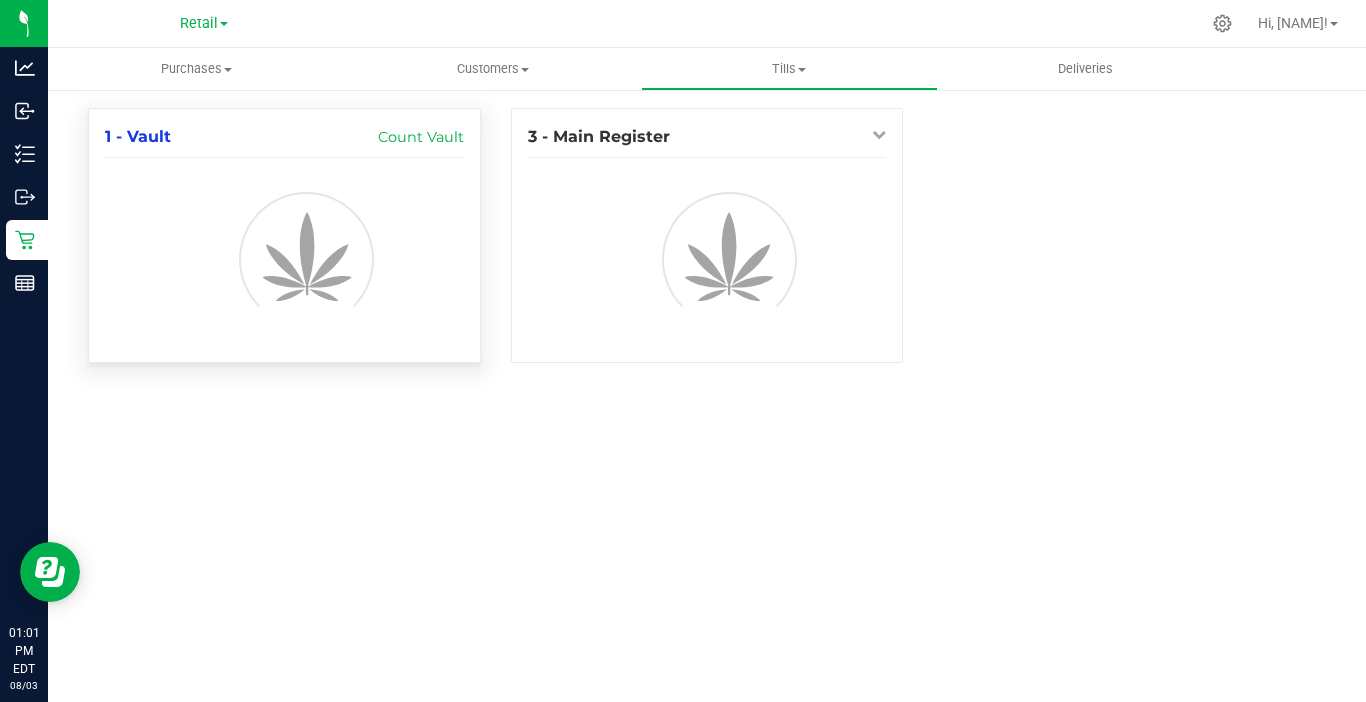 scroll, scrollTop: 0, scrollLeft: 0, axis: both 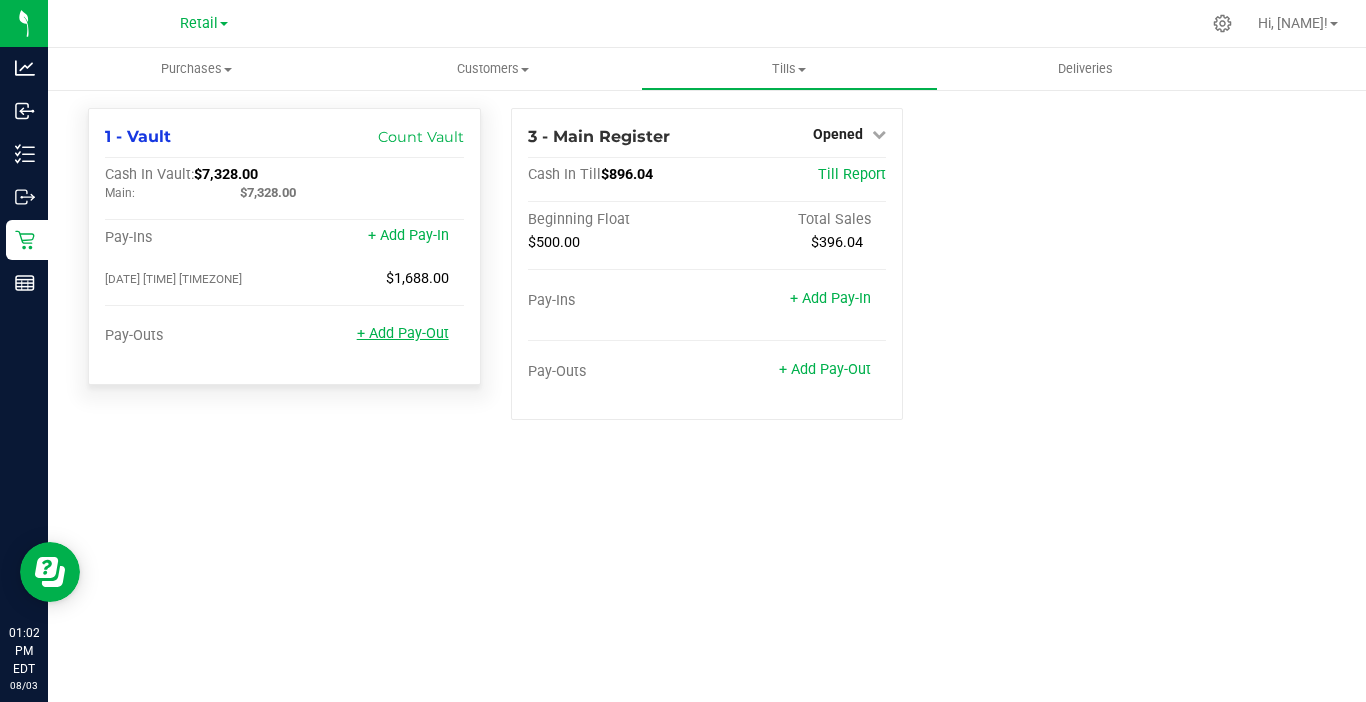 click on "+ Add Pay-Out" at bounding box center [403, 333] 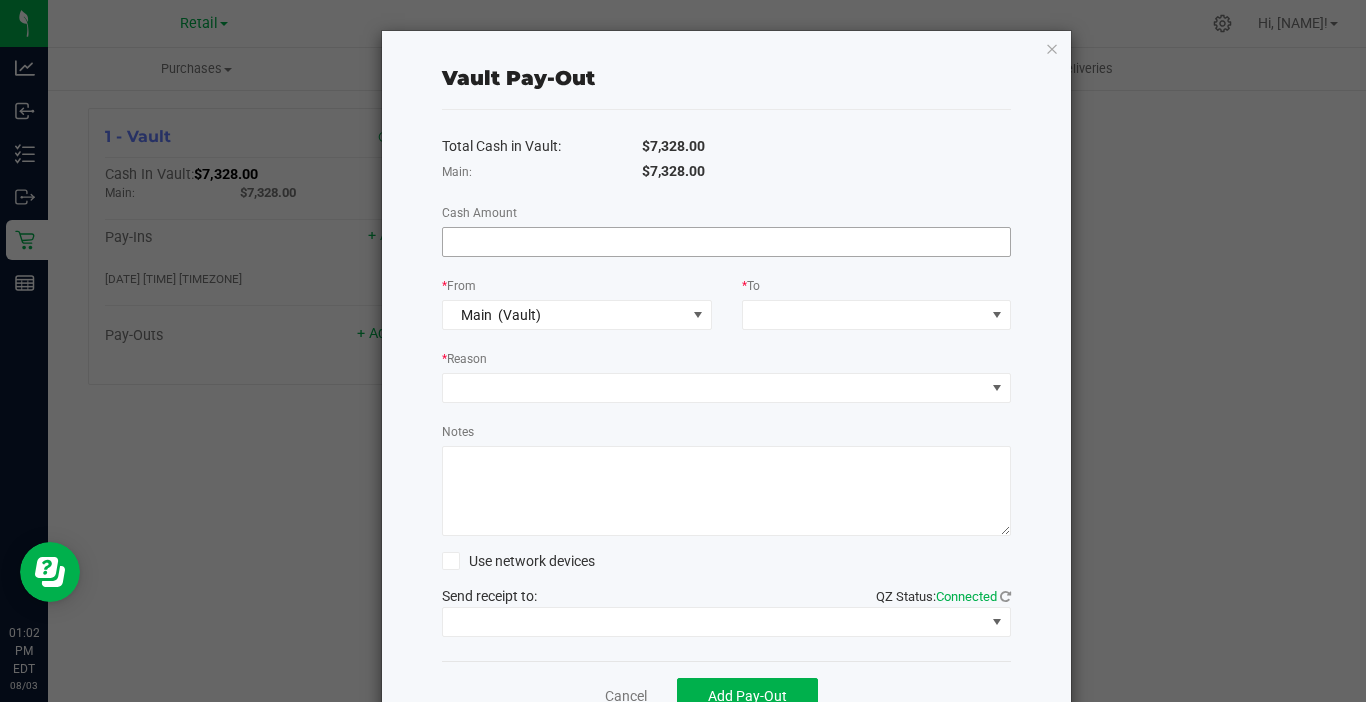 click at bounding box center (726, 242) 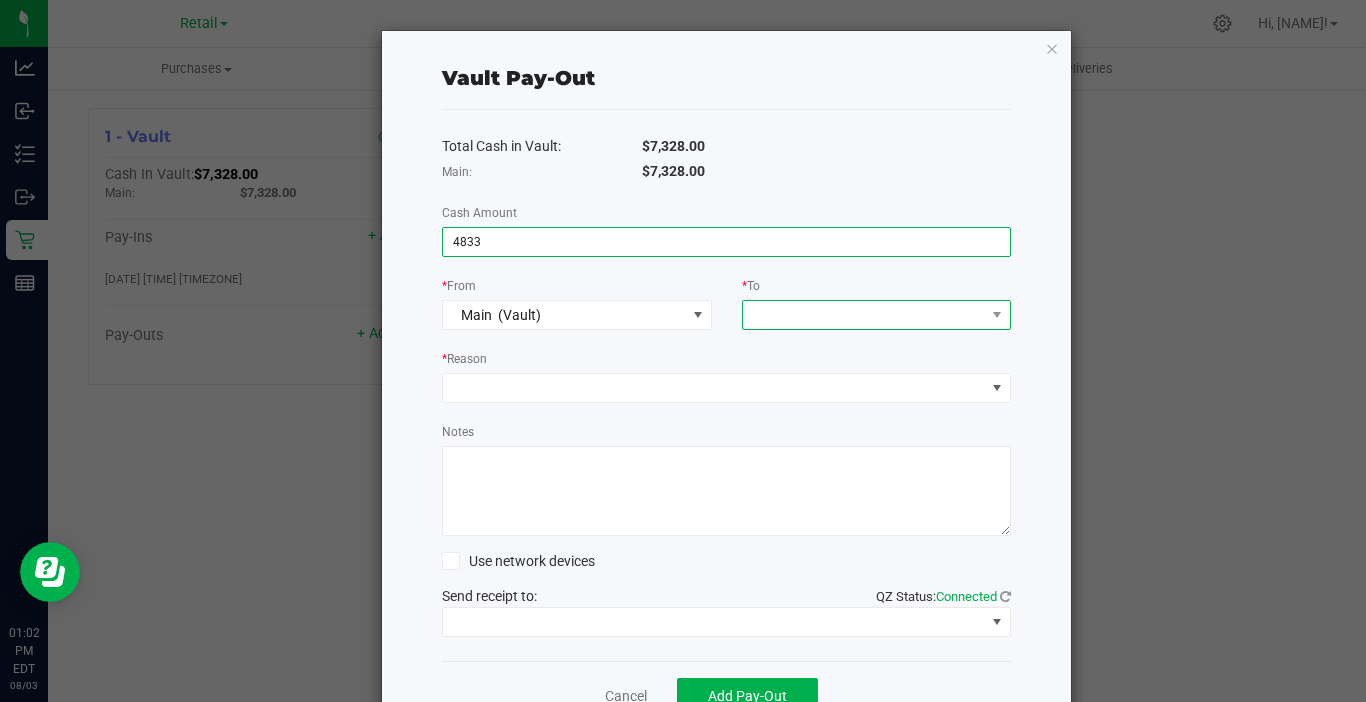 type on "$4,833.00" 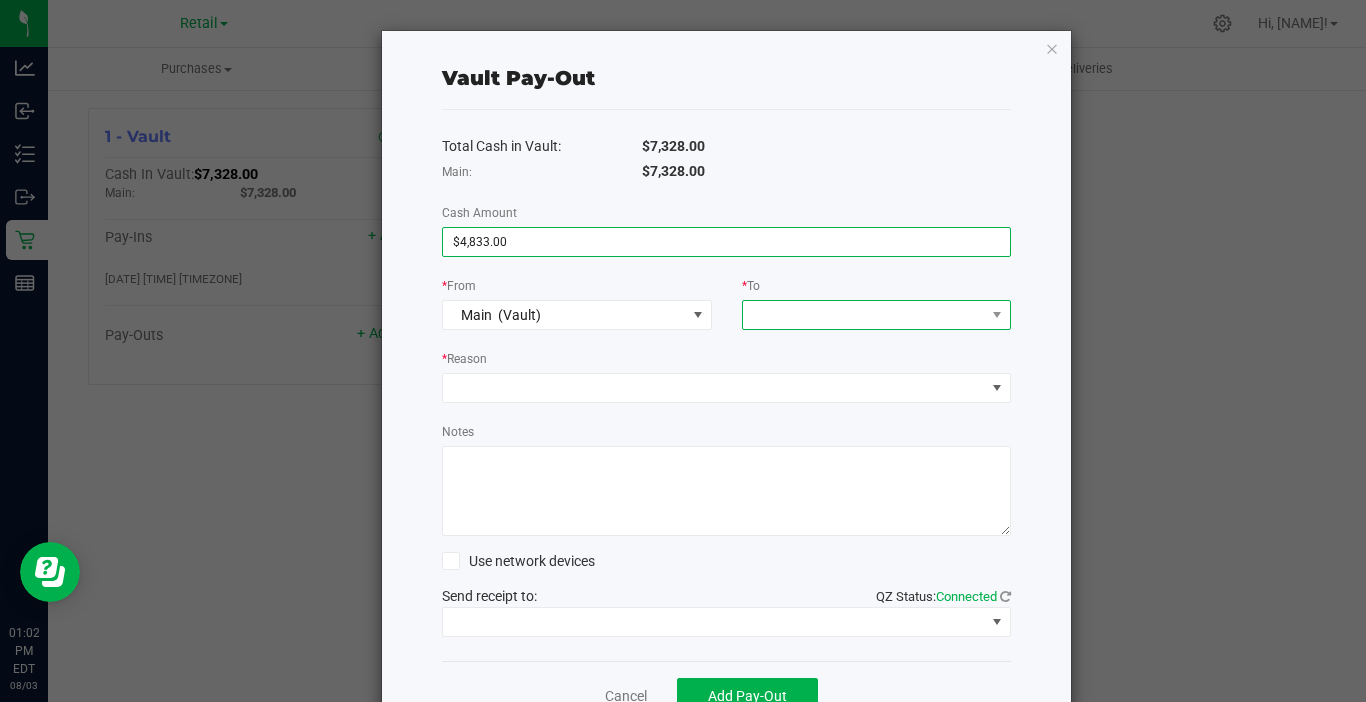 click at bounding box center (864, 315) 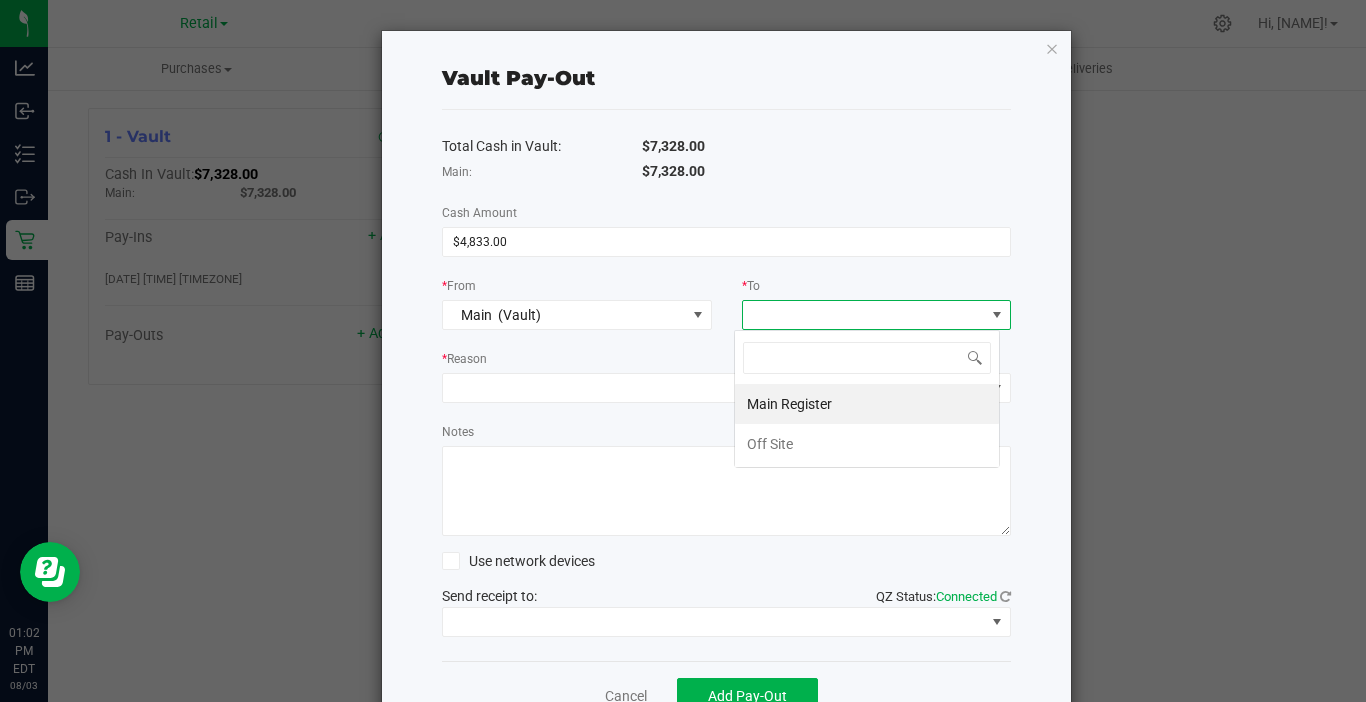 scroll, scrollTop: 99970, scrollLeft: 99734, axis: both 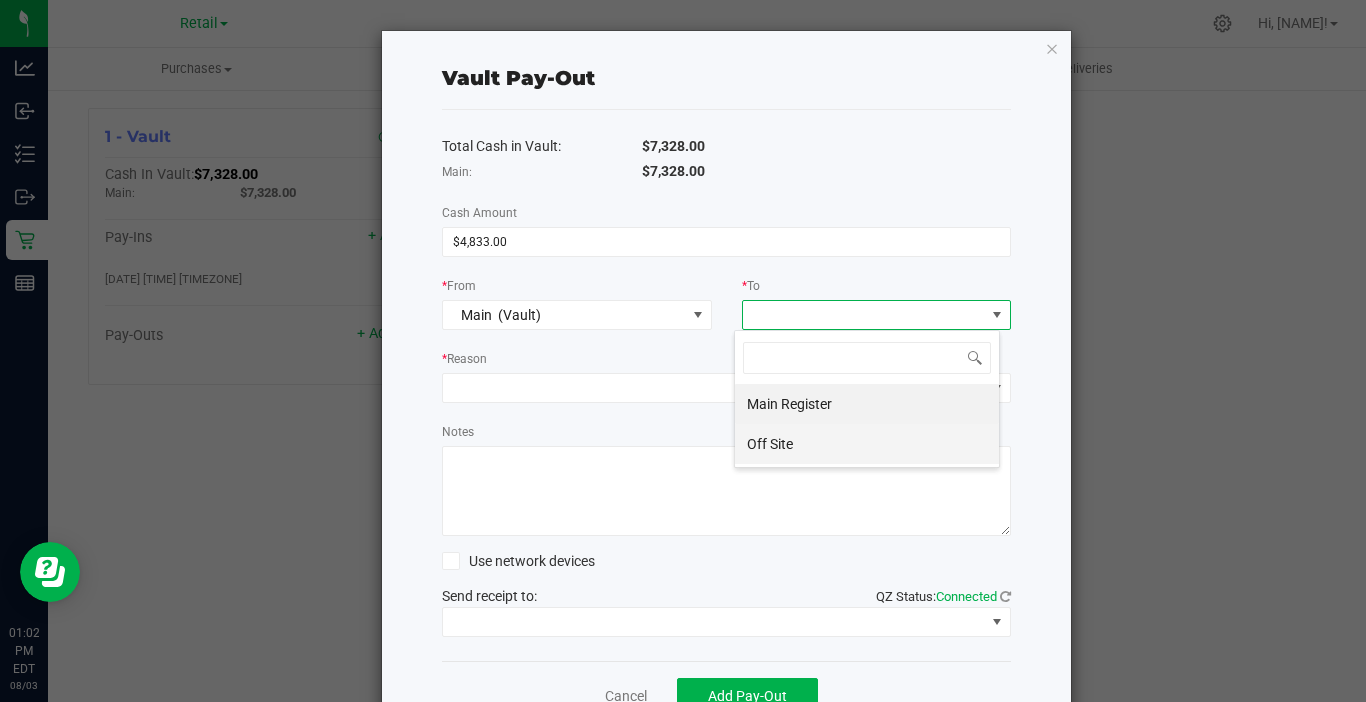 click on "Off Site" at bounding box center [867, 444] 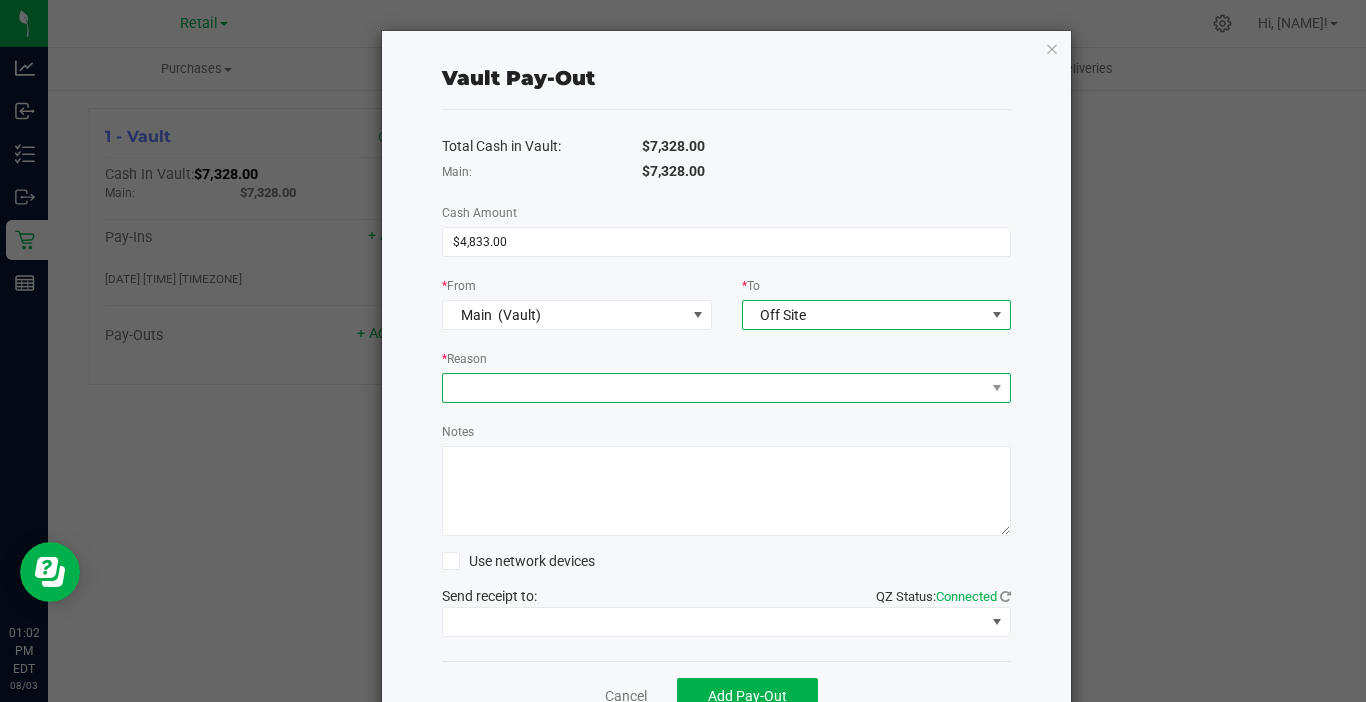 click at bounding box center [714, 388] 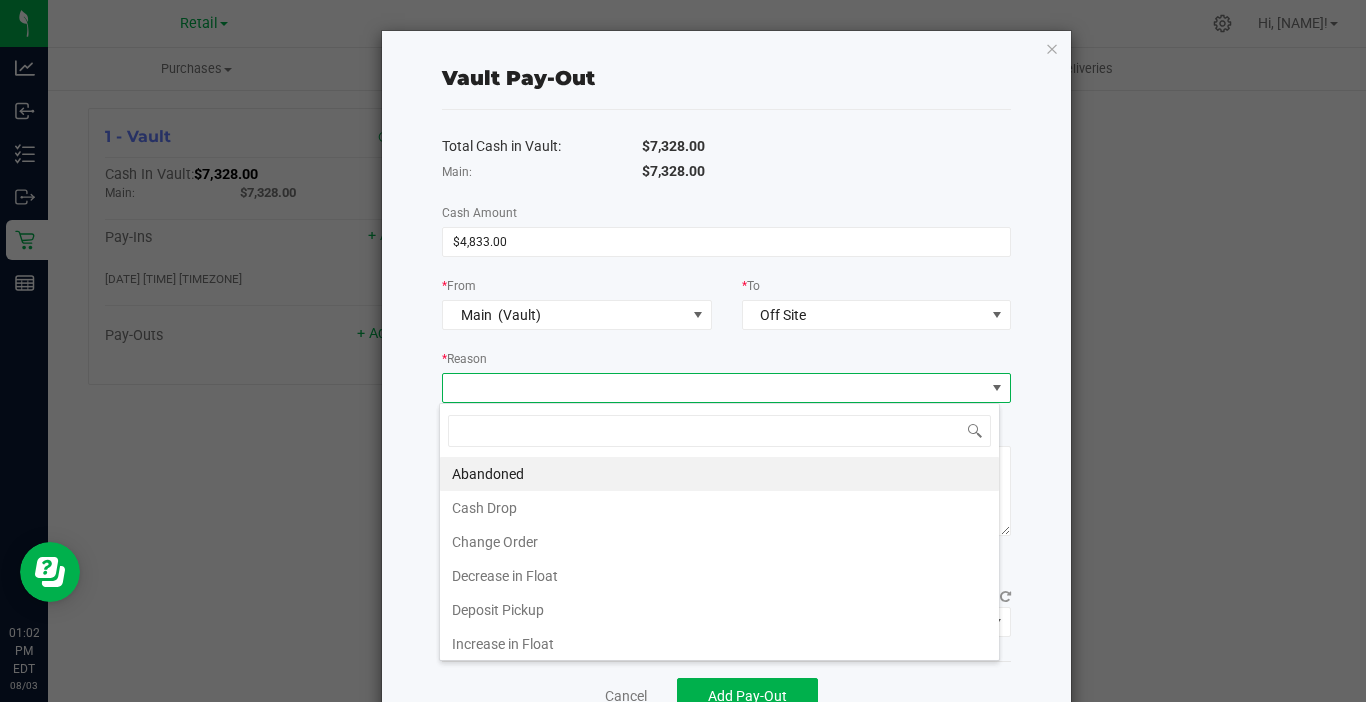 scroll, scrollTop: 99970, scrollLeft: 99439, axis: both 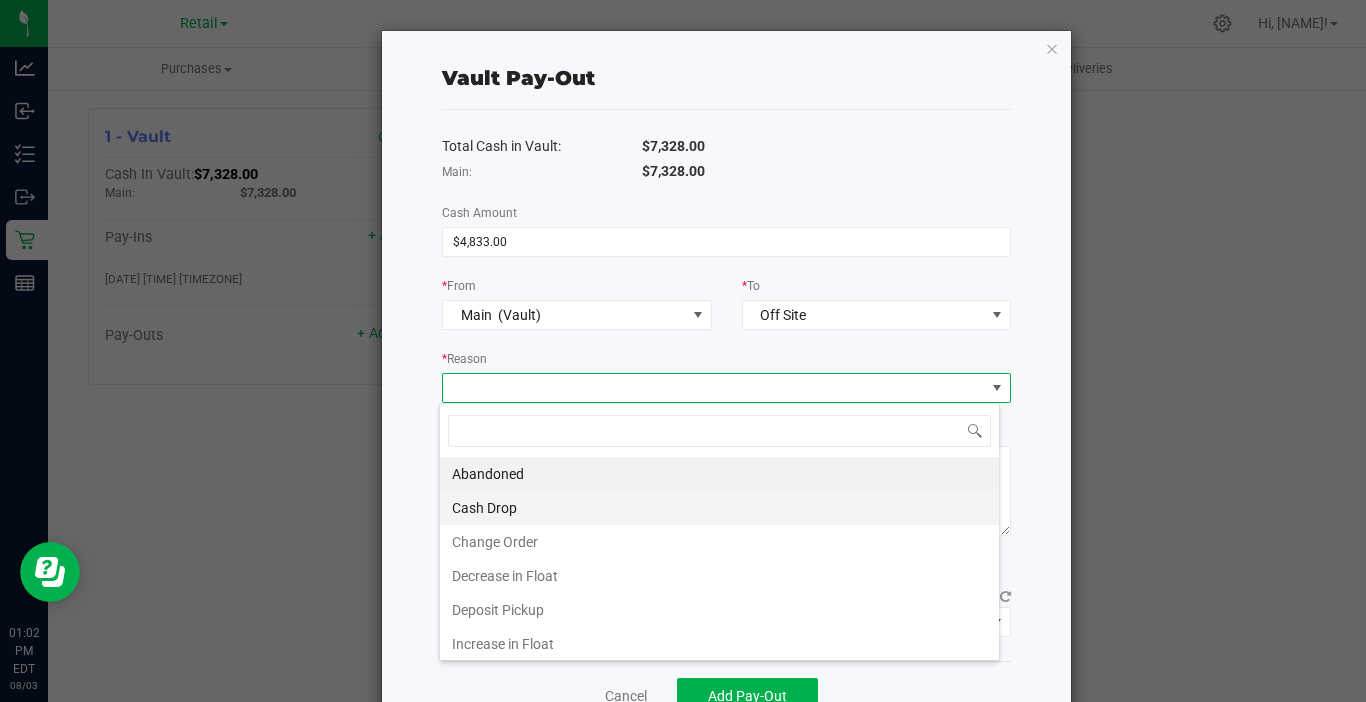 click on "Cash Drop" at bounding box center (719, 508) 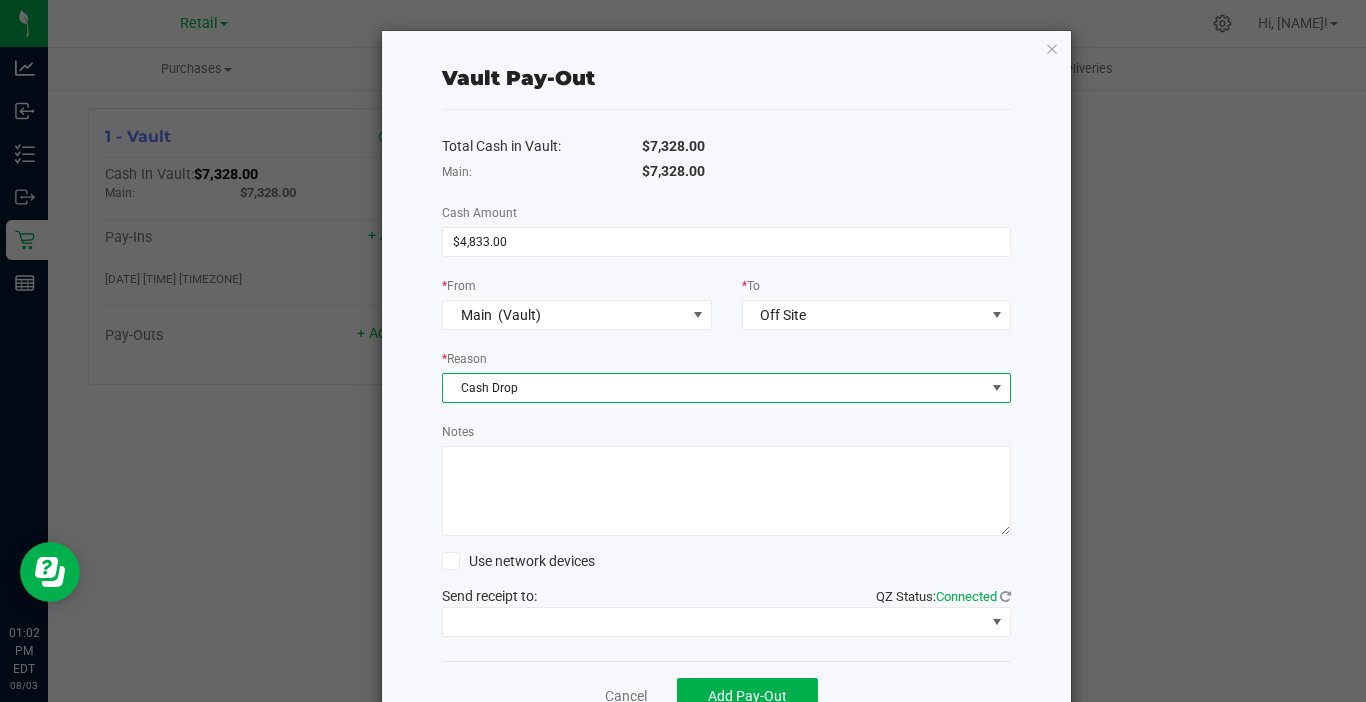 click on "Notes" at bounding box center (726, 491) 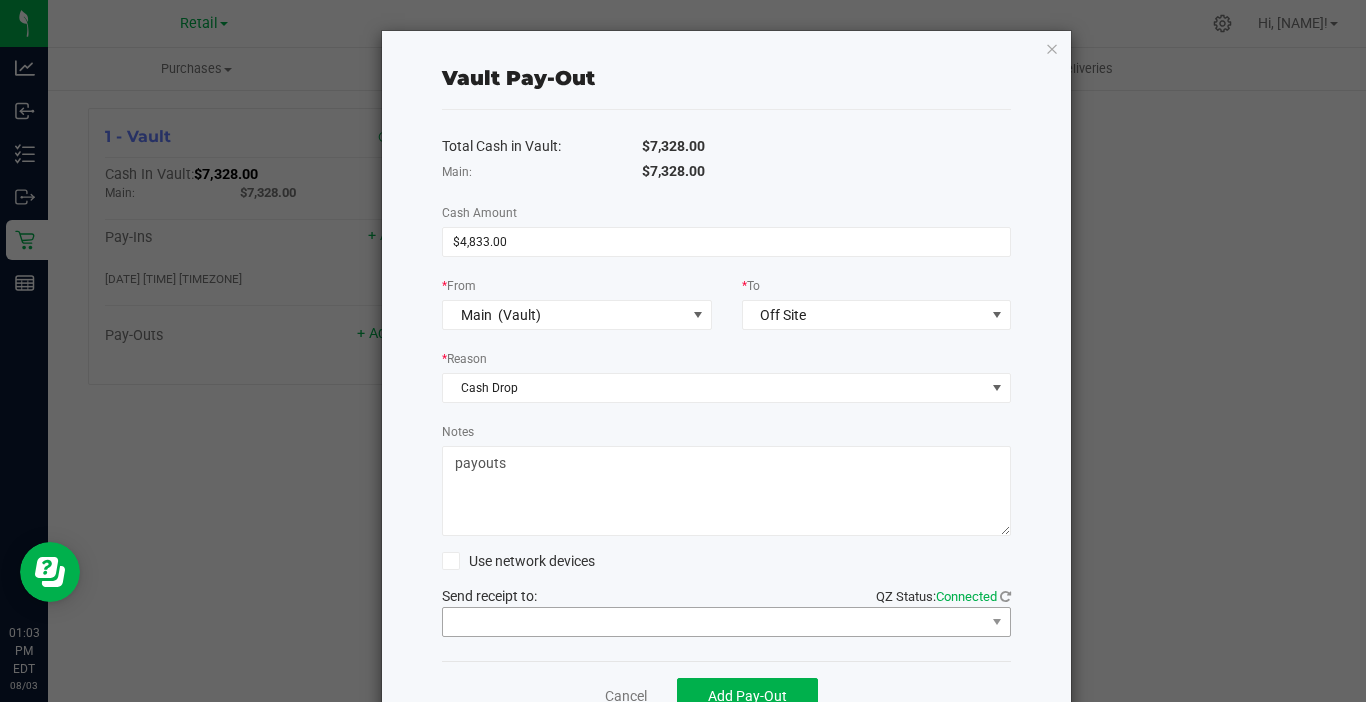 type on "payouts" 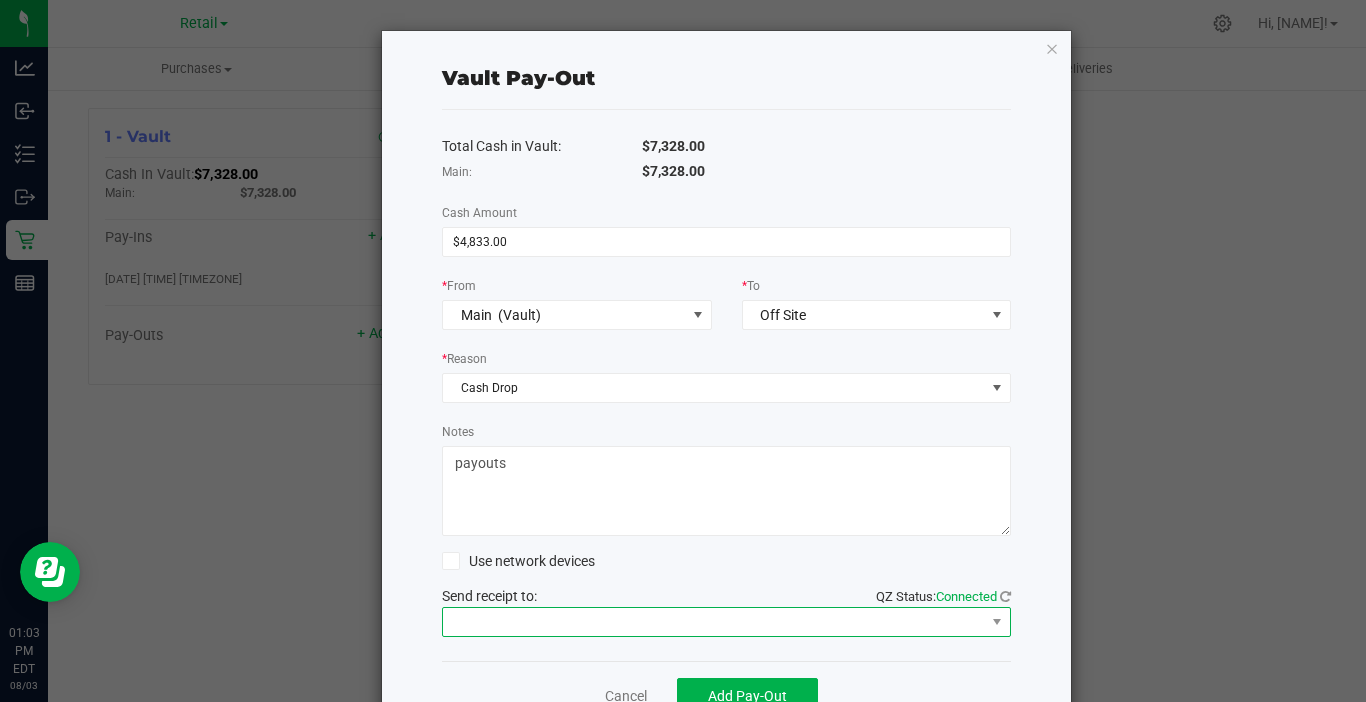 click at bounding box center [714, 622] 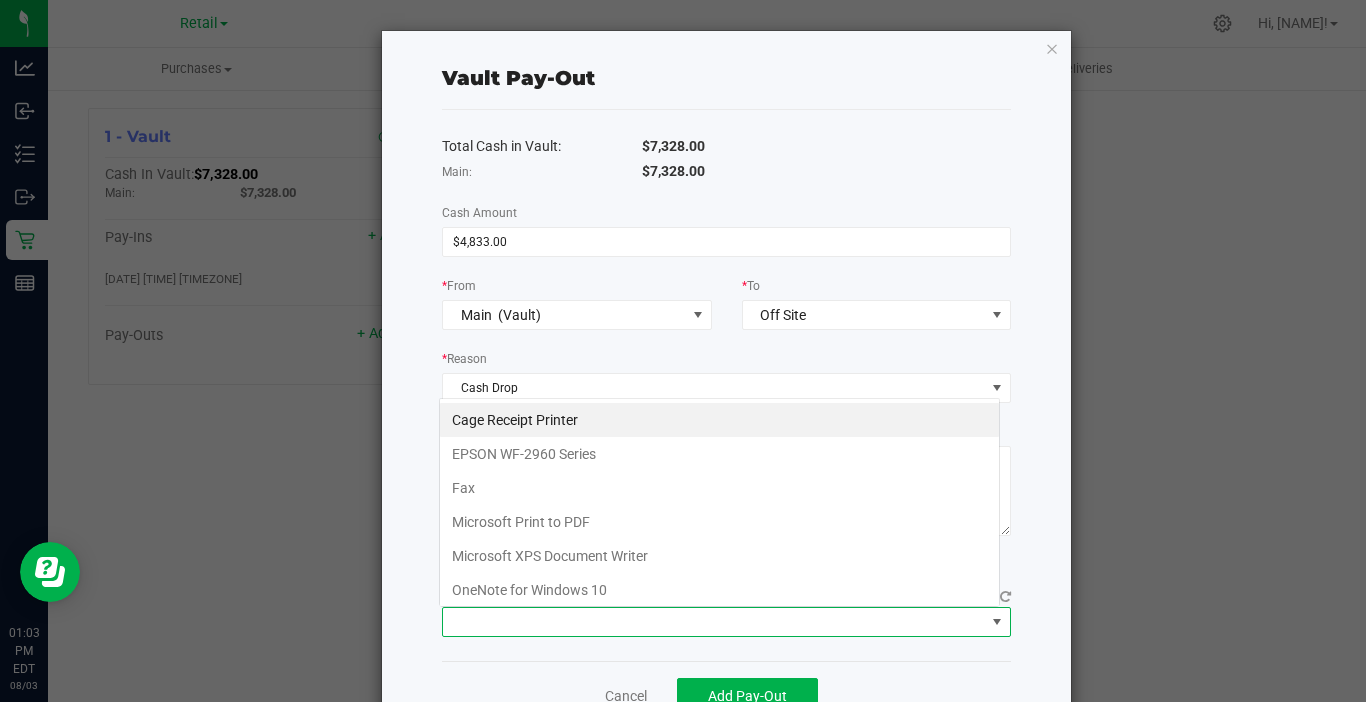 scroll, scrollTop: 99970, scrollLeft: 99439, axis: both 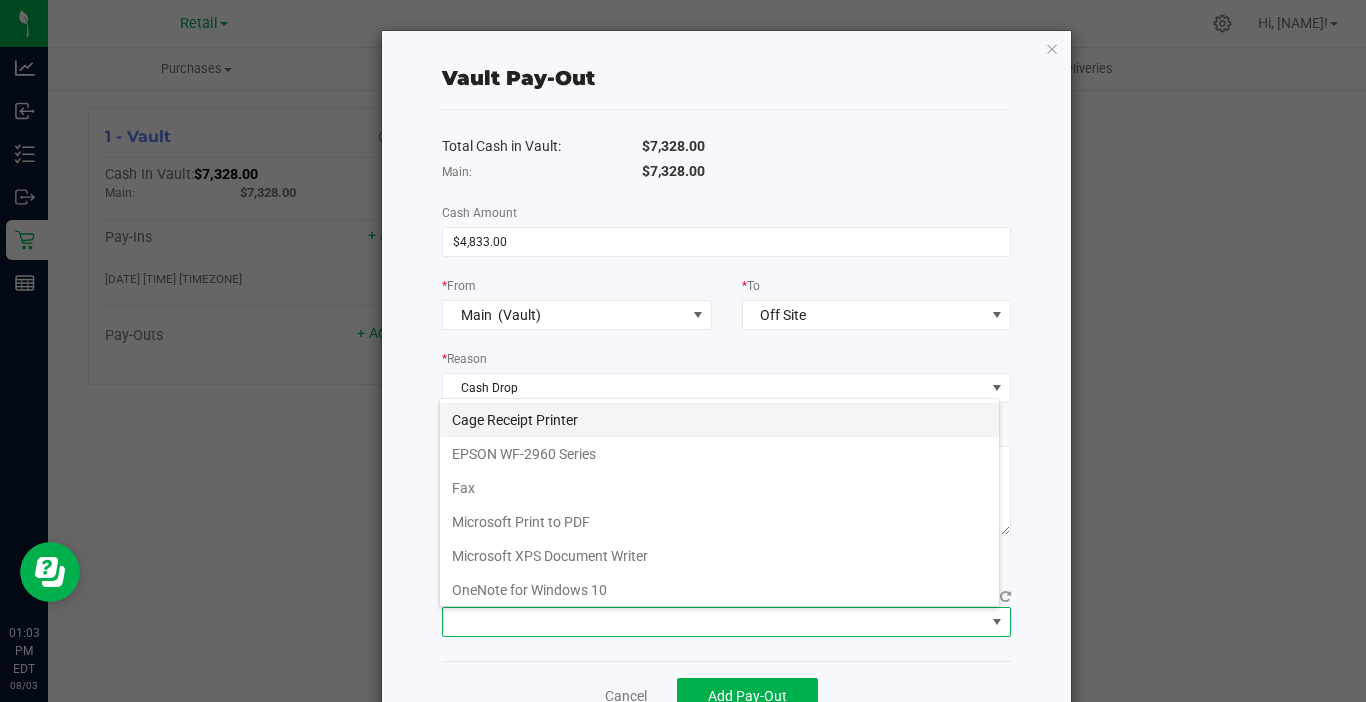 click on "Cage Receipt Printer" at bounding box center (719, 420) 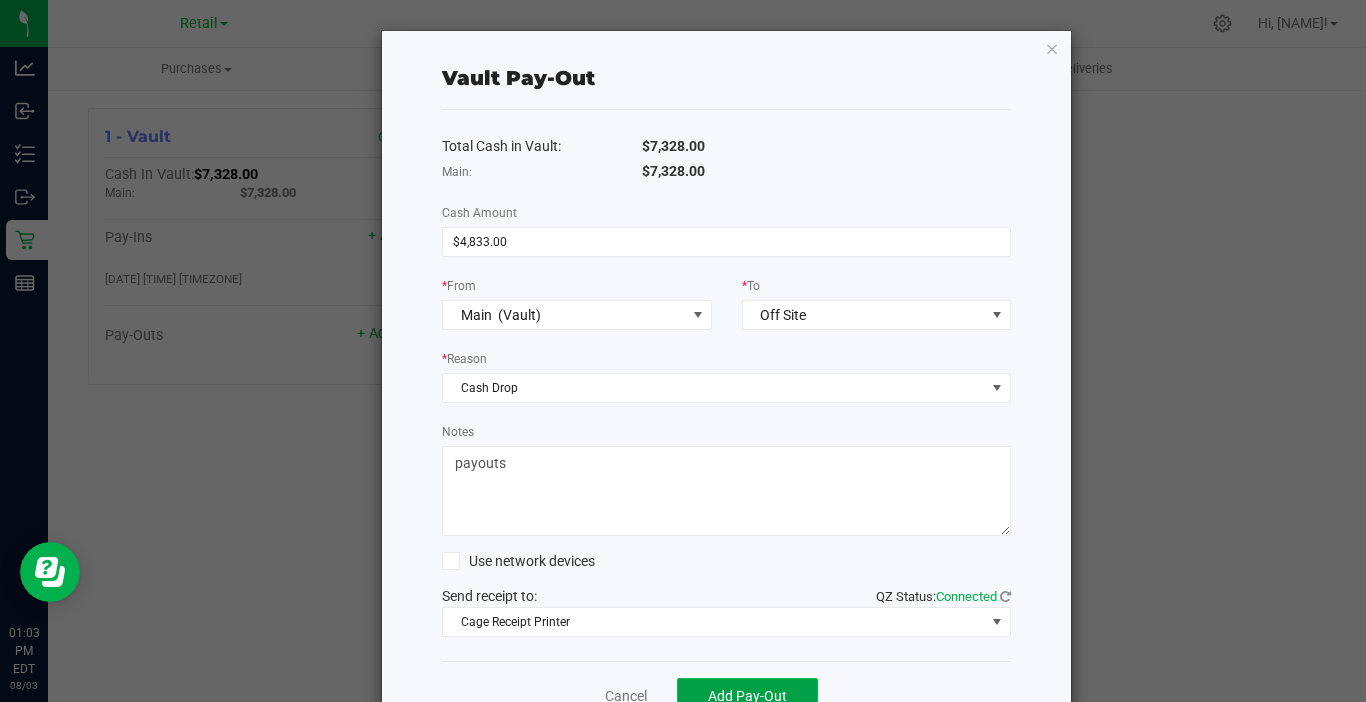 click on "Add Pay-Out" 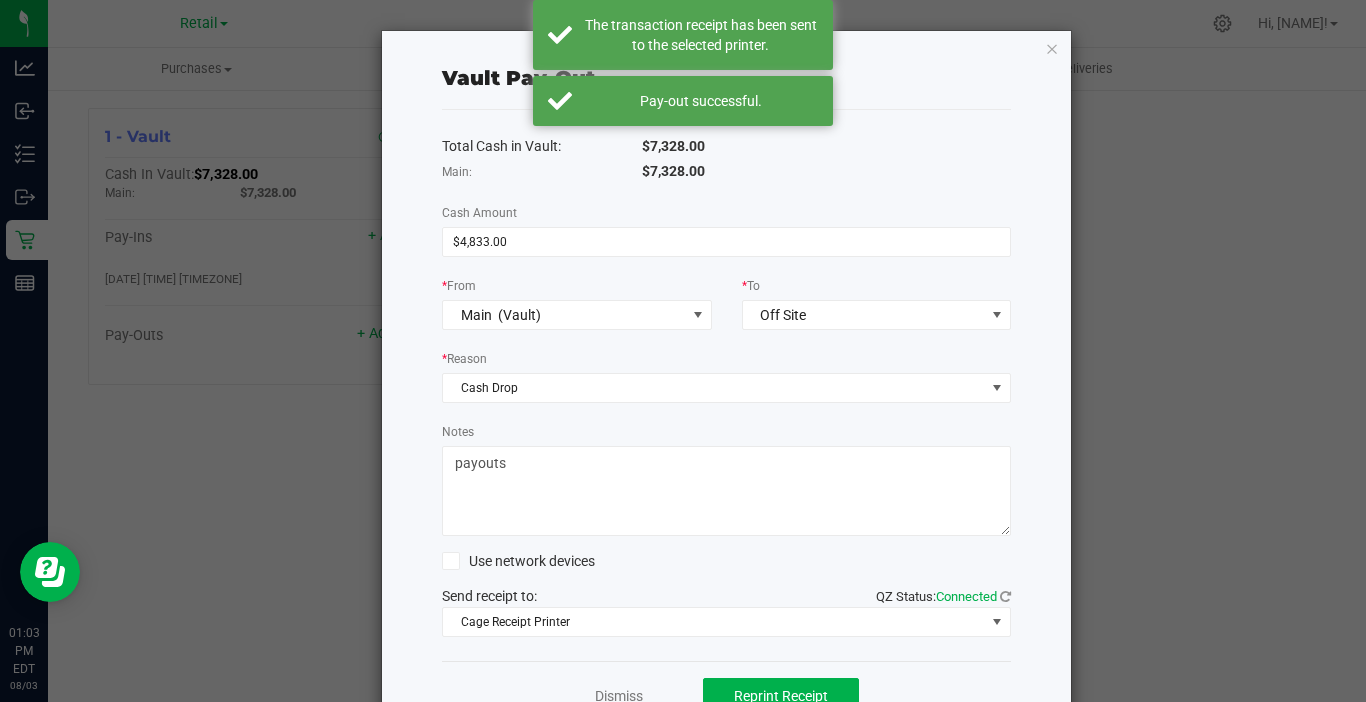 click on "Dismiss" 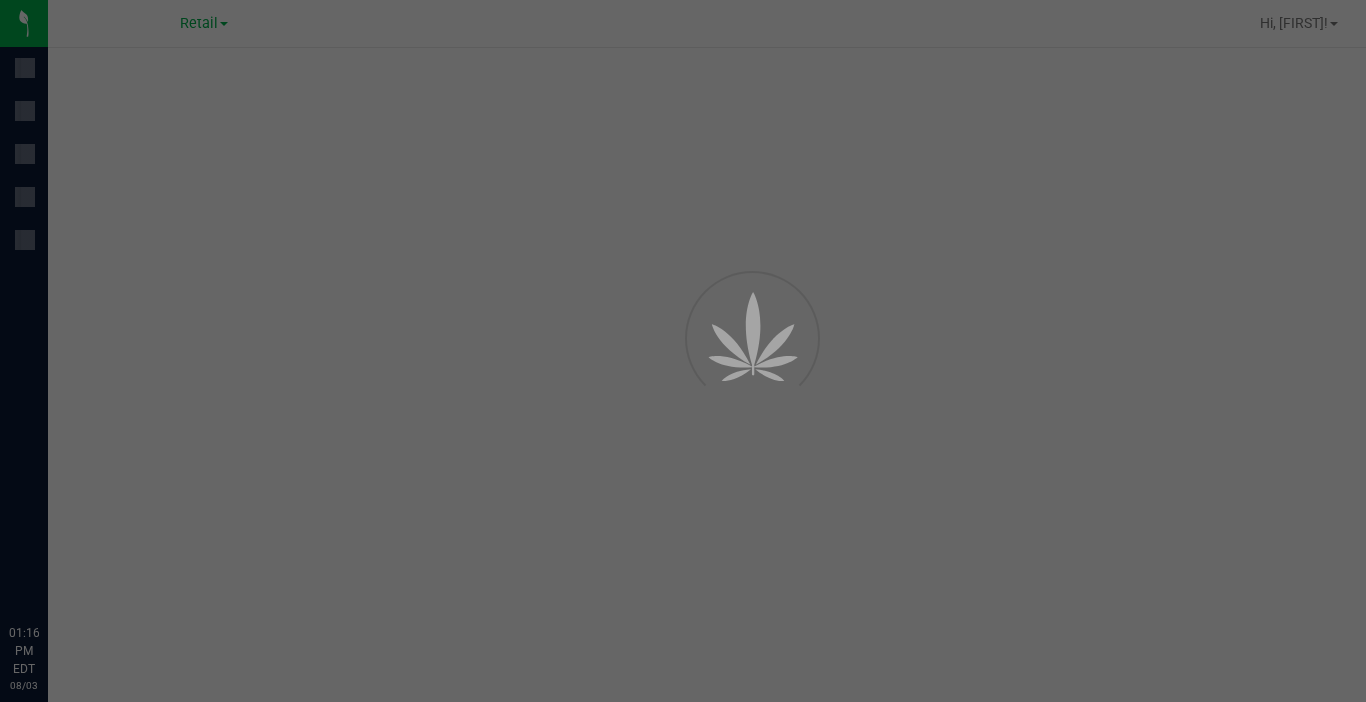 scroll, scrollTop: 0, scrollLeft: 0, axis: both 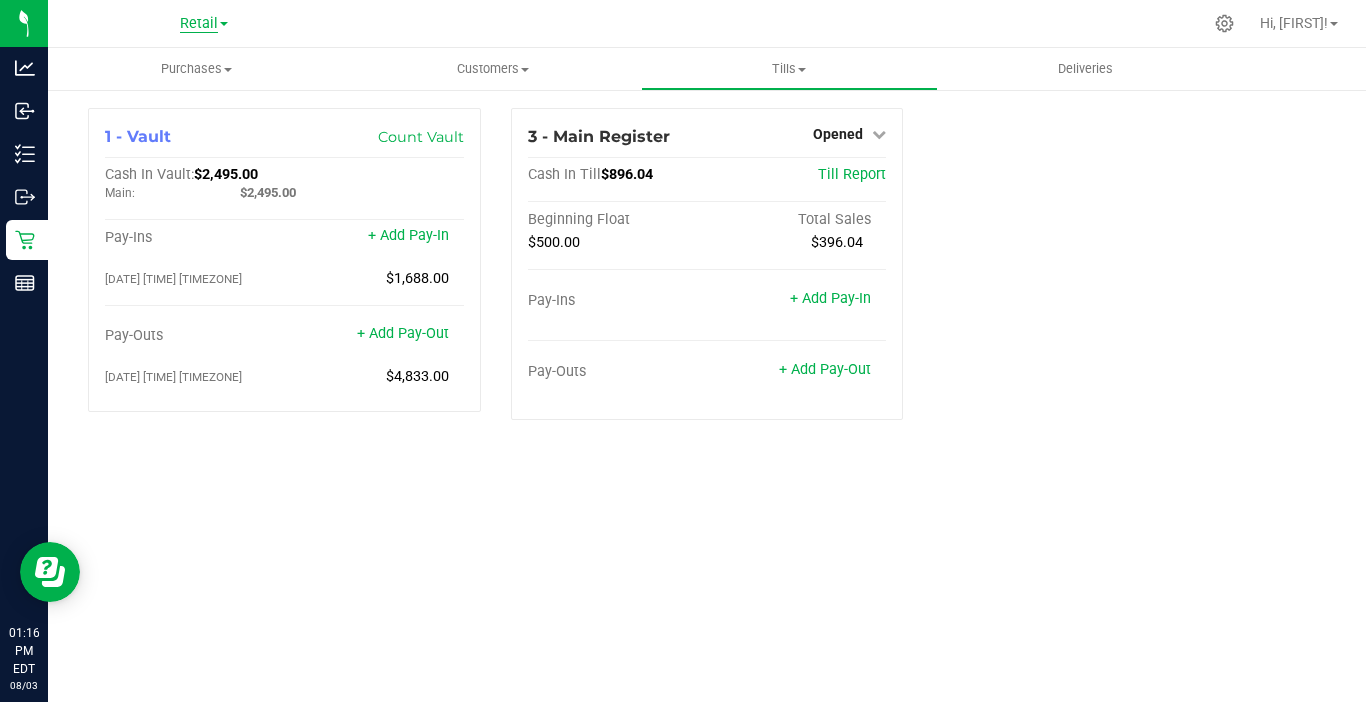 click on "Retail" at bounding box center [199, 24] 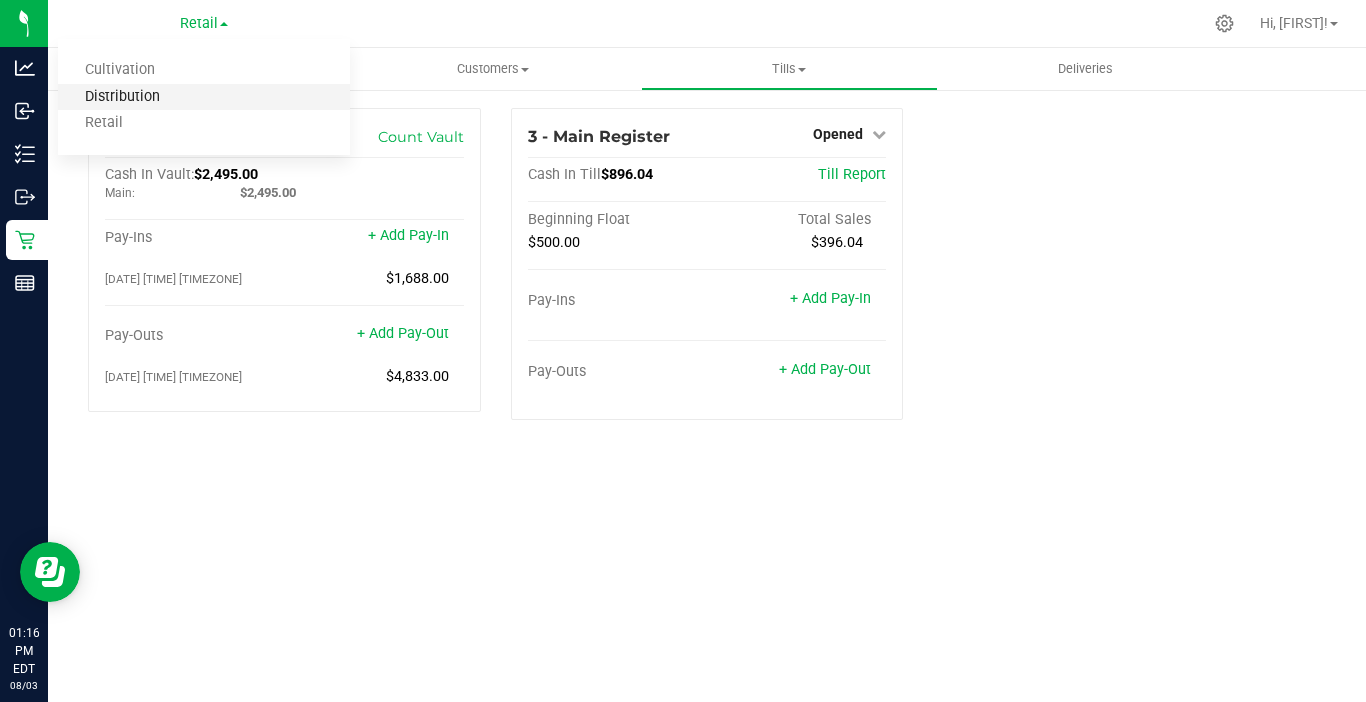 click on "Distribution" at bounding box center (204, 97) 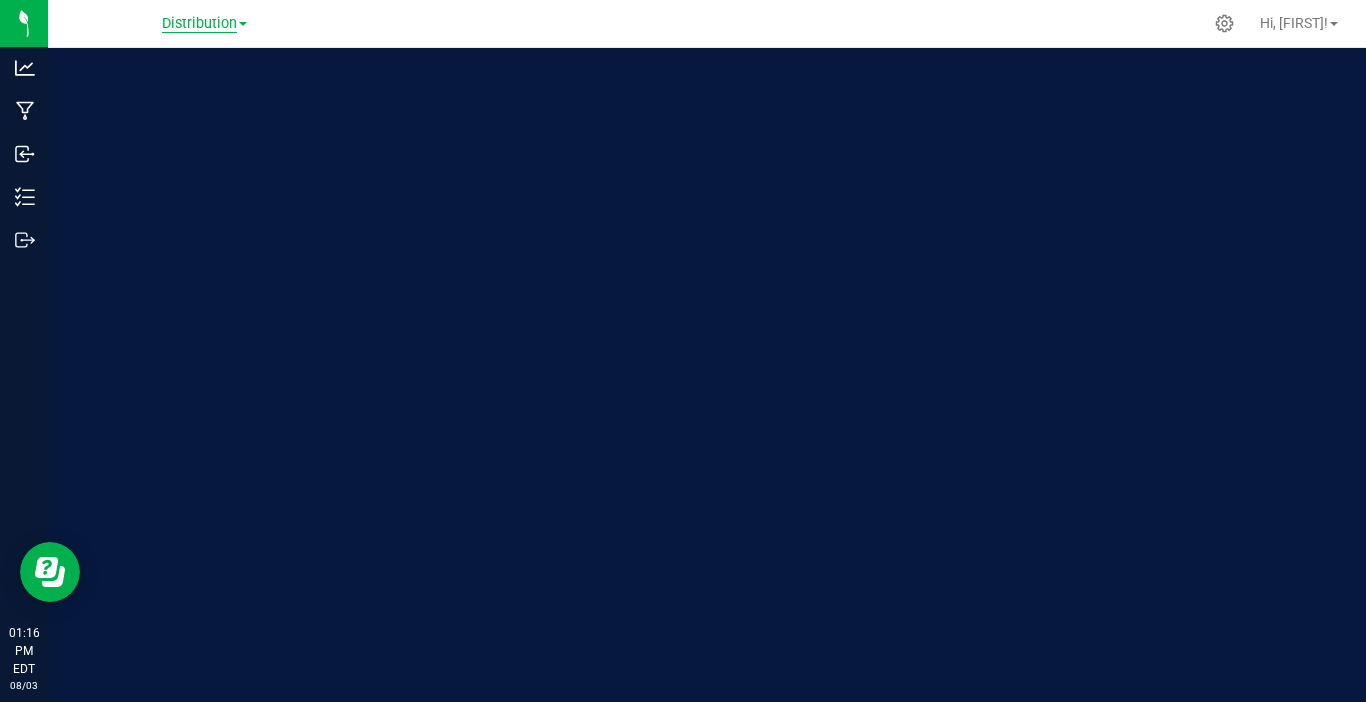 click on "Distribution" at bounding box center [199, 24] 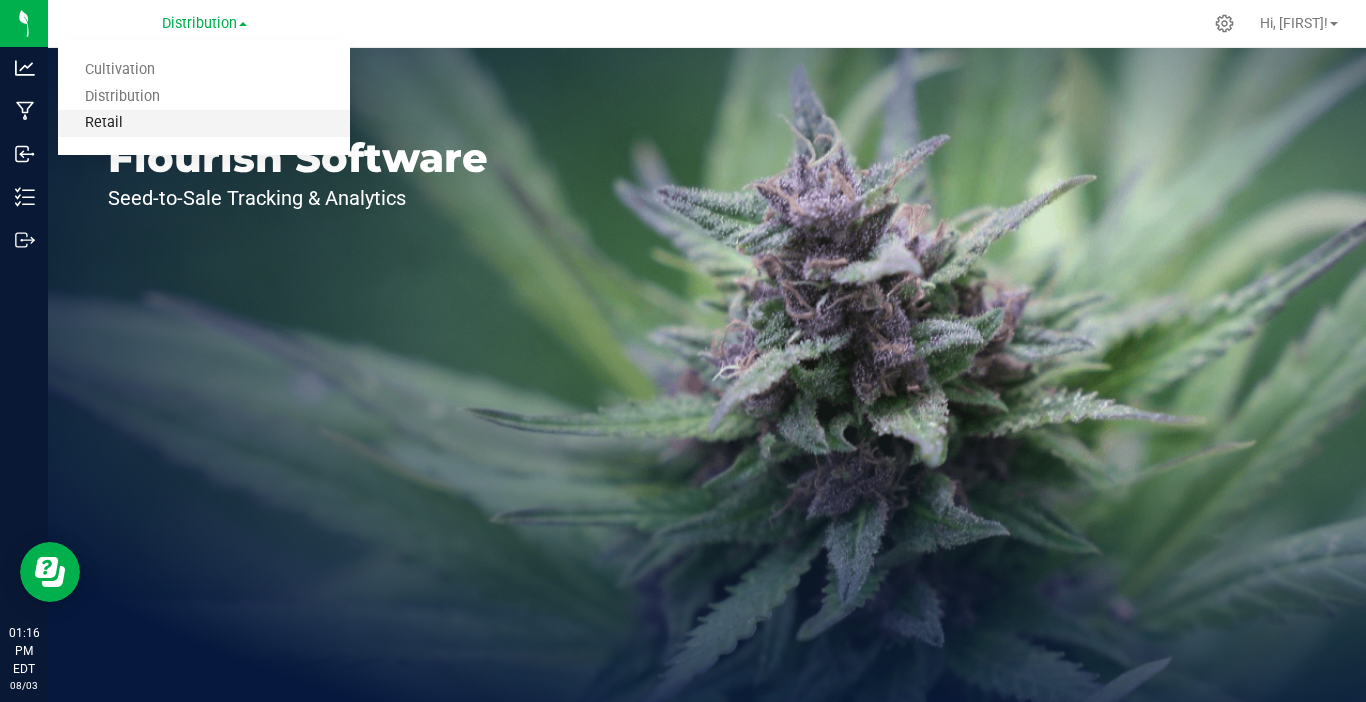 click on "Retail" at bounding box center [204, 123] 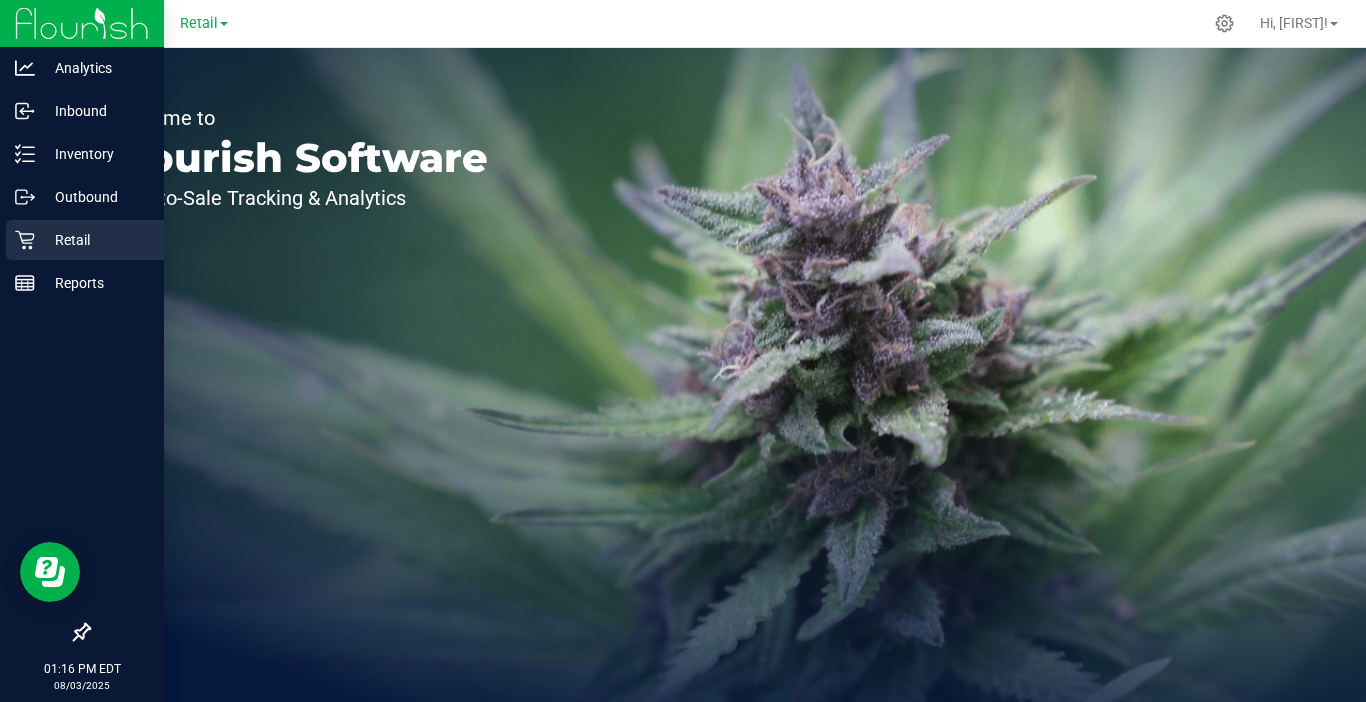 click 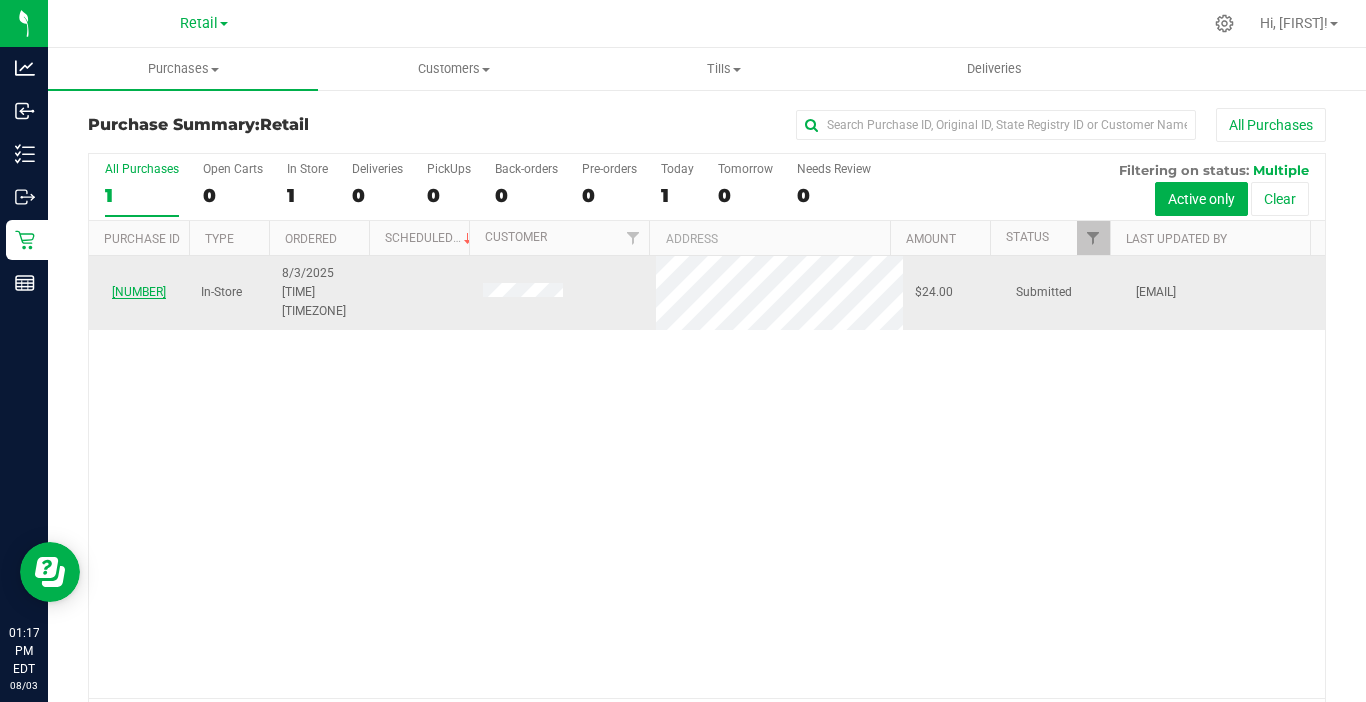 click on "00000830" at bounding box center [139, 292] 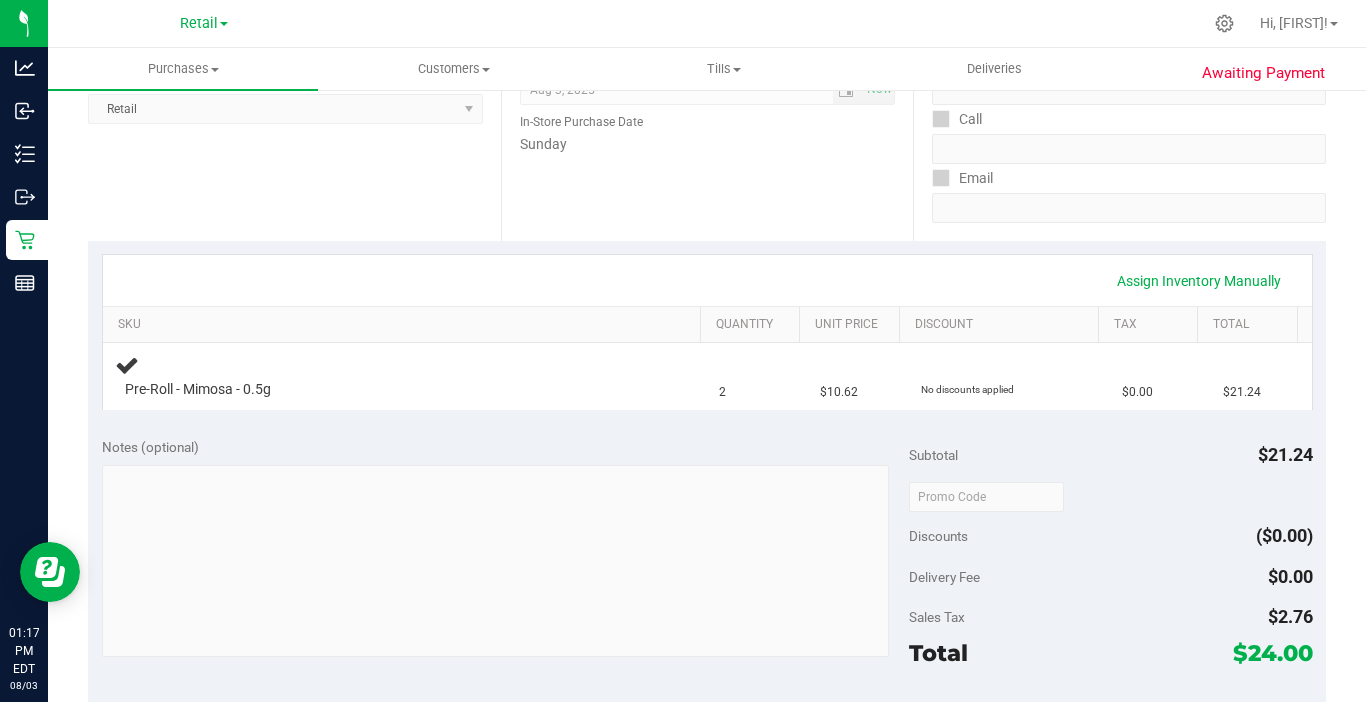 scroll, scrollTop: 300, scrollLeft: 0, axis: vertical 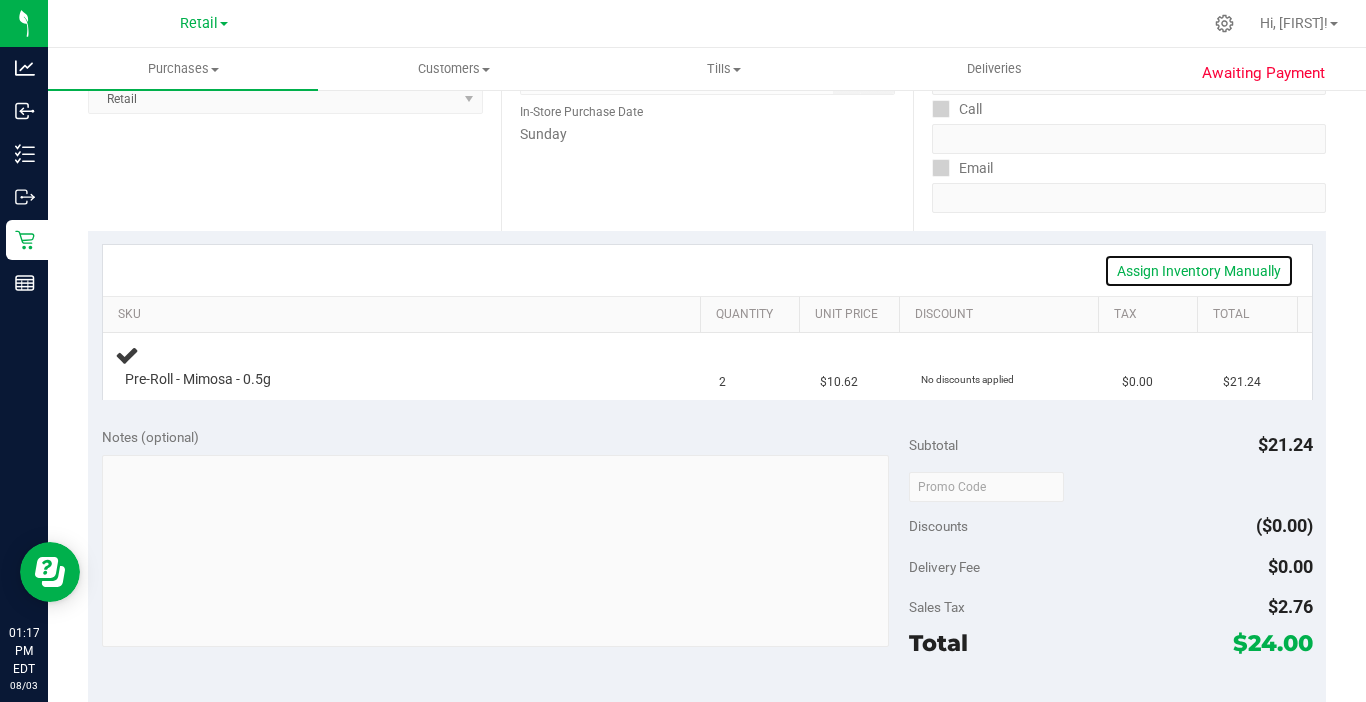 click on "Assign Inventory Manually" at bounding box center (1199, 271) 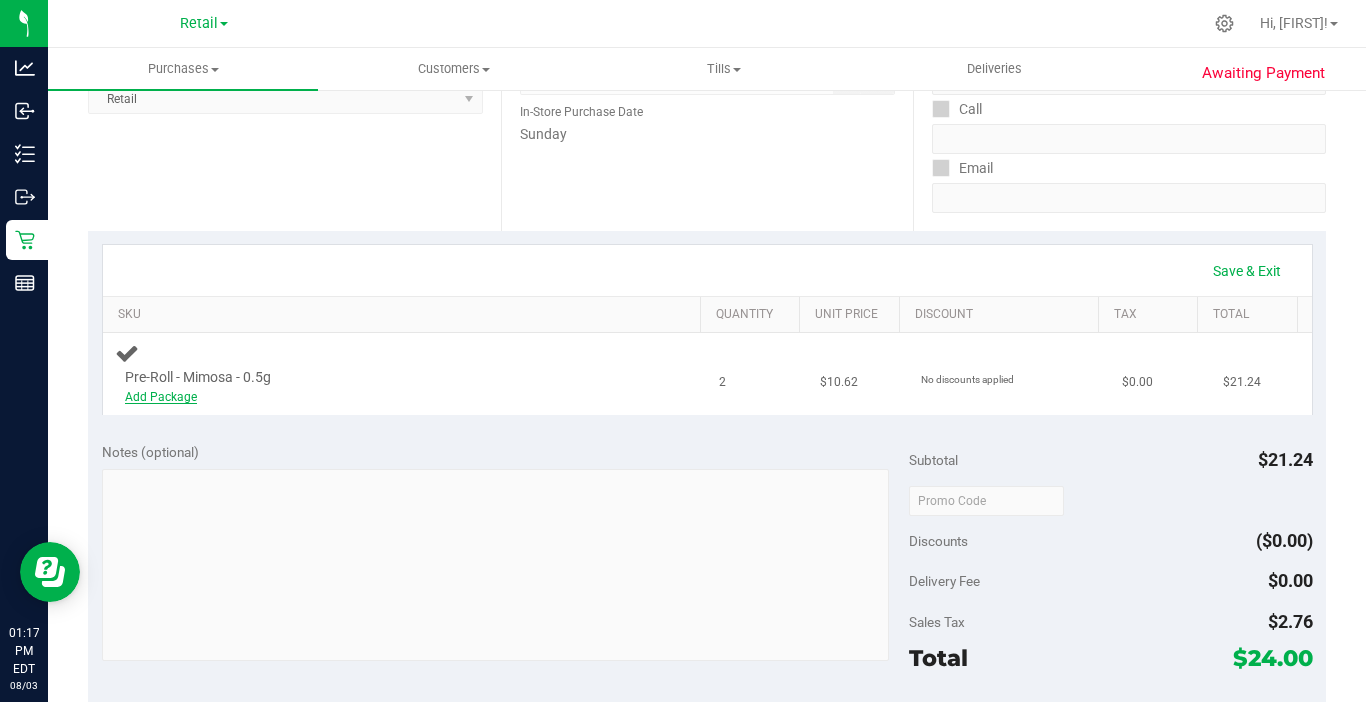 click on "Add Package" at bounding box center (386, 397) 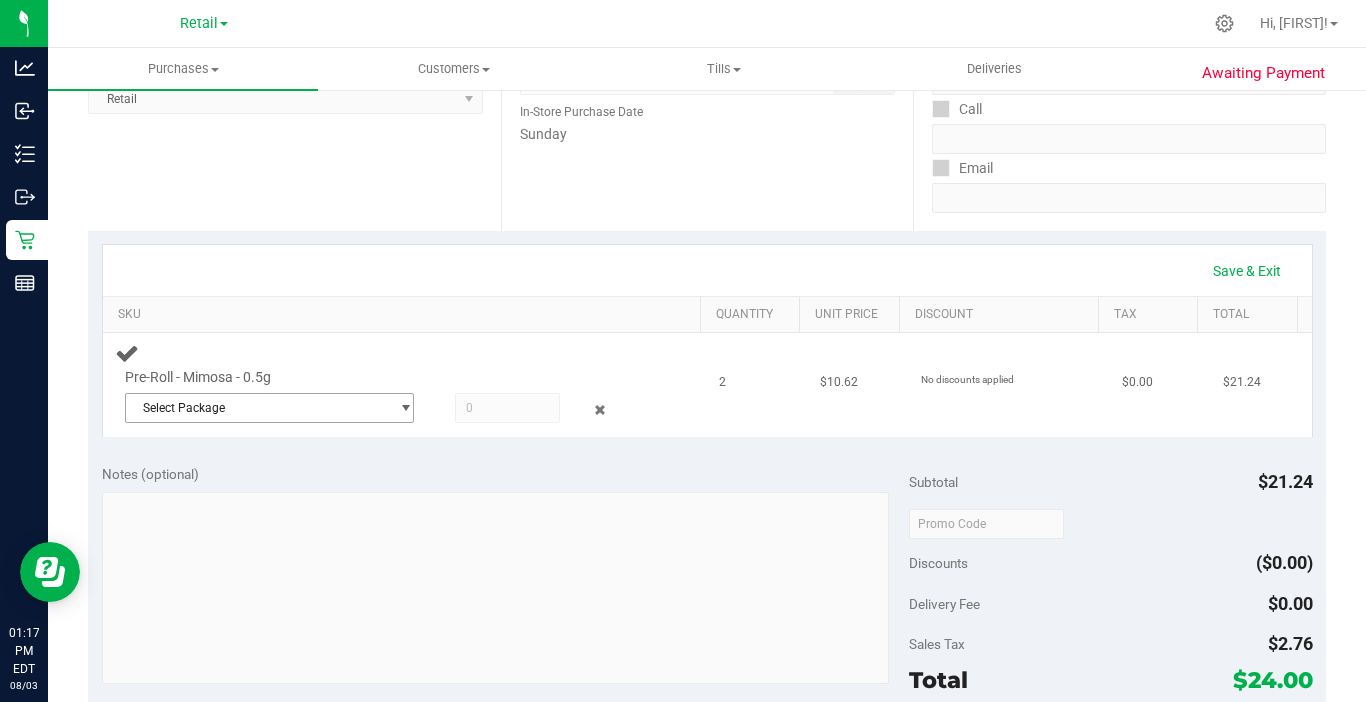 click on "Select Package" at bounding box center [257, 408] 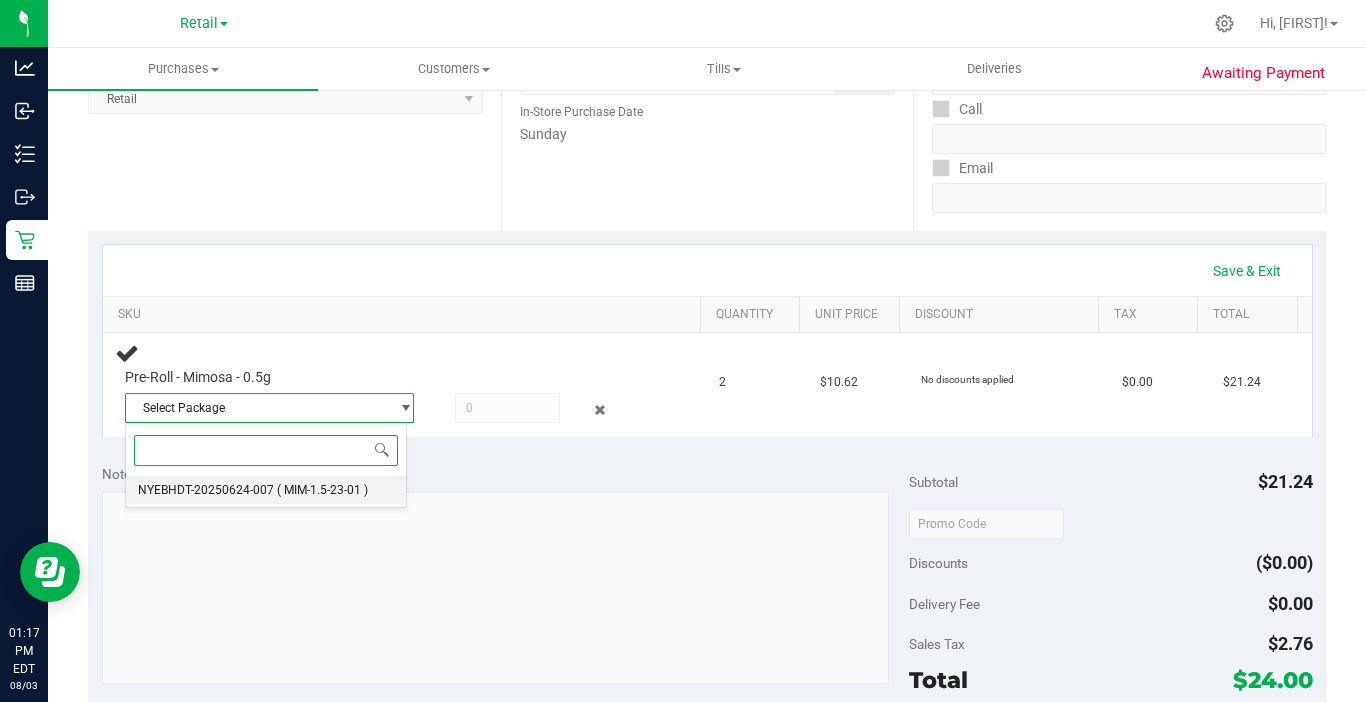 drag, startPoint x: 179, startPoint y: 483, endPoint x: 194, endPoint y: 479, distance: 15.524175 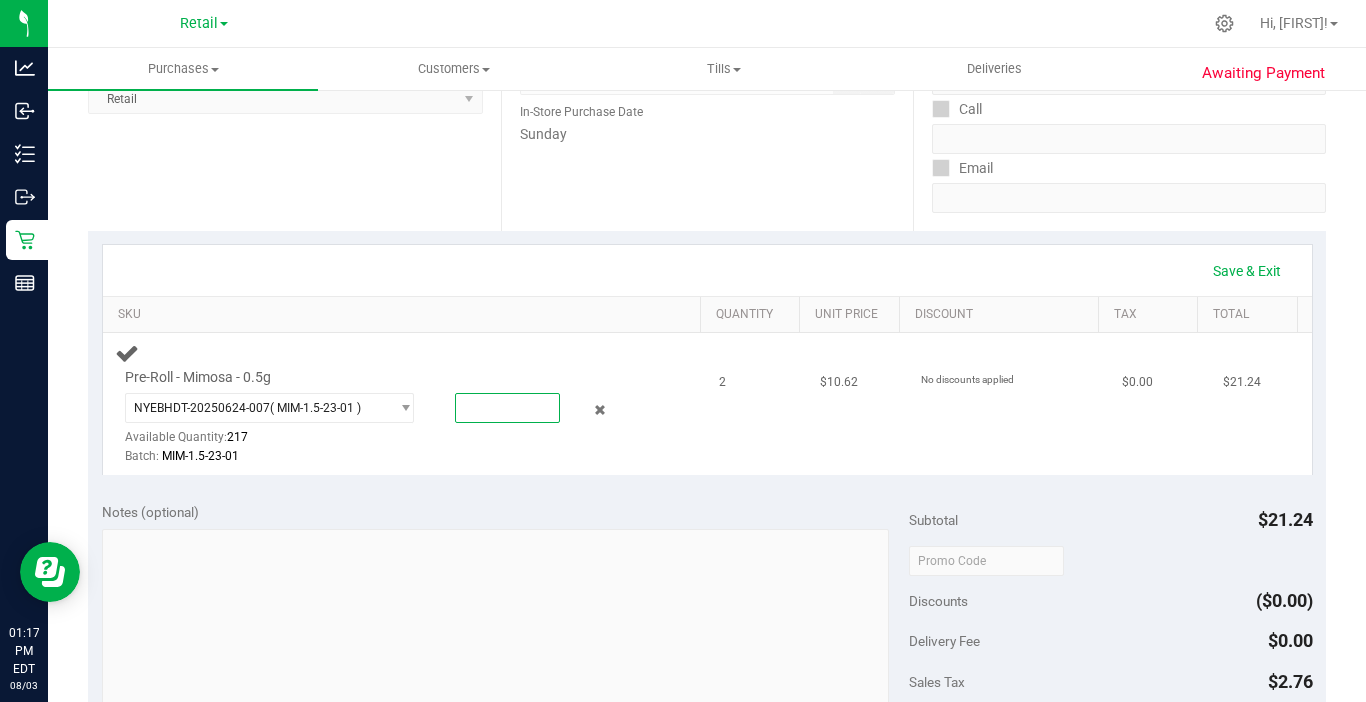 click at bounding box center (507, 408) 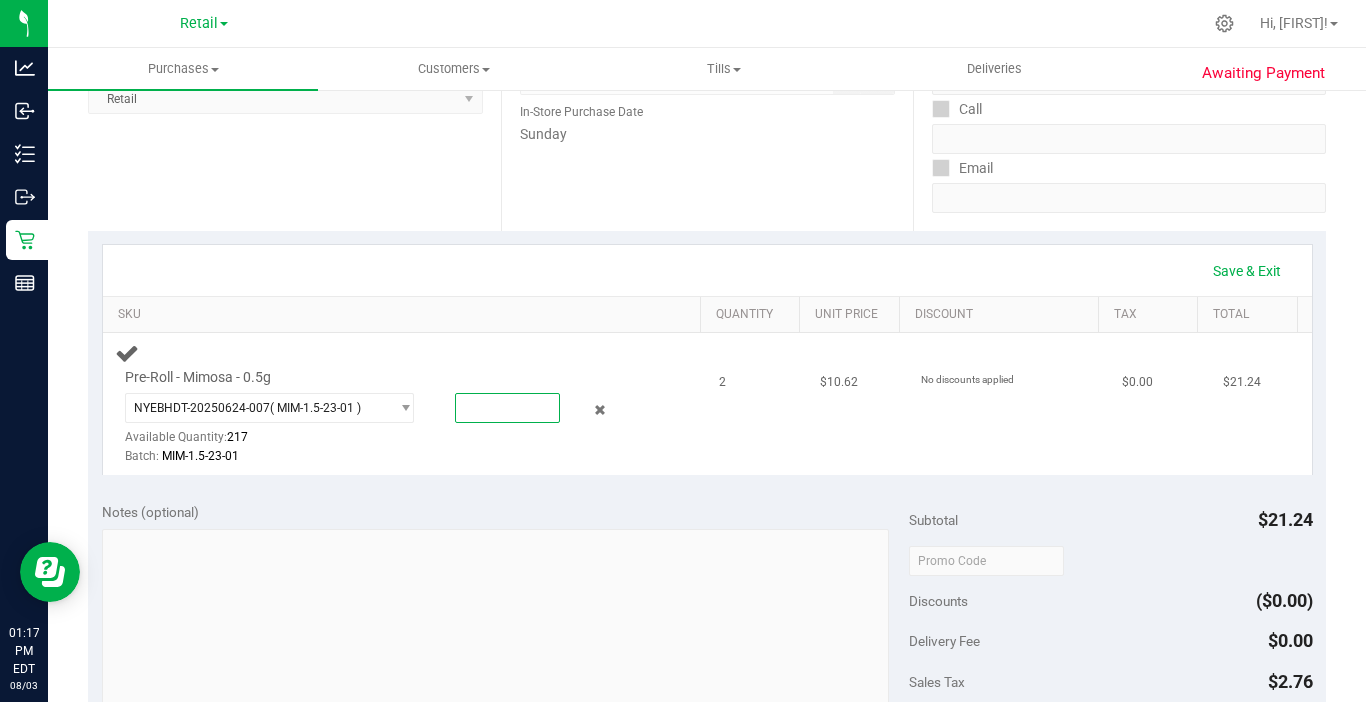 type on "2" 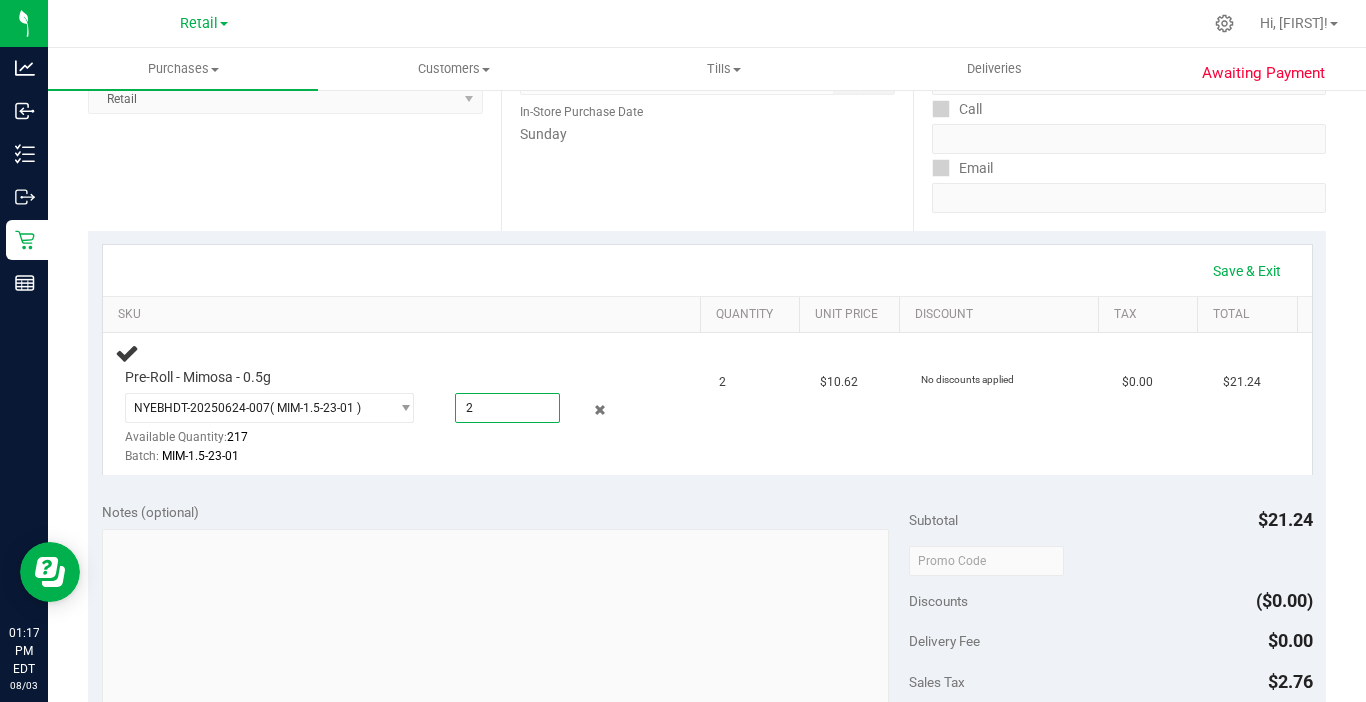 type on "2.0000" 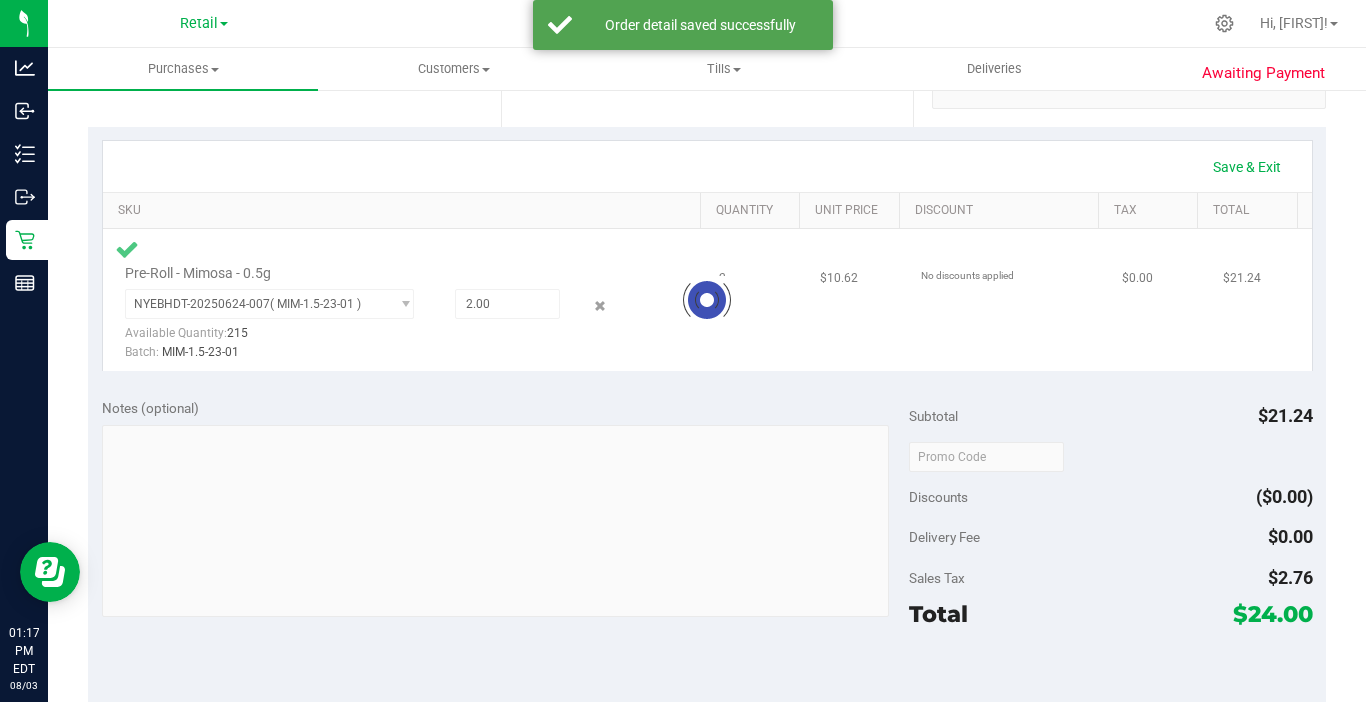 scroll, scrollTop: 600, scrollLeft: 0, axis: vertical 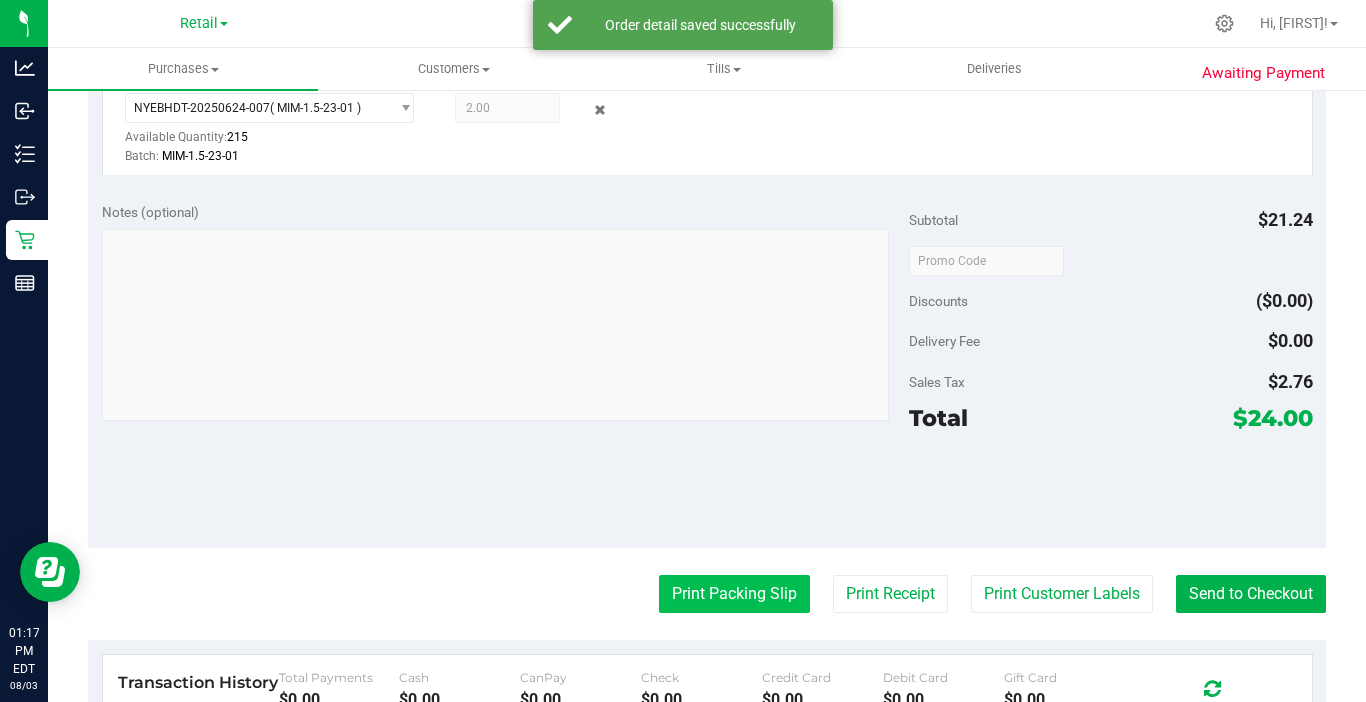 click on "Print Packing Slip" at bounding box center [734, 594] 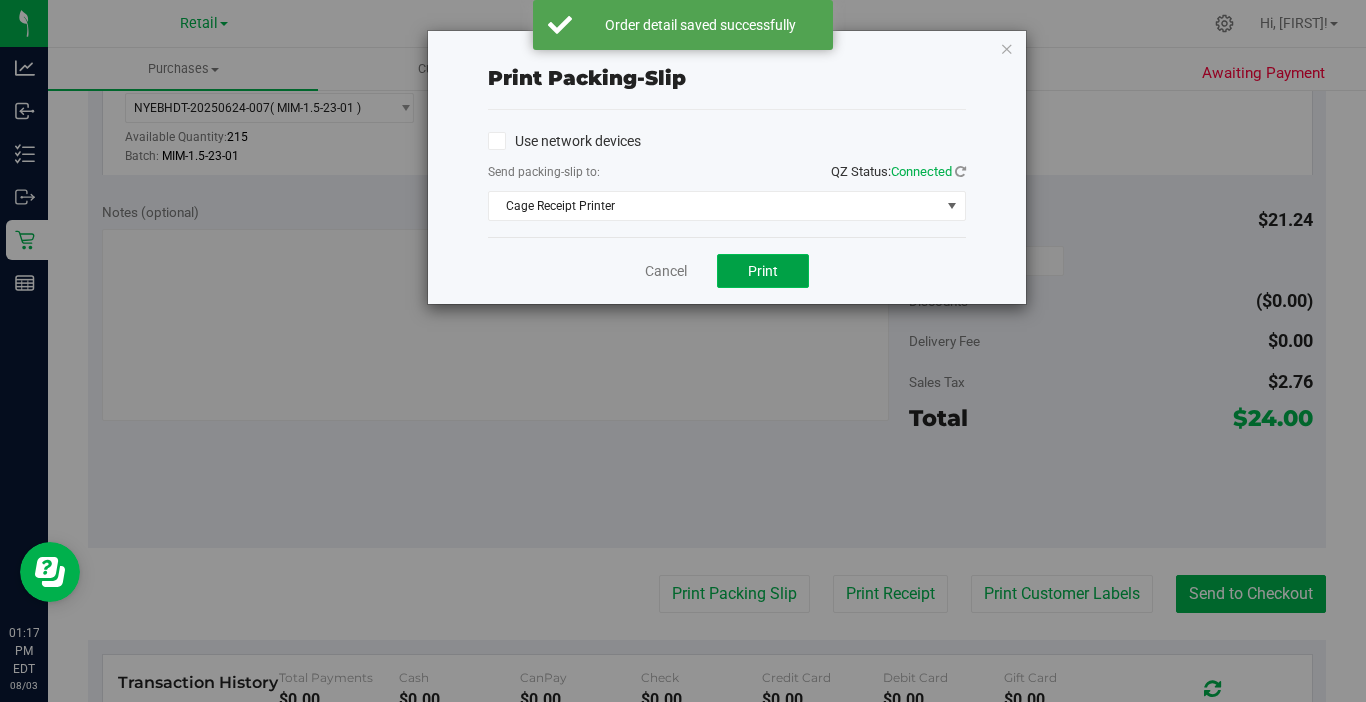 click on "Print" at bounding box center (763, 271) 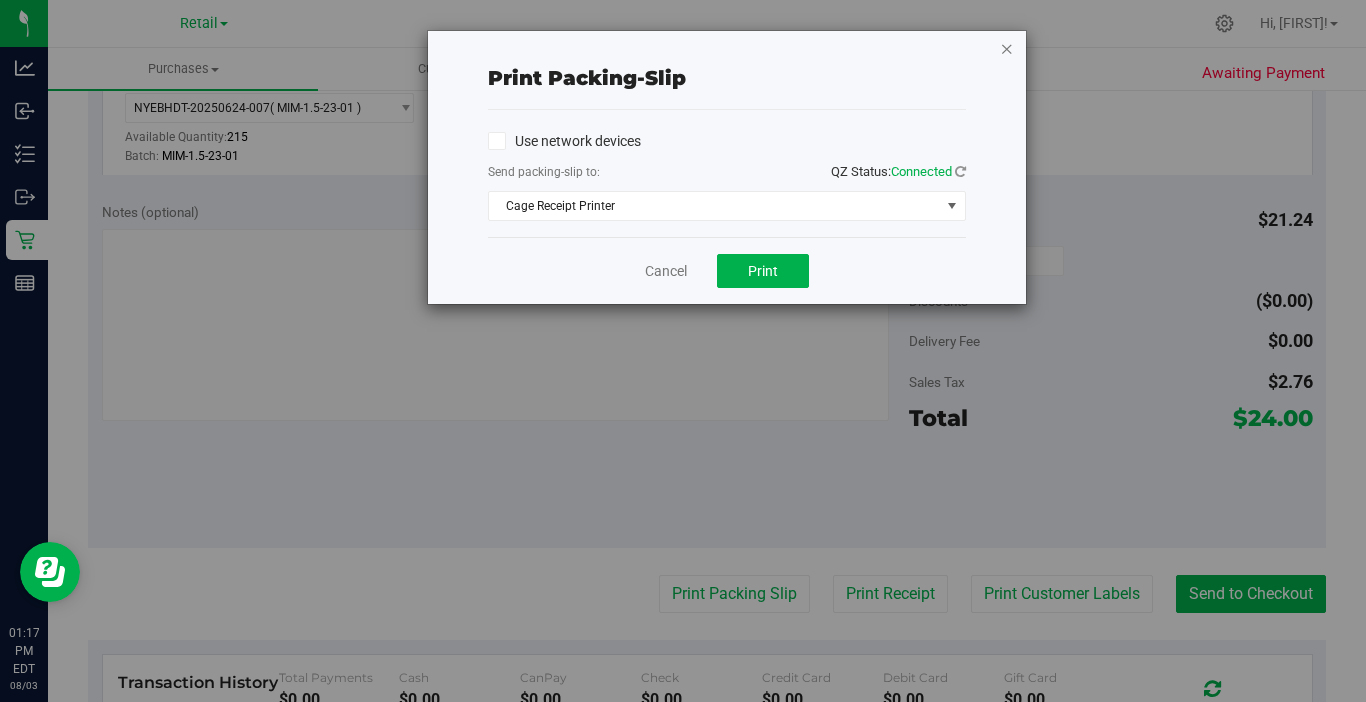 click at bounding box center [1007, 48] 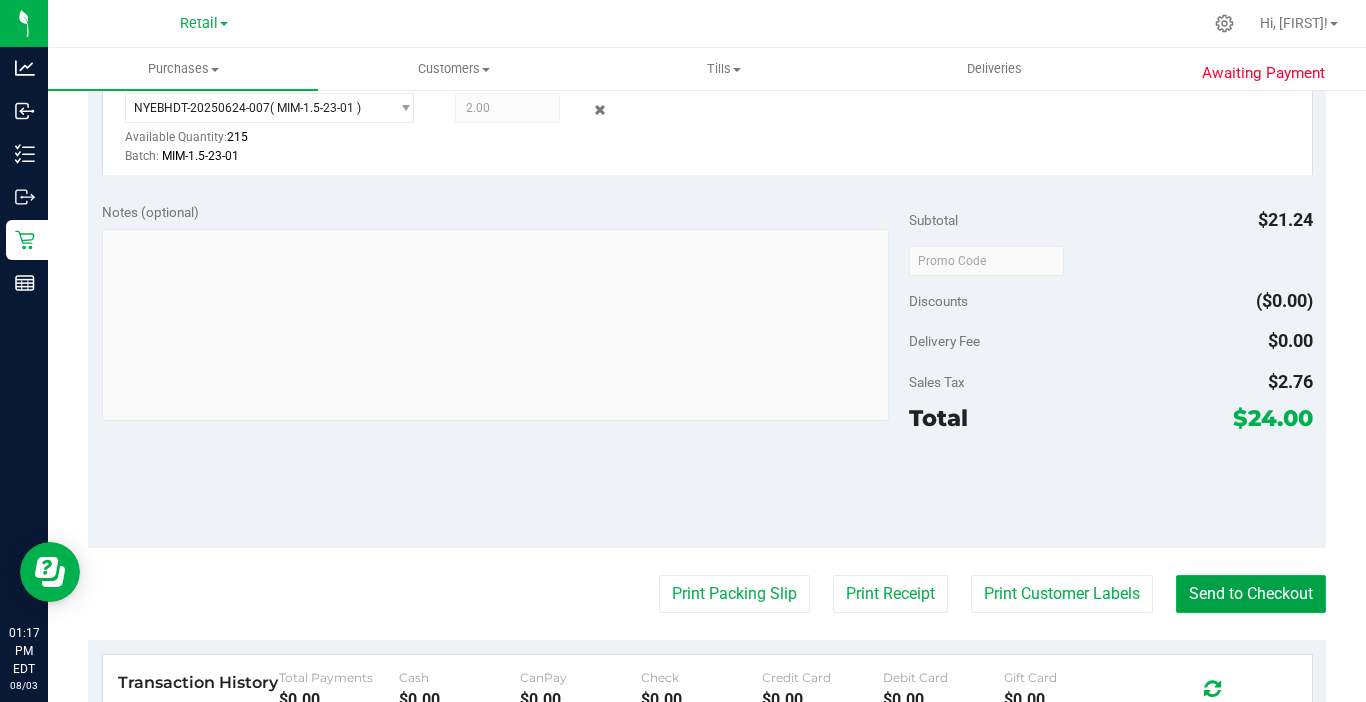 click on "Send to Checkout" at bounding box center [1251, 594] 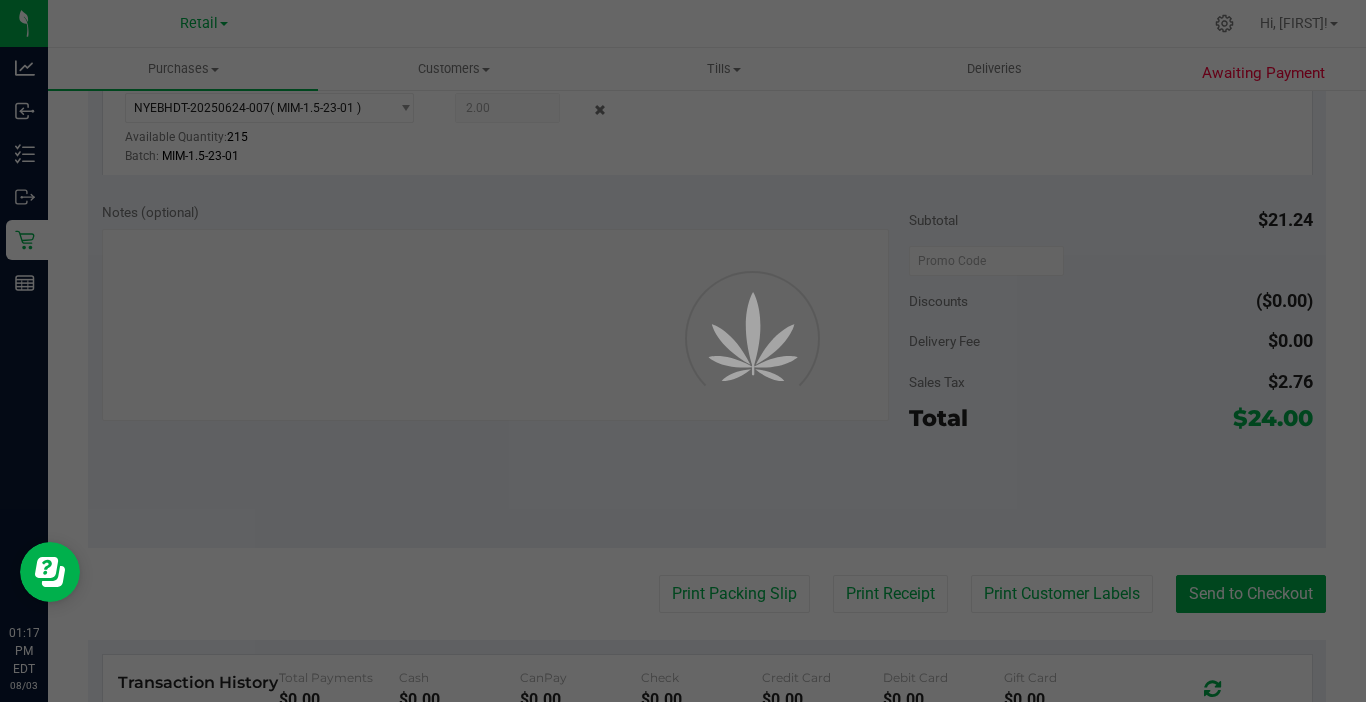 scroll, scrollTop: 0, scrollLeft: 0, axis: both 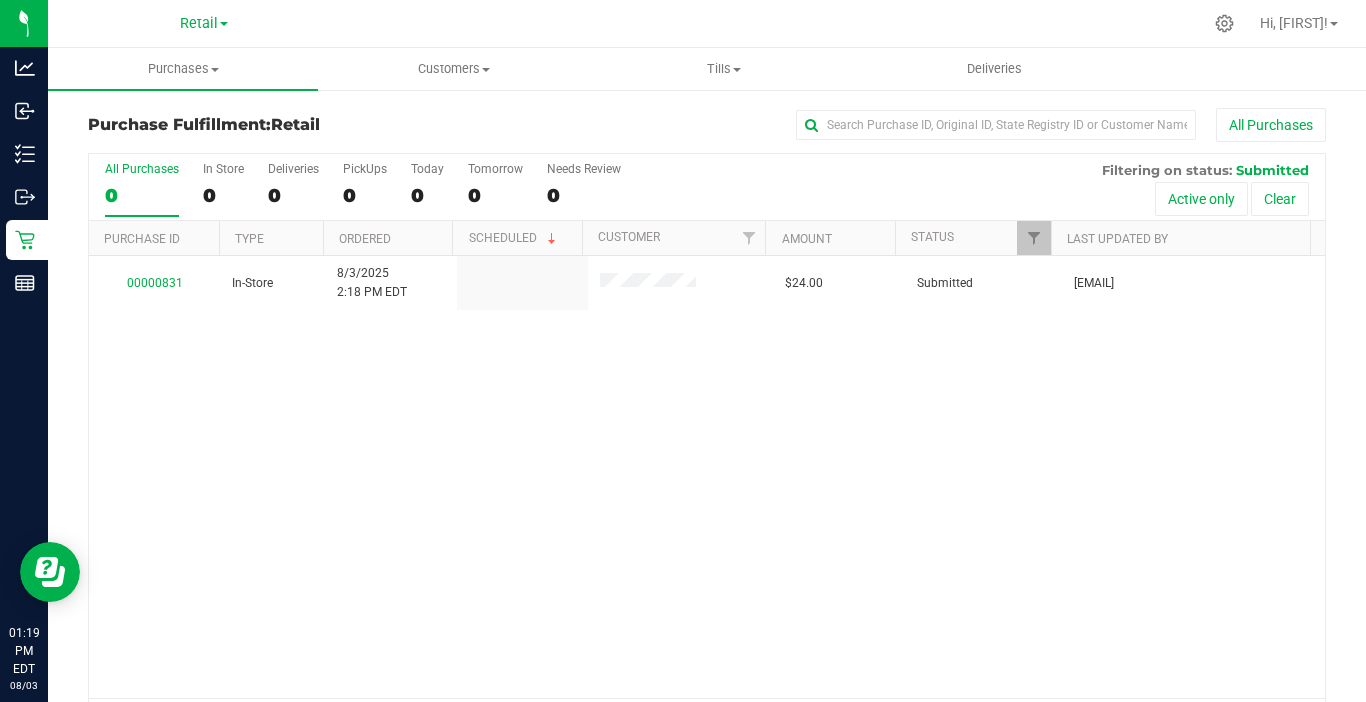 click on "00000831
In-Store 8/3/2025 2:18 PM EDT
$24.00
Submitted brian@knotweedfarm.com" at bounding box center (707, 477) 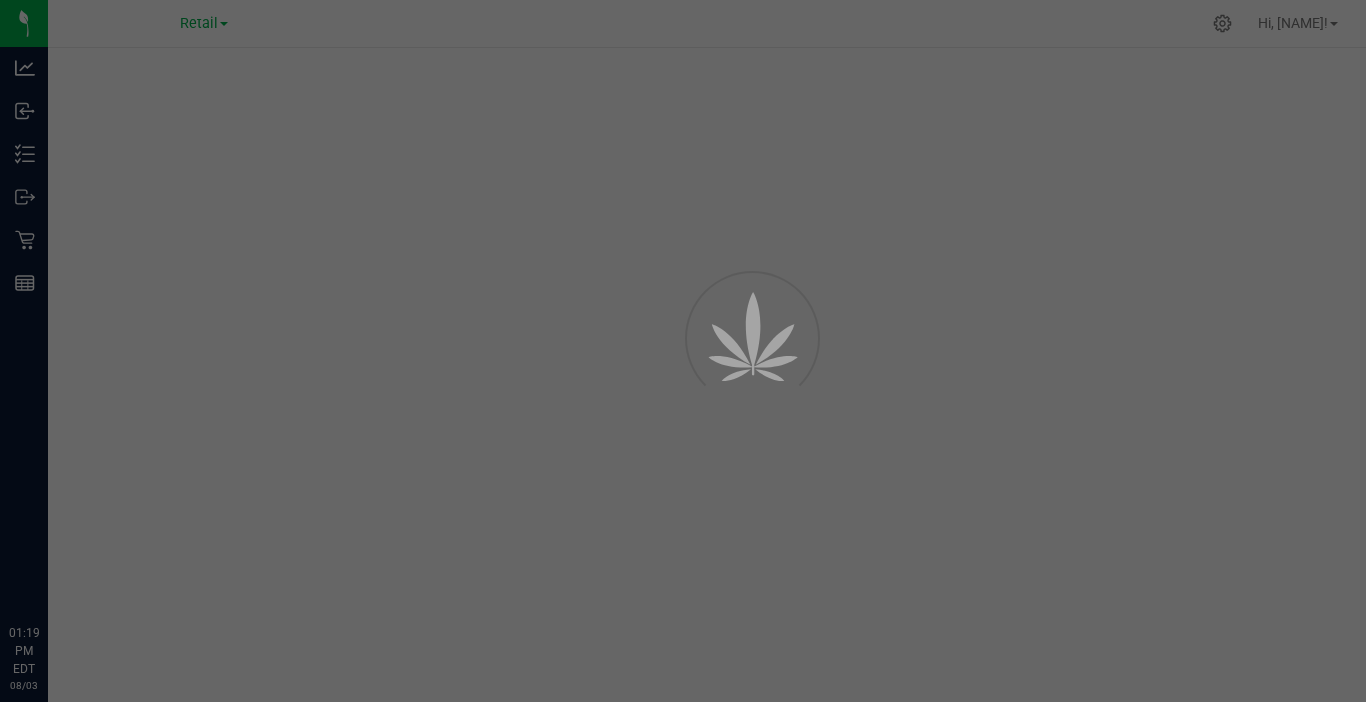 scroll, scrollTop: 0, scrollLeft: 0, axis: both 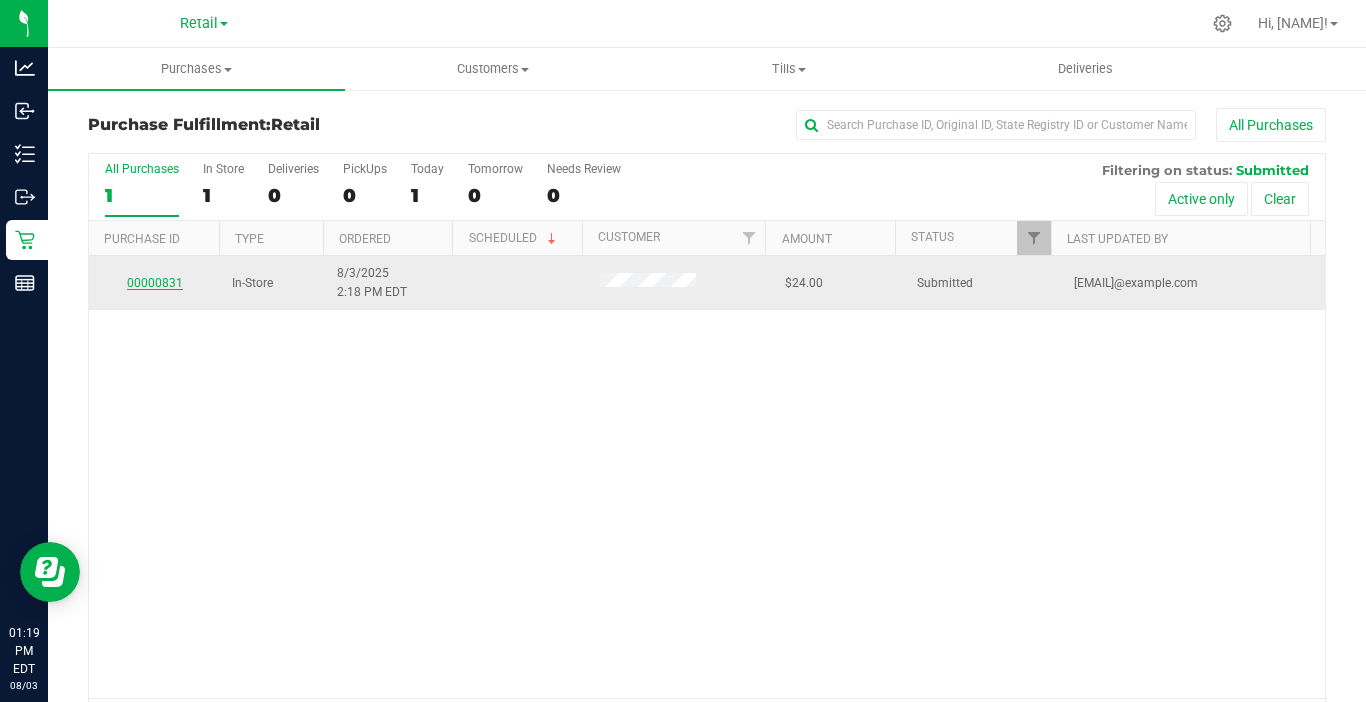 click on "00000831" at bounding box center [155, 283] 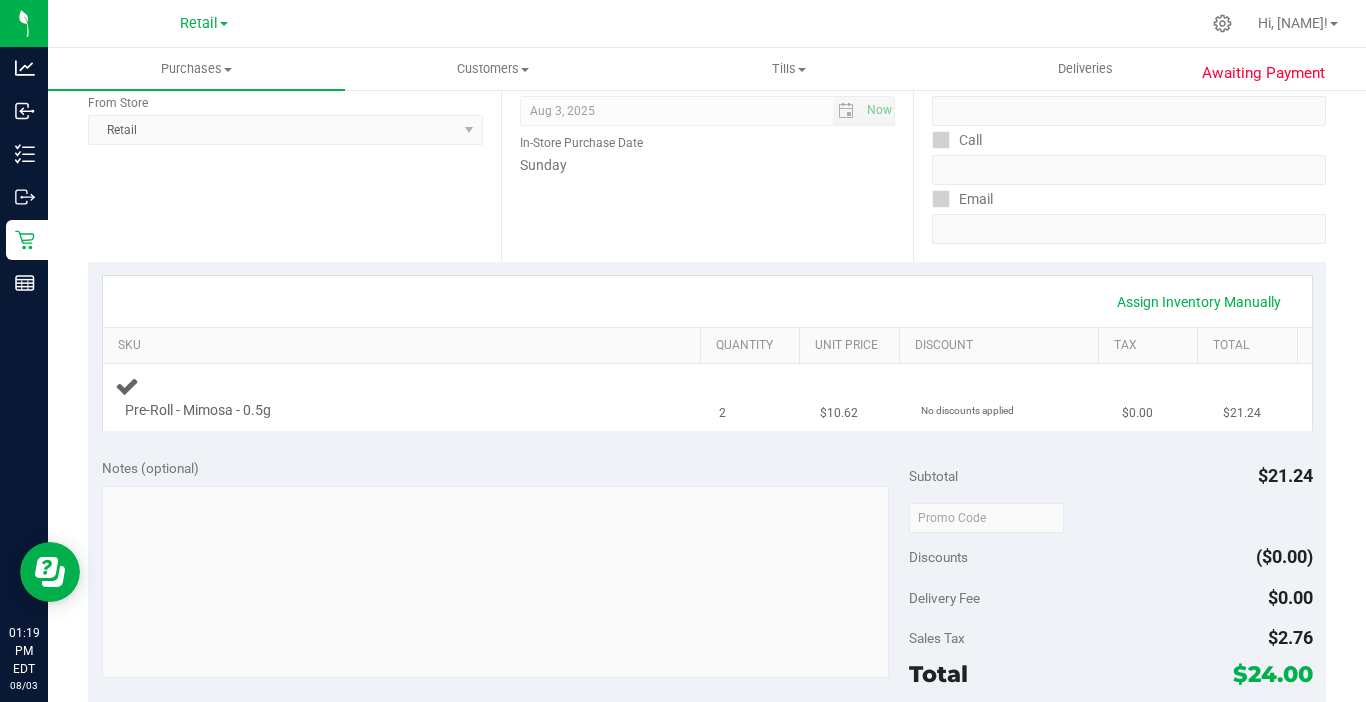 scroll, scrollTop: 300, scrollLeft: 0, axis: vertical 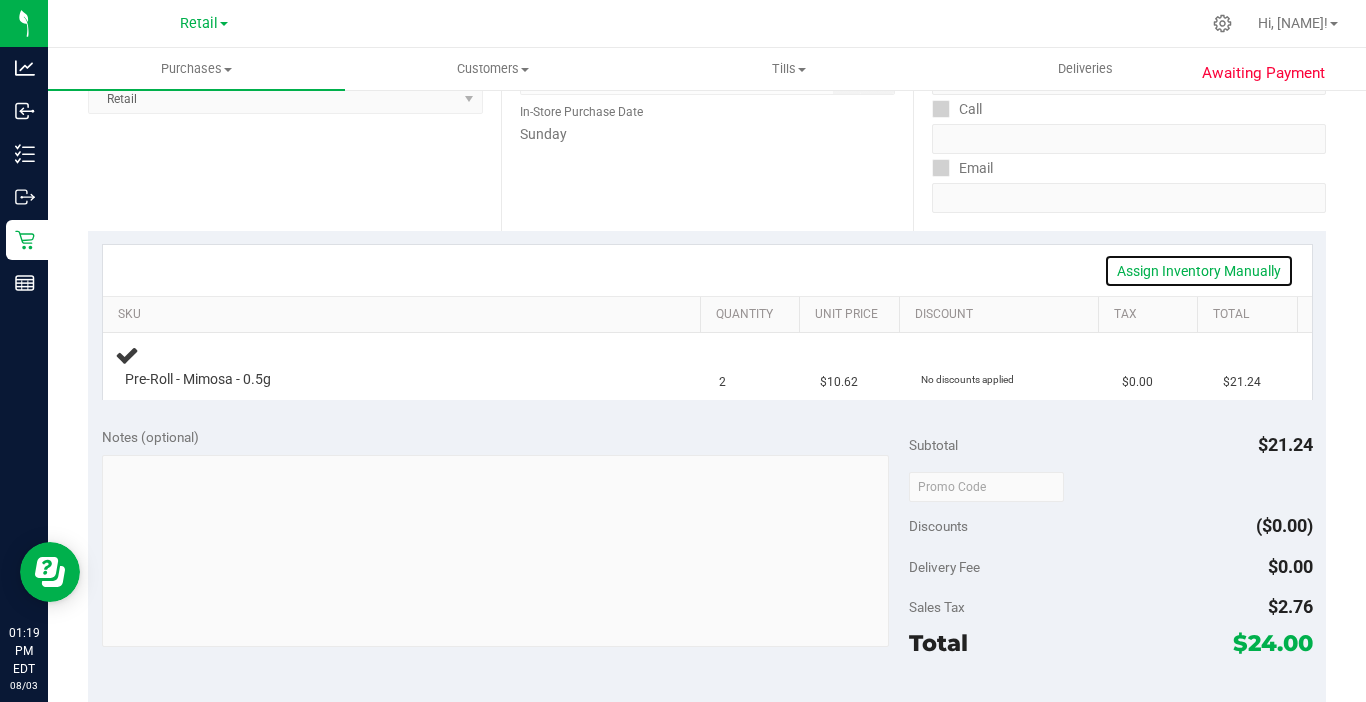 click on "Assign Inventory Manually" at bounding box center (1199, 271) 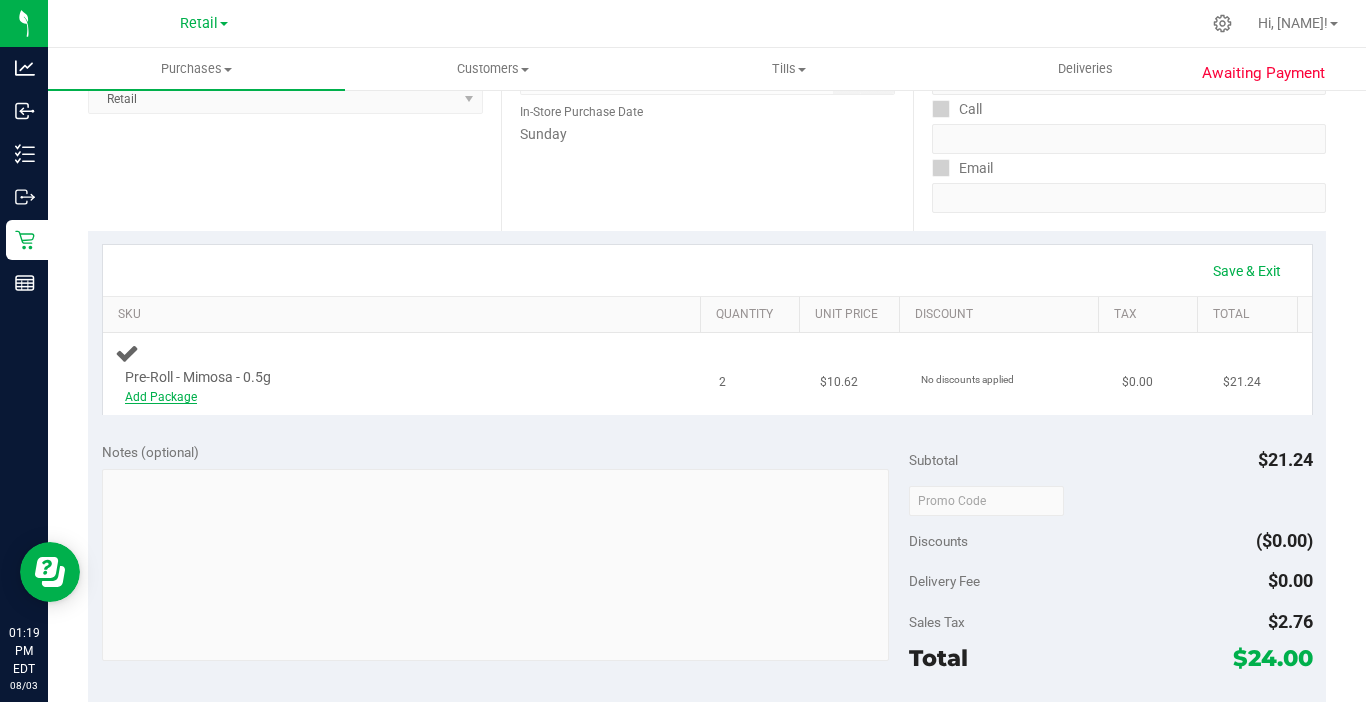 click on "Add Package" at bounding box center [386, 397] 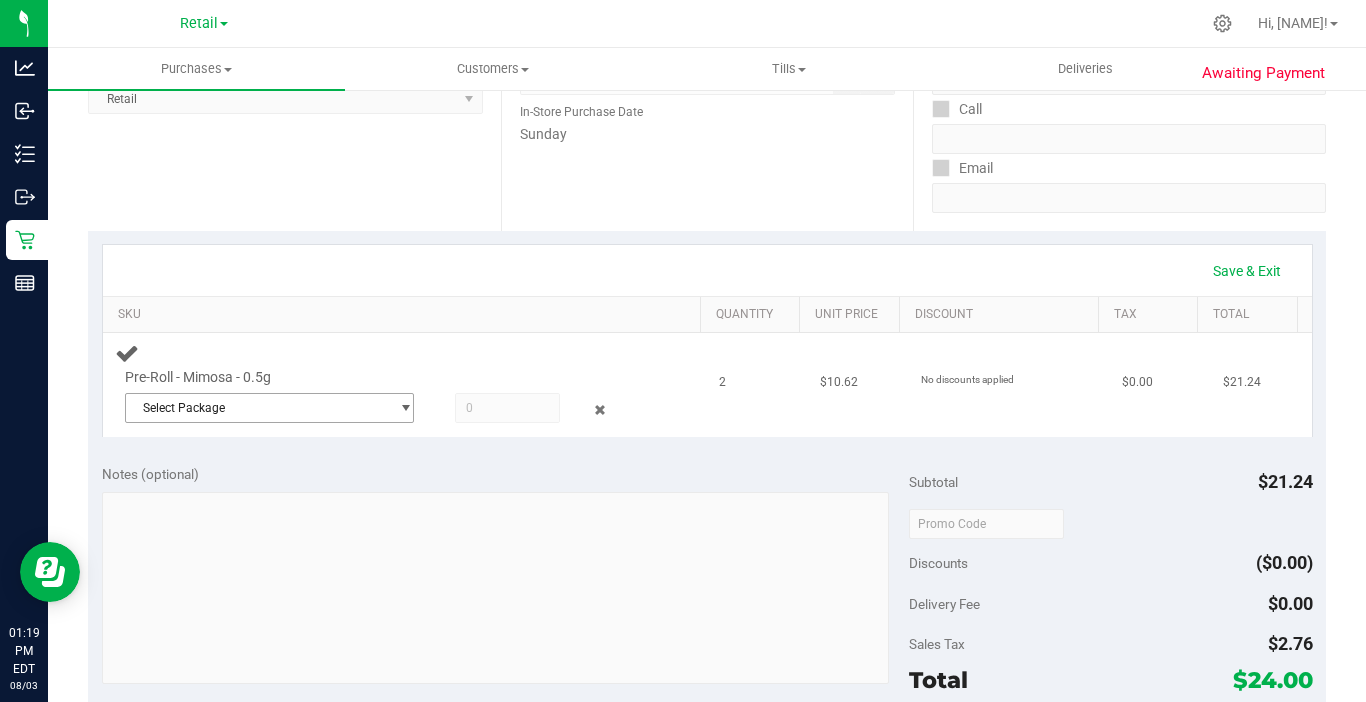 click on "Select Package" at bounding box center [257, 408] 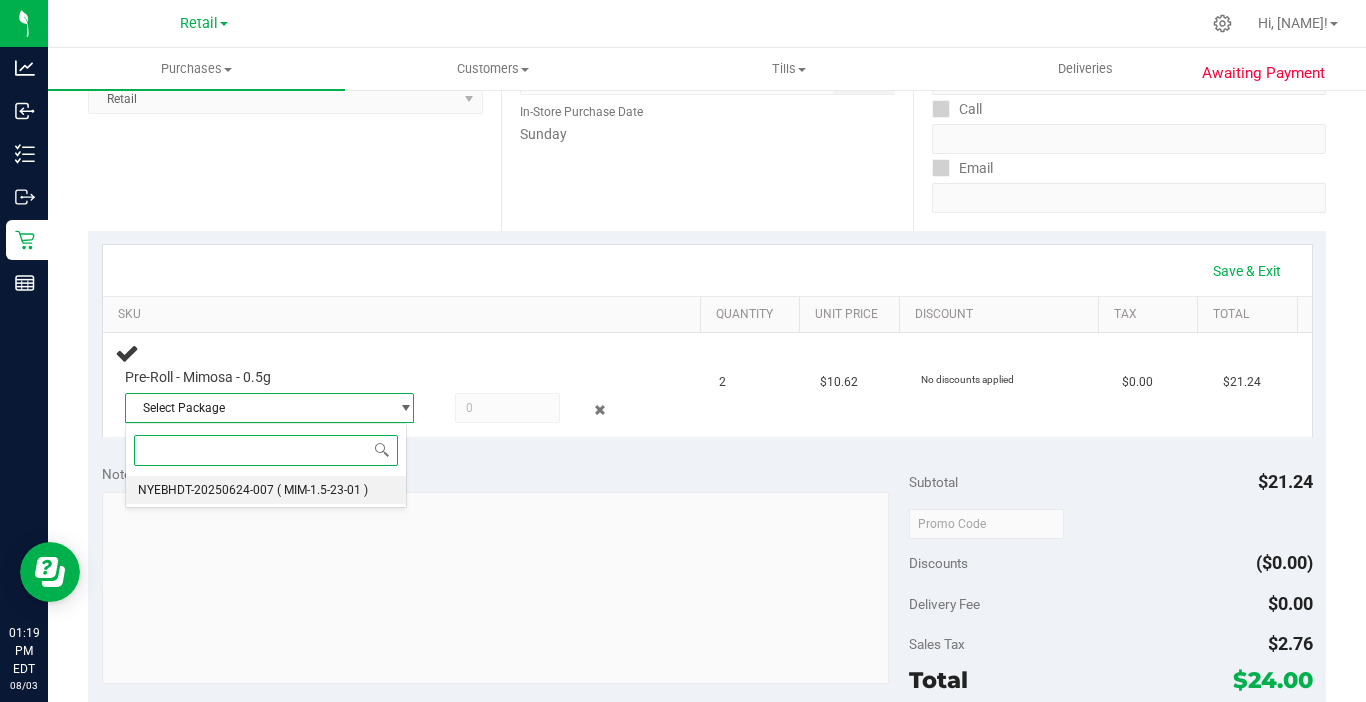 click on "NYEBHDT-20250624-007
(
MIM-1.5-23-01
)" at bounding box center (266, 490) 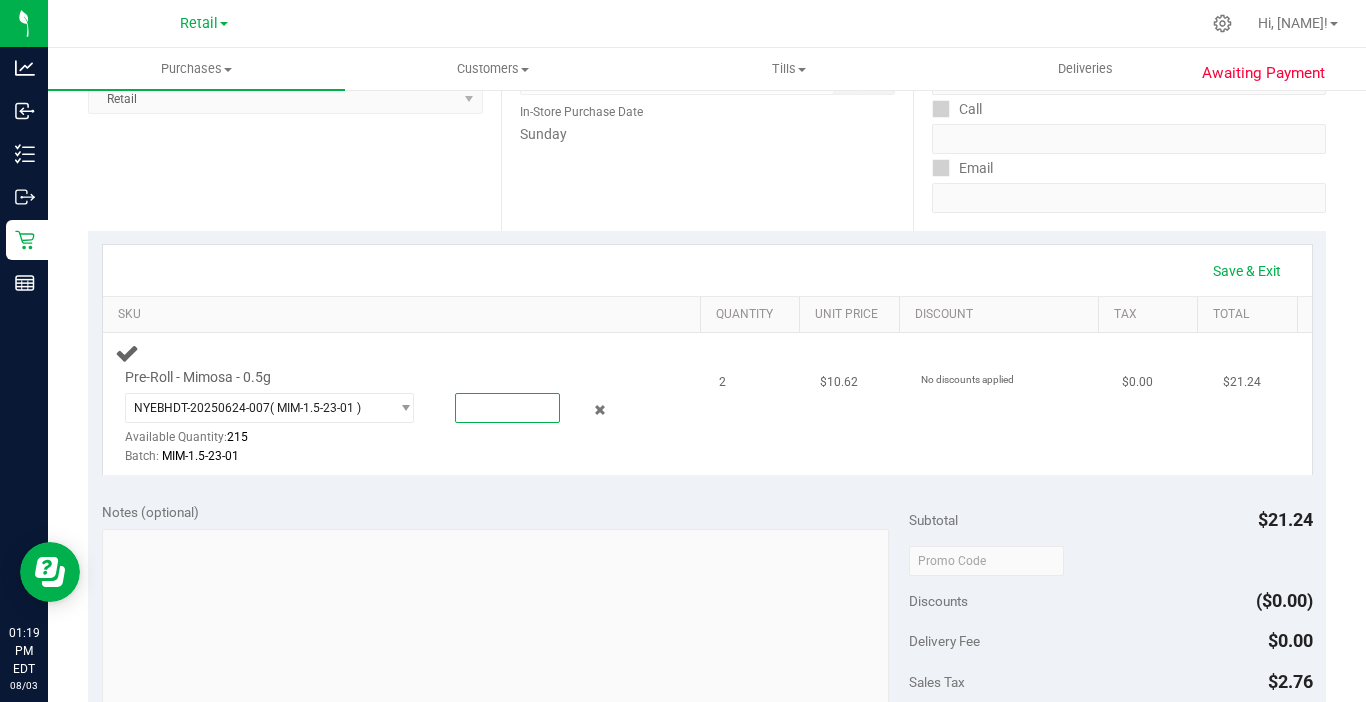 click at bounding box center [507, 408] 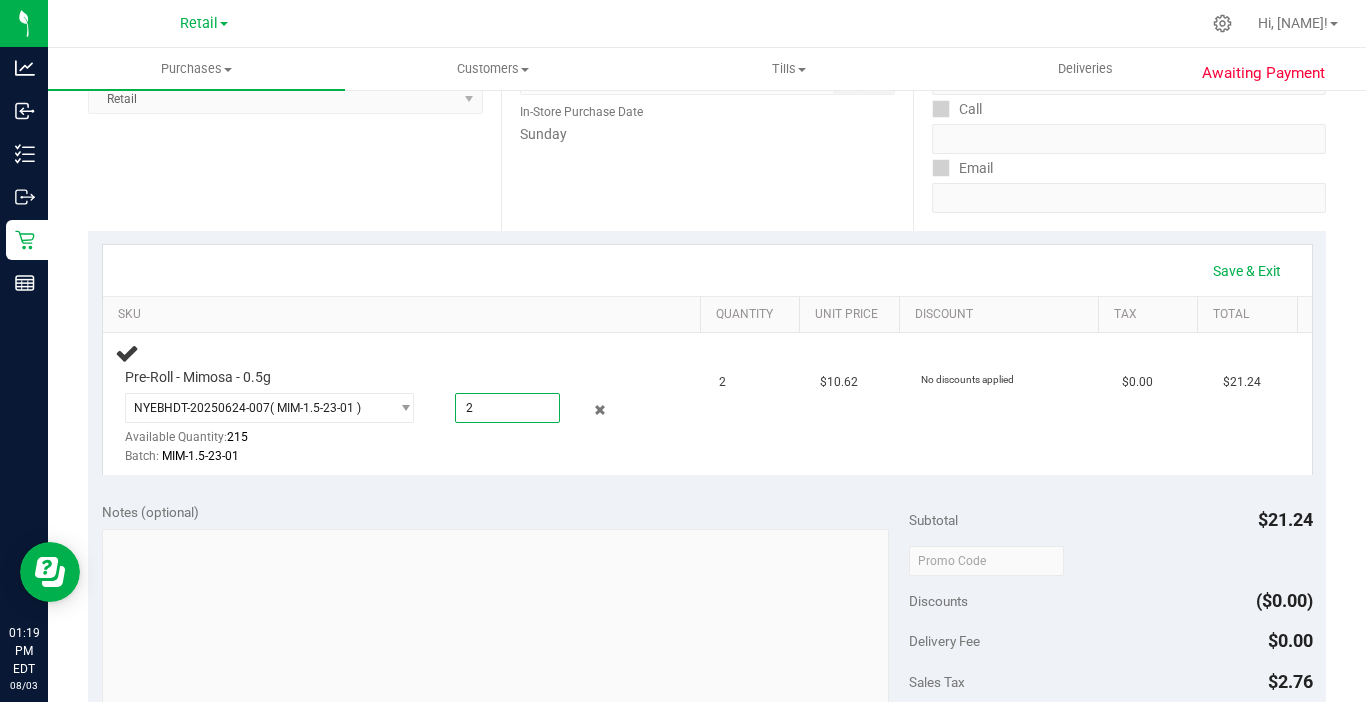 type on "2.0000" 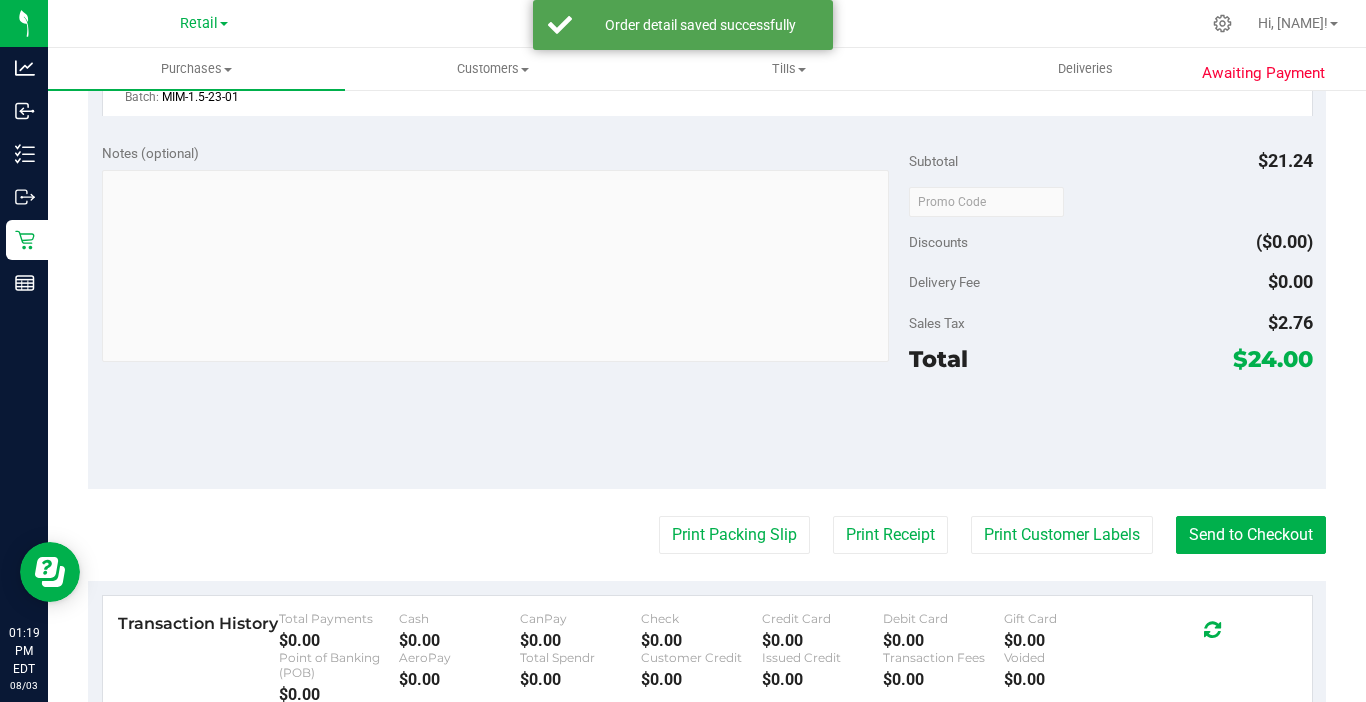 scroll, scrollTop: 700, scrollLeft: 0, axis: vertical 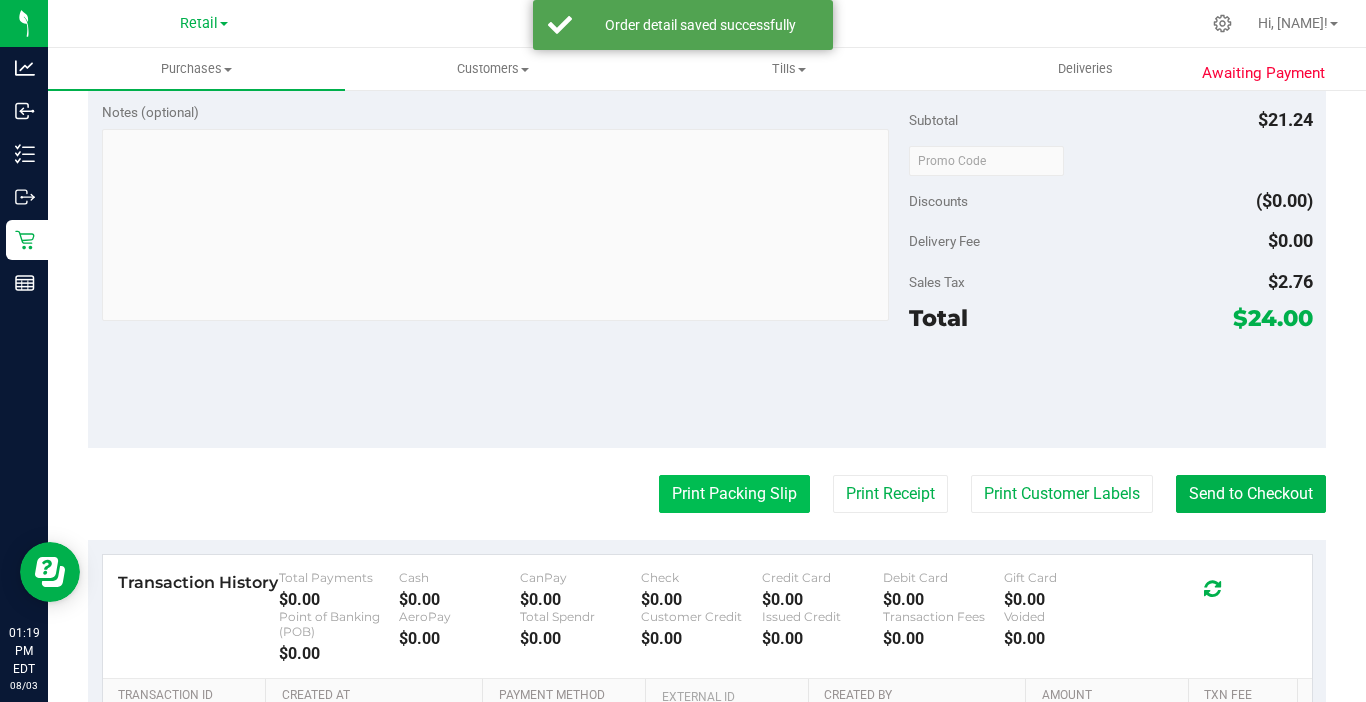 click on "Print Packing Slip" at bounding box center (734, 494) 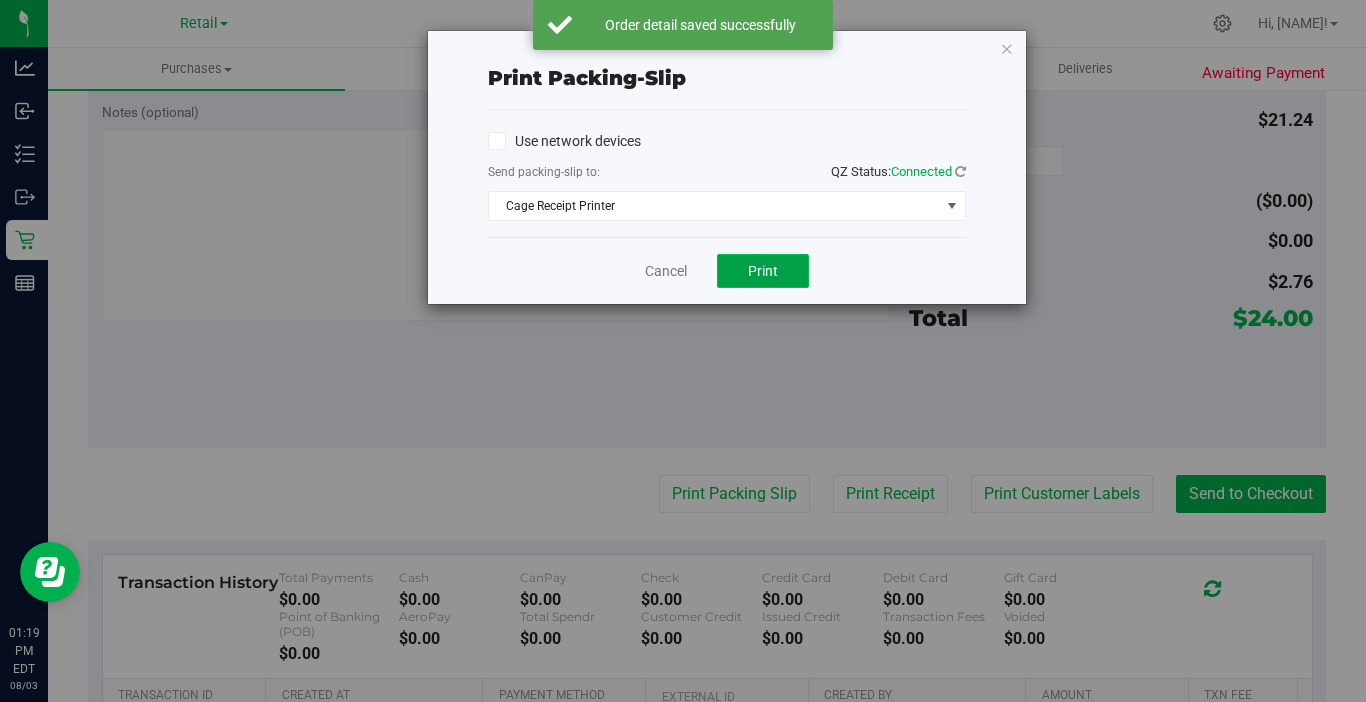 click on "Print" at bounding box center [763, 271] 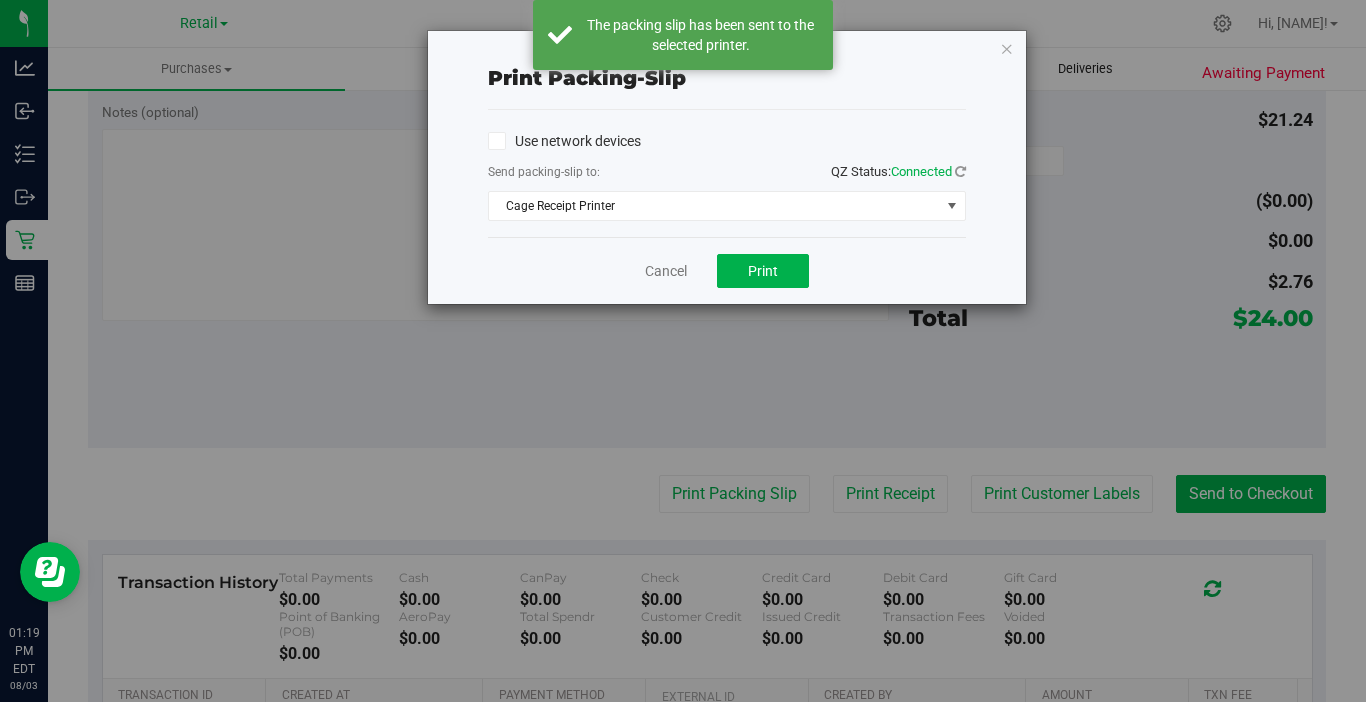 click at bounding box center [1007, 48] 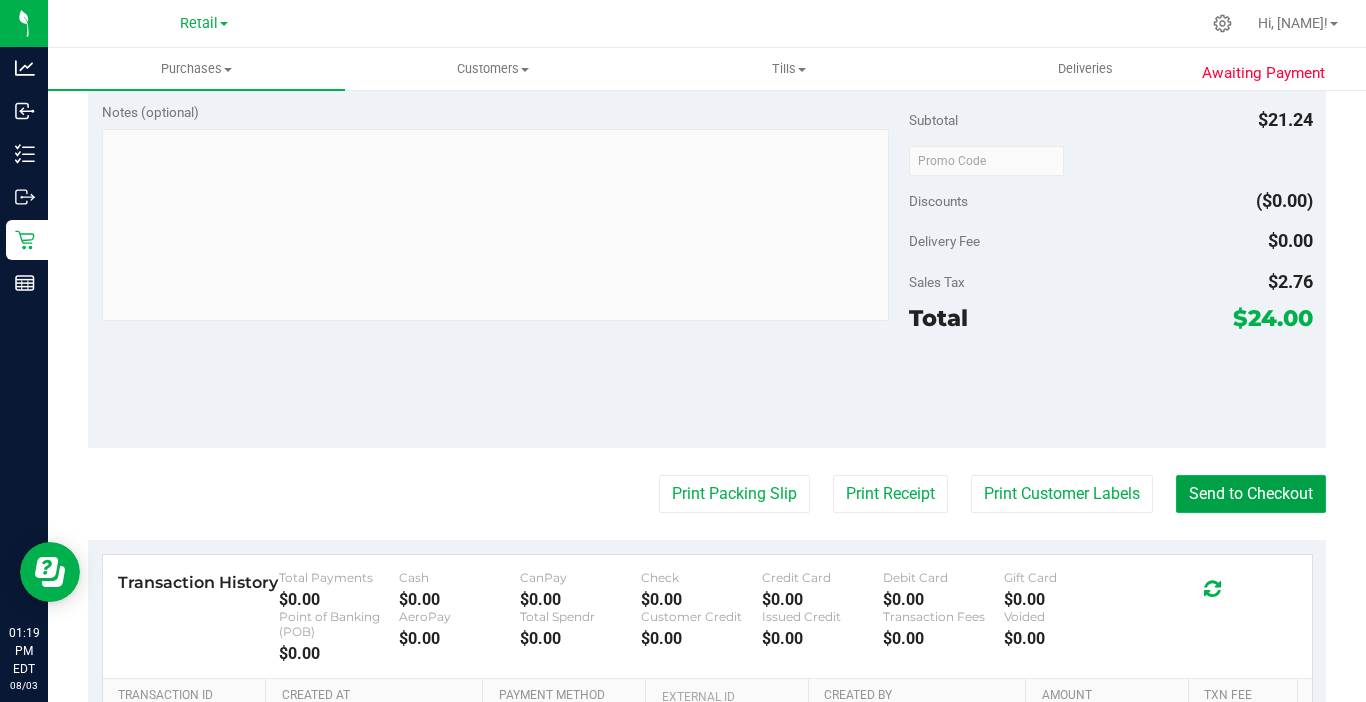 click on "Send to Checkout" at bounding box center [1251, 494] 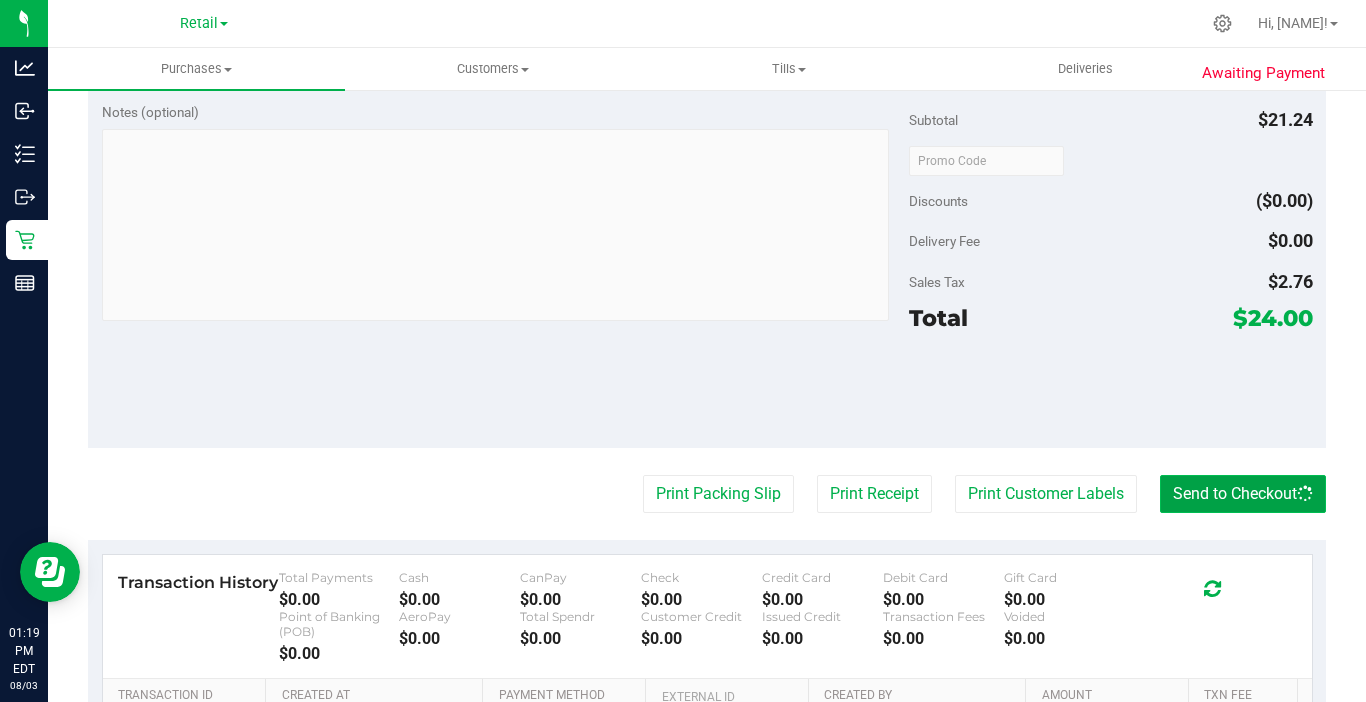 click on "Send to Checkout" at bounding box center [1243, 494] 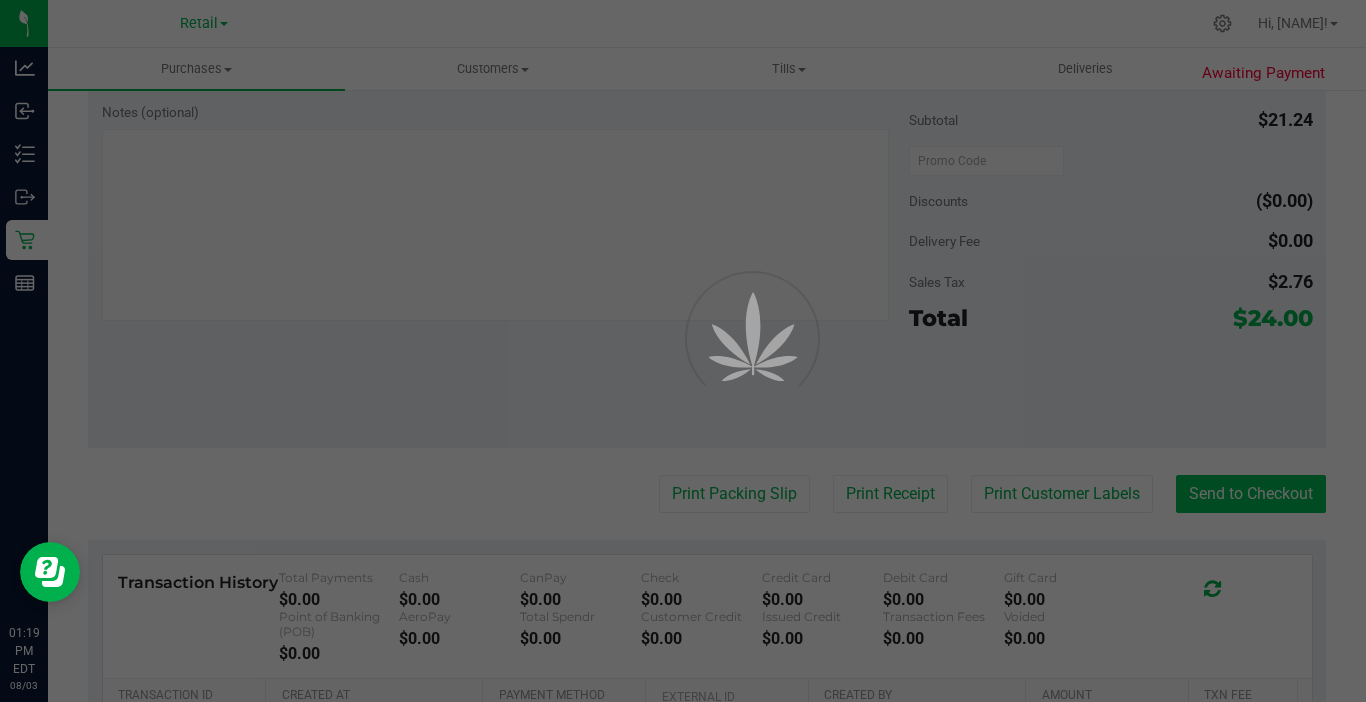 scroll, scrollTop: 0, scrollLeft: 0, axis: both 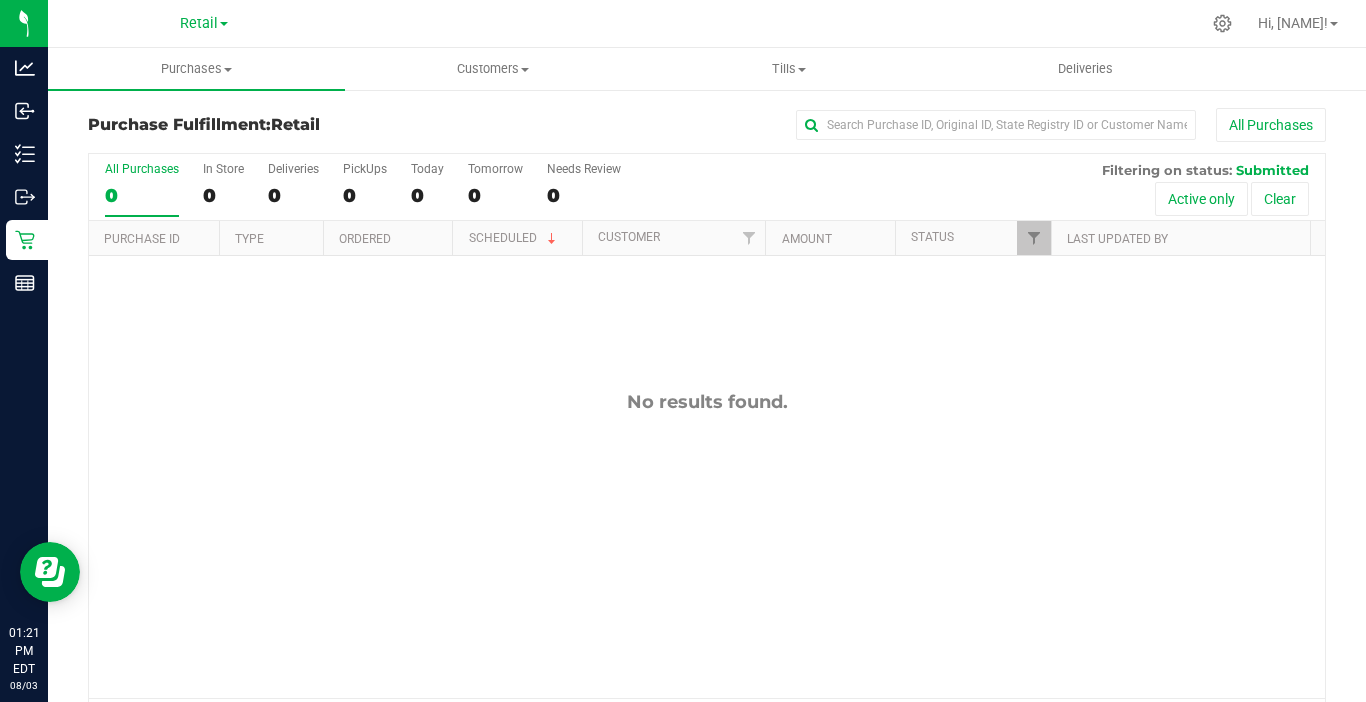drag, startPoint x: 212, startPoint y: 708, endPoint x: 194, endPoint y: 697, distance: 21.095022 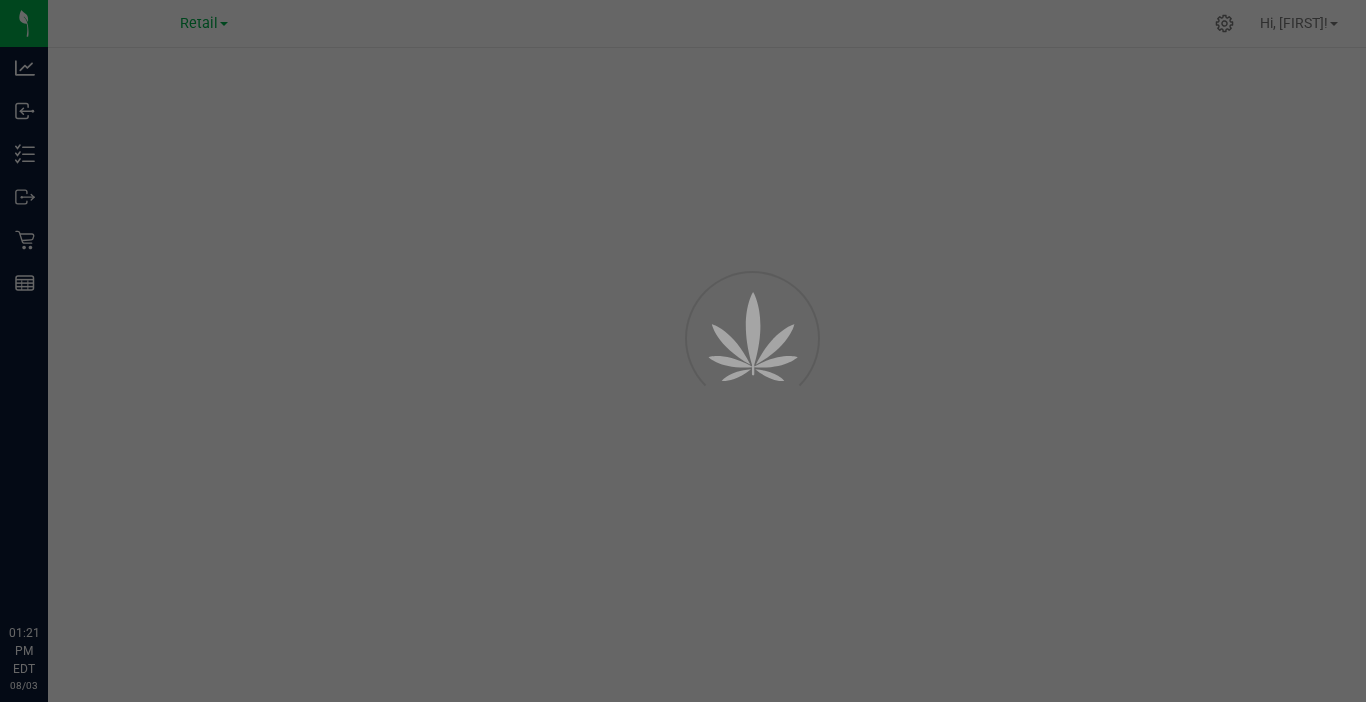 scroll, scrollTop: 0, scrollLeft: 0, axis: both 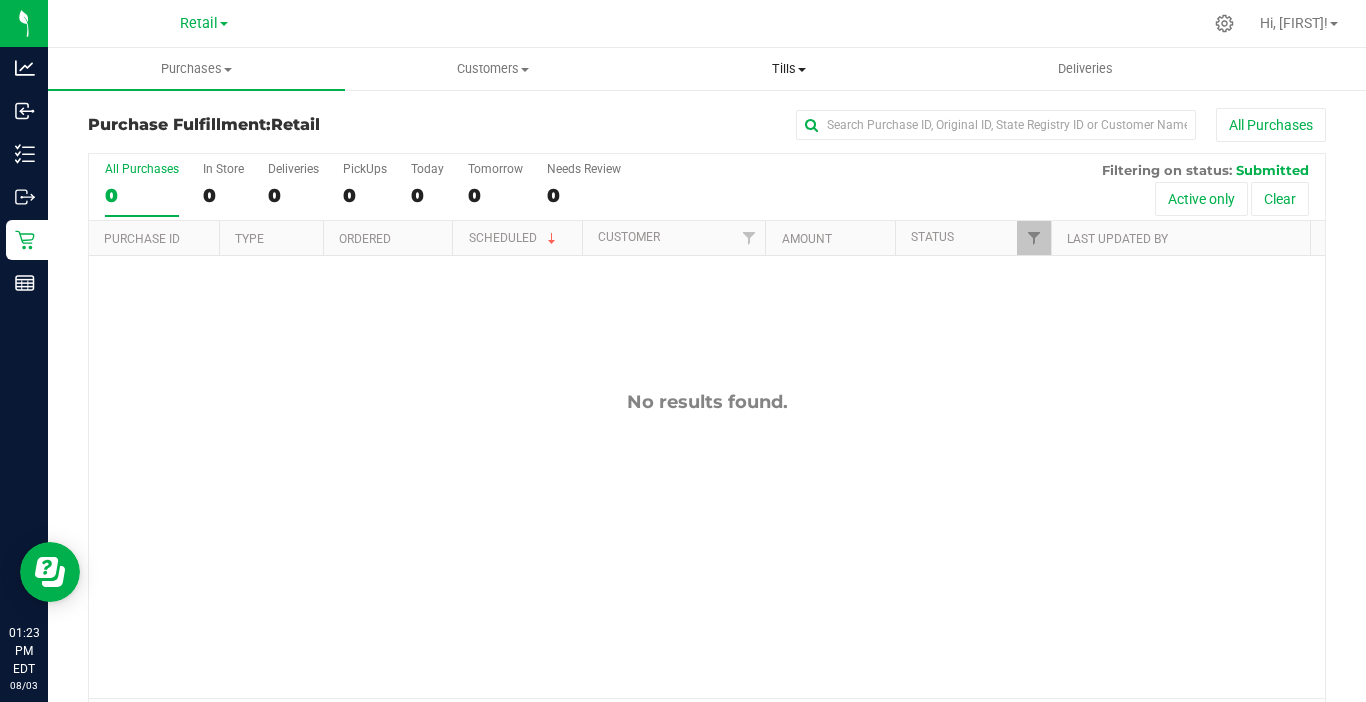 click on "Tills
Manage tills
Reconcile e-payments" at bounding box center (789, 69) 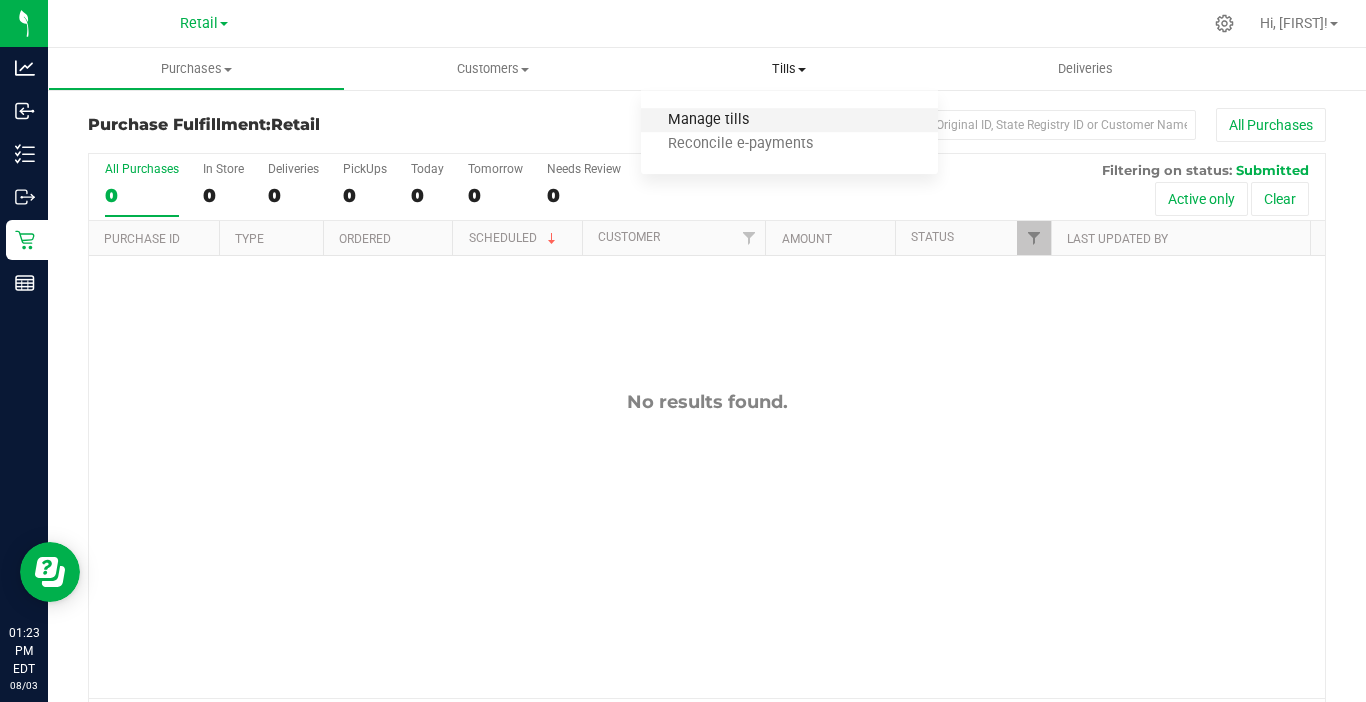 click on "Manage tills" at bounding box center (708, 120) 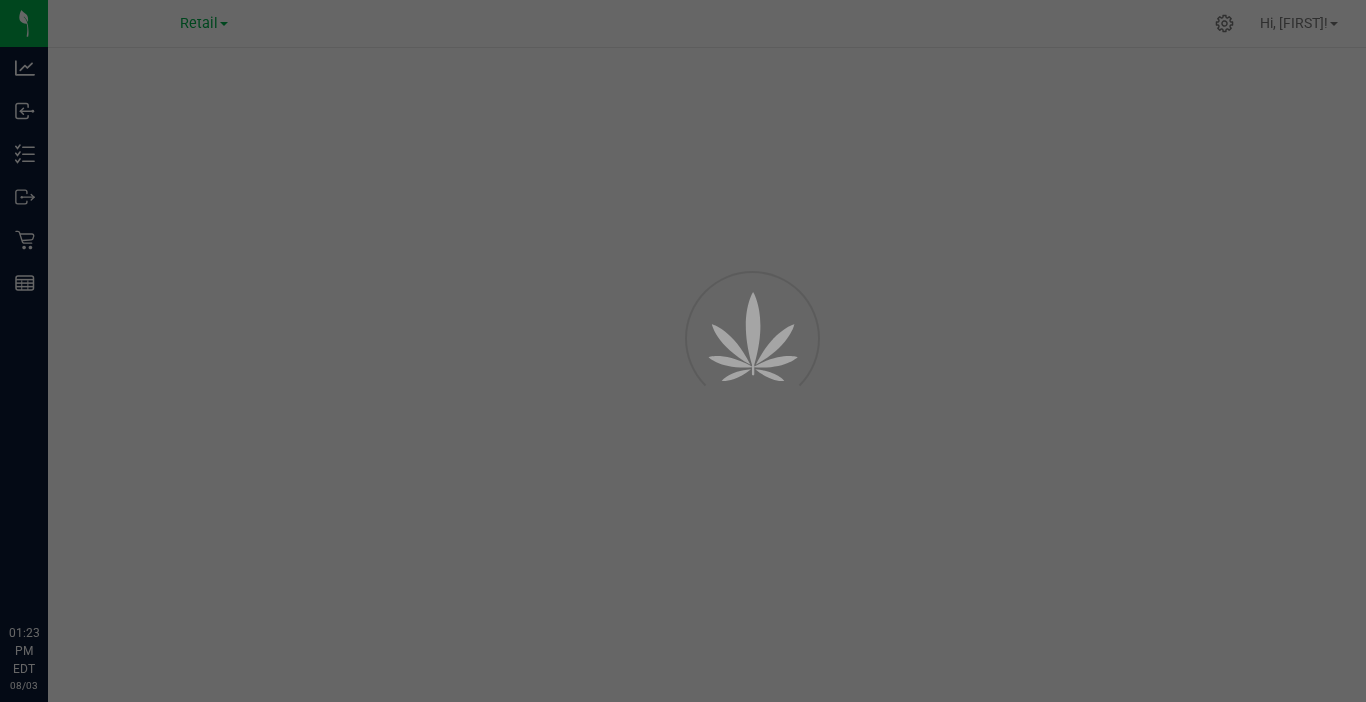 scroll, scrollTop: 0, scrollLeft: 0, axis: both 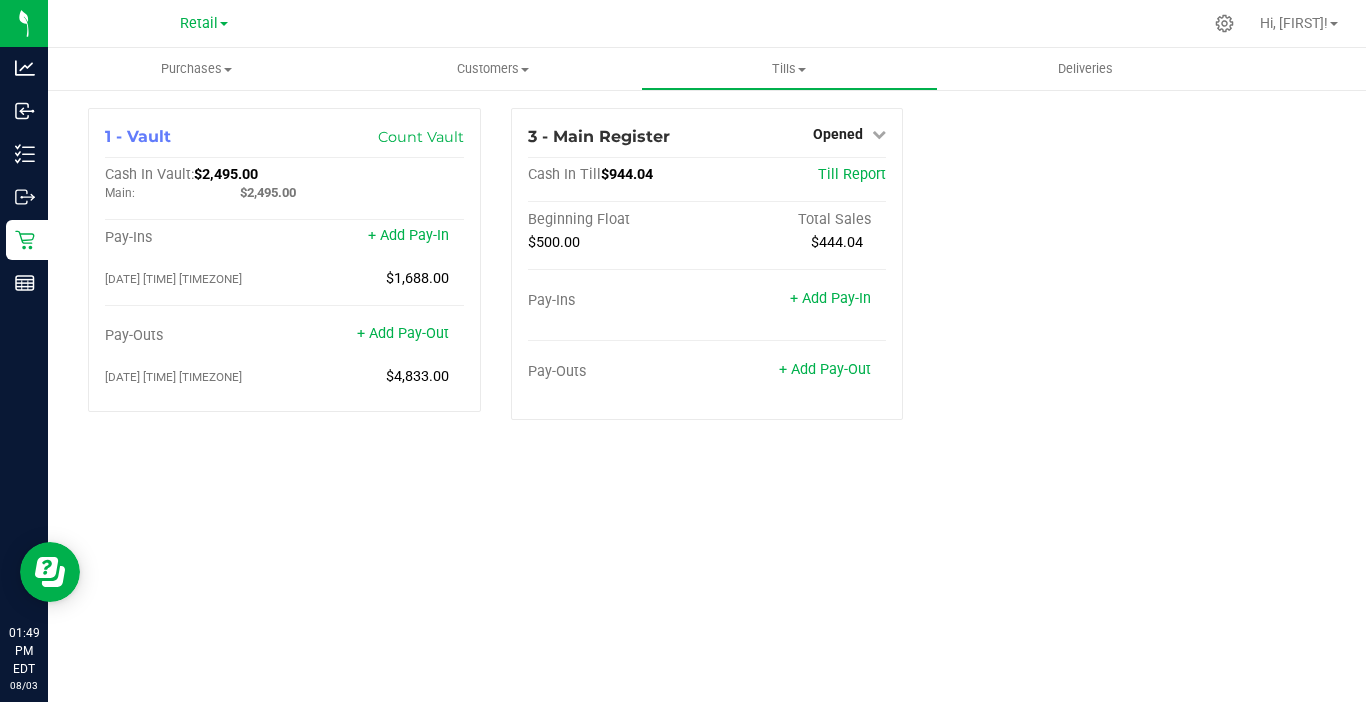 click on "Purchases
Summary of purchases
Fulfillment
All purchases
Customers
All customers
Add a new customer" at bounding box center (707, 375) 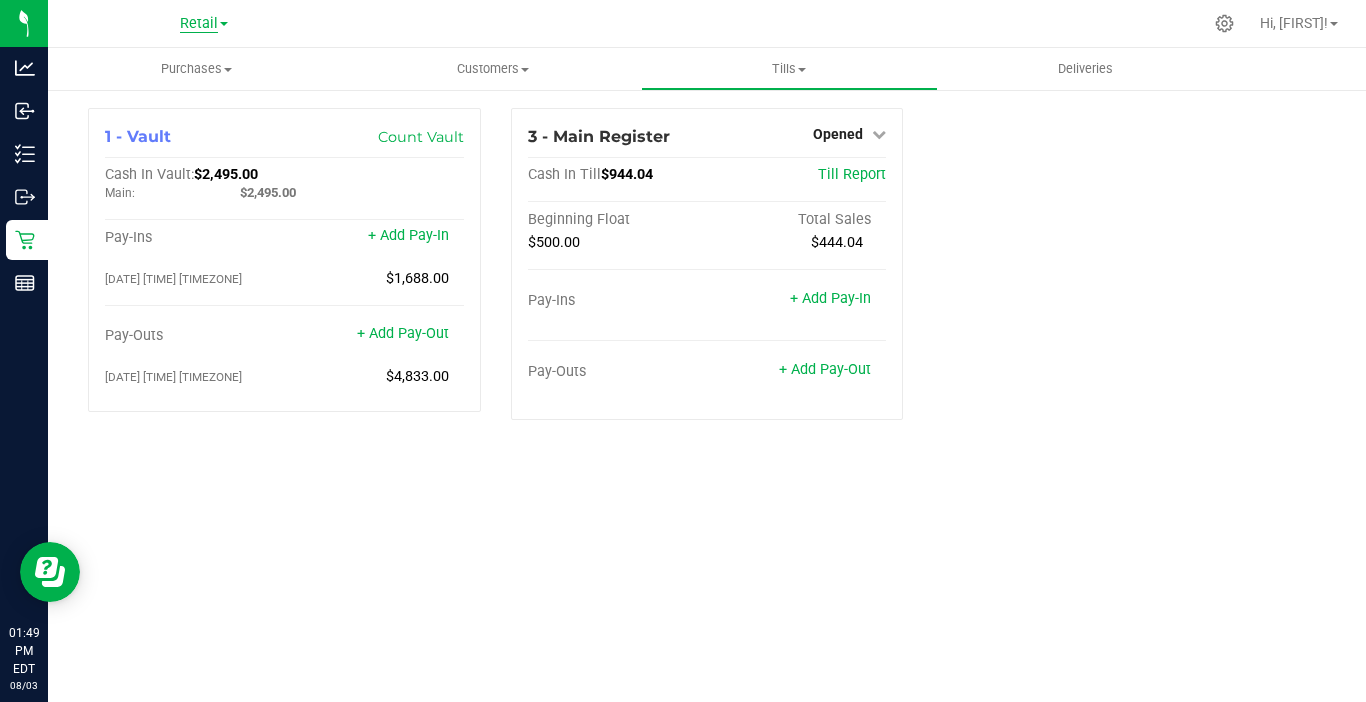 click on "Retail" at bounding box center (199, 24) 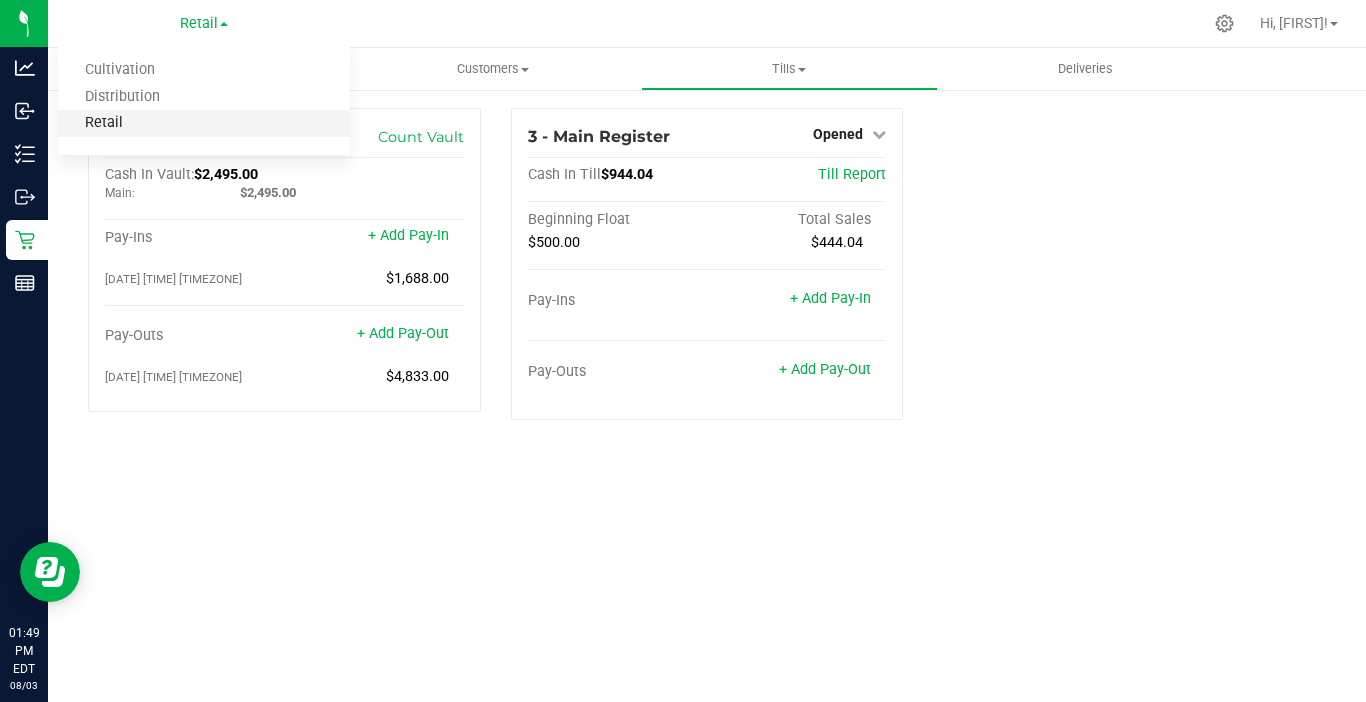 click on "Retail" at bounding box center [204, 123] 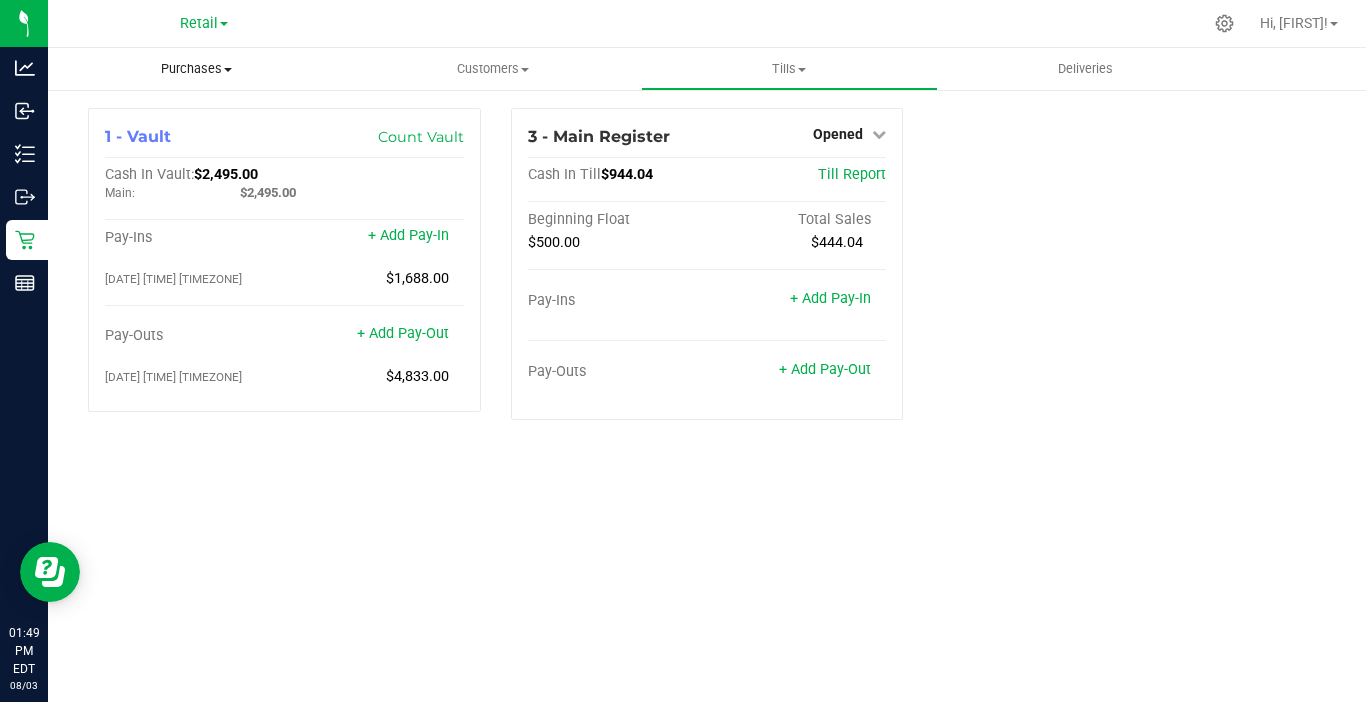 click on "Purchases" at bounding box center [196, 69] 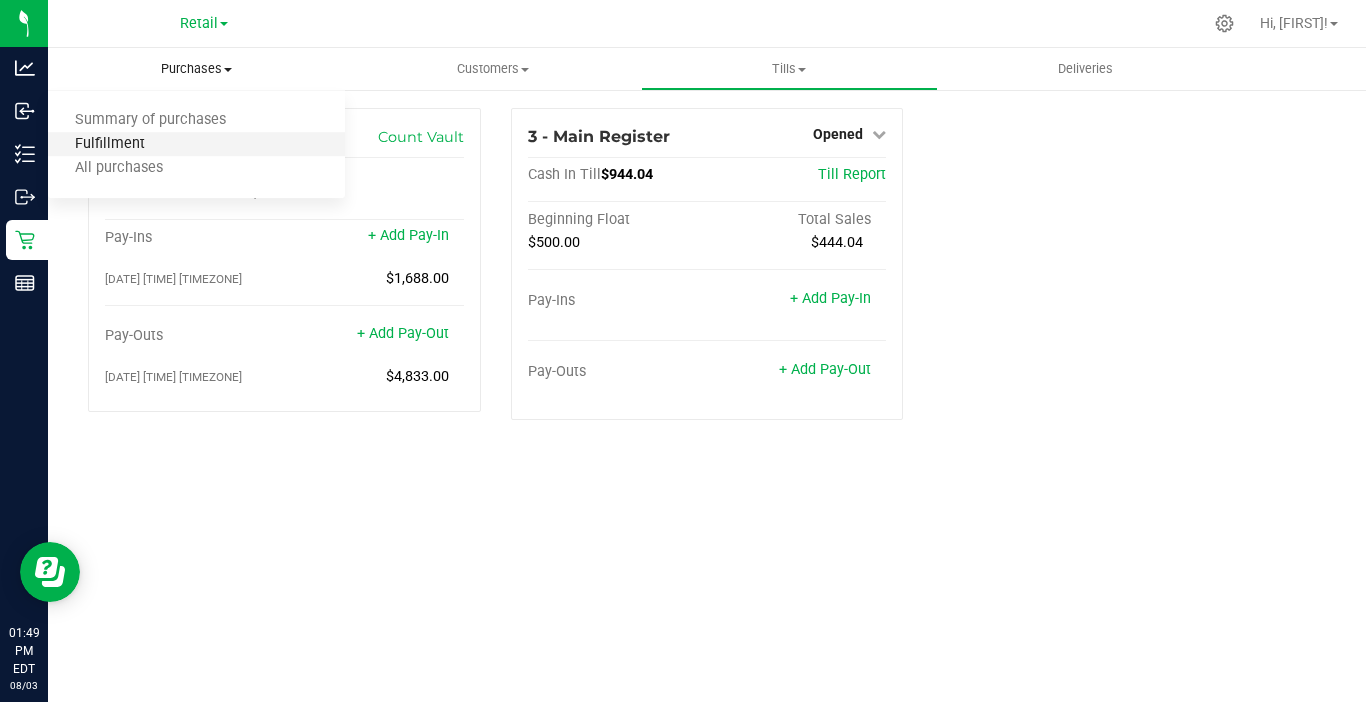 click on "Fulfillment" at bounding box center (110, 144) 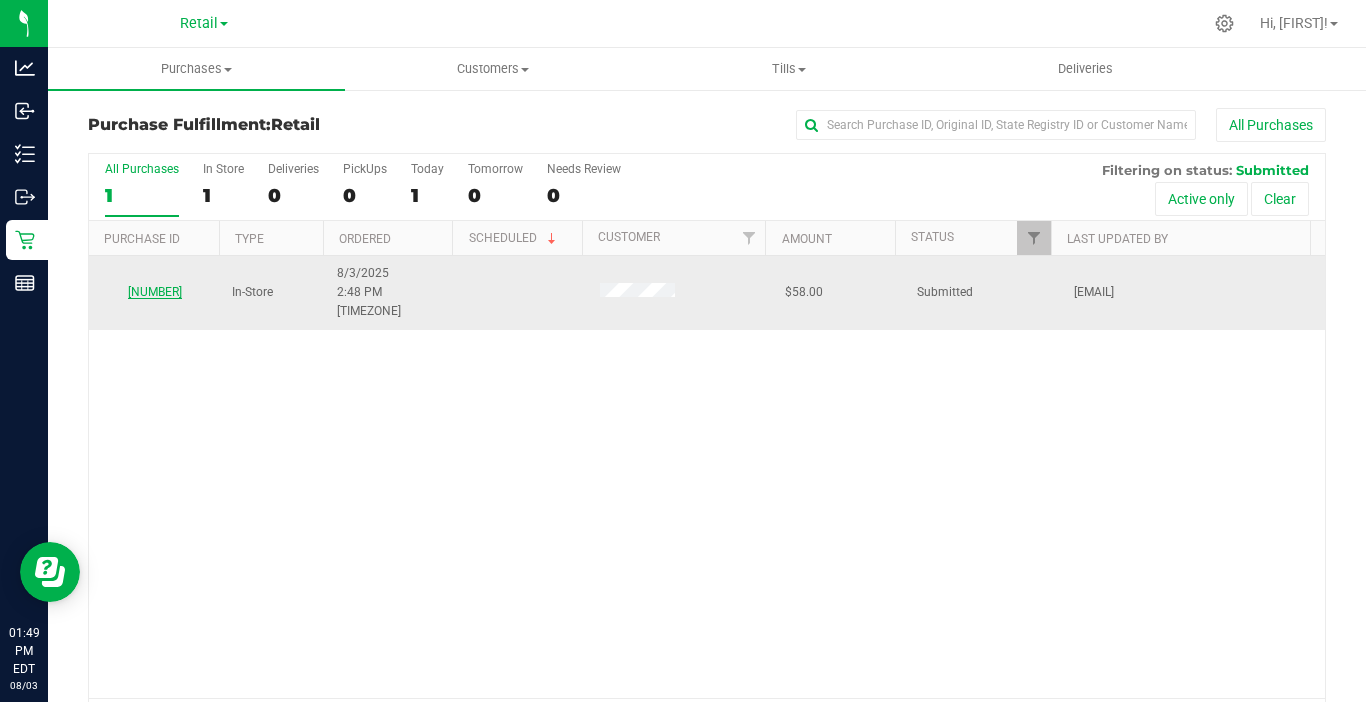 click on "[NUMBER]" at bounding box center (155, 292) 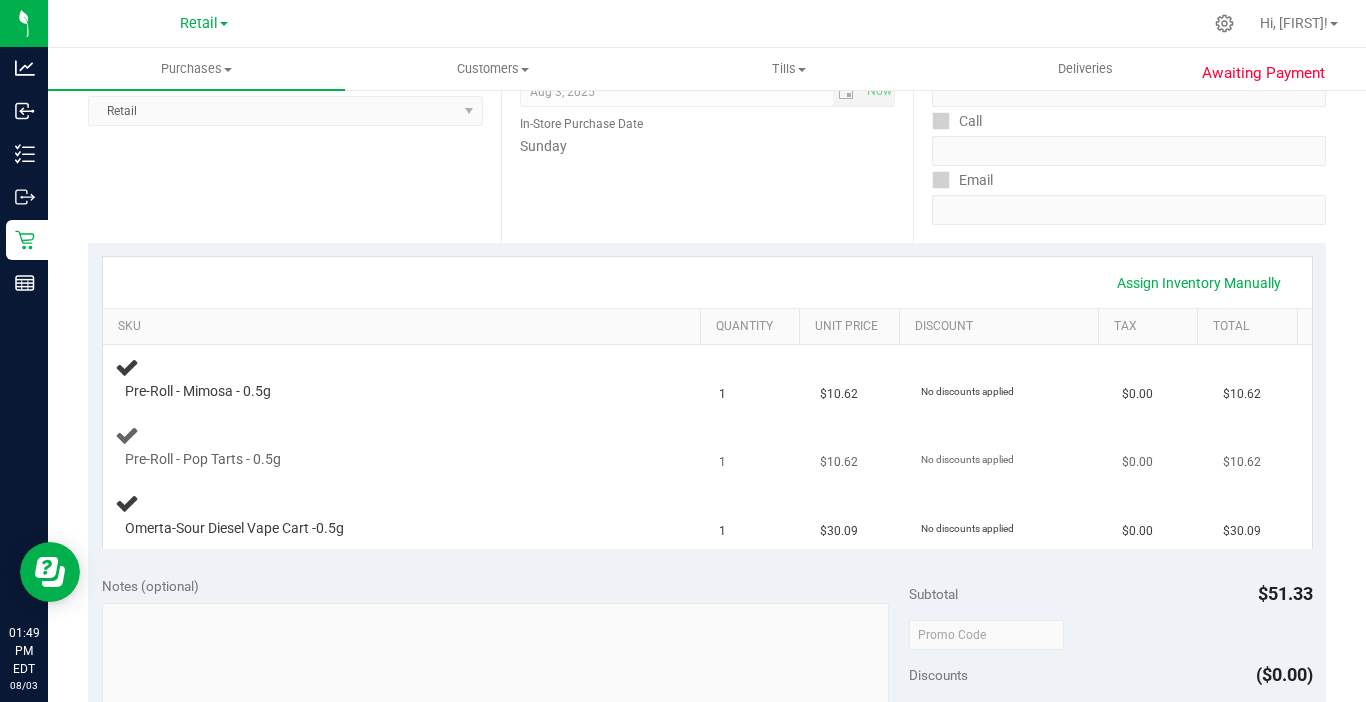 scroll, scrollTop: 300, scrollLeft: 0, axis: vertical 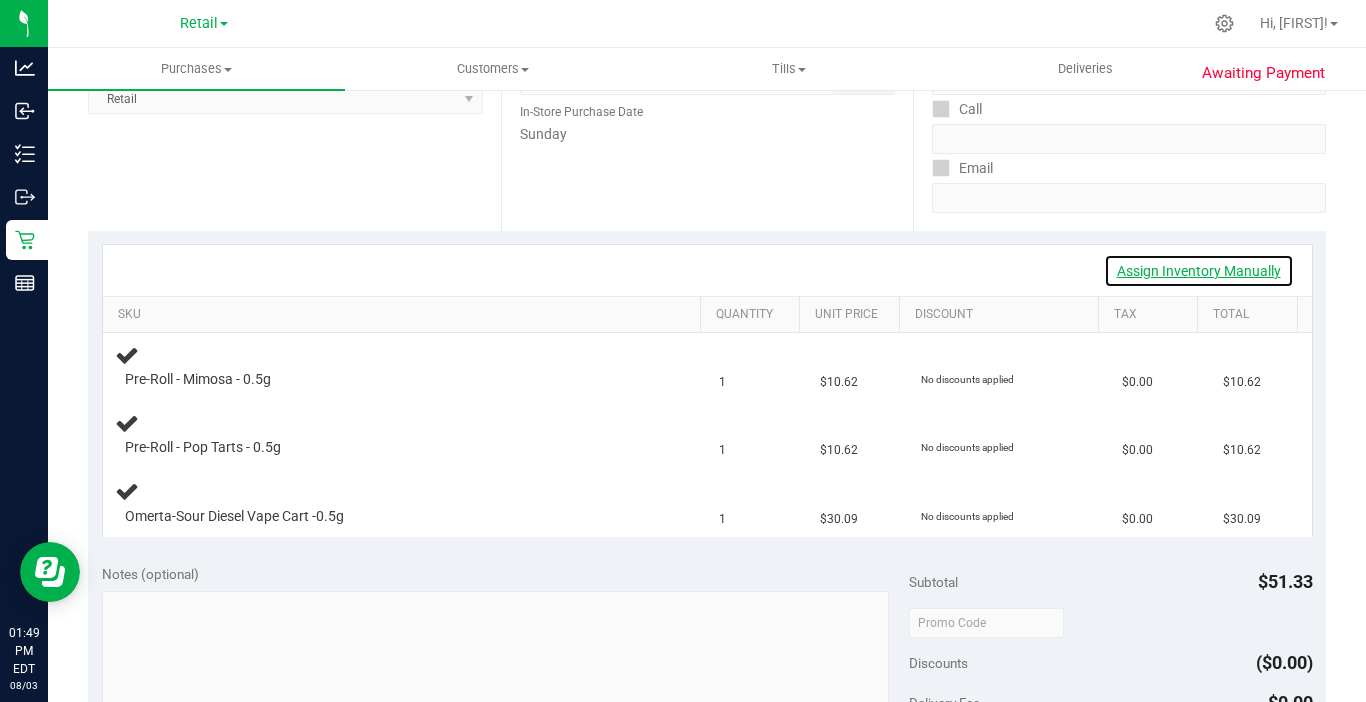 drag, startPoint x: 1173, startPoint y: 274, endPoint x: 799, endPoint y: 274, distance: 374 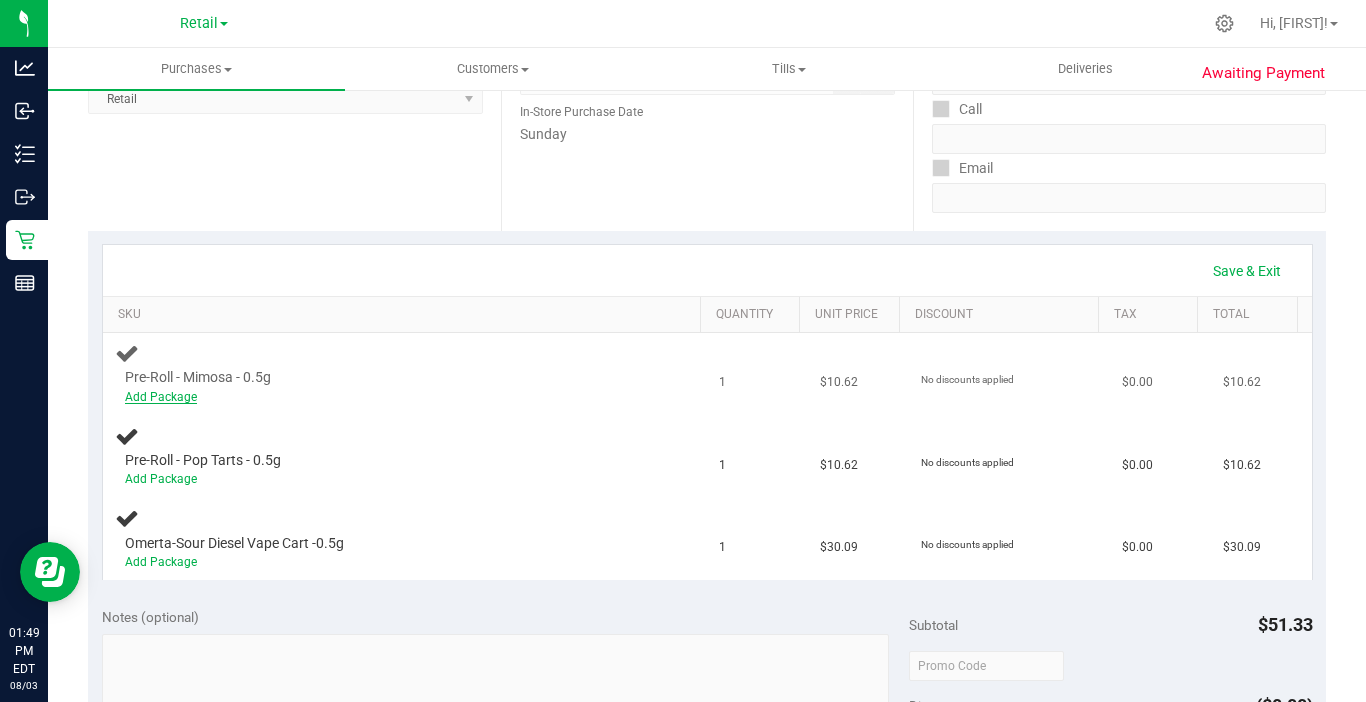 click on "Add Package" at bounding box center (161, 397) 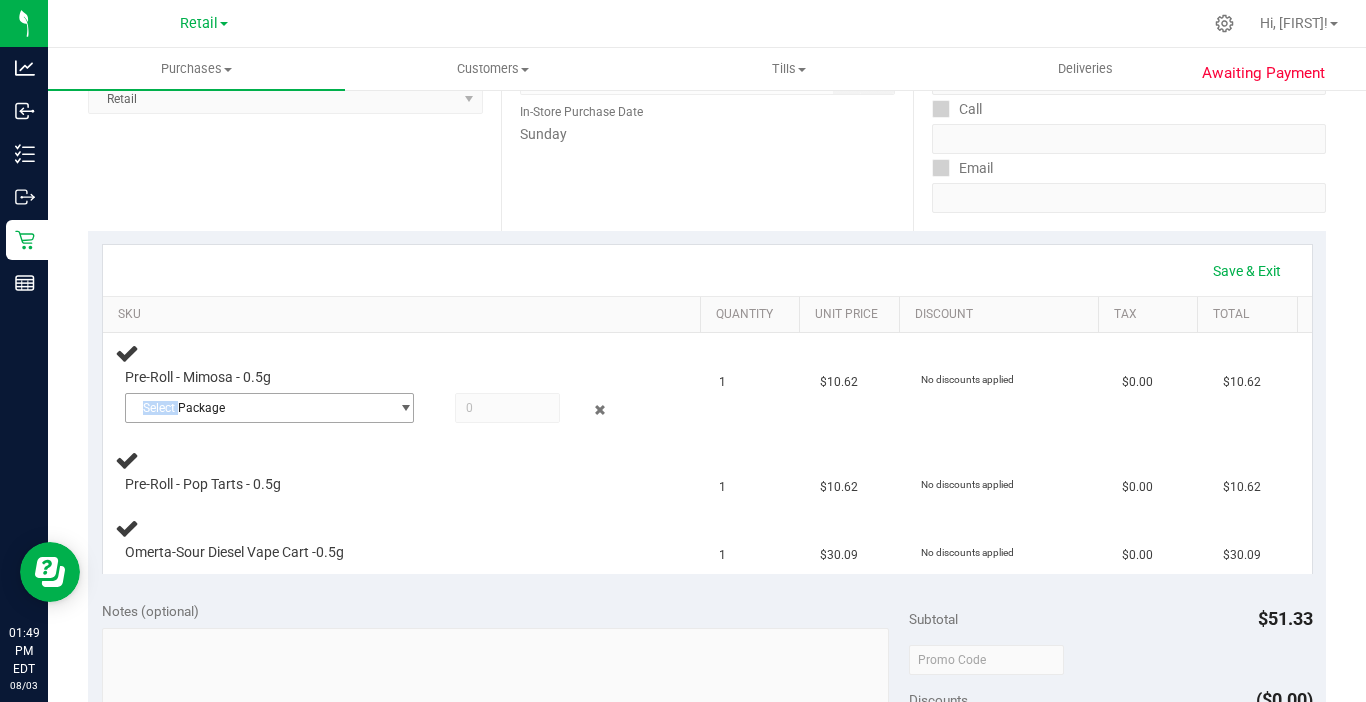 click on "Select Package" at bounding box center [257, 408] 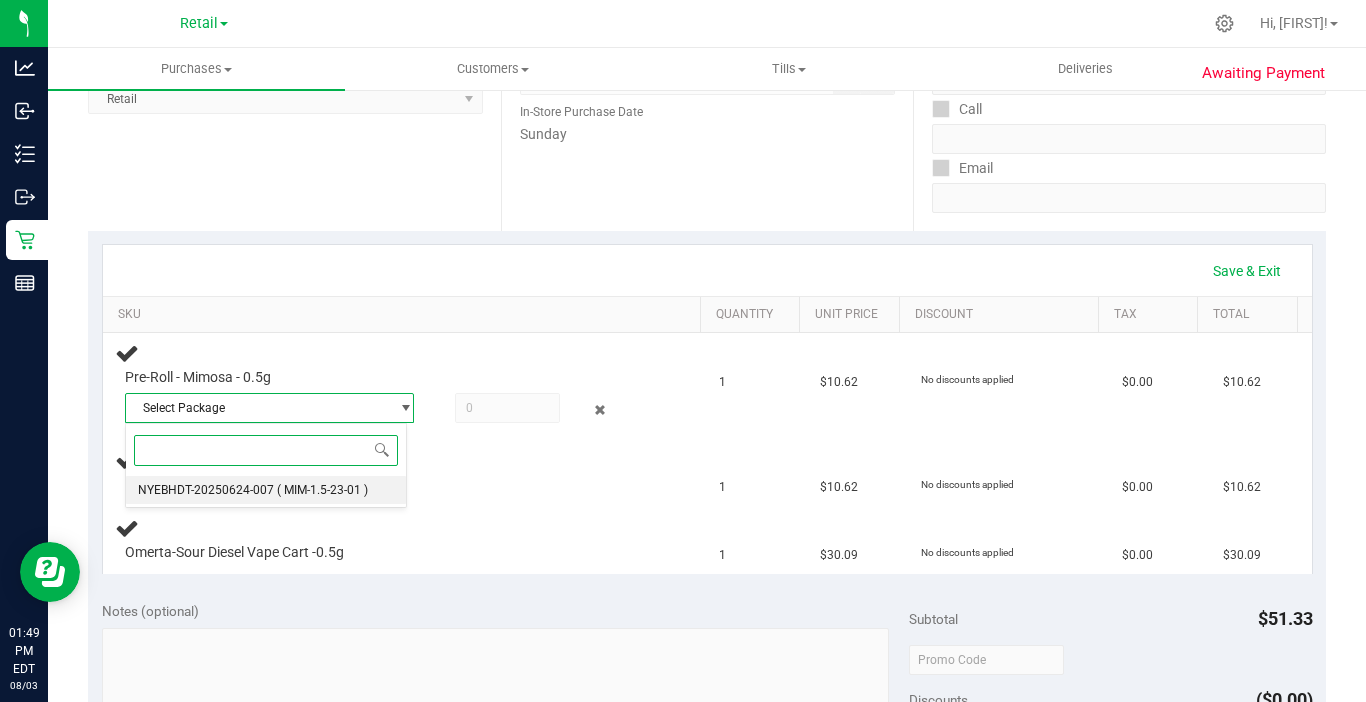 drag, startPoint x: 158, startPoint y: 484, endPoint x: 308, endPoint y: 451, distance: 153.58711 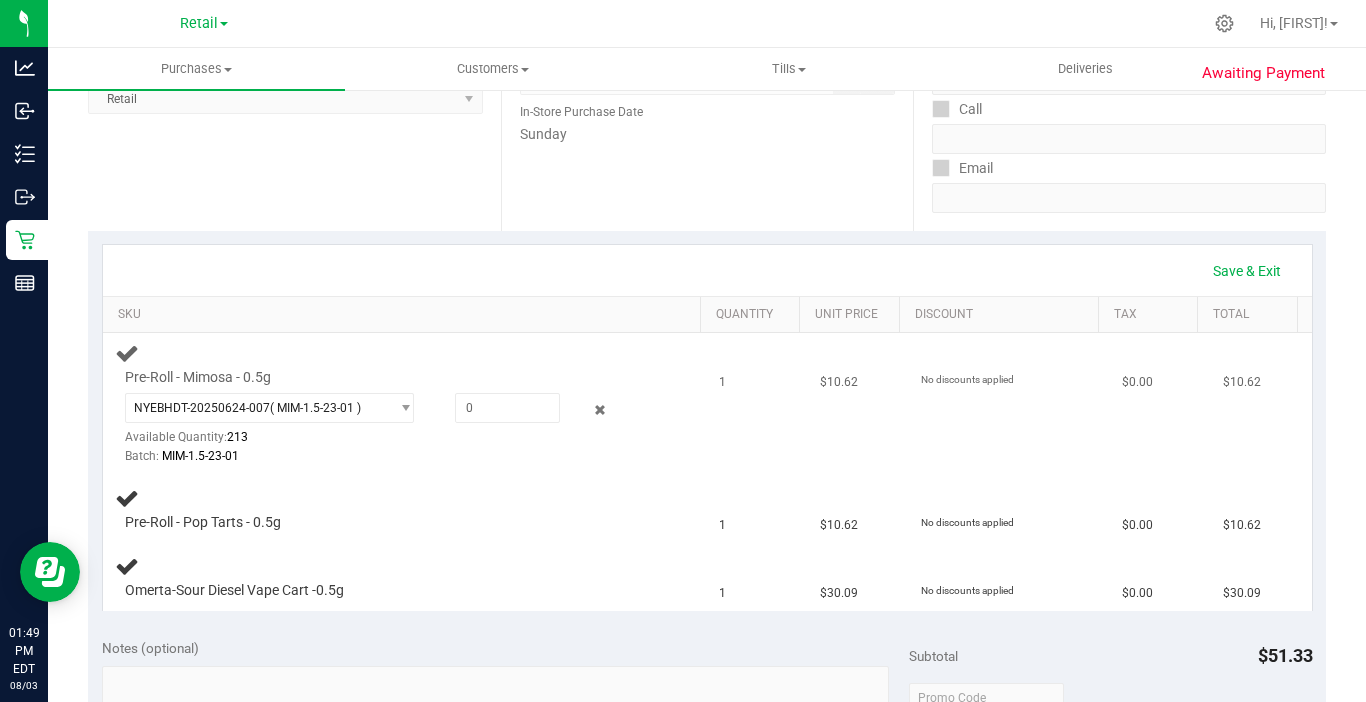 click on "NYEBHDT-20250624-007
(
MIM-1.5-23-01
)
NYEBHDT-20250624-007
Available Quantity:  213
Batch:
MIM-1.5-23-01" at bounding box center (386, 429) 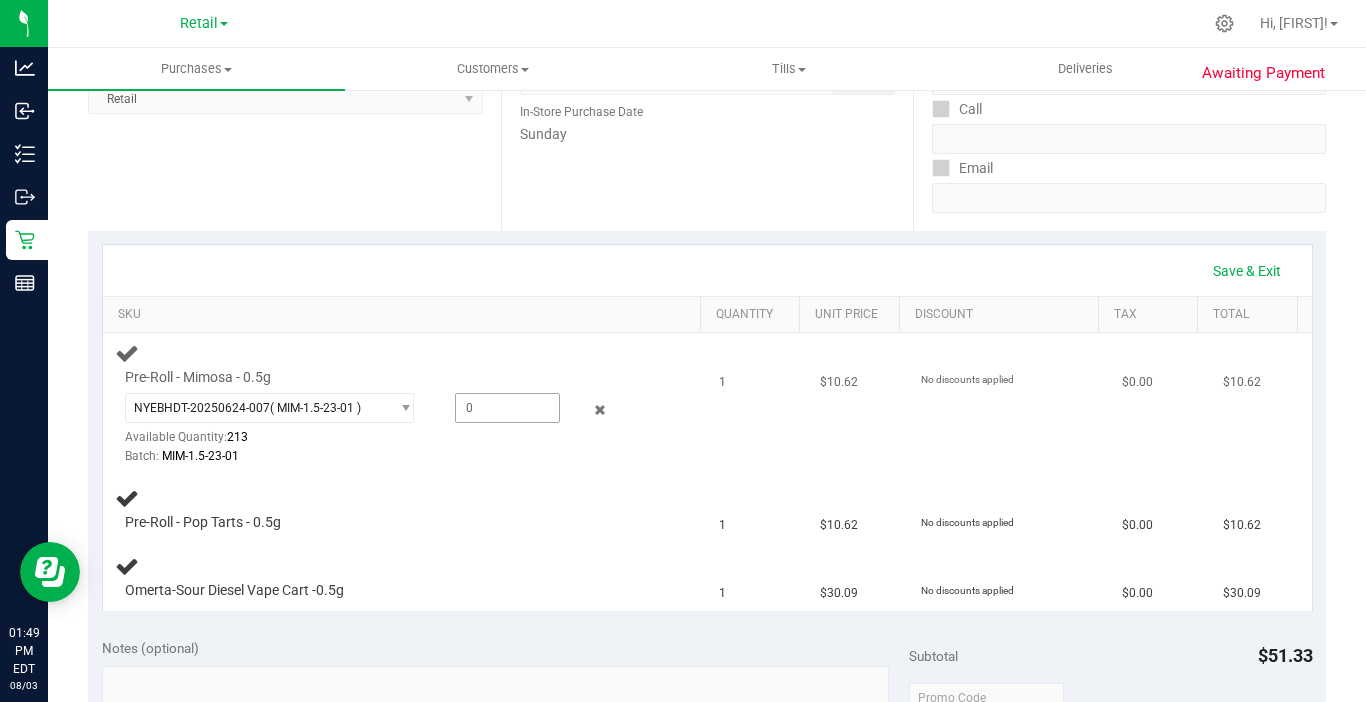 click at bounding box center (507, 408) 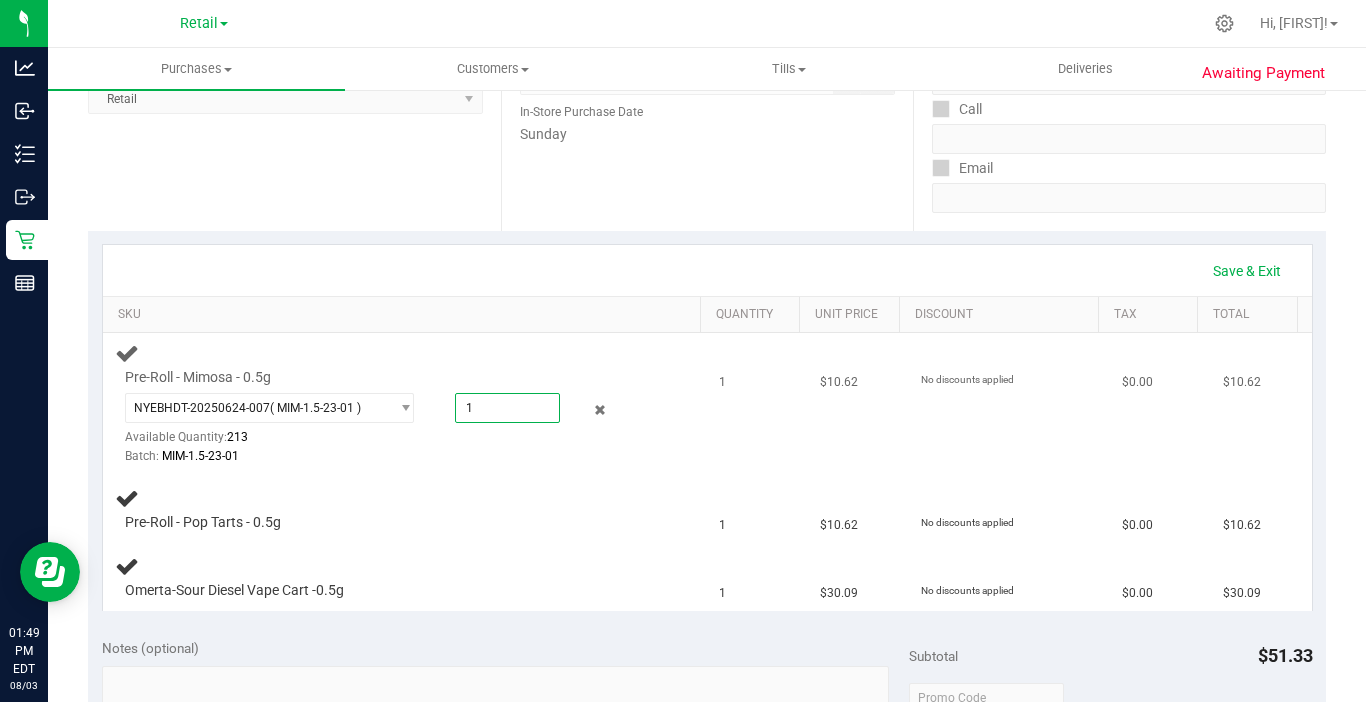 type on "1" 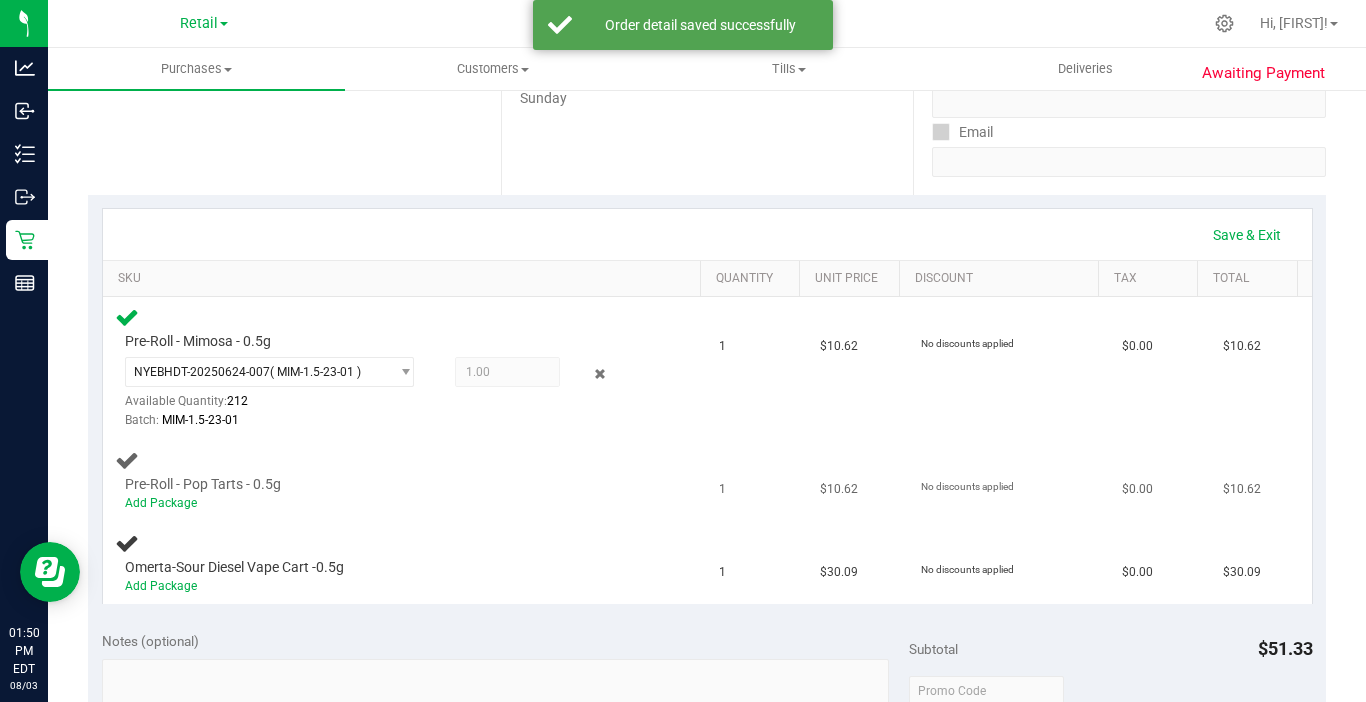 scroll, scrollTop: 400, scrollLeft: 0, axis: vertical 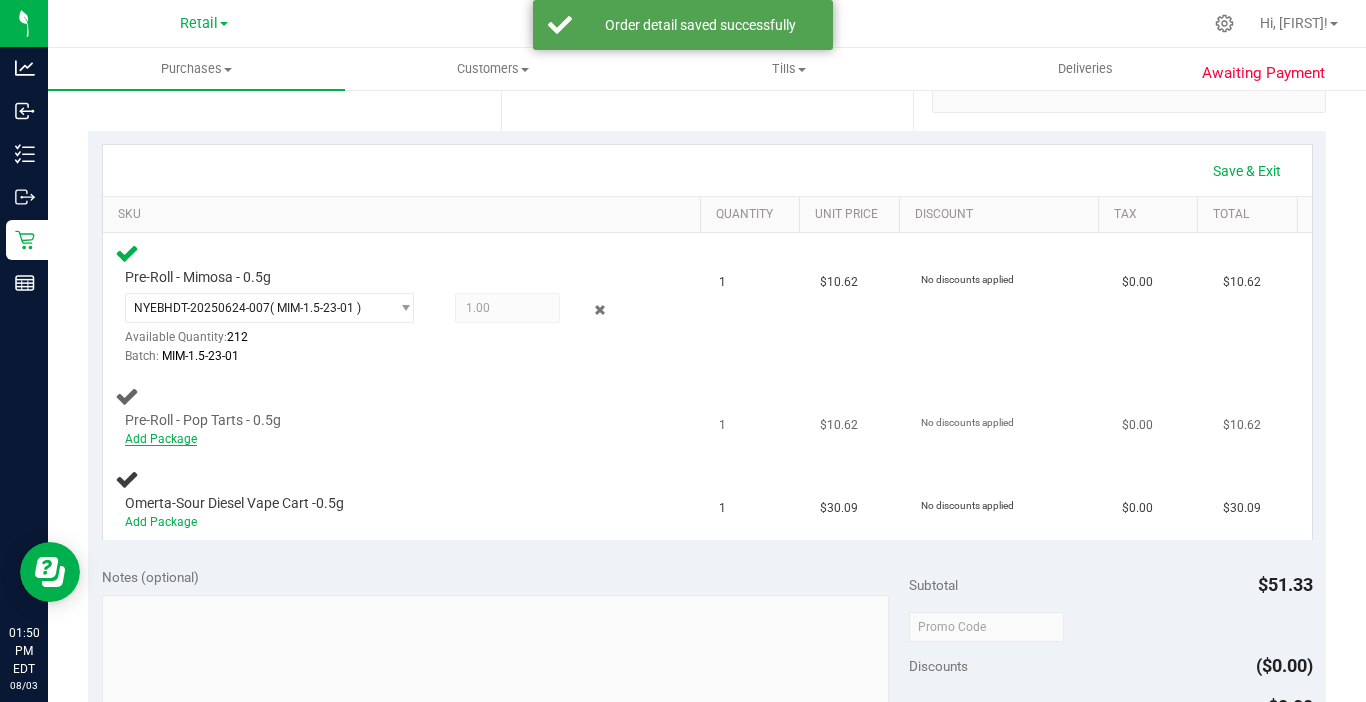 click on "Add Package" at bounding box center [161, 439] 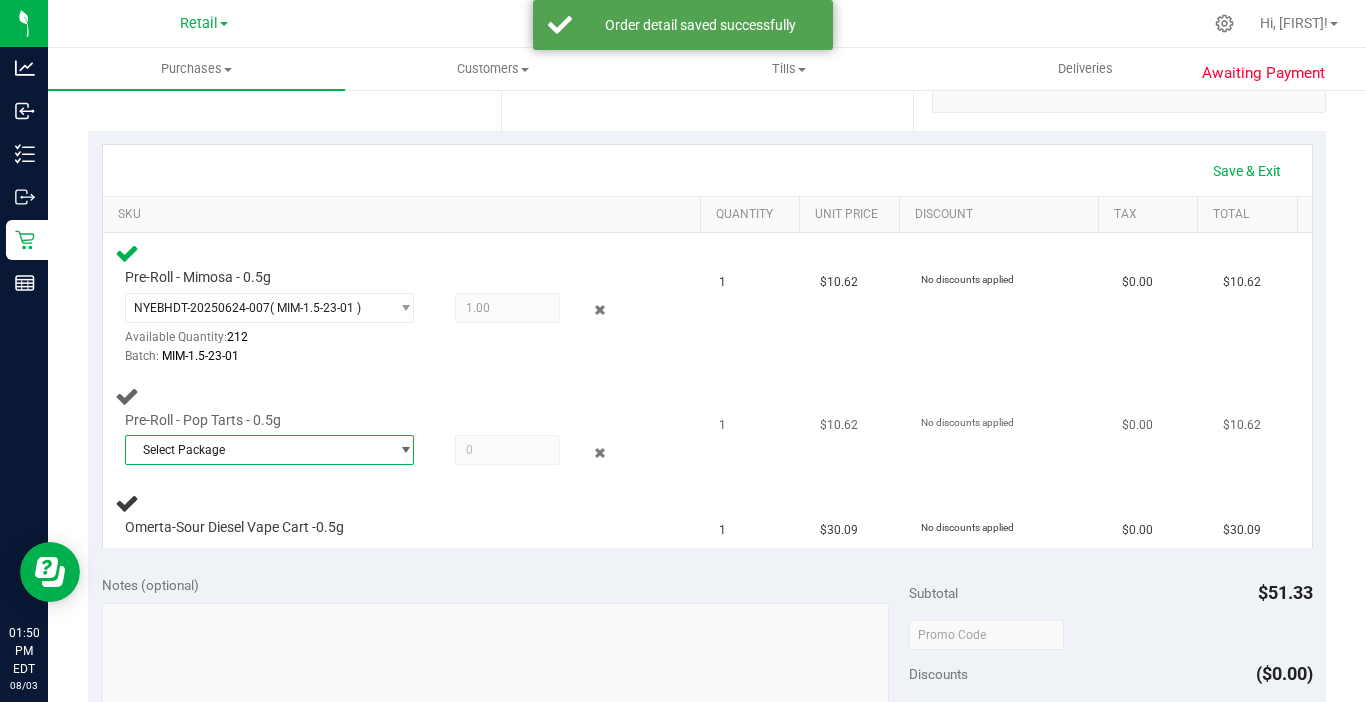 drag, startPoint x: 156, startPoint y: 441, endPoint x: 165, endPoint y: 450, distance: 12.727922 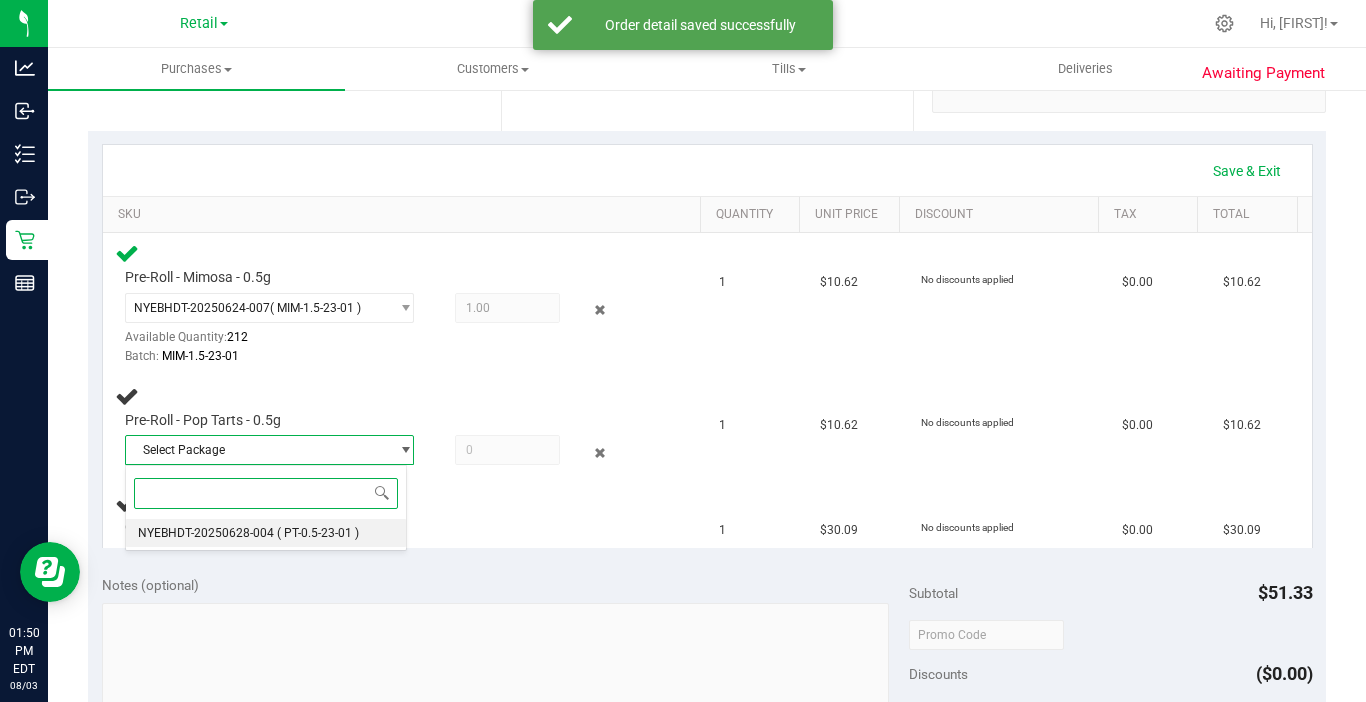 drag, startPoint x: 166, startPoint y: 537, endPoint x: 241, endPoint y: 506, distance: 81.154175 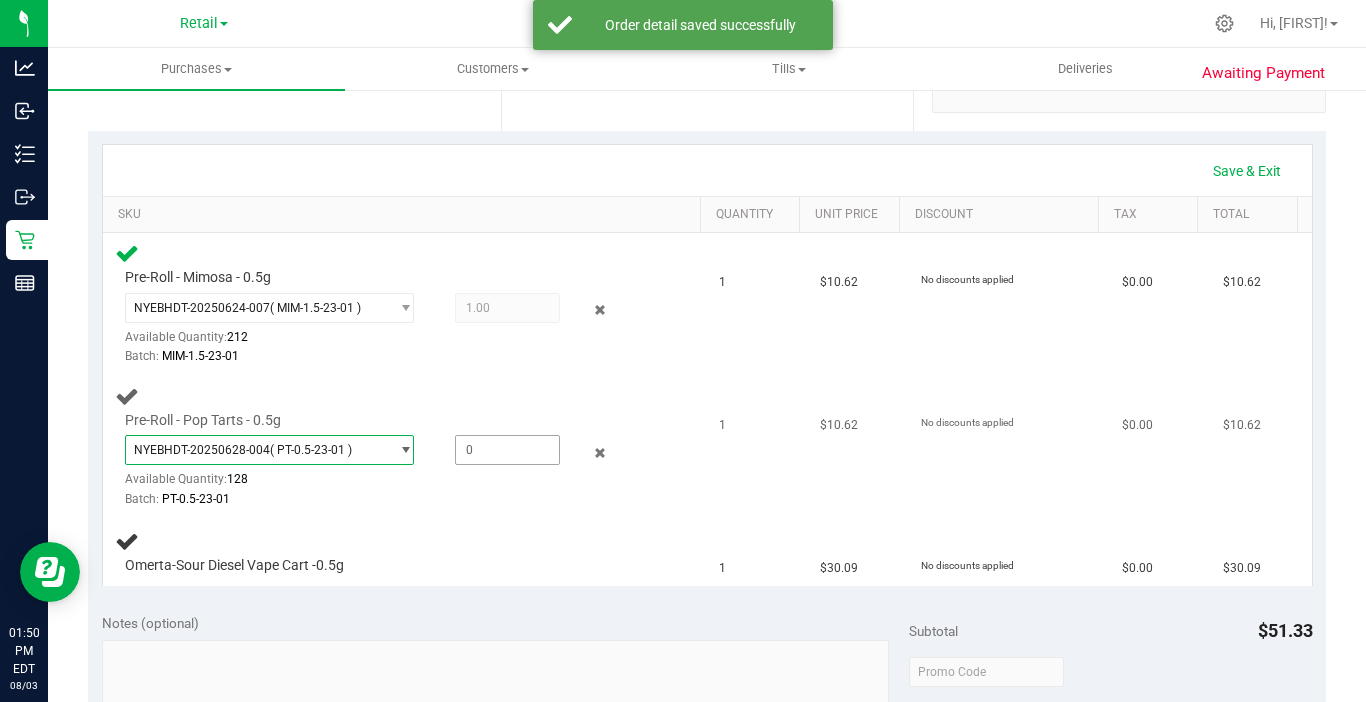 click at bounding box center (507, 450) 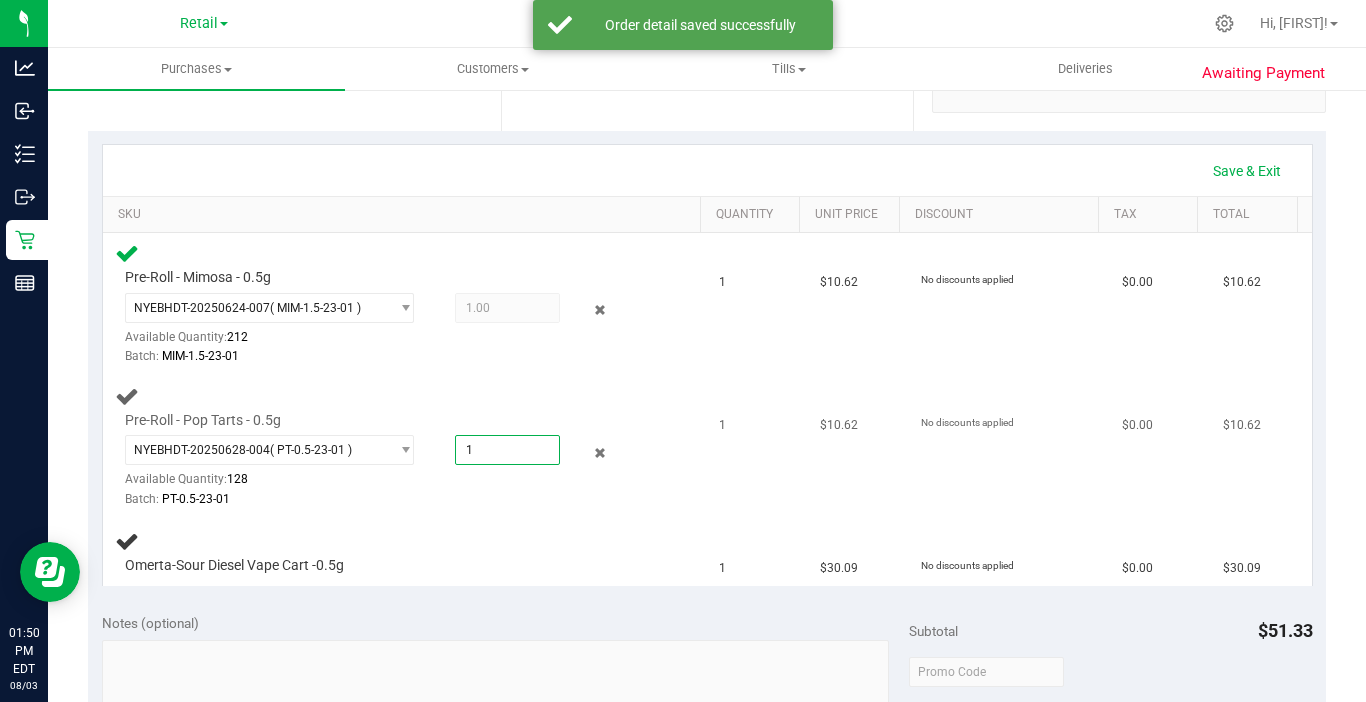 type on "1" 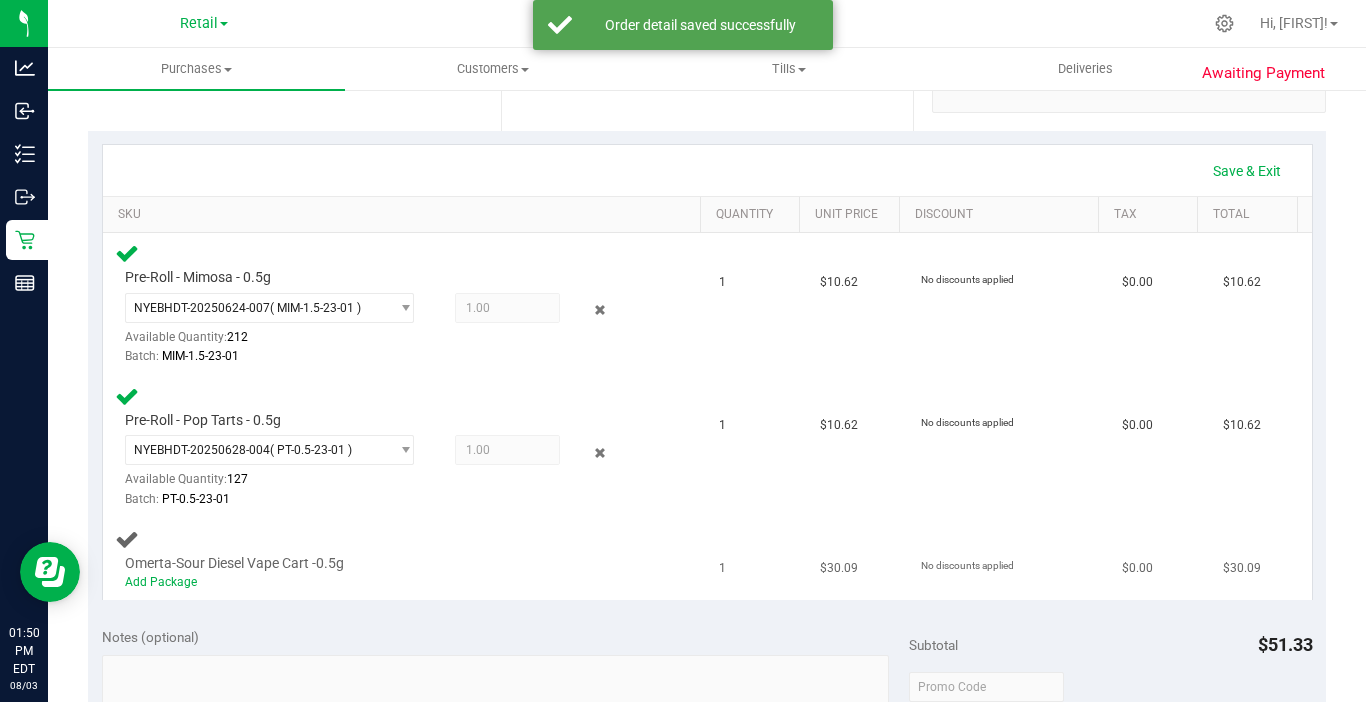scroll, scrollTop: 500, scrollLeft: 0, axis: vertical 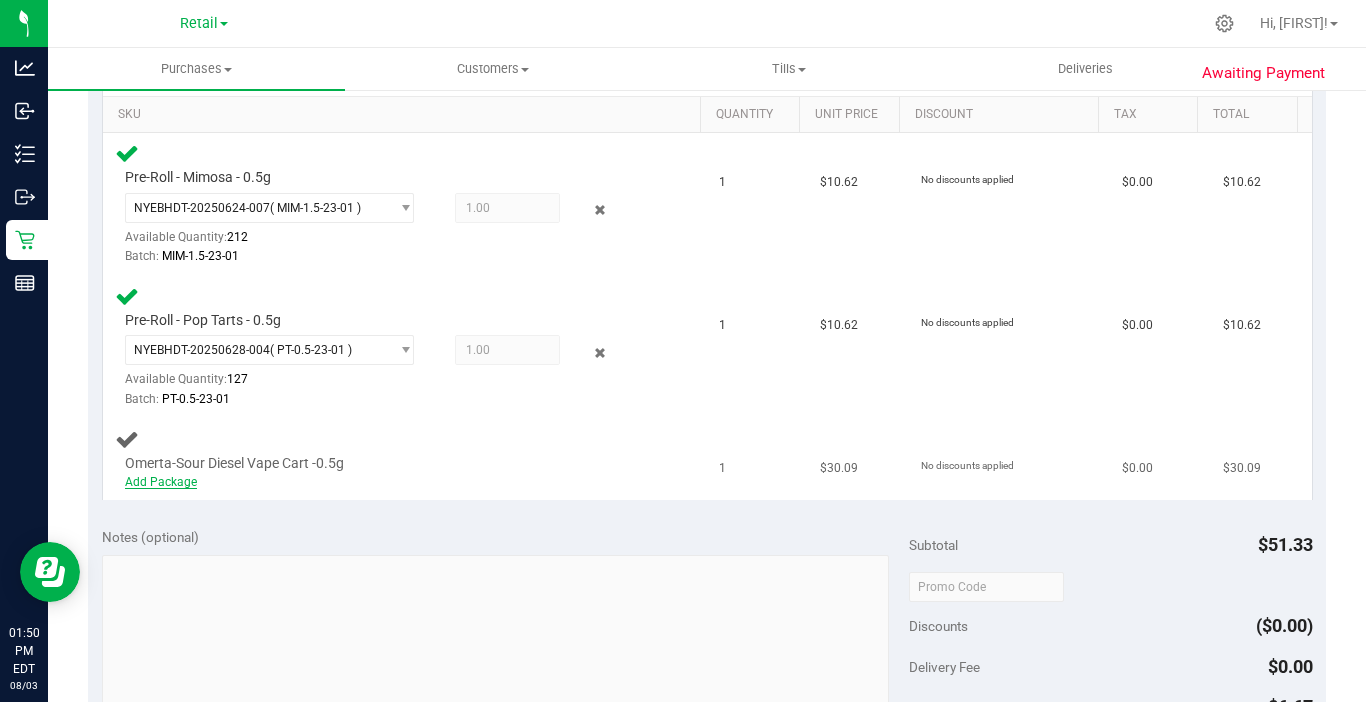 click on "Add Package" at bounding box center (161, 482) 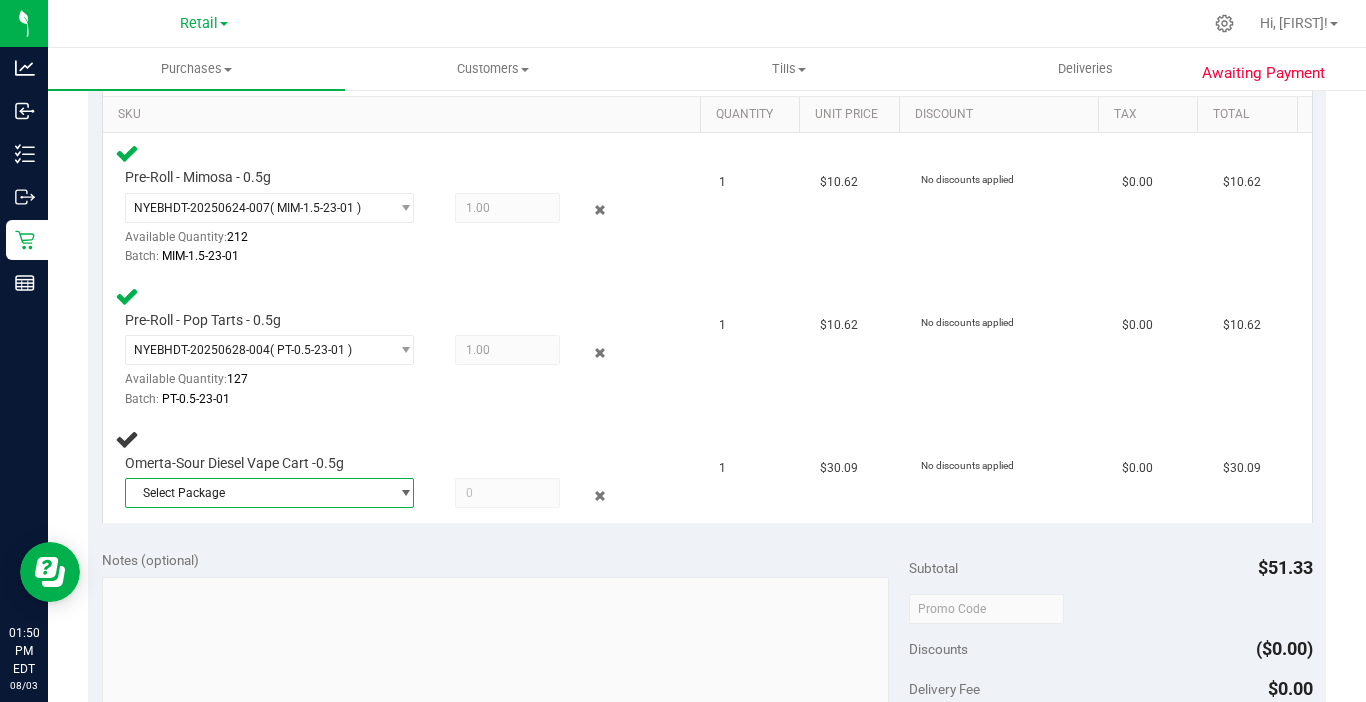 click on "Select Package" at bounding box center (257, 493) 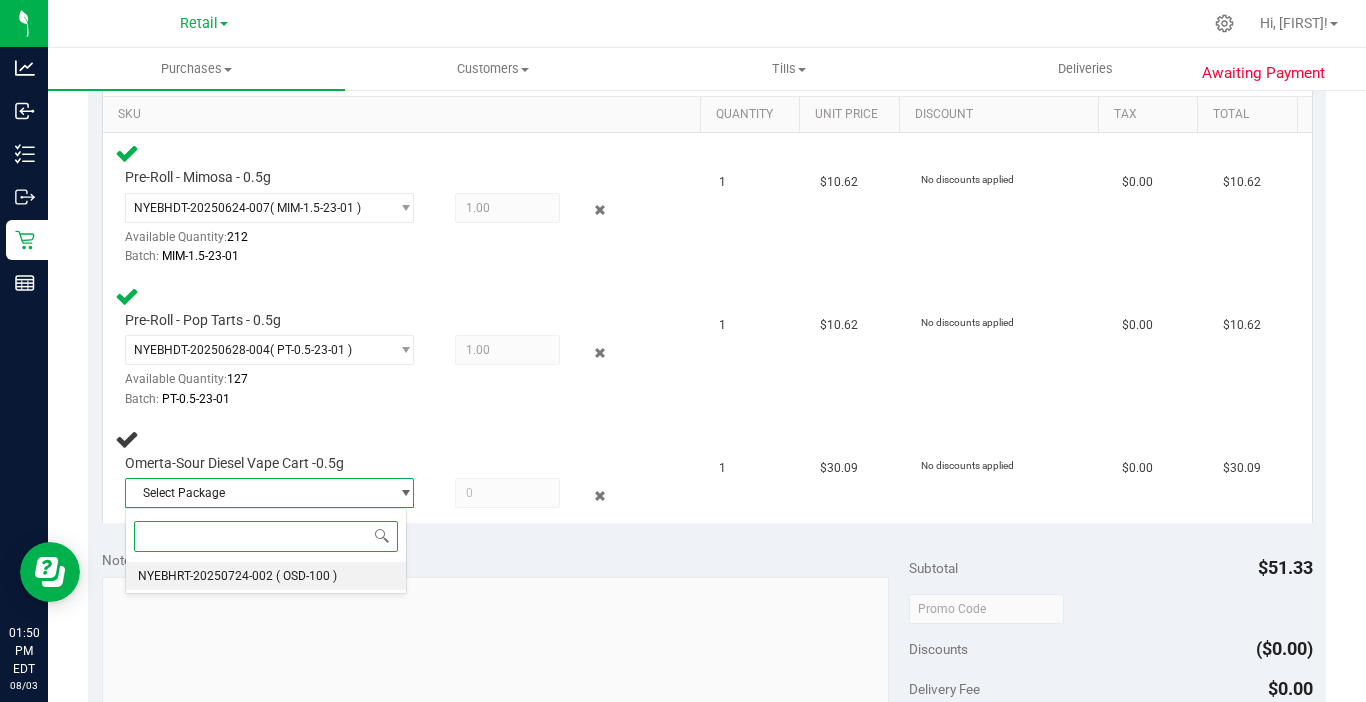 click on "NYEBHRT-20250724-002
(
OSD-100
)" at bounding box center [266, 576] 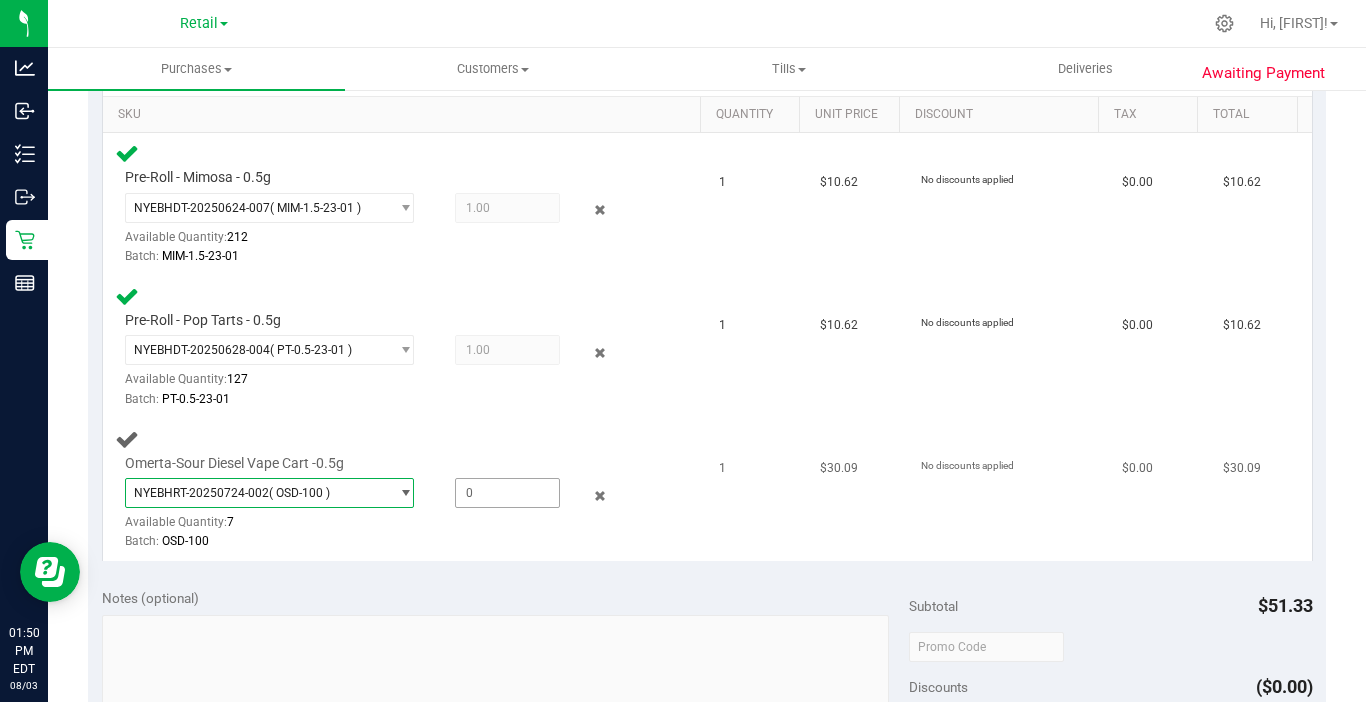 click at bounding box center (507, 493) 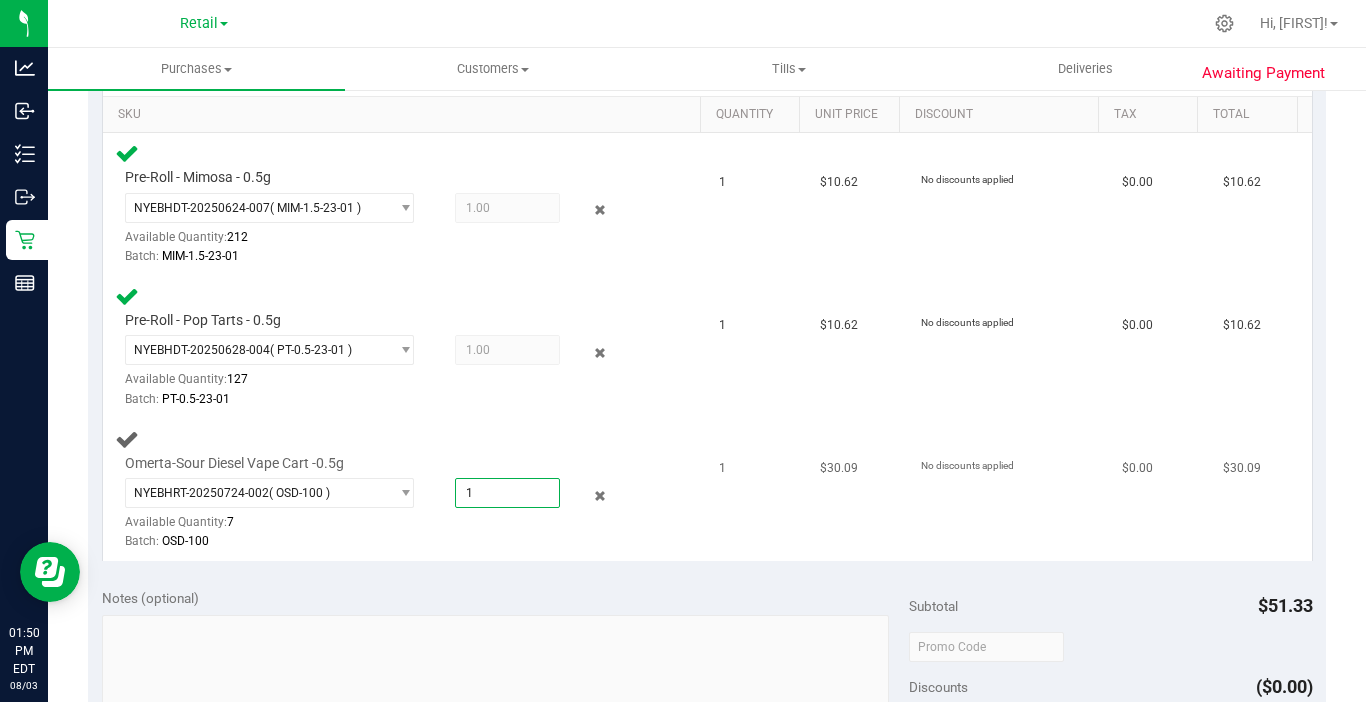 type on "1" 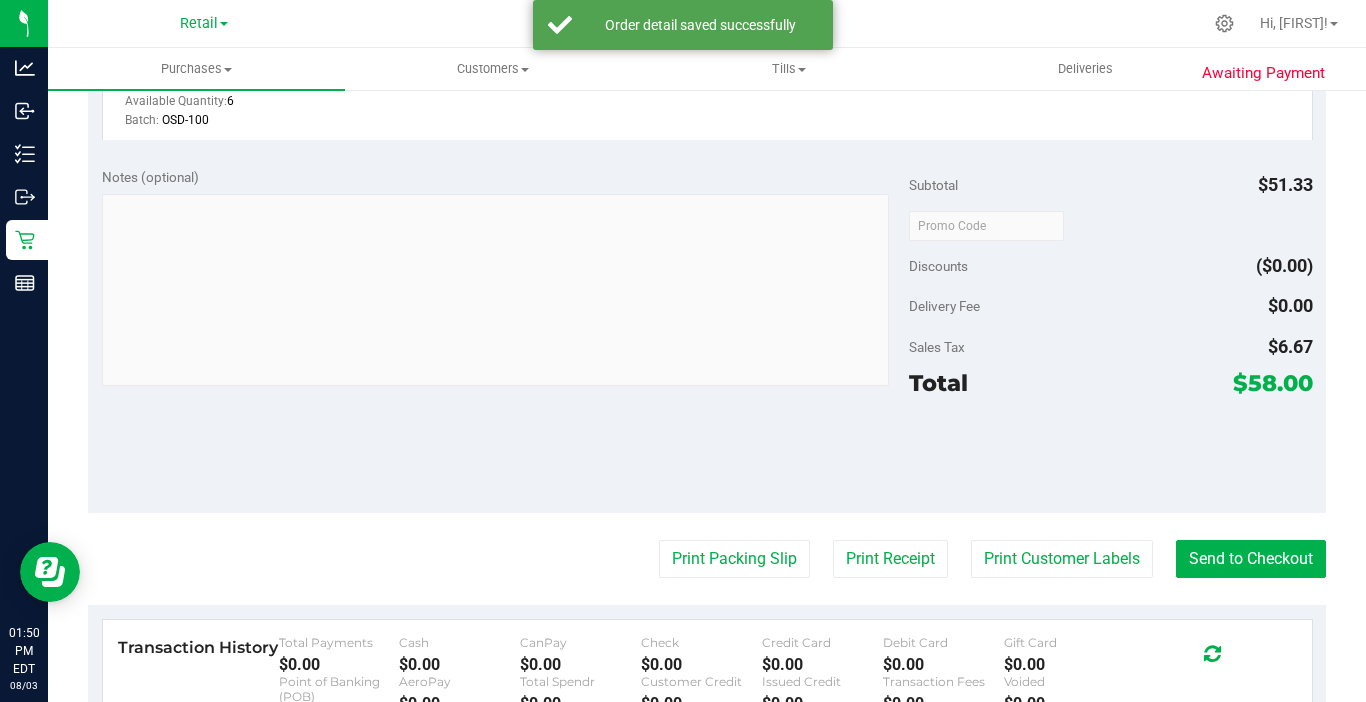 scroll, scrollTop: 1000, scrollLeft: 0, axis: vertical 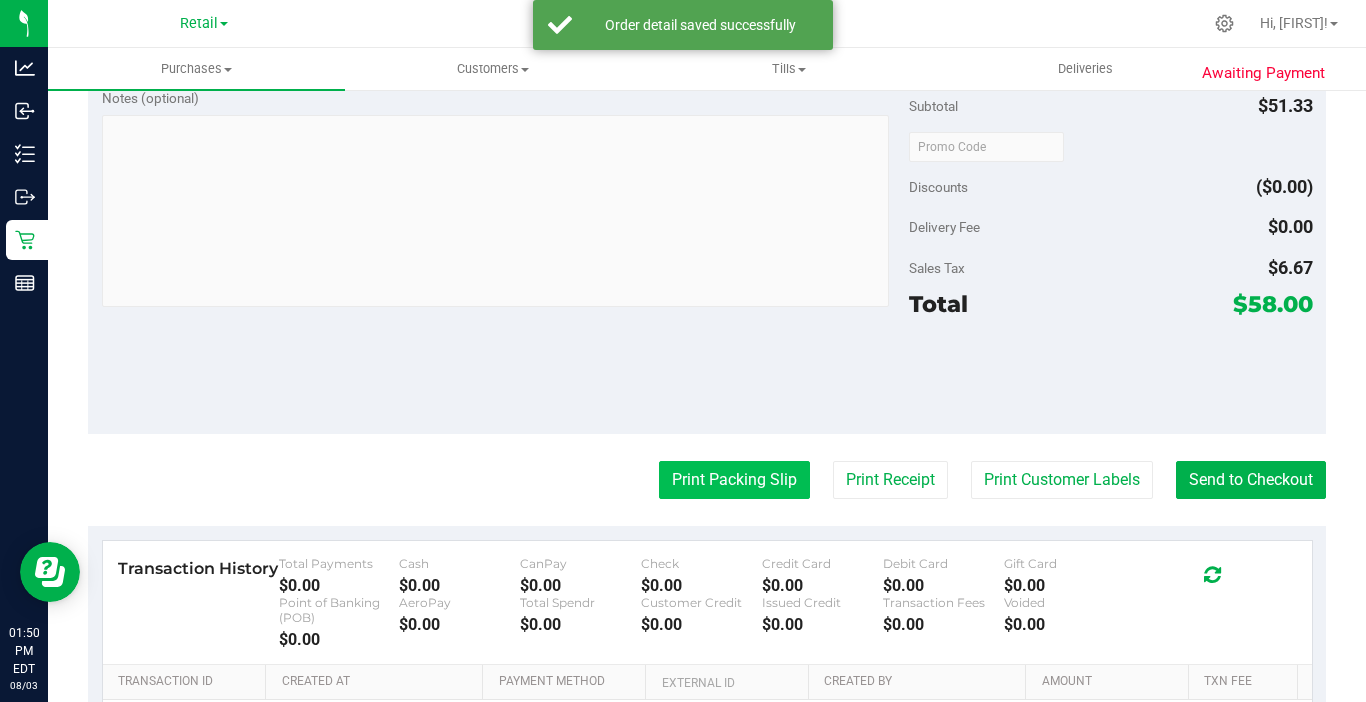 click on "Print Packing Slip" at bounding box center (734, 480) 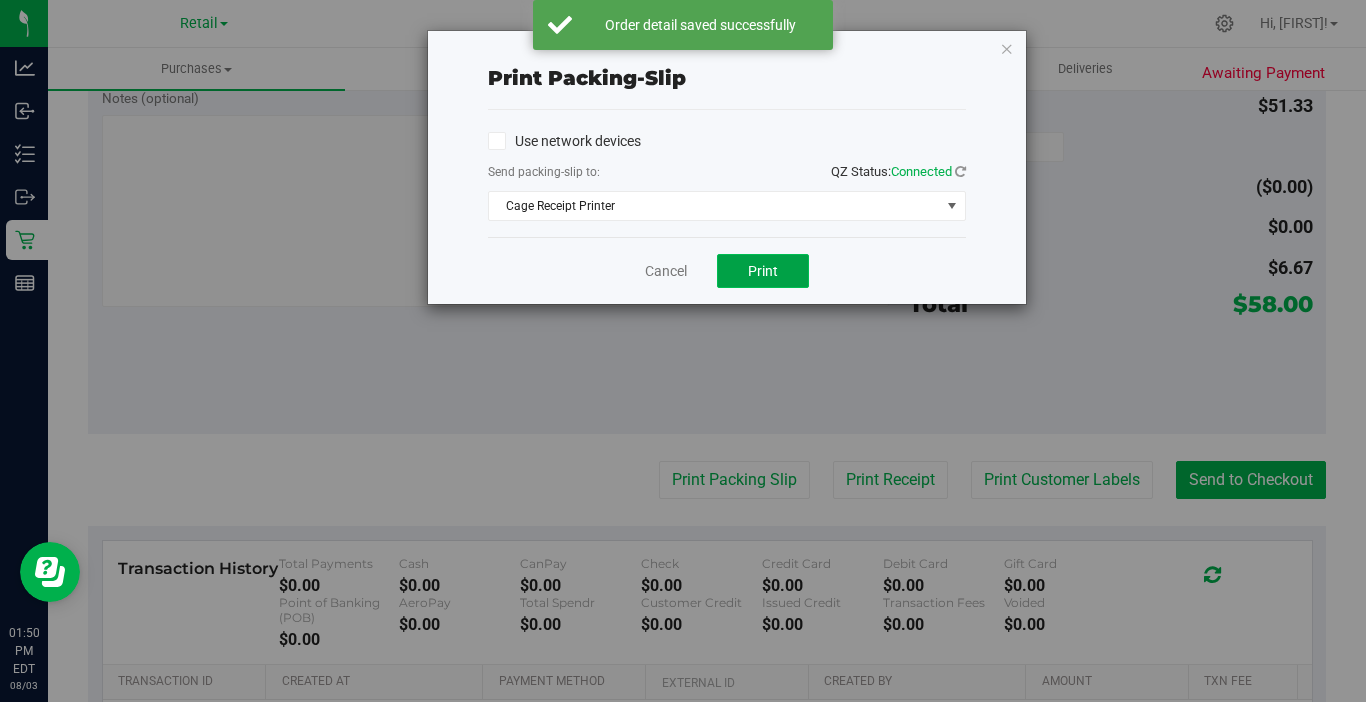 click on "Print" at bounding box center [763, 271] 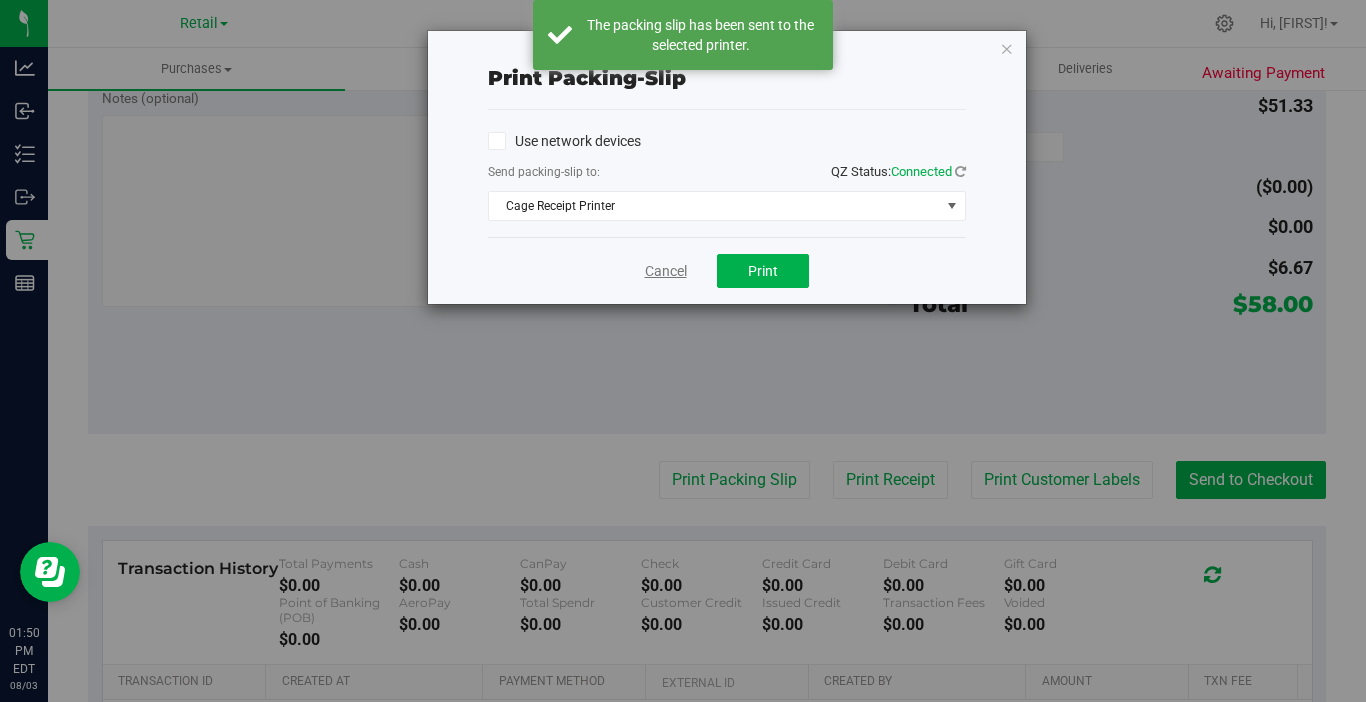click on "Cancel" at bounding box center (666, 271) 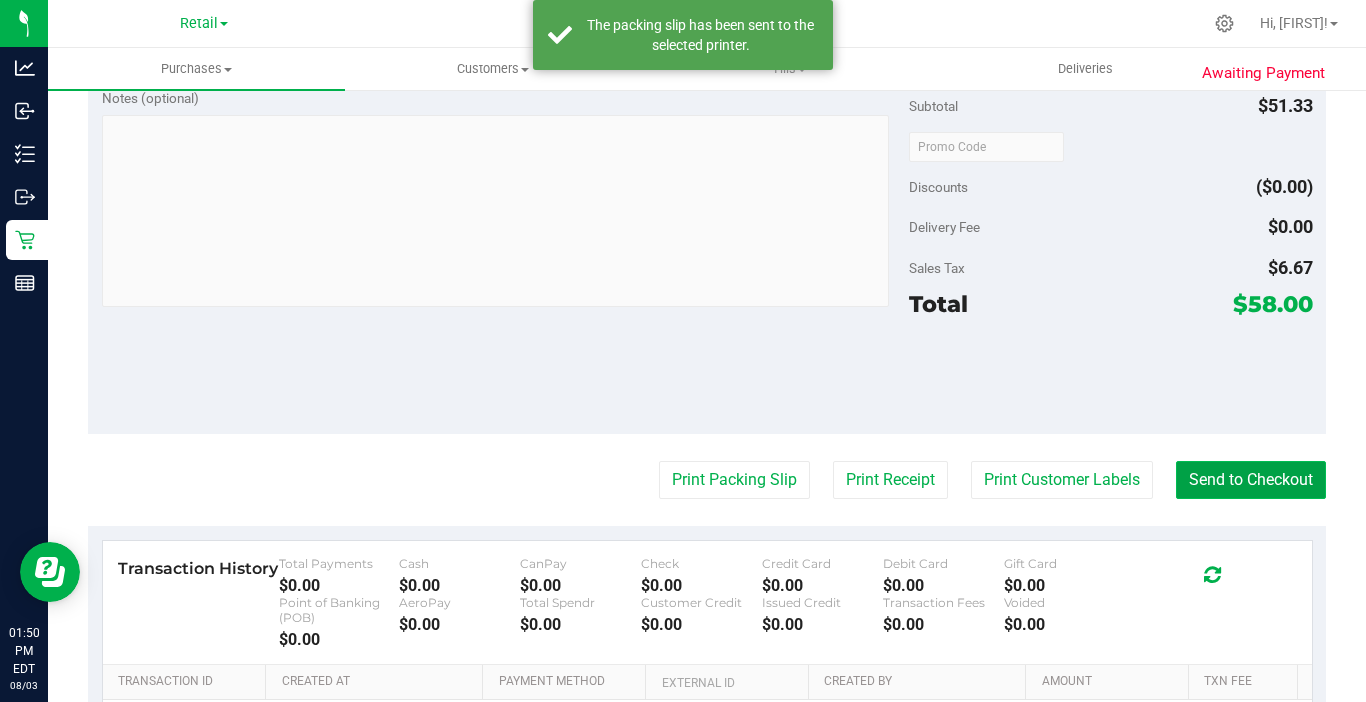 click on "Send to Checkout" at bounding box center (1251, 480) 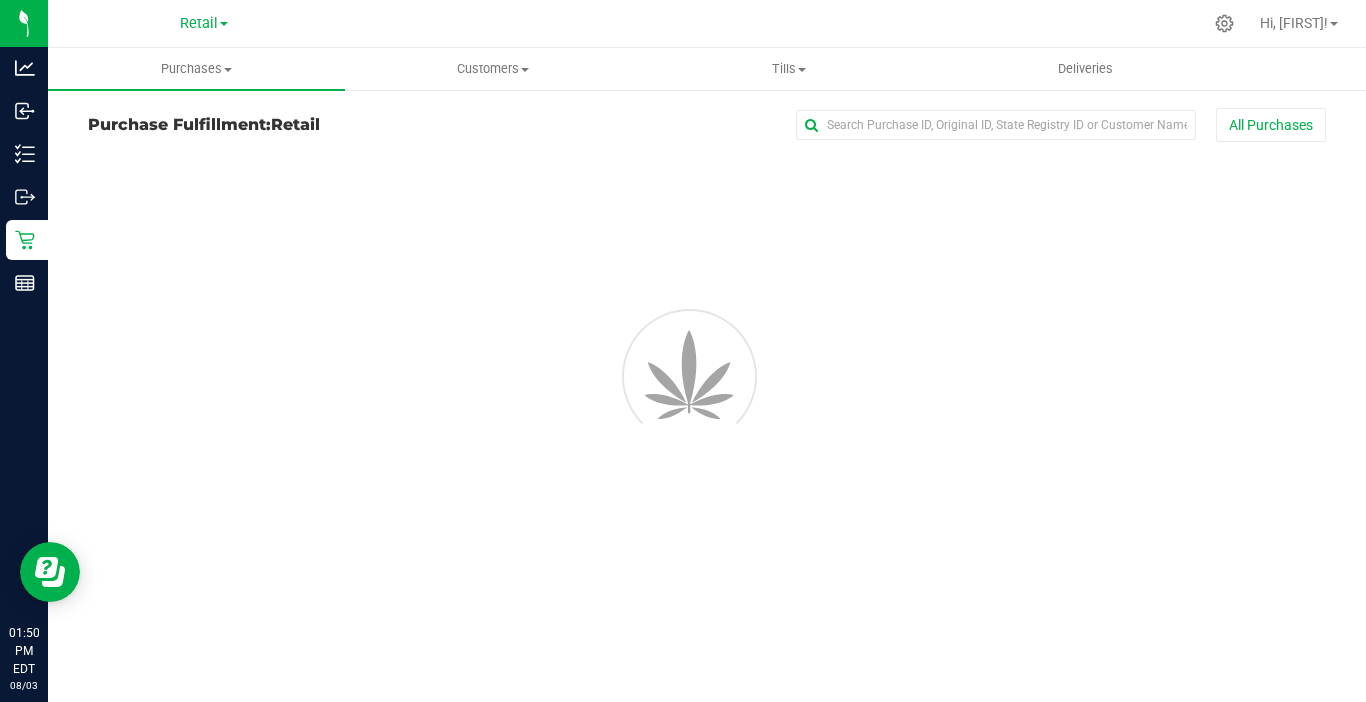 scroll, scrollTop: 0, scrollLeft: 0, axis: both 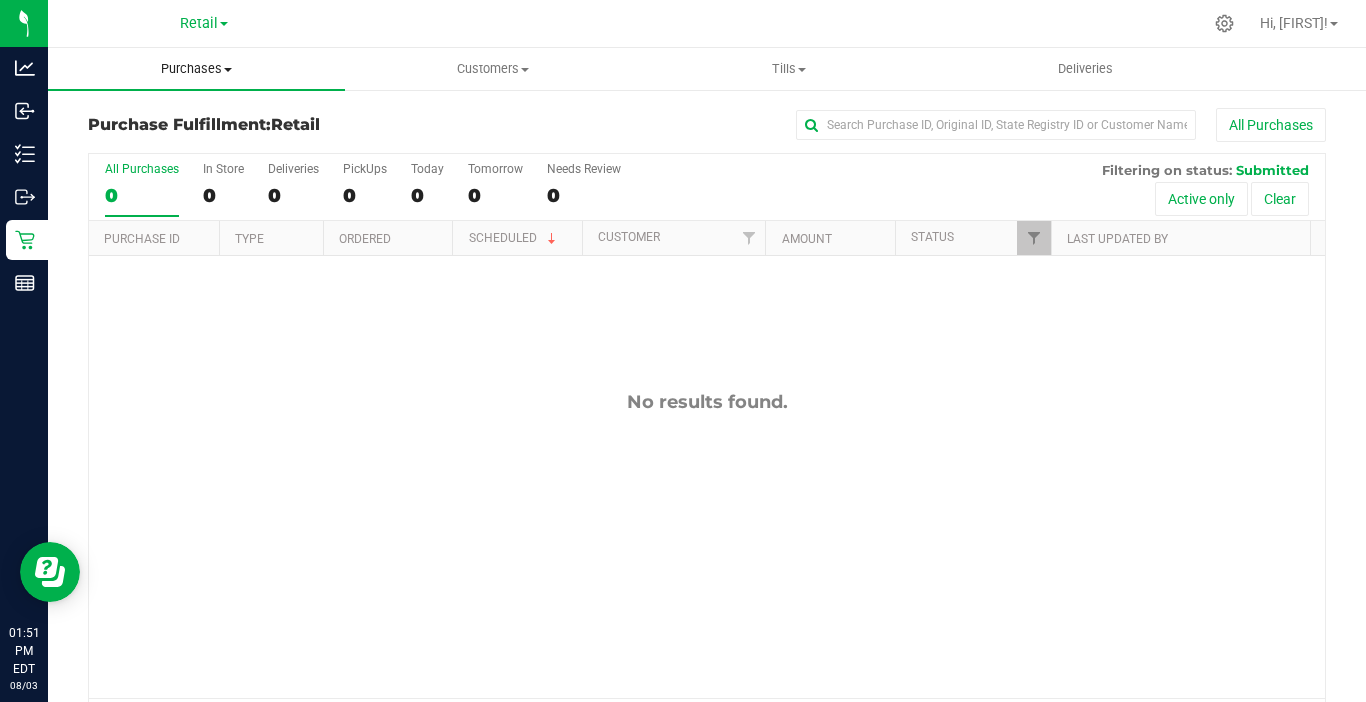 click on "Purchases" at bounding box center [196, 69] 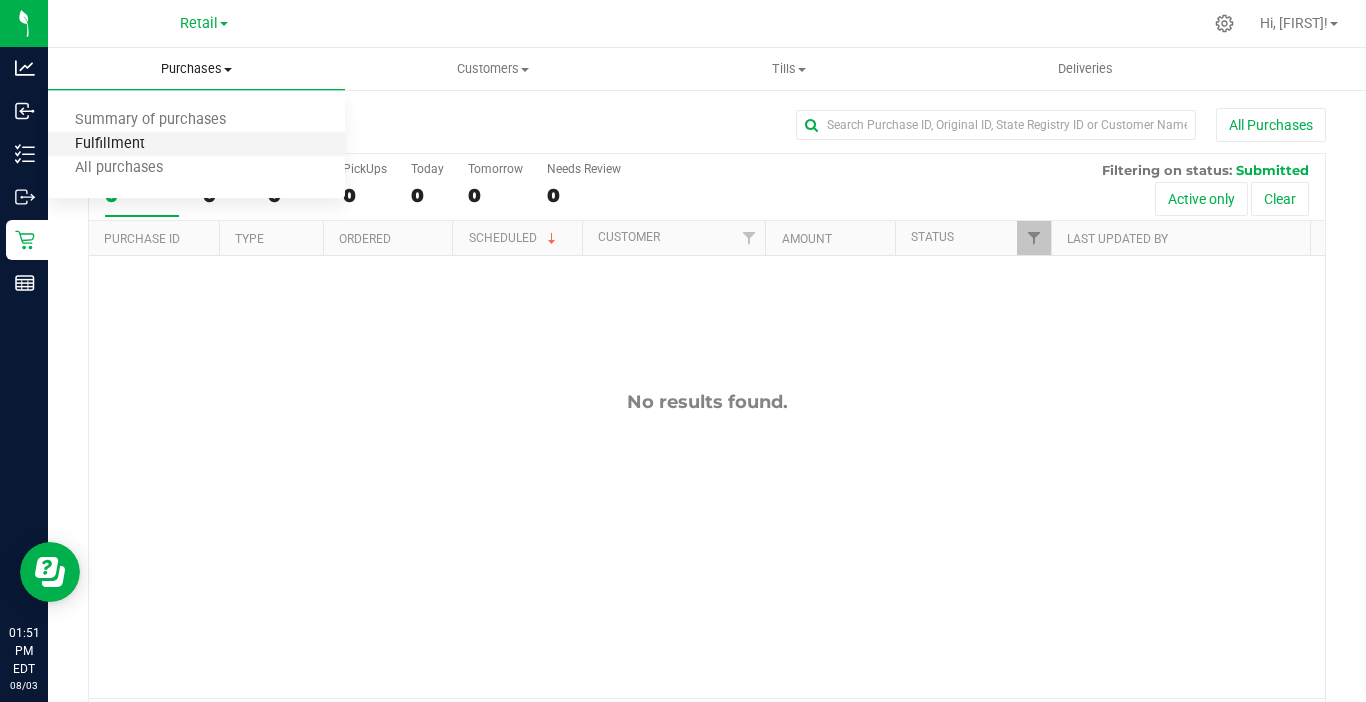 click on "Fulfillment" at bounding box center [110, 144] 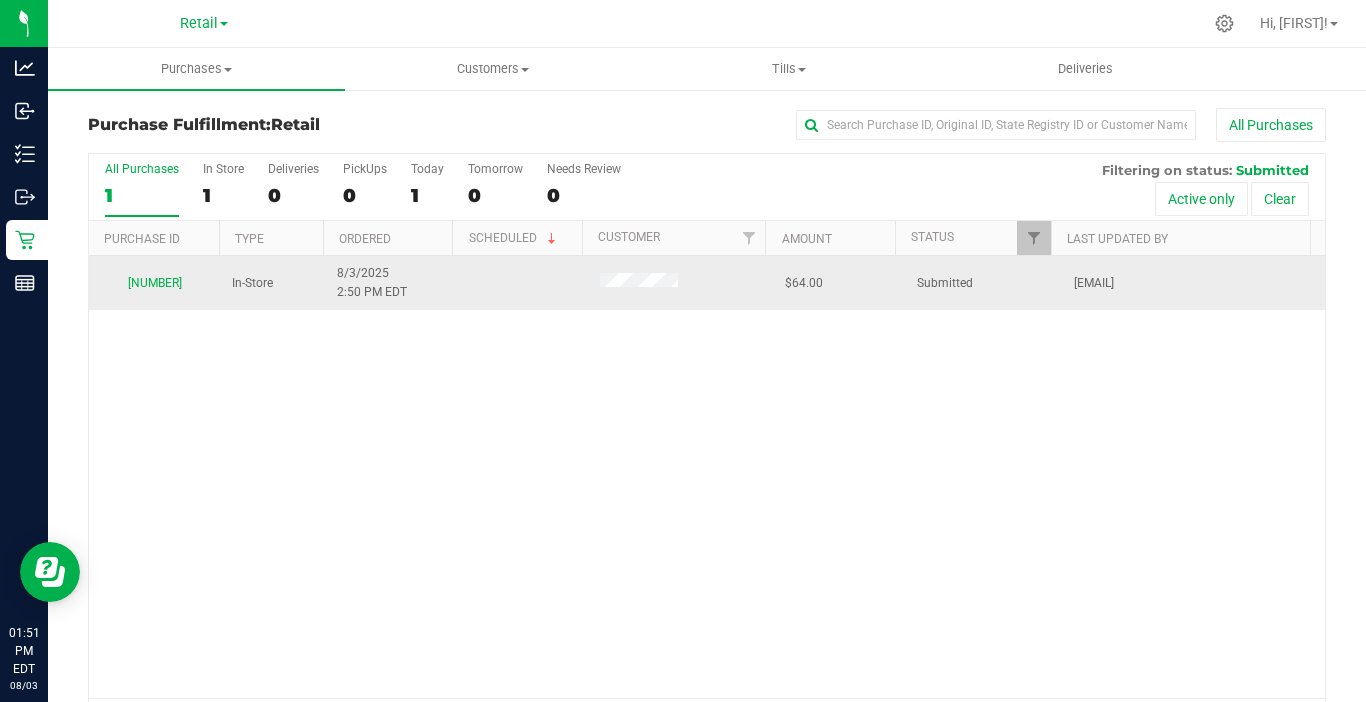 click on "00000833" at bounding box center (154, 283) 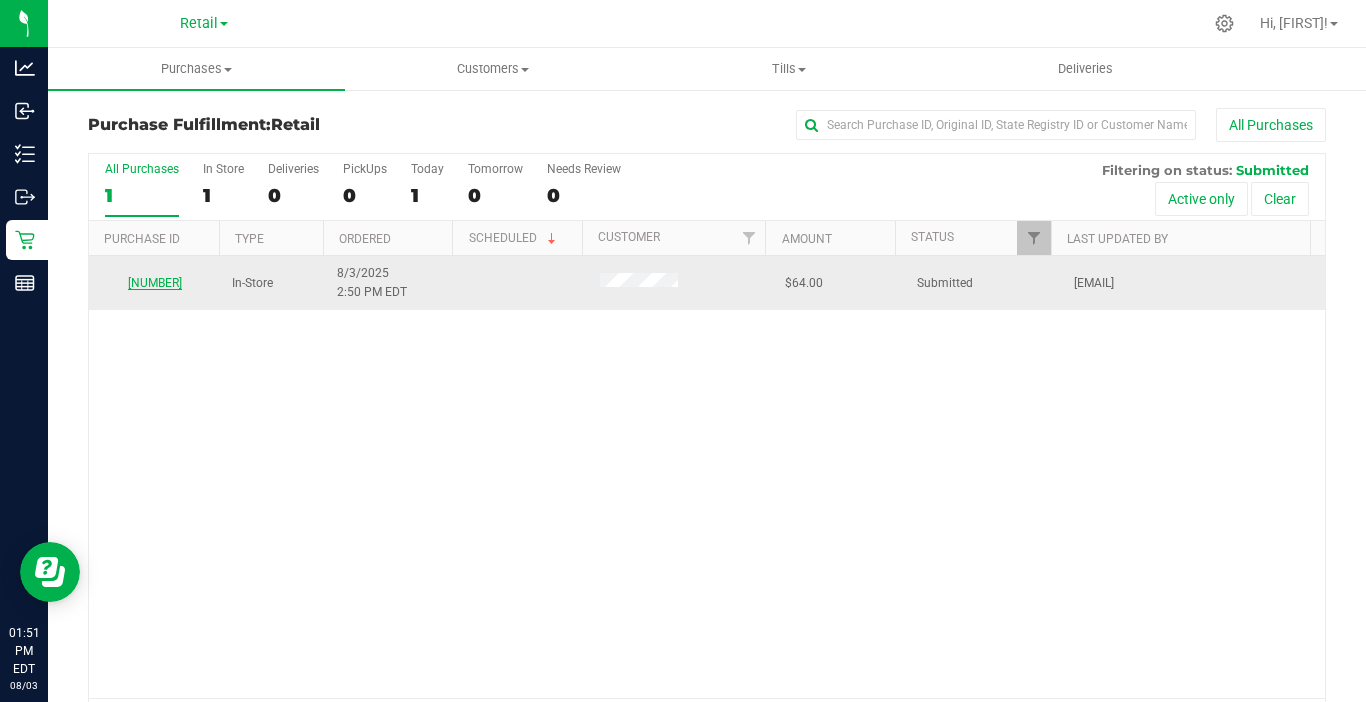 click on "00000833" at bounding box center [155, 283] 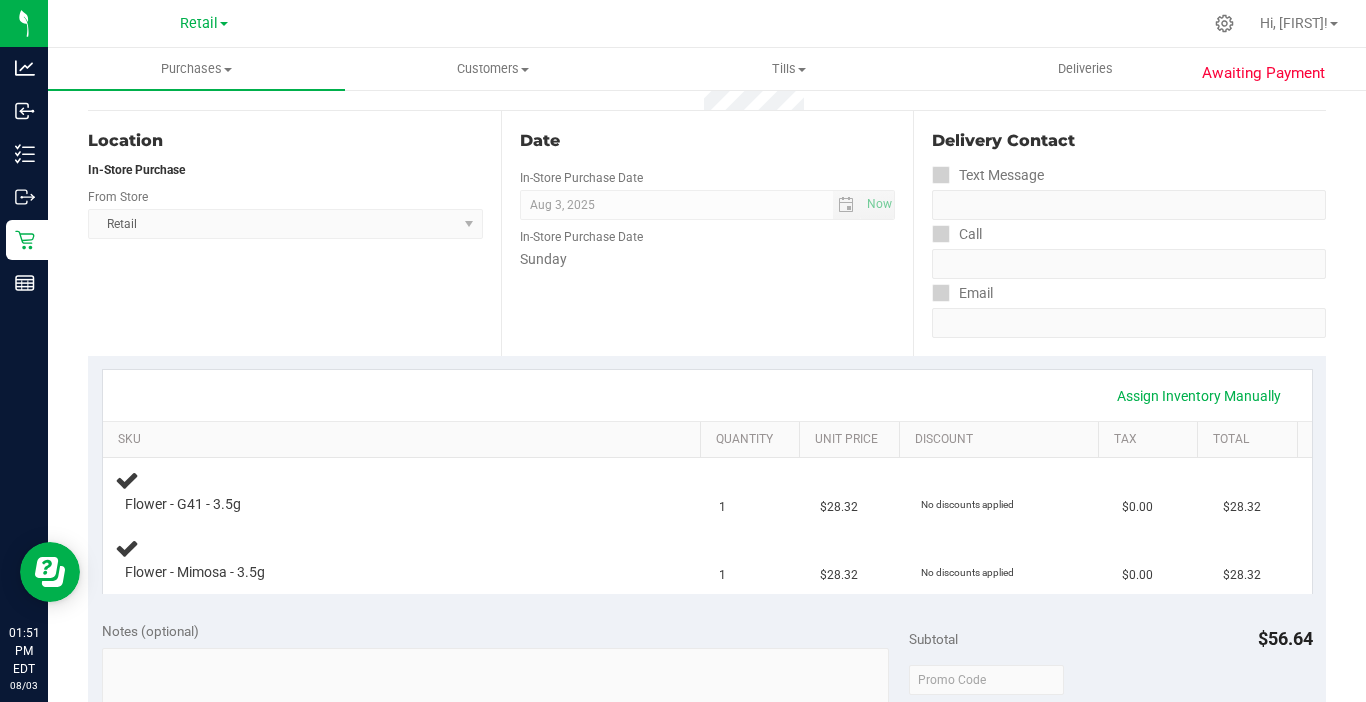 scroll, scrollTop: 200, scrollLeft: 0, axis: vertical 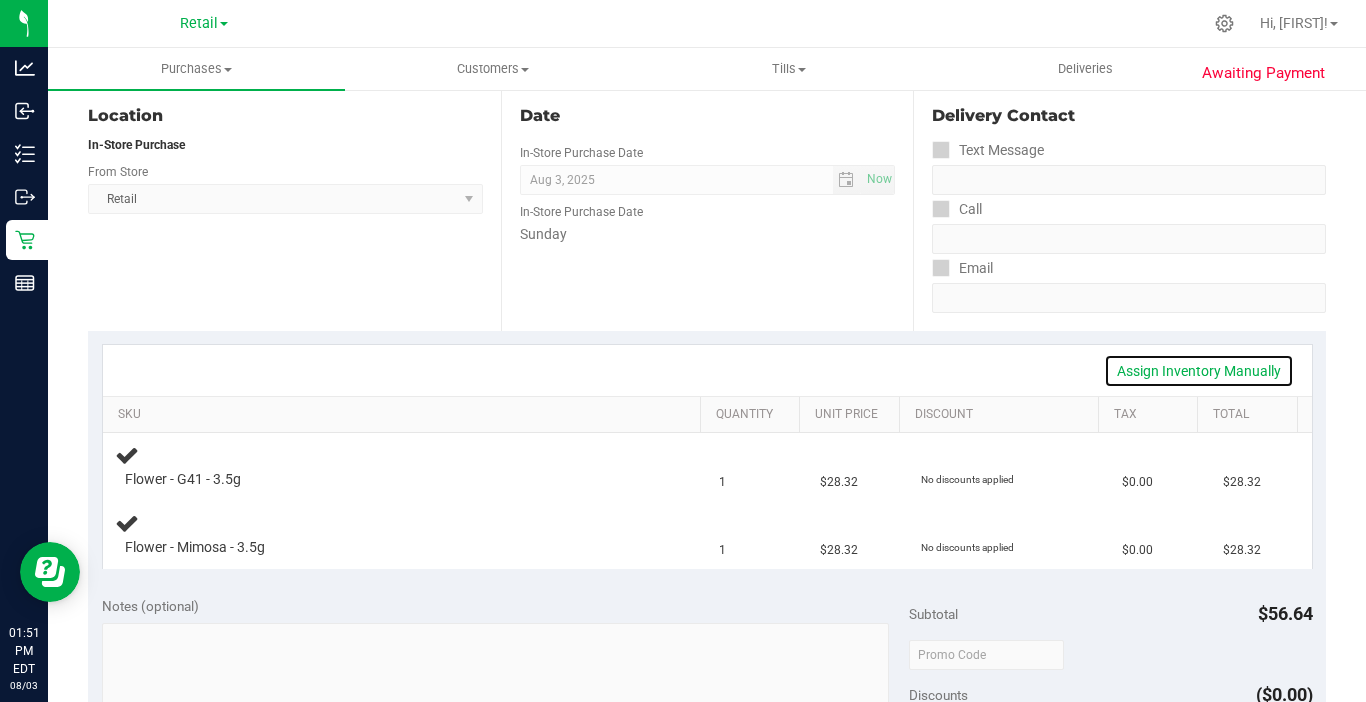 click on "Assign Inventory Manually" at bounding box center [1199, 371] 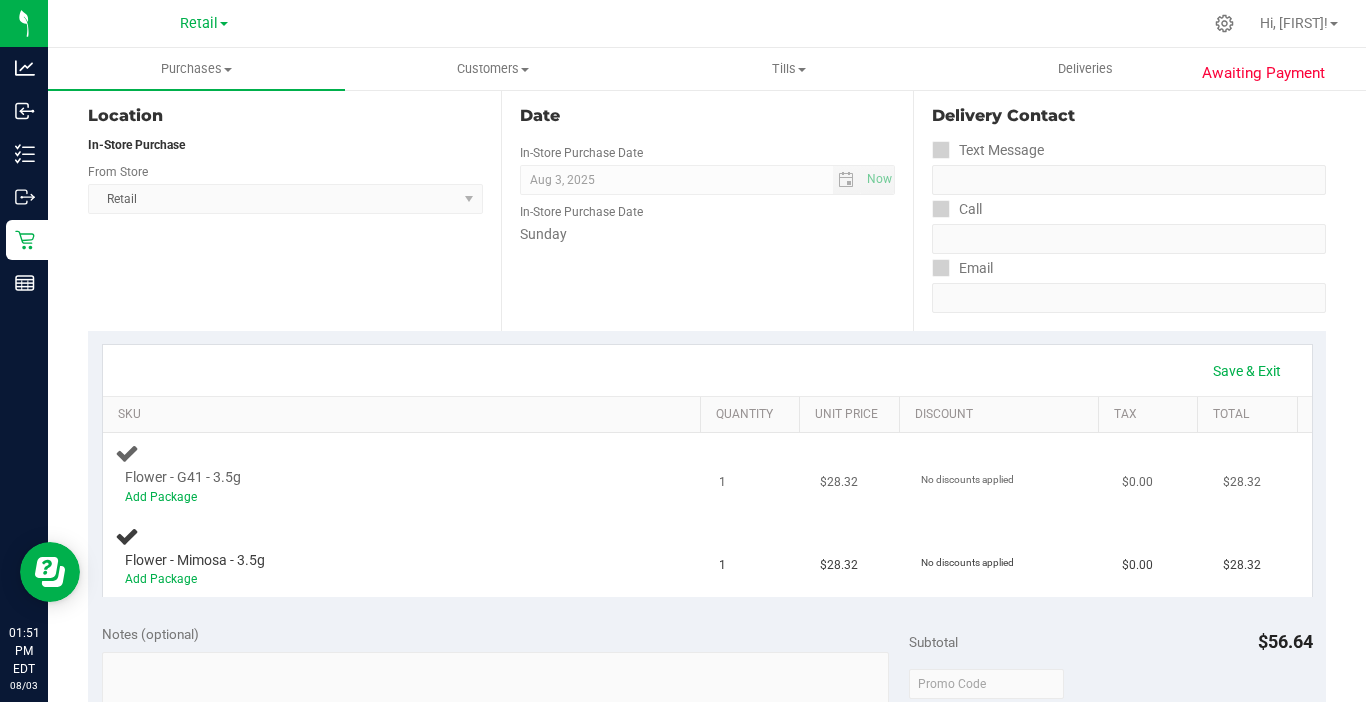 click on "Add Package" at bounding box center [386, 497] 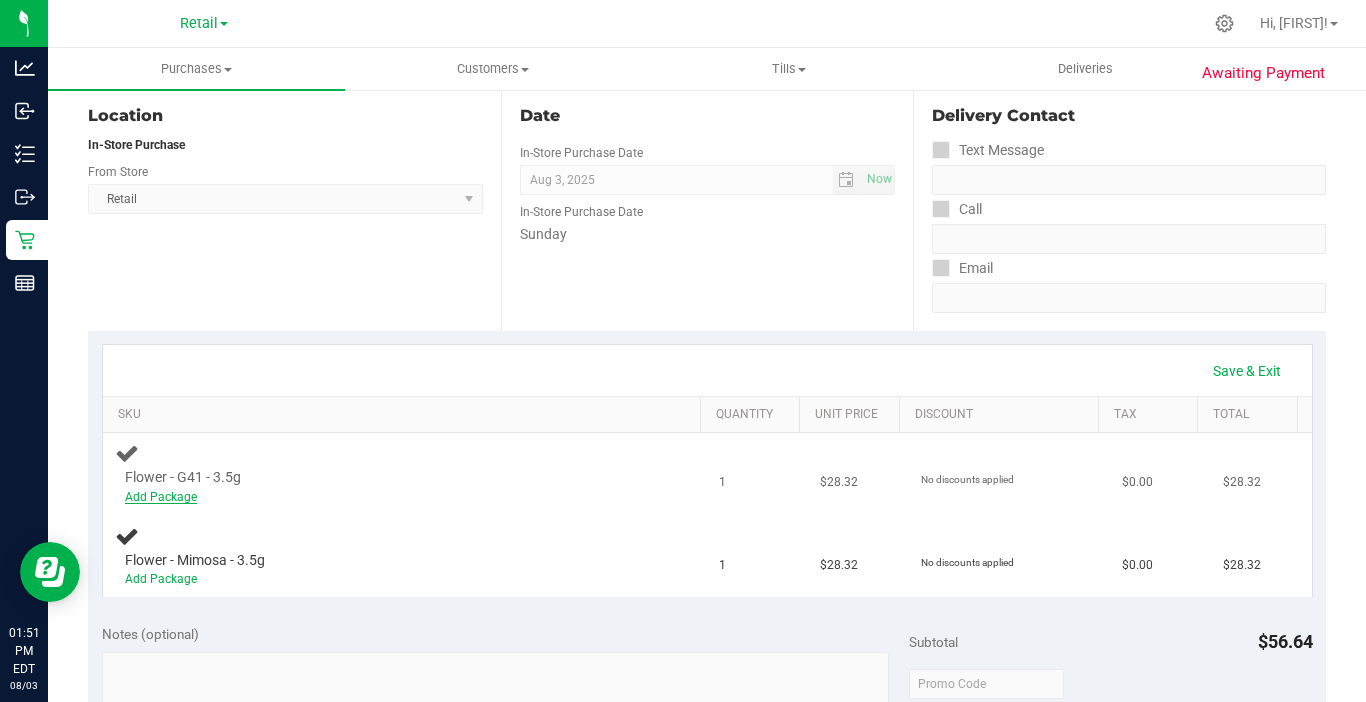 click on "Add Package" at bounding box center [161, 497] 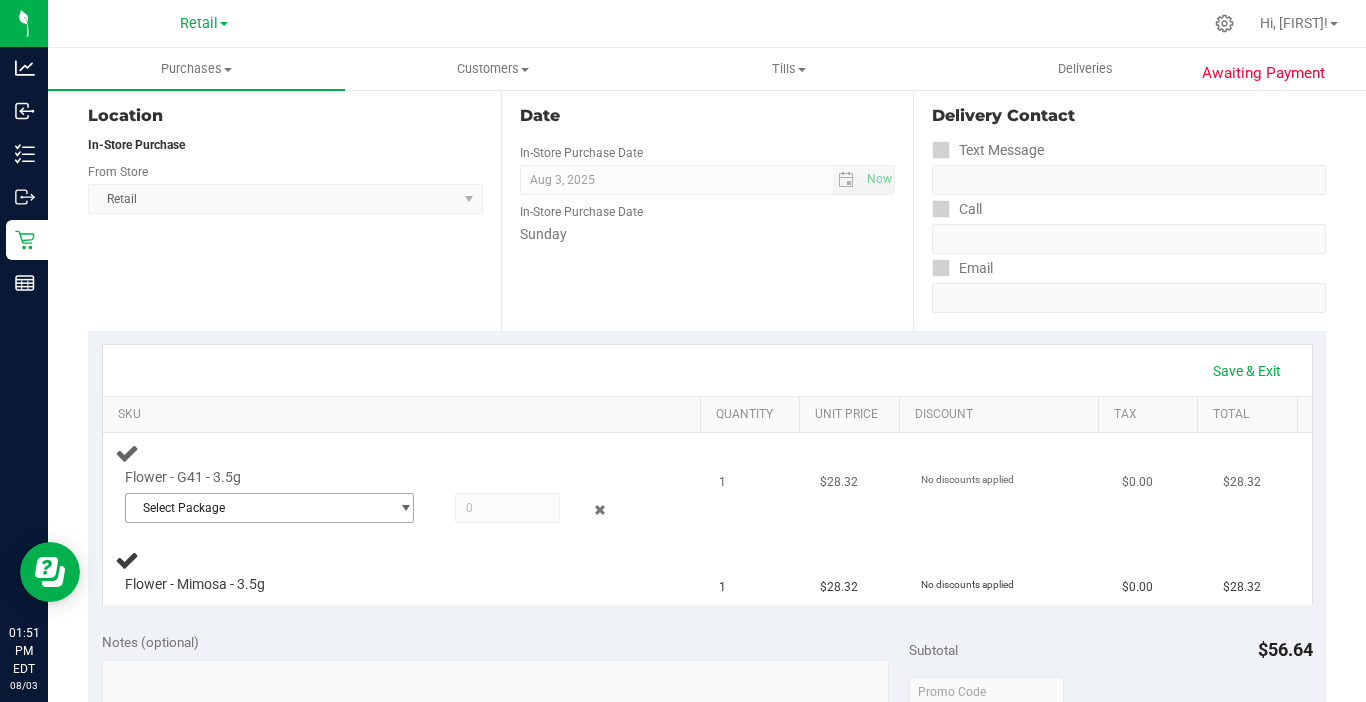 click on "Select Package" at bounding box center [257, 508] 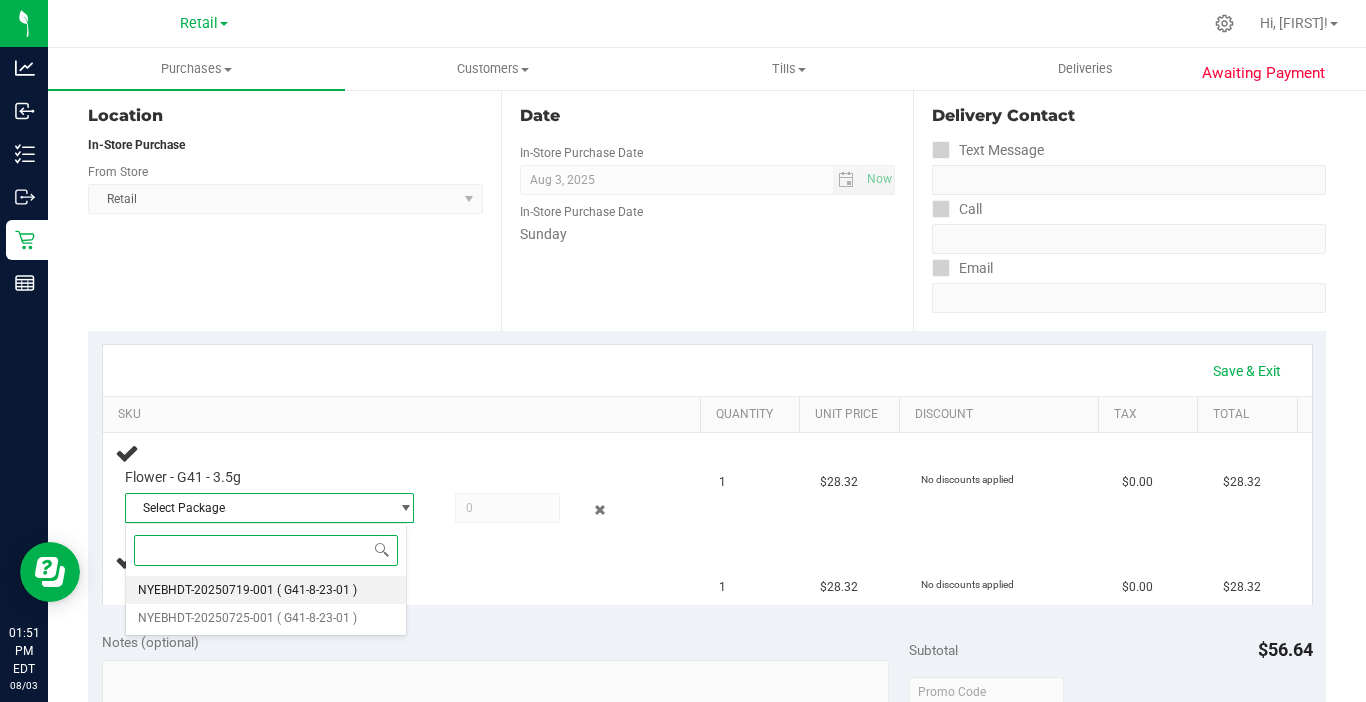 click on "NYEBHDT-20250719-001" at bounding box center (206, 590) 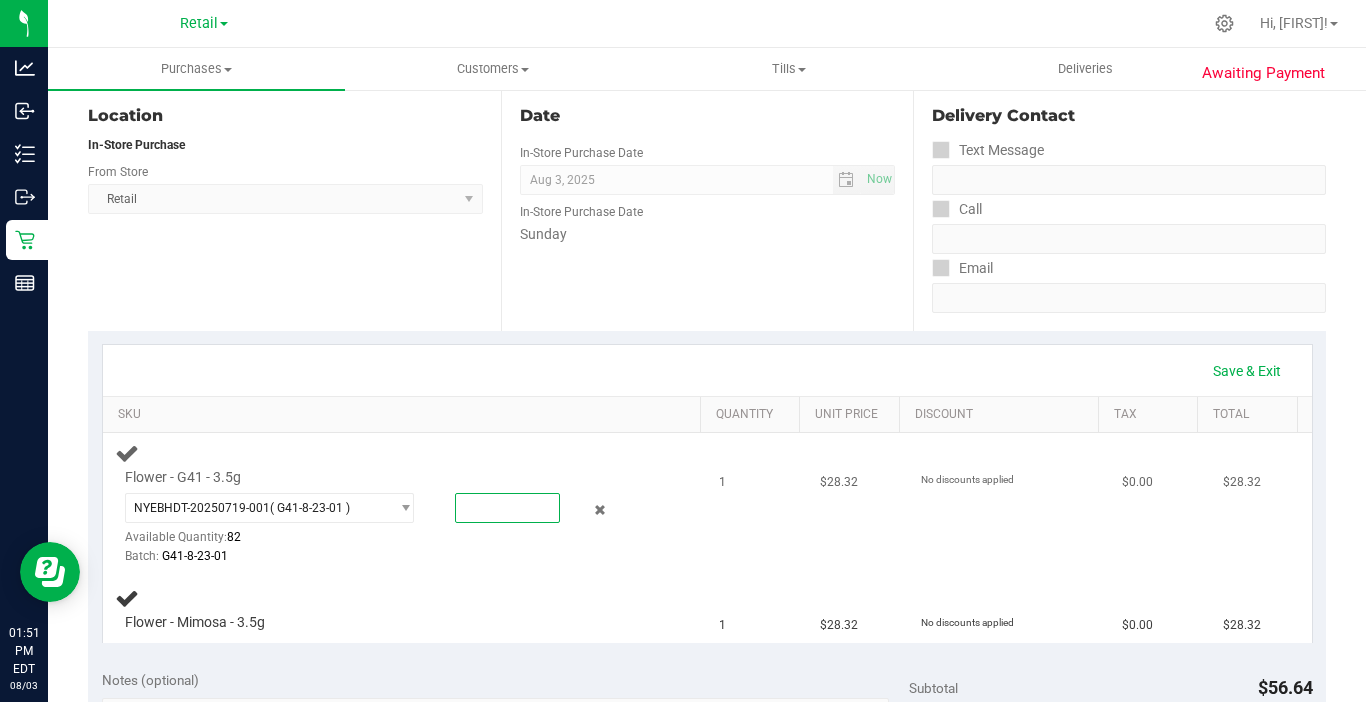 drag, startPoint x: 499, startPoint y: 498, endPoint x: 513, endPoint y: 488, distance: 17.20465 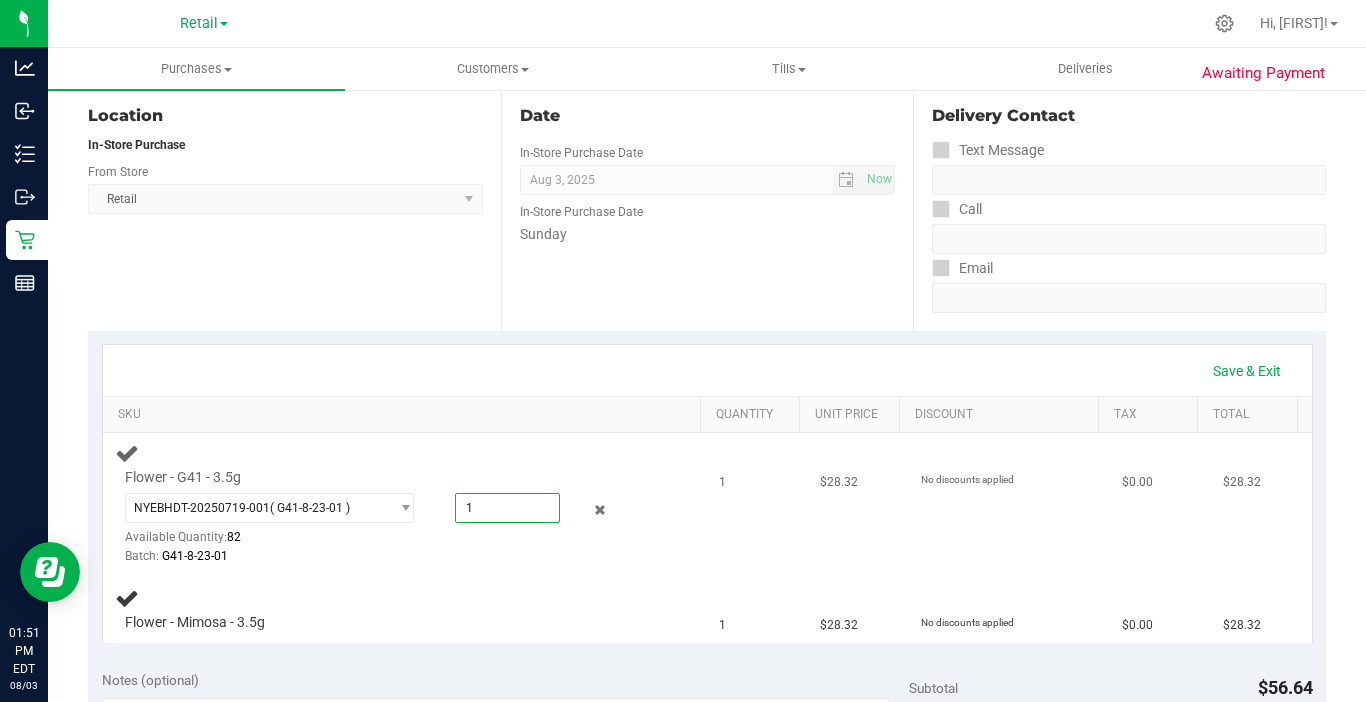 type on "1" 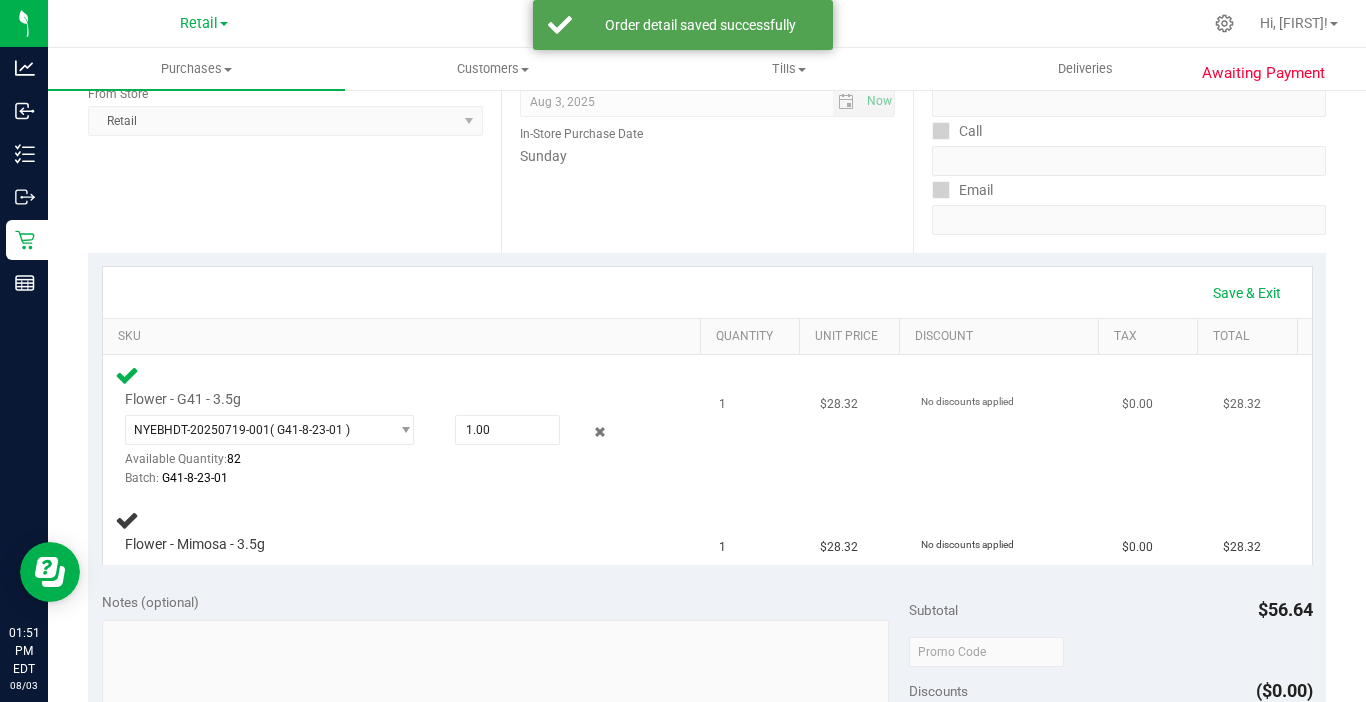 scroll, scrollTop: 300, scrollLeft: 0, axis: vertical 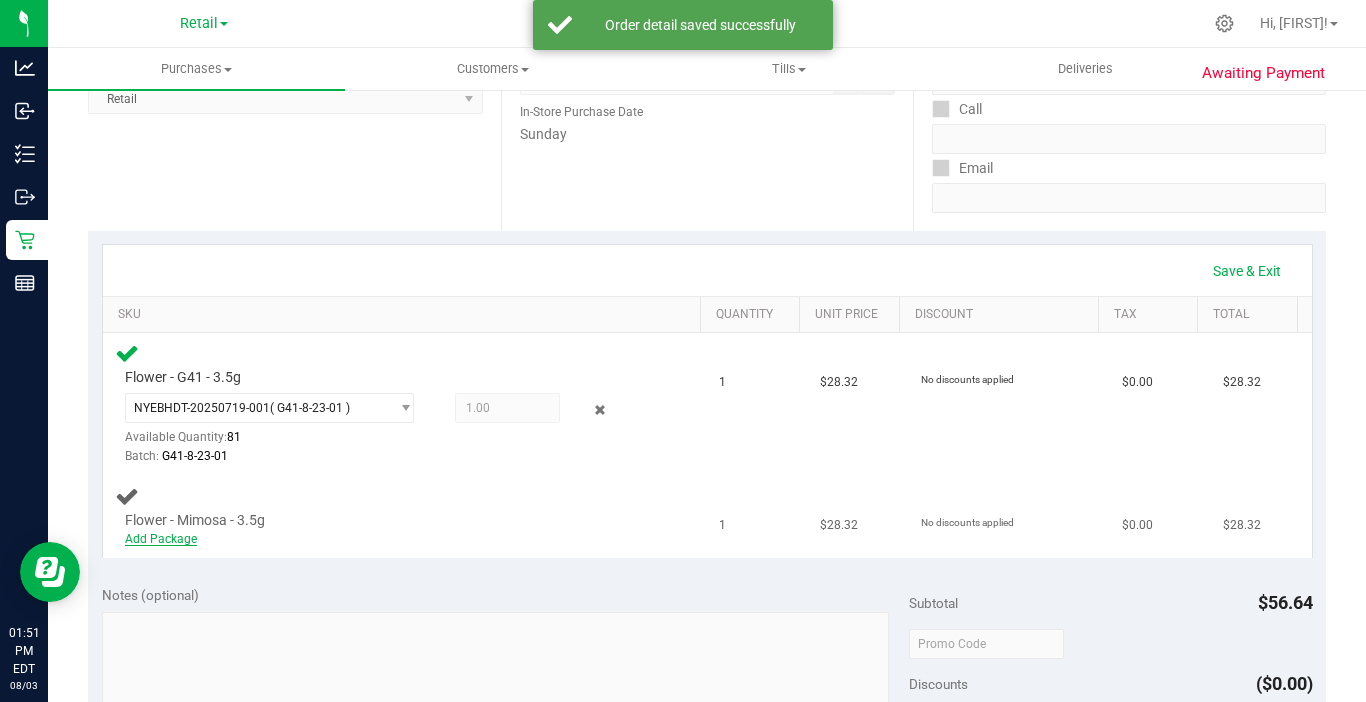 click on "Add Package" at bounding box center [161, 539] 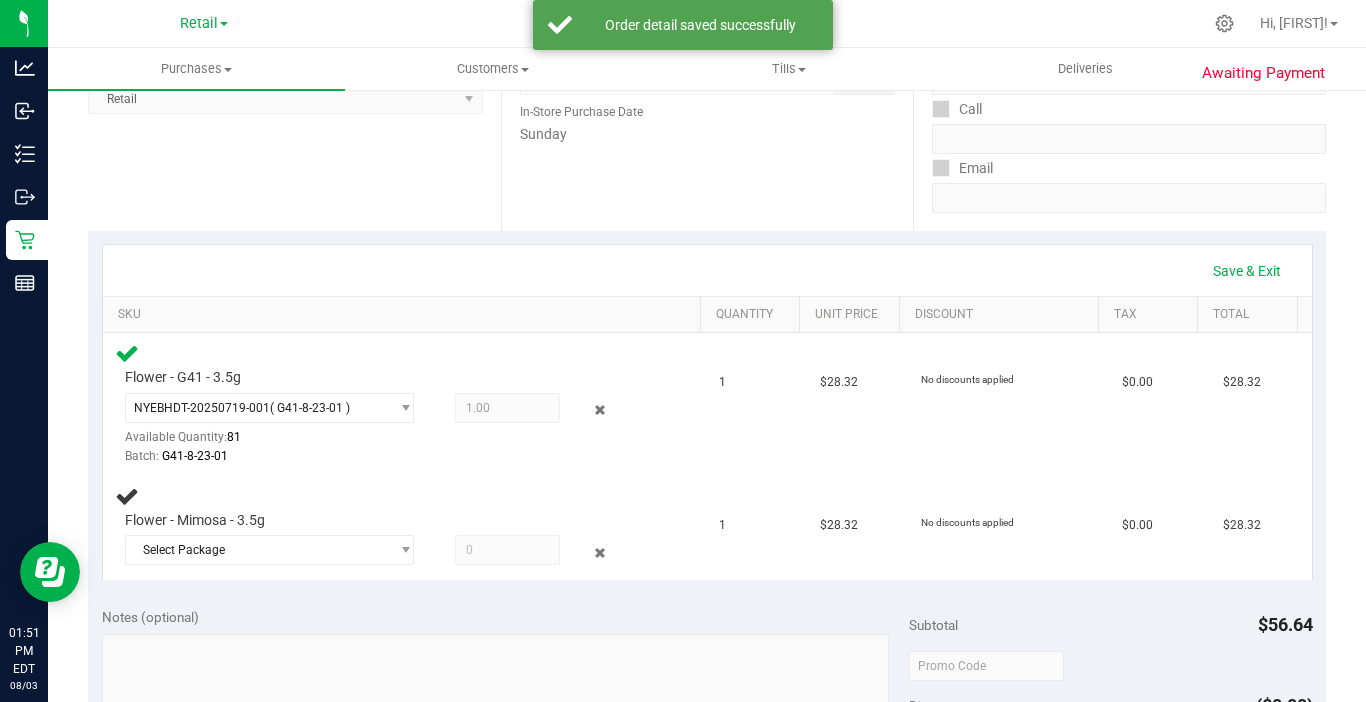 click on "Flower - Mimosa - 3.5g
Select Package NYEBHDT-20250624-002" at bounding box center (381, 541) 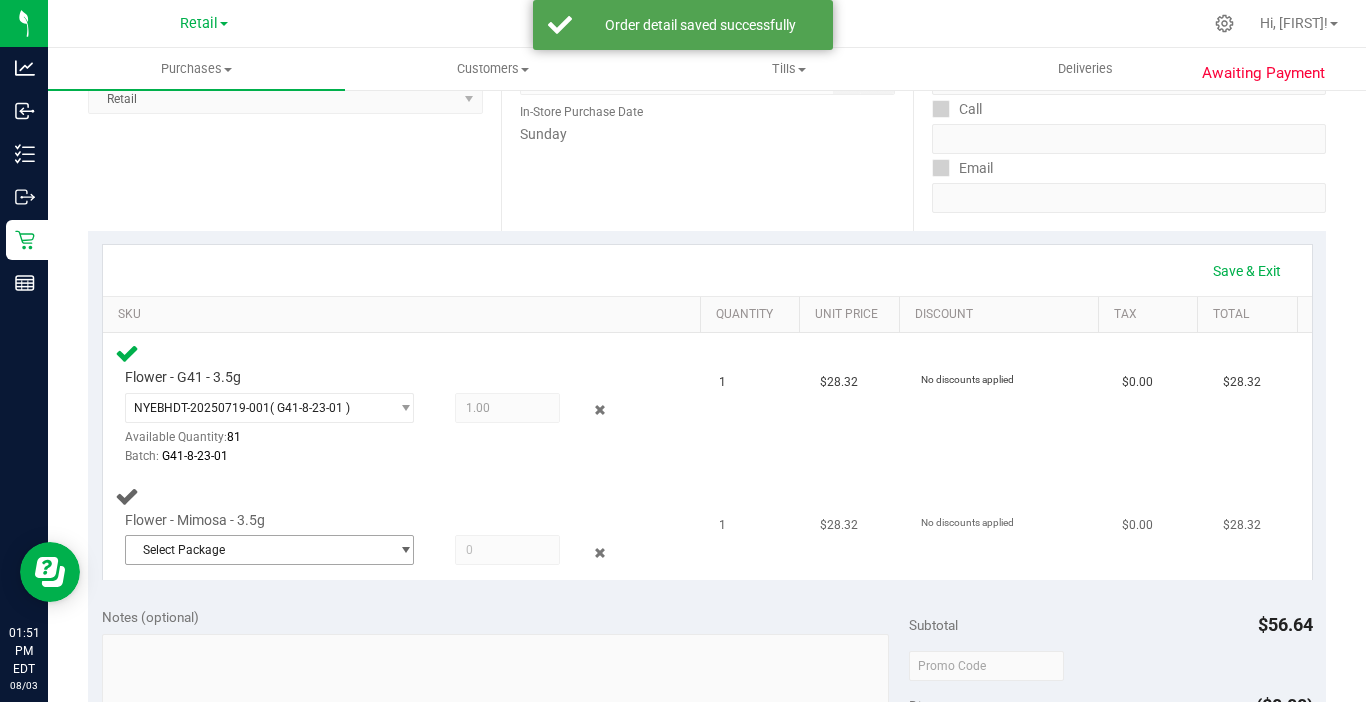 click on "Select Package" at bounding box center [257, 550] 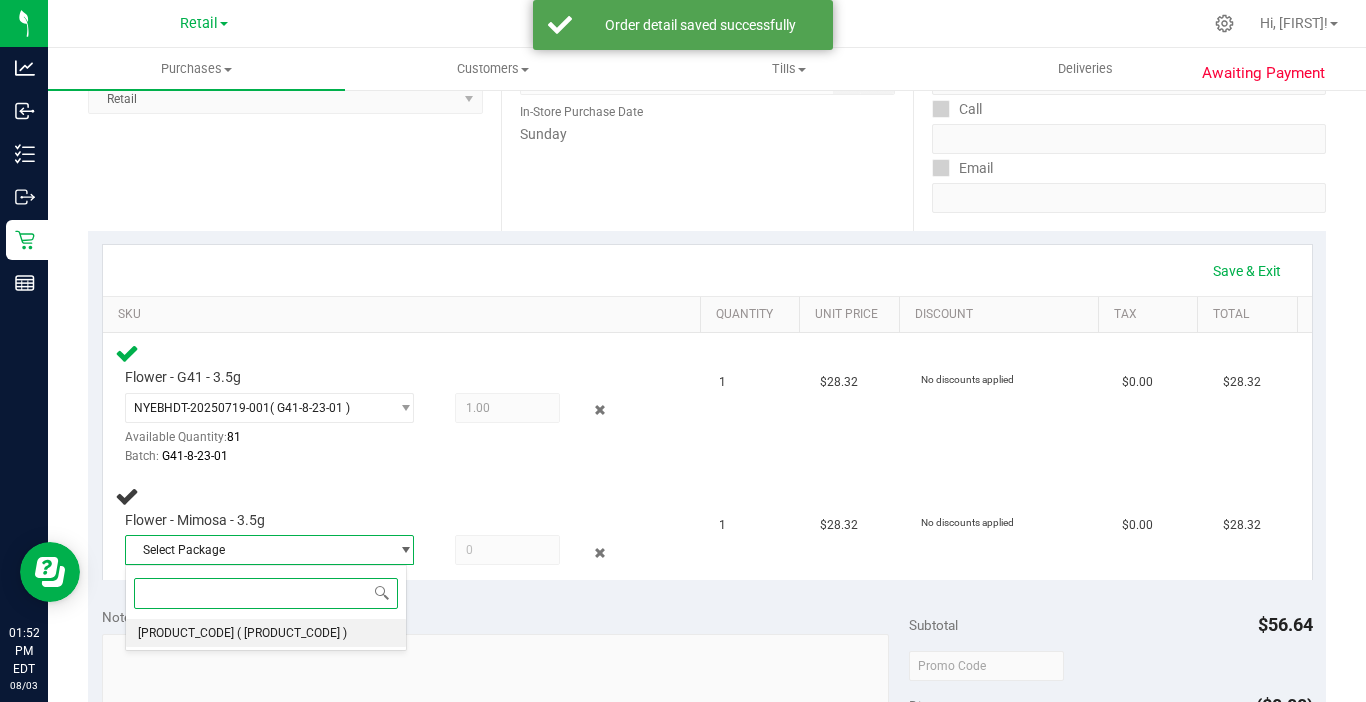 click on "NYEBHDT-20250624-002" at bounding box center [186, 633] 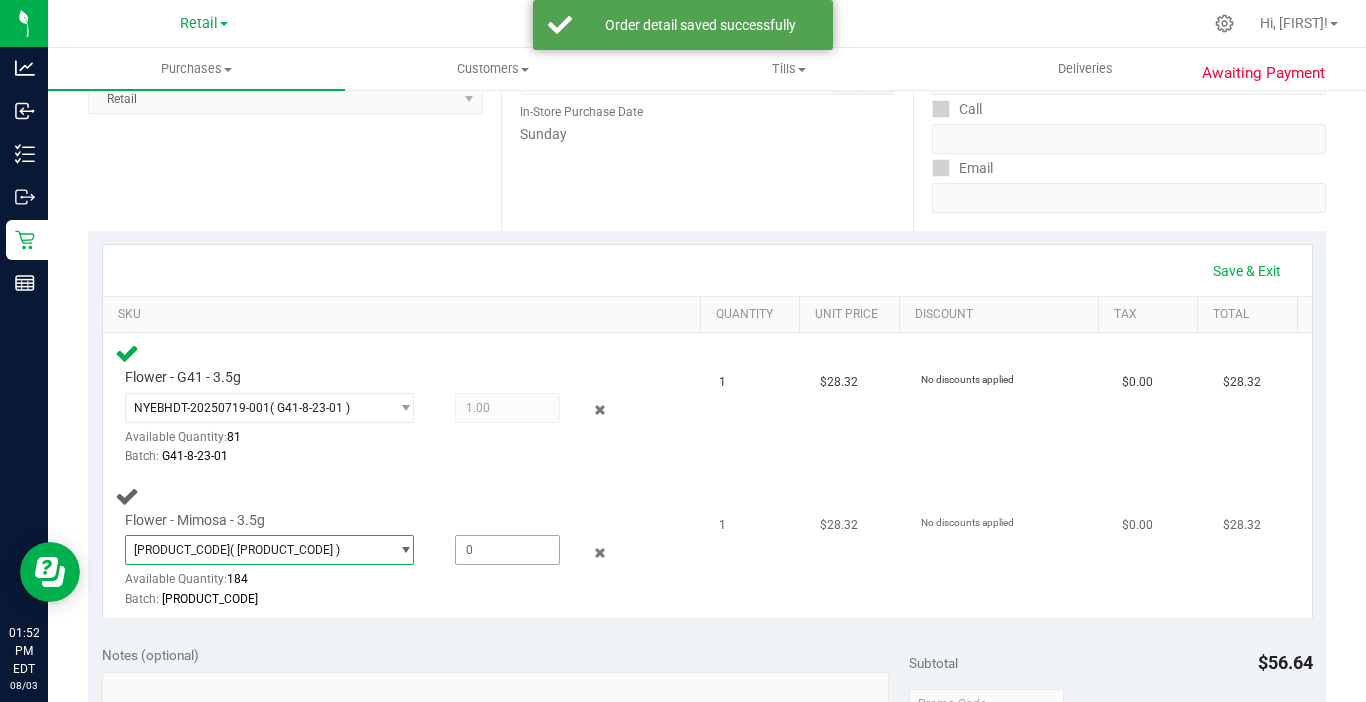click at bounding box center [507, 550] 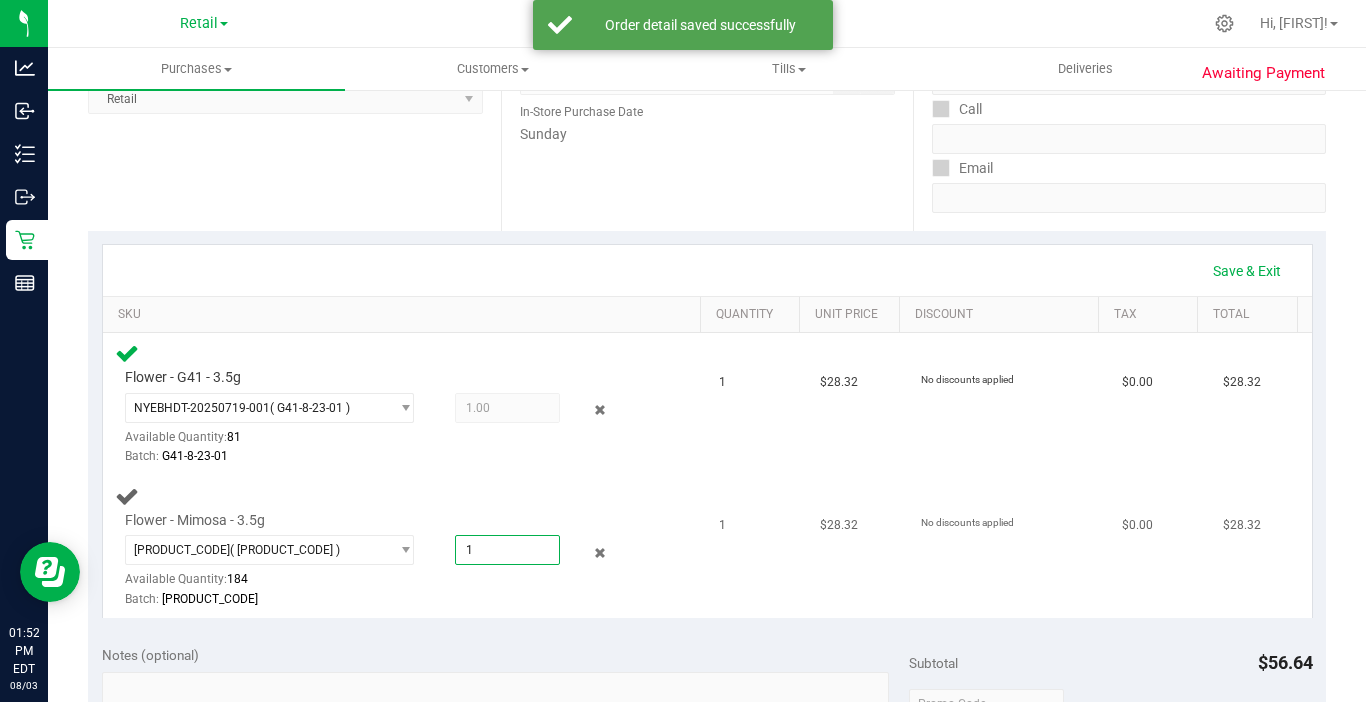 type on "1" 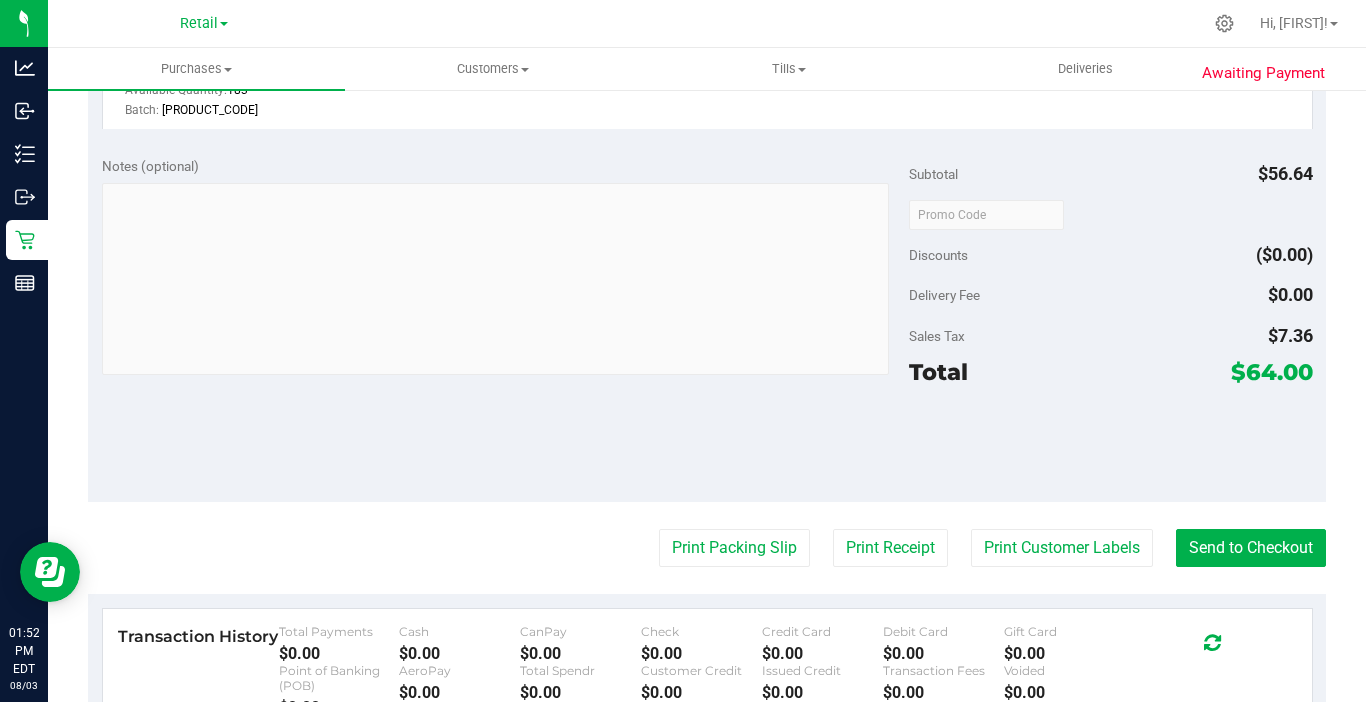 scroll, scrollTop: 800, scrollLeft: 0, axis: vertical 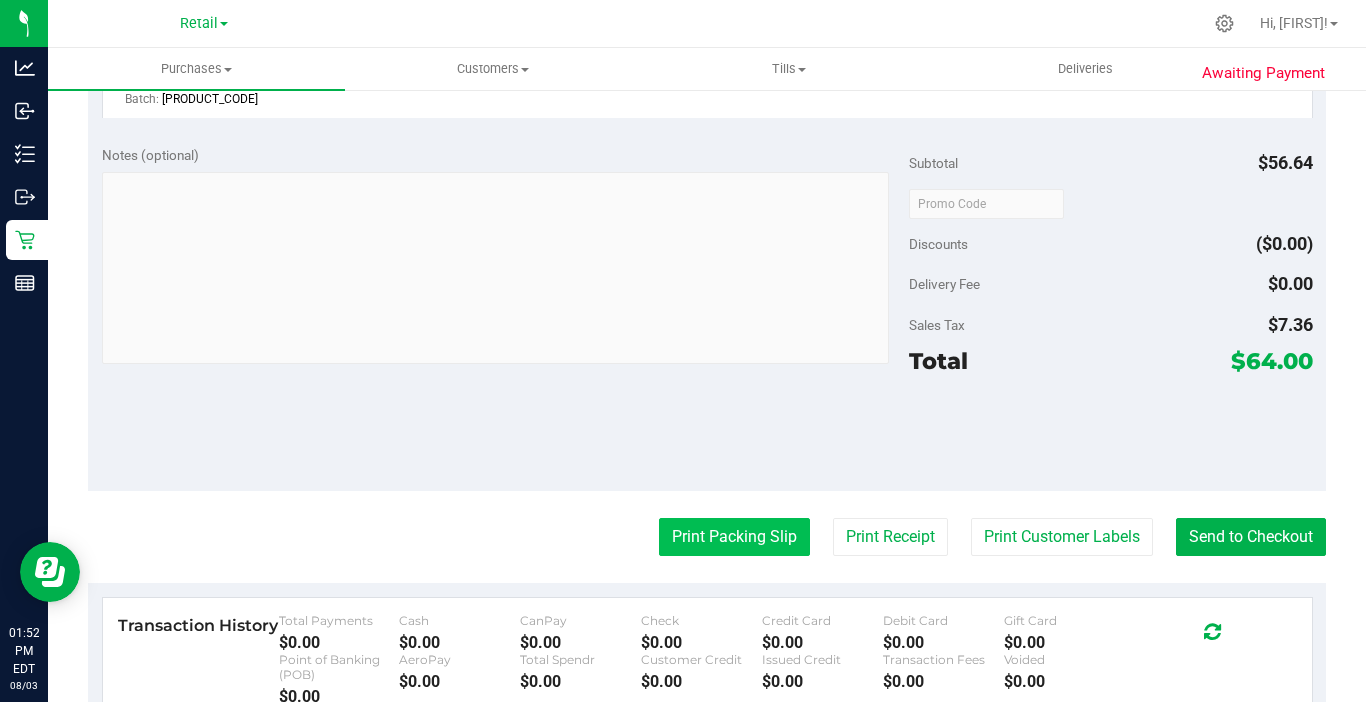 click on "Print Packing Slip" at bounding box center (734, 537) 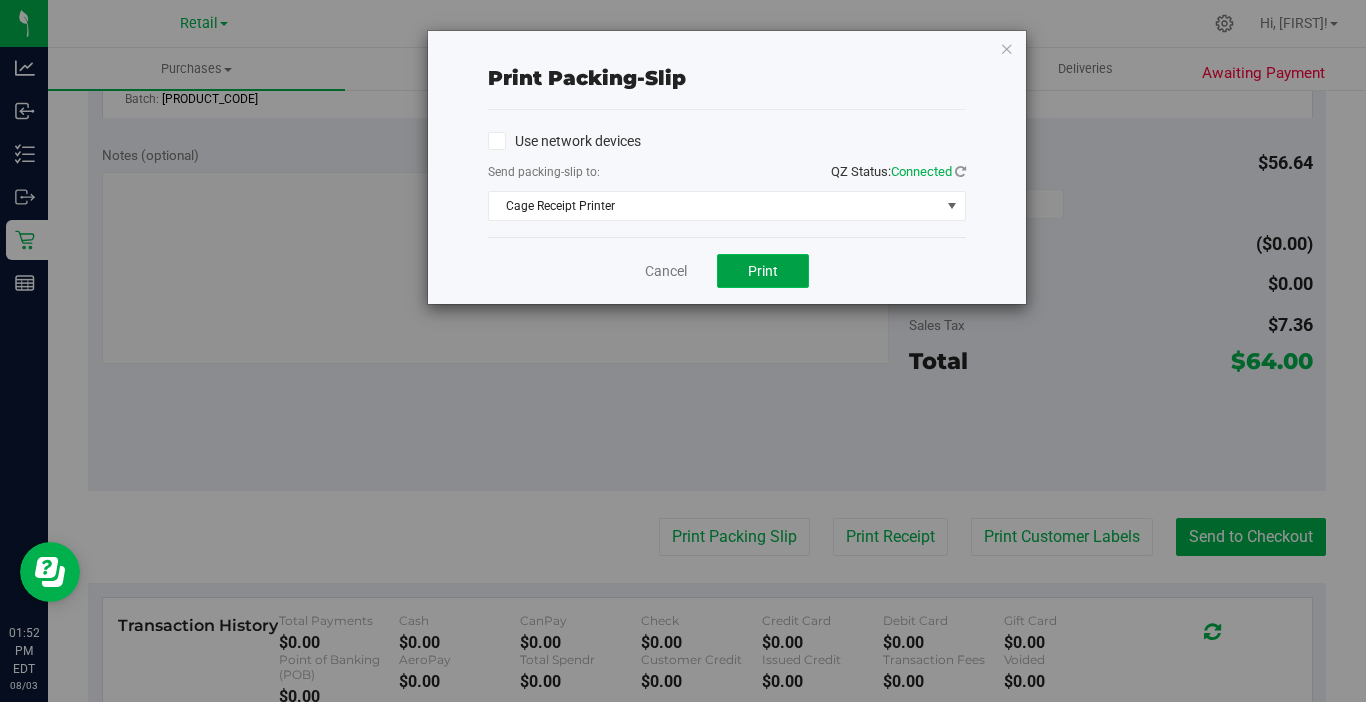 click on "Print" at bounding box center [763, 271] 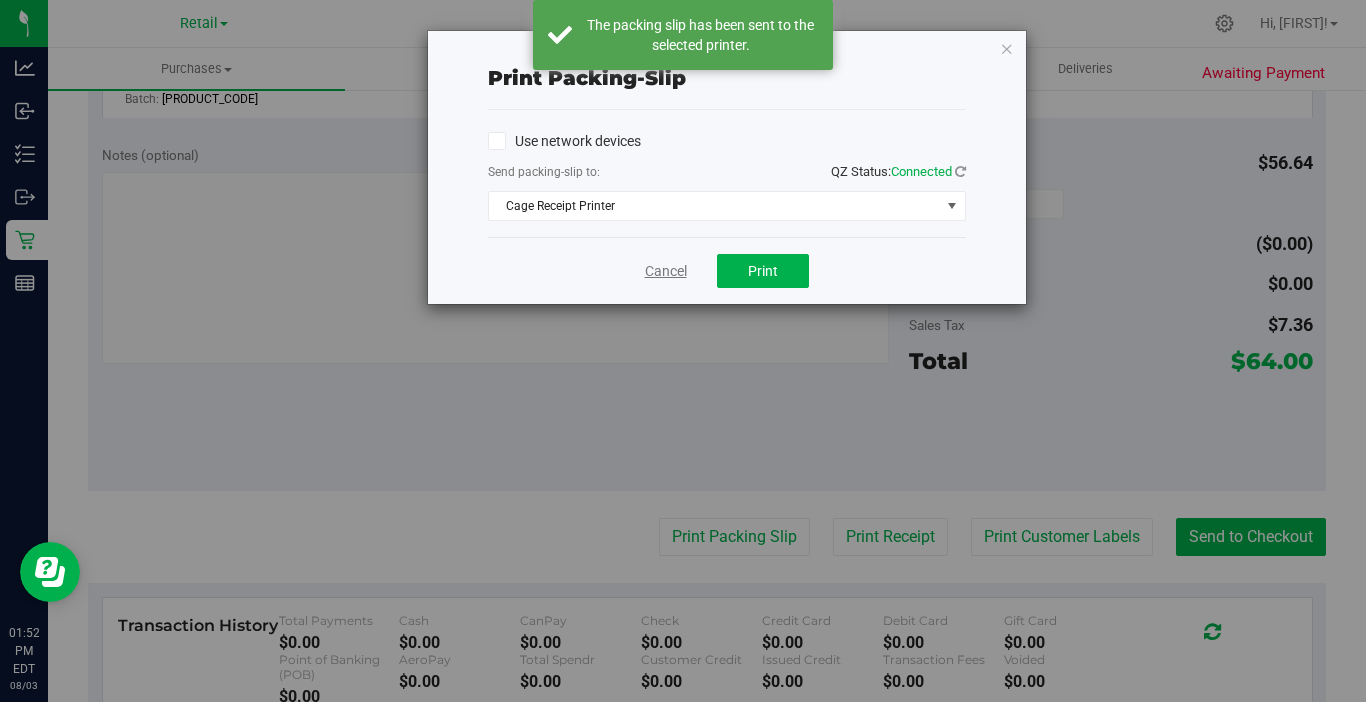click on "Cancel" at bounding box center (666, 271) 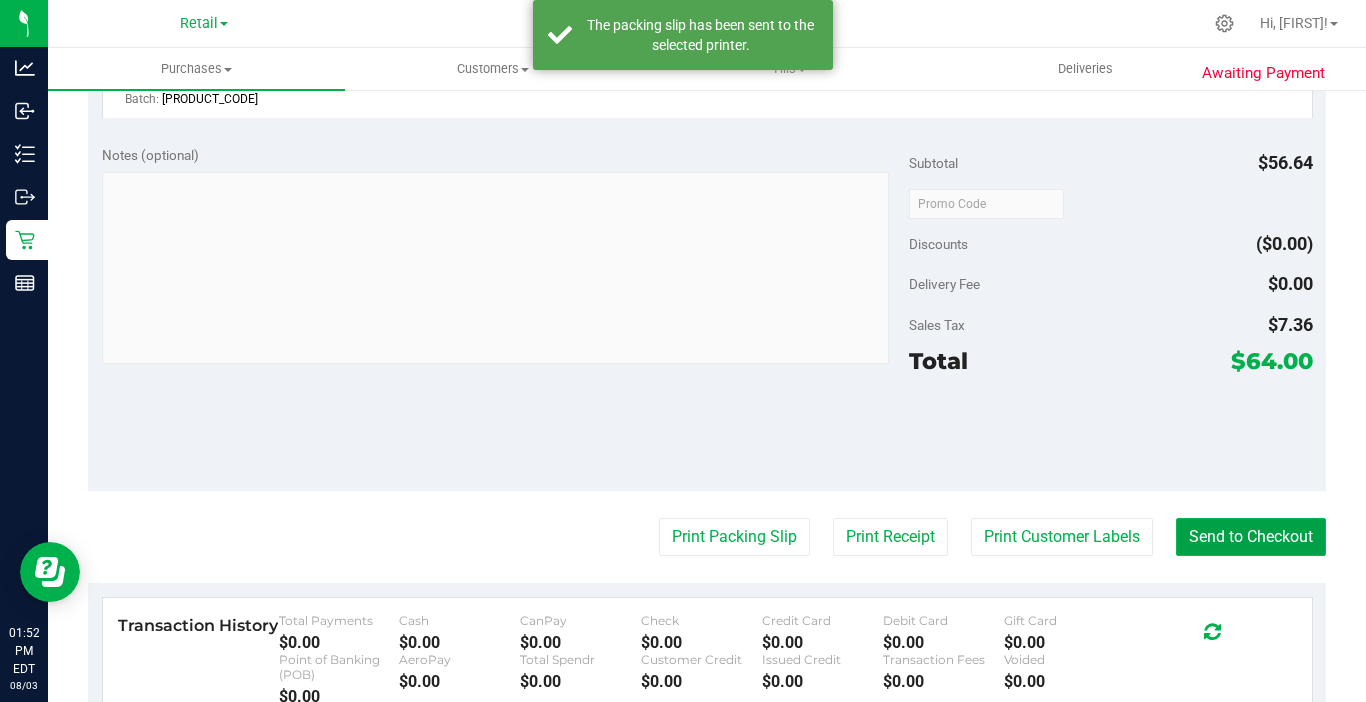click on "Send to Checkout" at bounding box center [1251, 537] 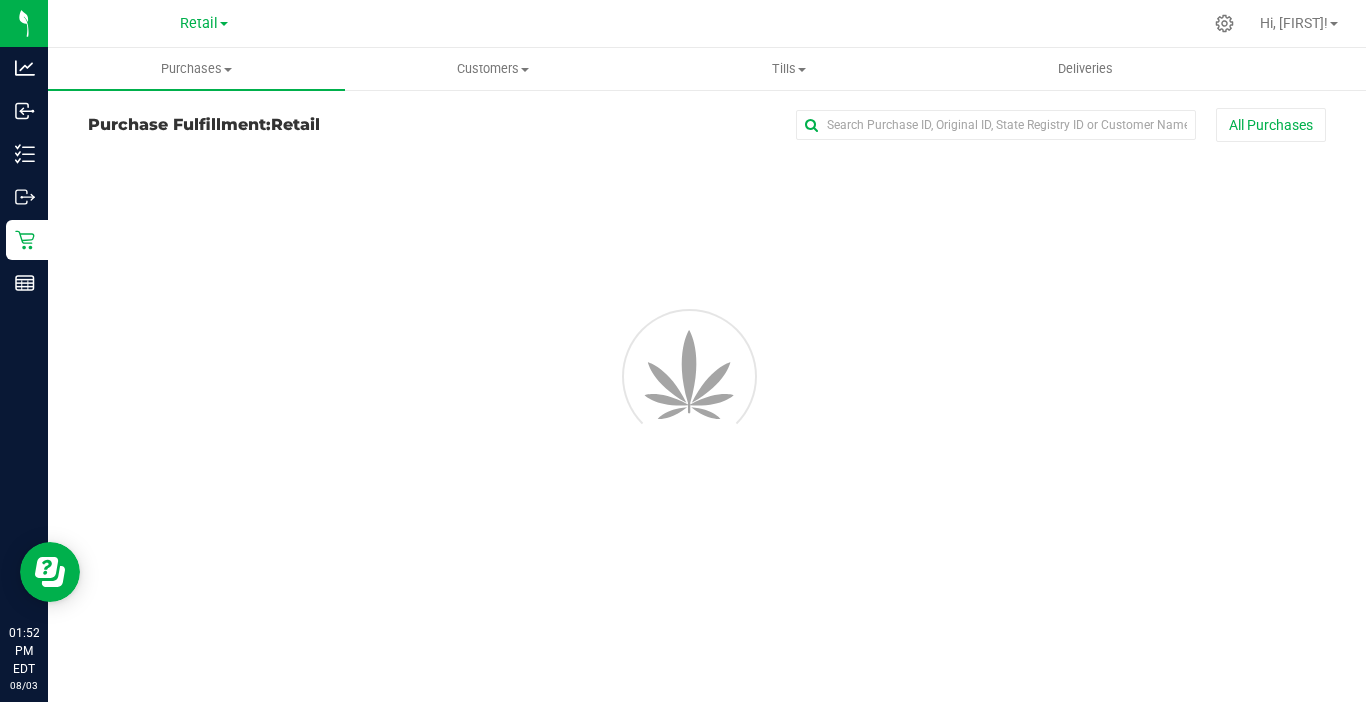 scroll, scrollTop: 0, scrollLeft: 0, axis: both 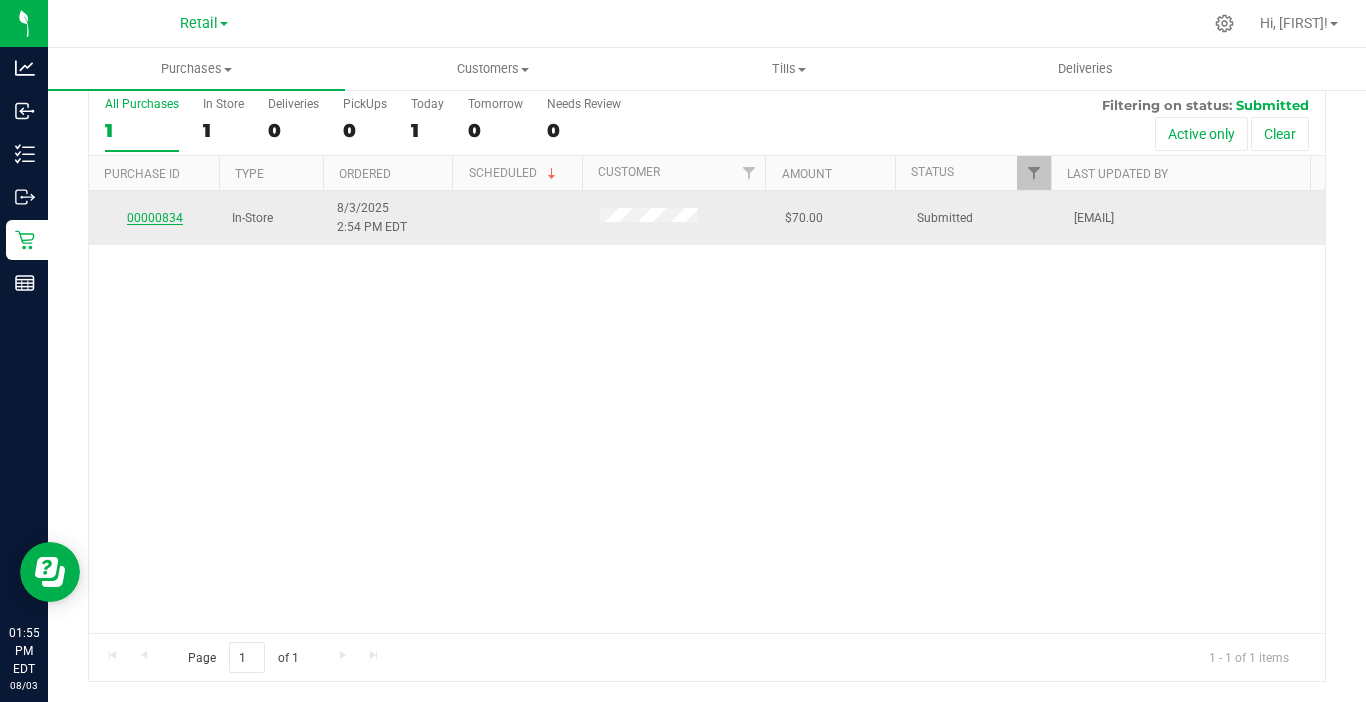 click on "00000834" at bounding box center [155, 218] 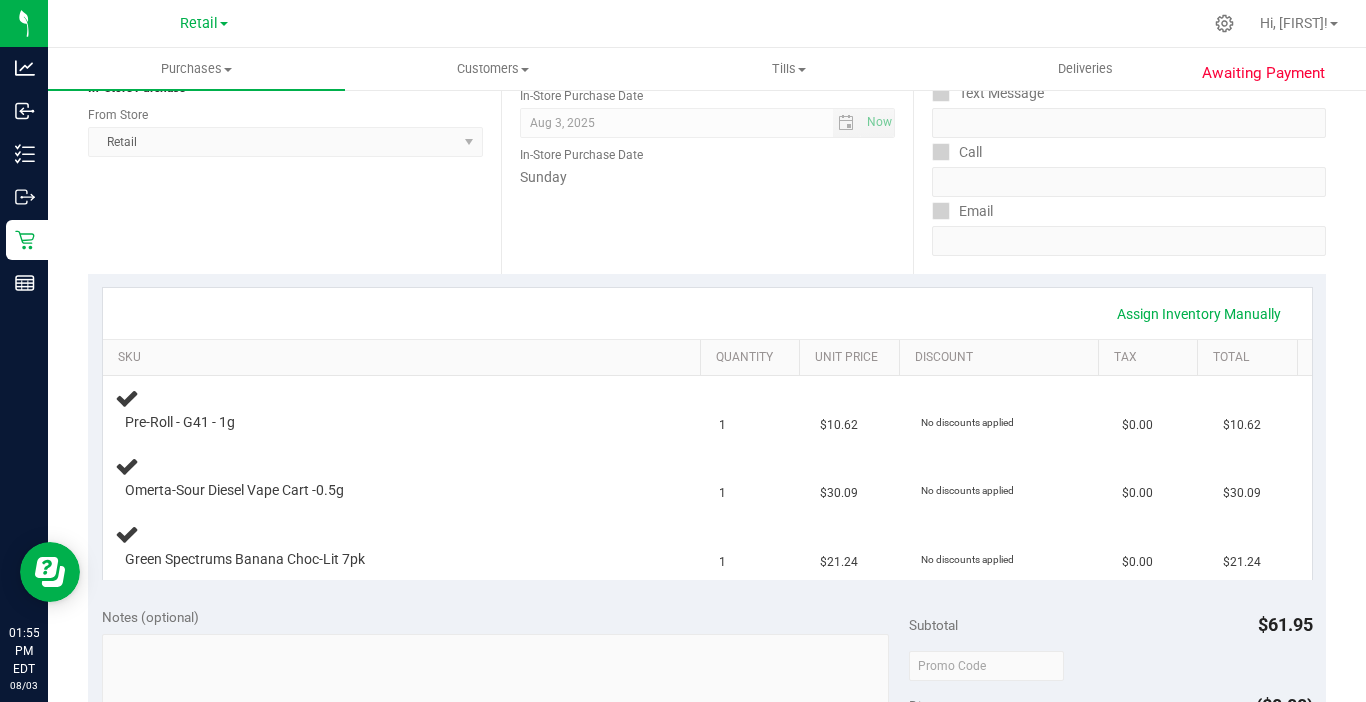 scroll, scrollTop: 265, scrollLeft: 0, axis: vertical 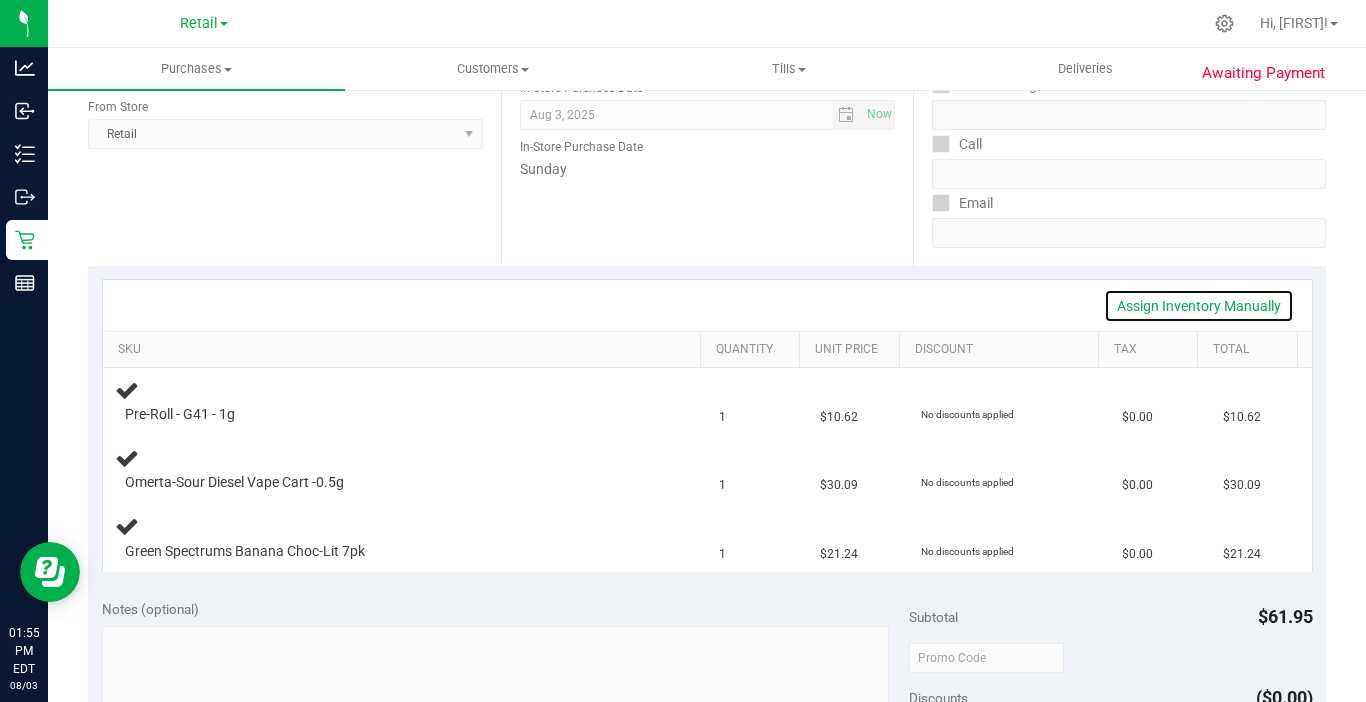 click on "Assign Inventory Manually" at bounding box center [1199, 306] 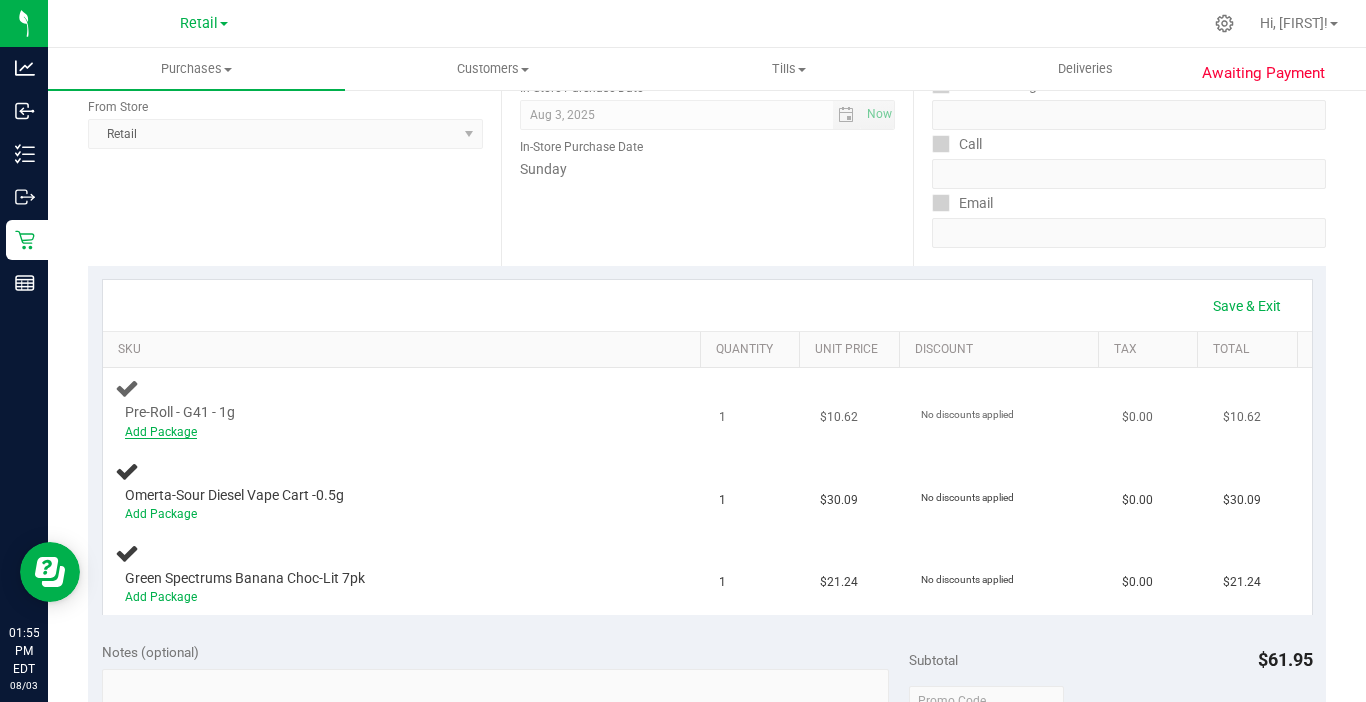 click on "Add Package" at bounding box center (161, 432) 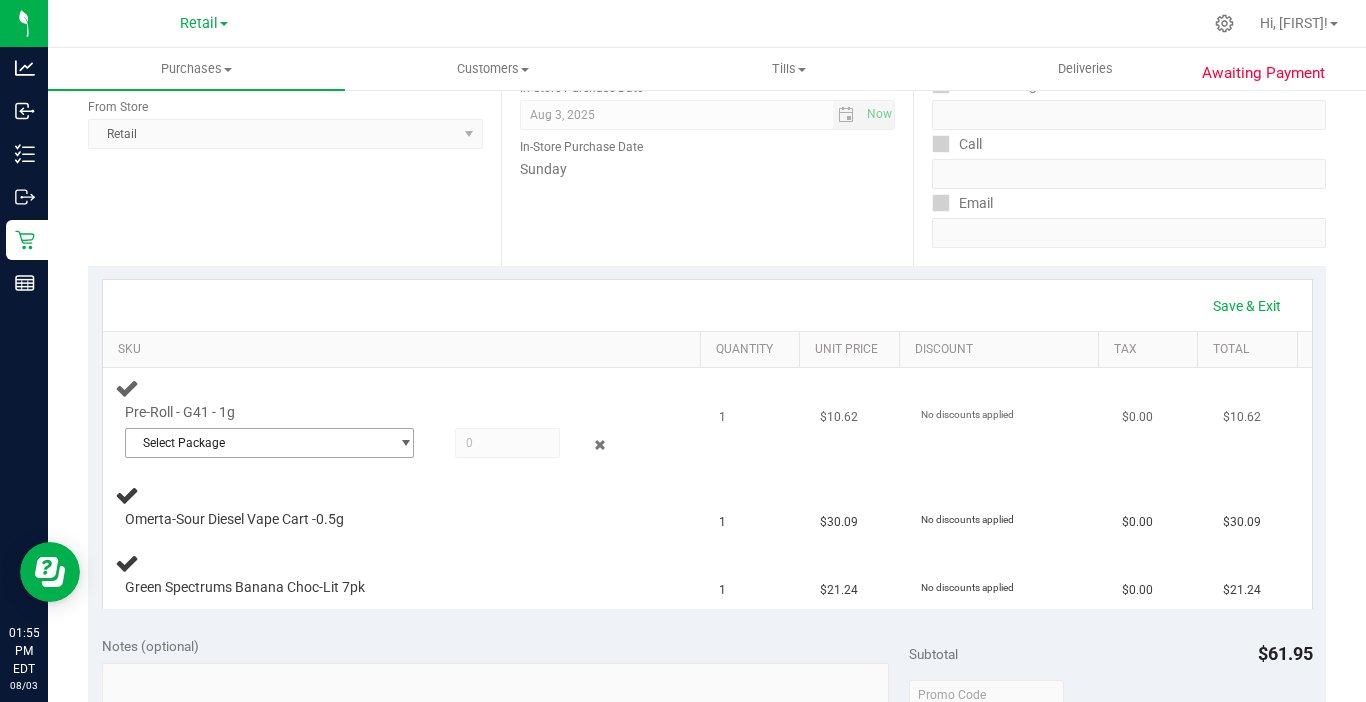 click on "Select Package" at bounding box center (257, 443) 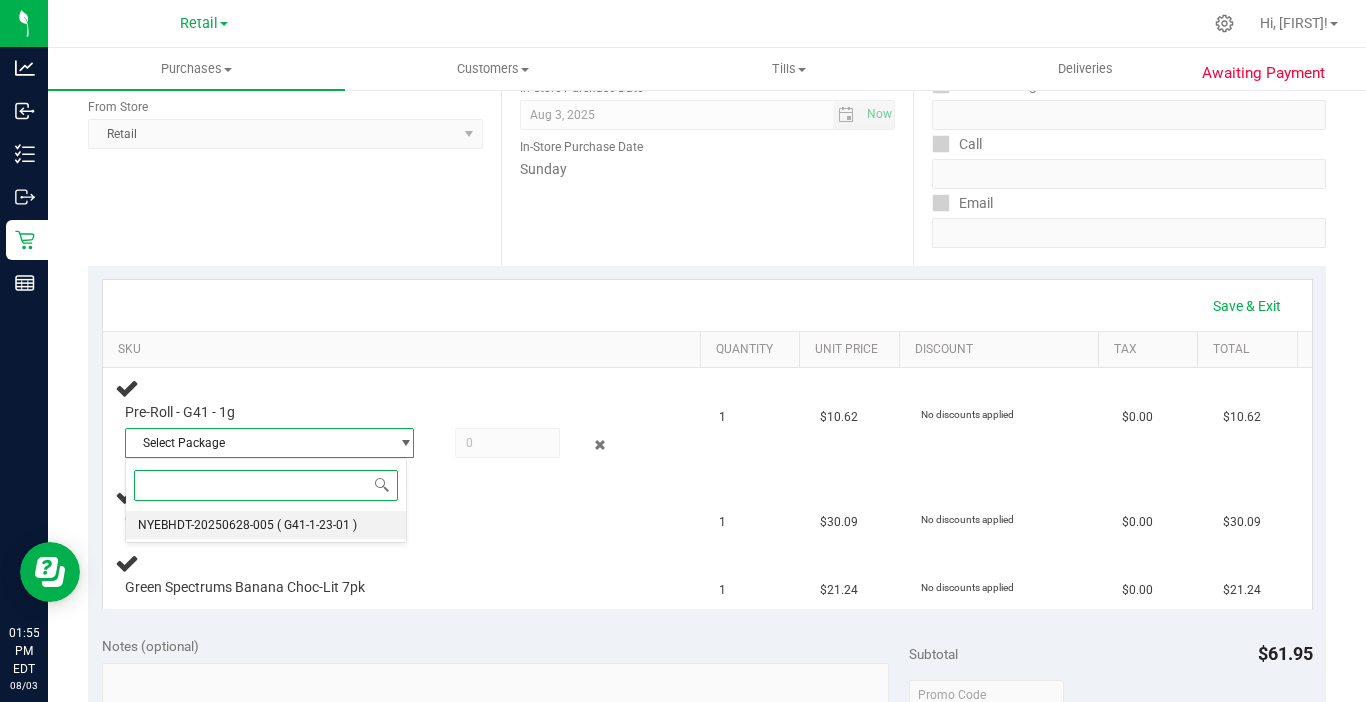 click on "NYEBHDT-20250628-005" at bounding box center (206, 525) 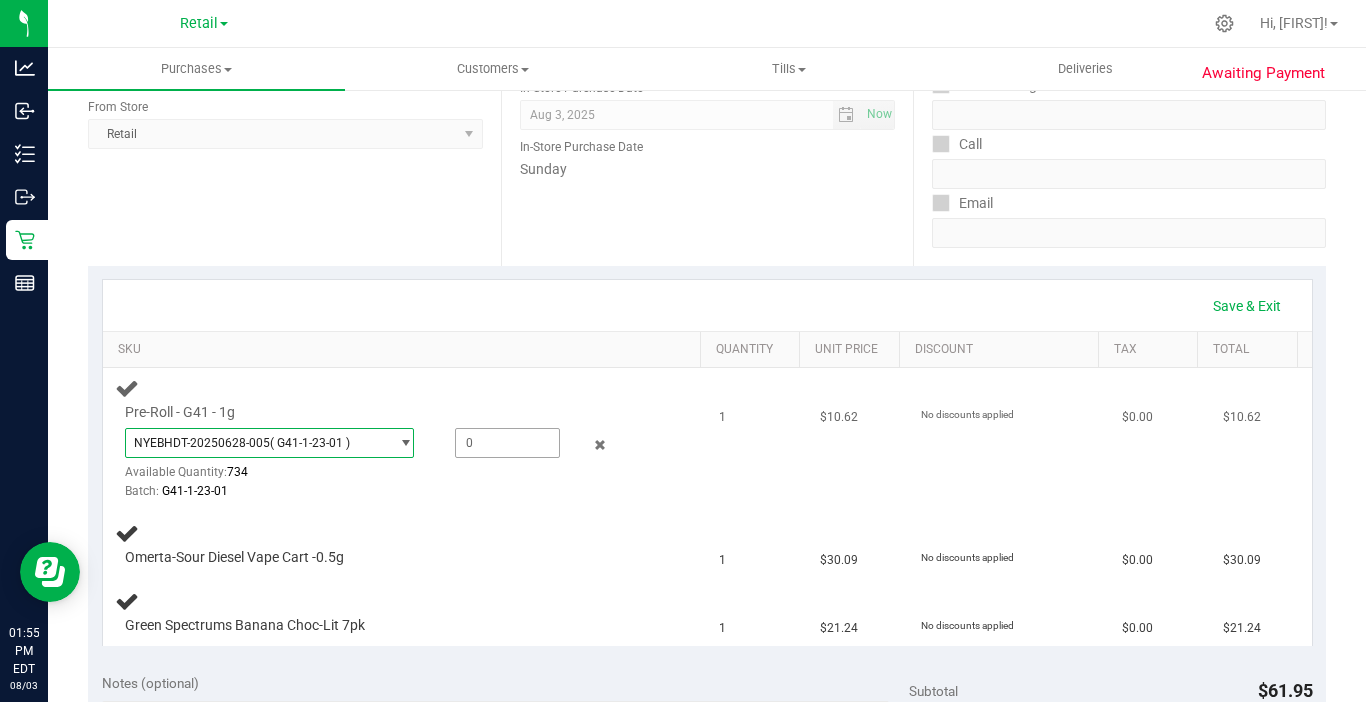 click at bounding box center [507, 443] 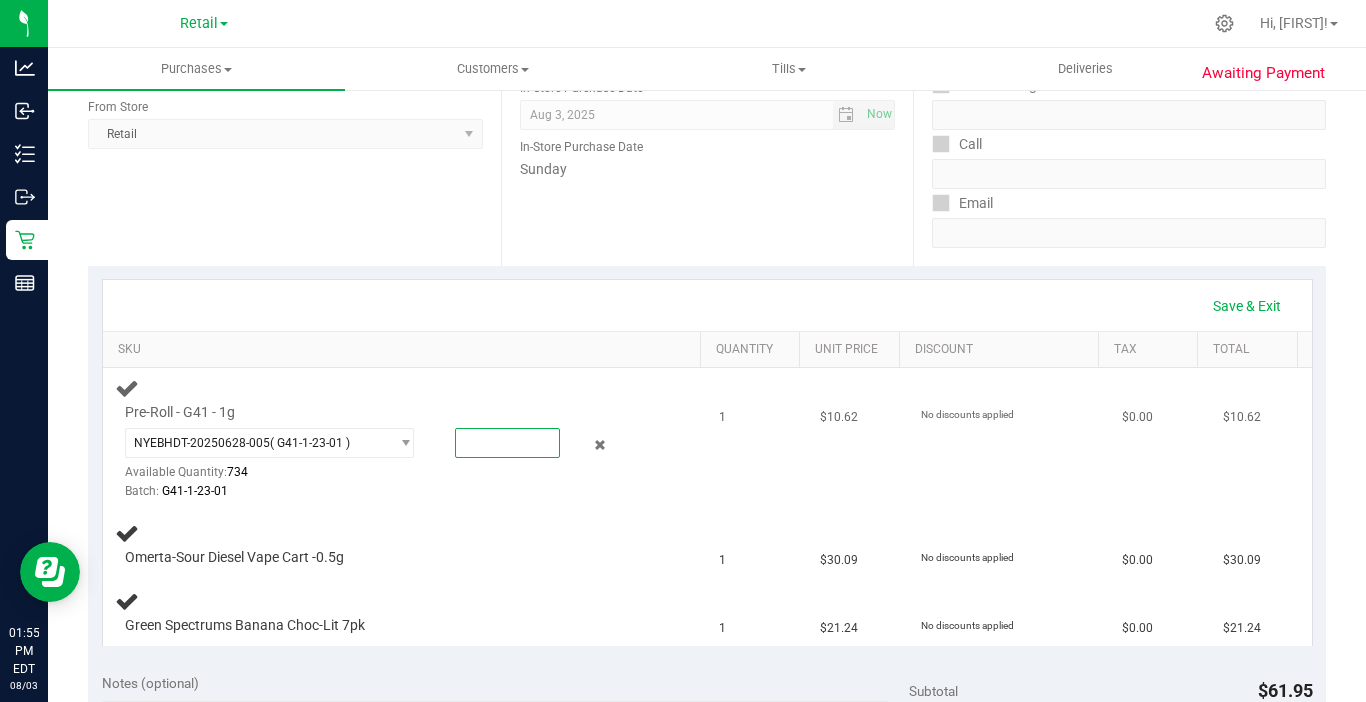 type on "1" 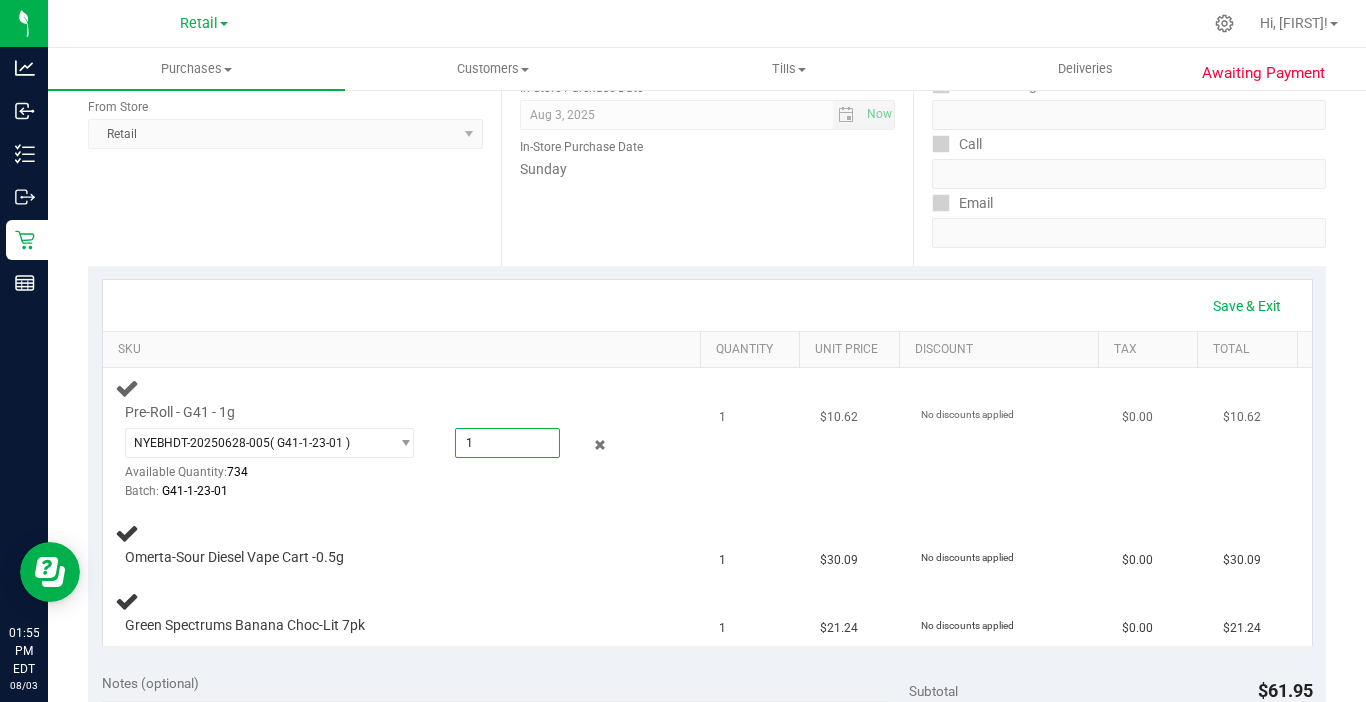 type on "1.0000" 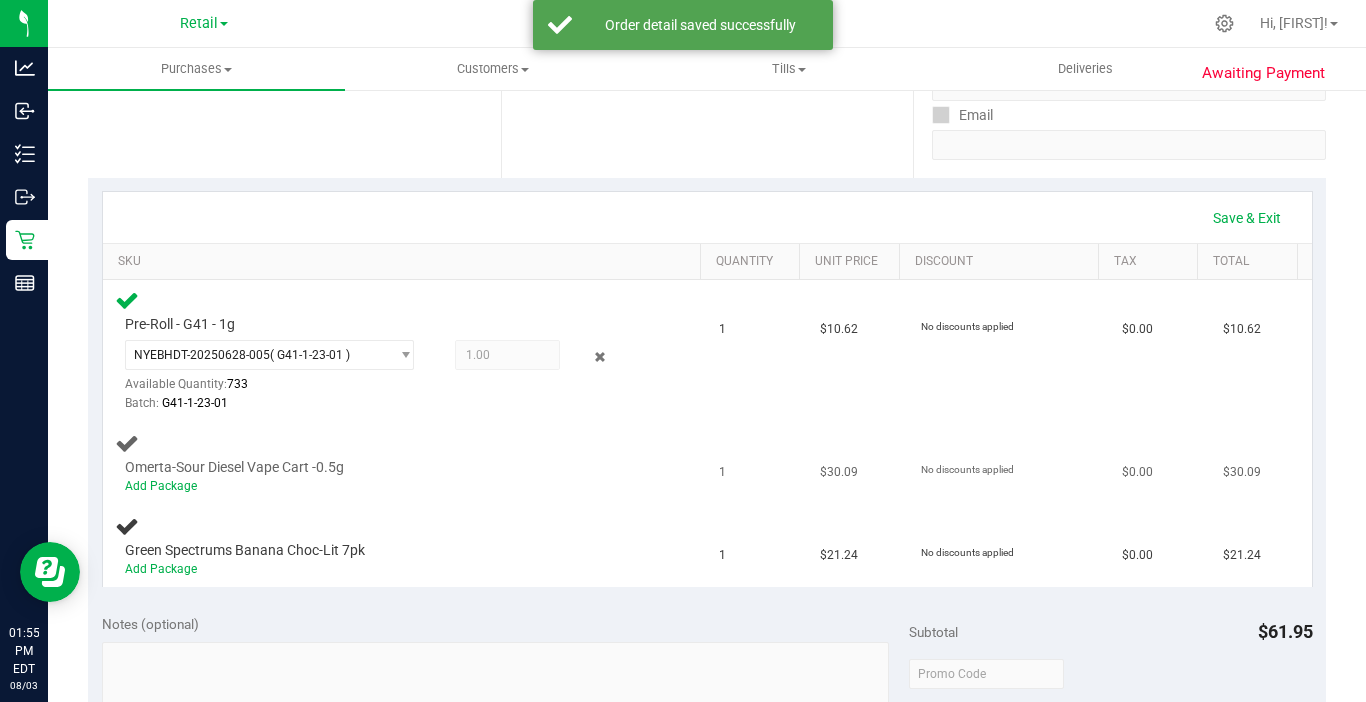 scroll, scrollTop: 365, scrollLeft: 0, axis: vertical 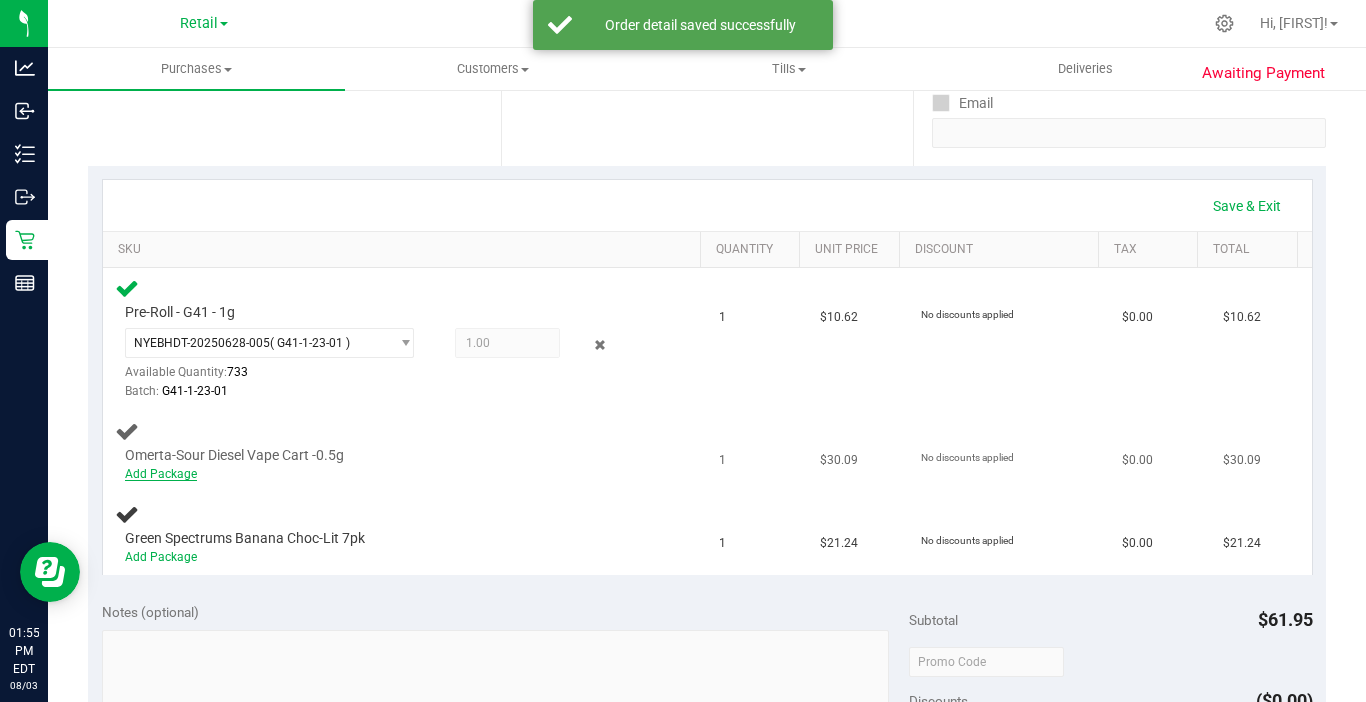 click on "Add Package" at bounding box center [161, 474] 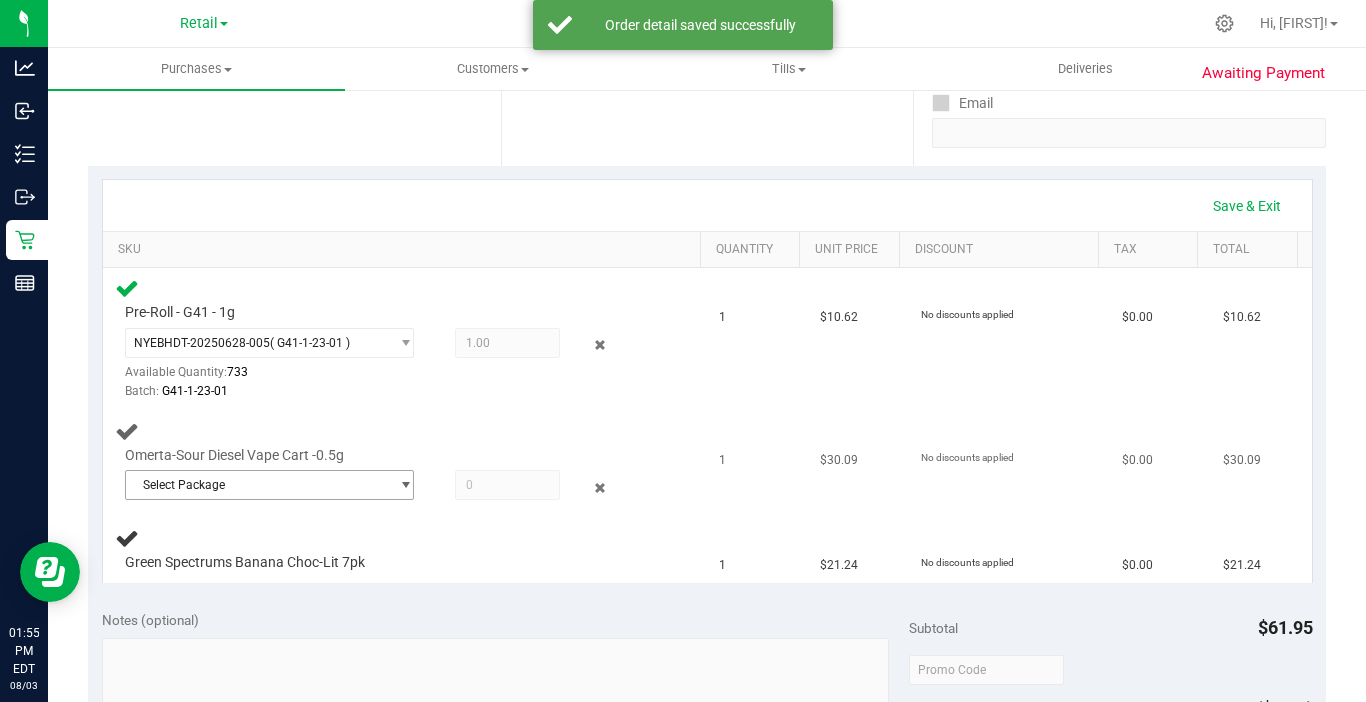 click at bounding box center (400, 485) 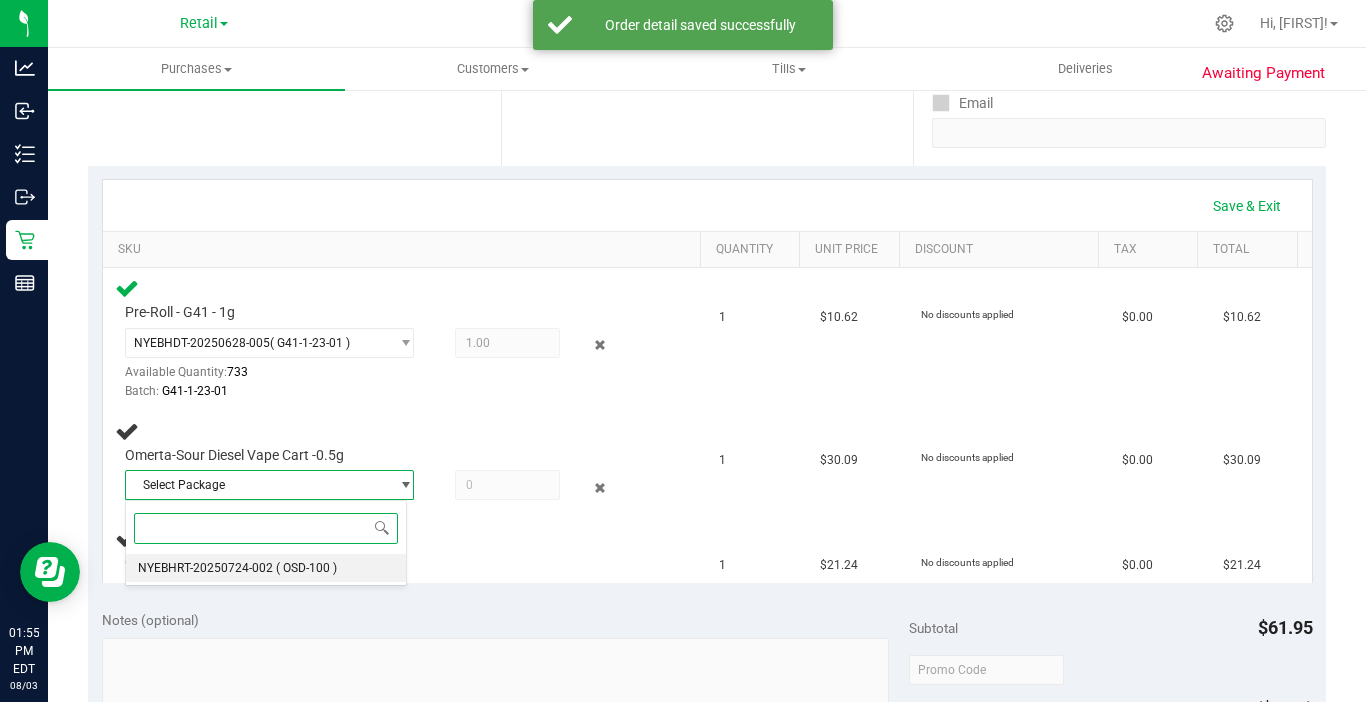 click on "NYEBHRT-20250724-002" at bounding box center (205, 568) 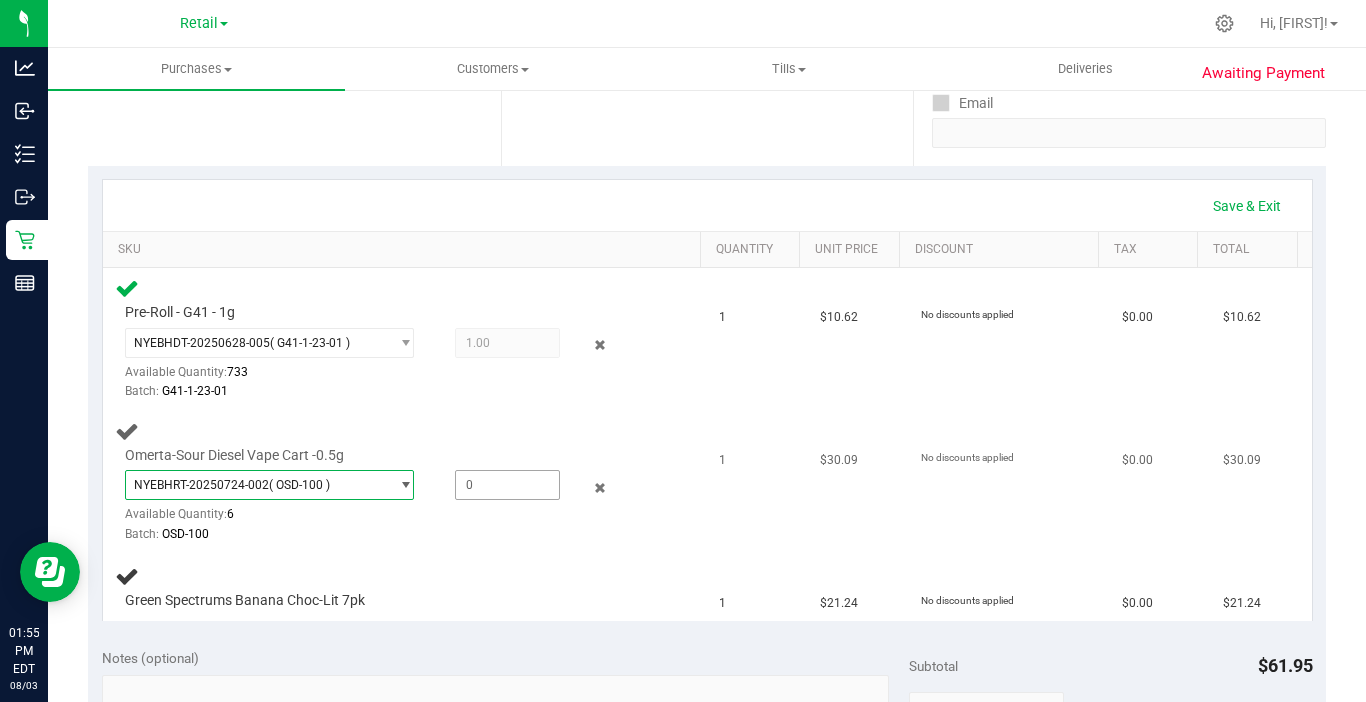 click at bounding box center (507, 485) 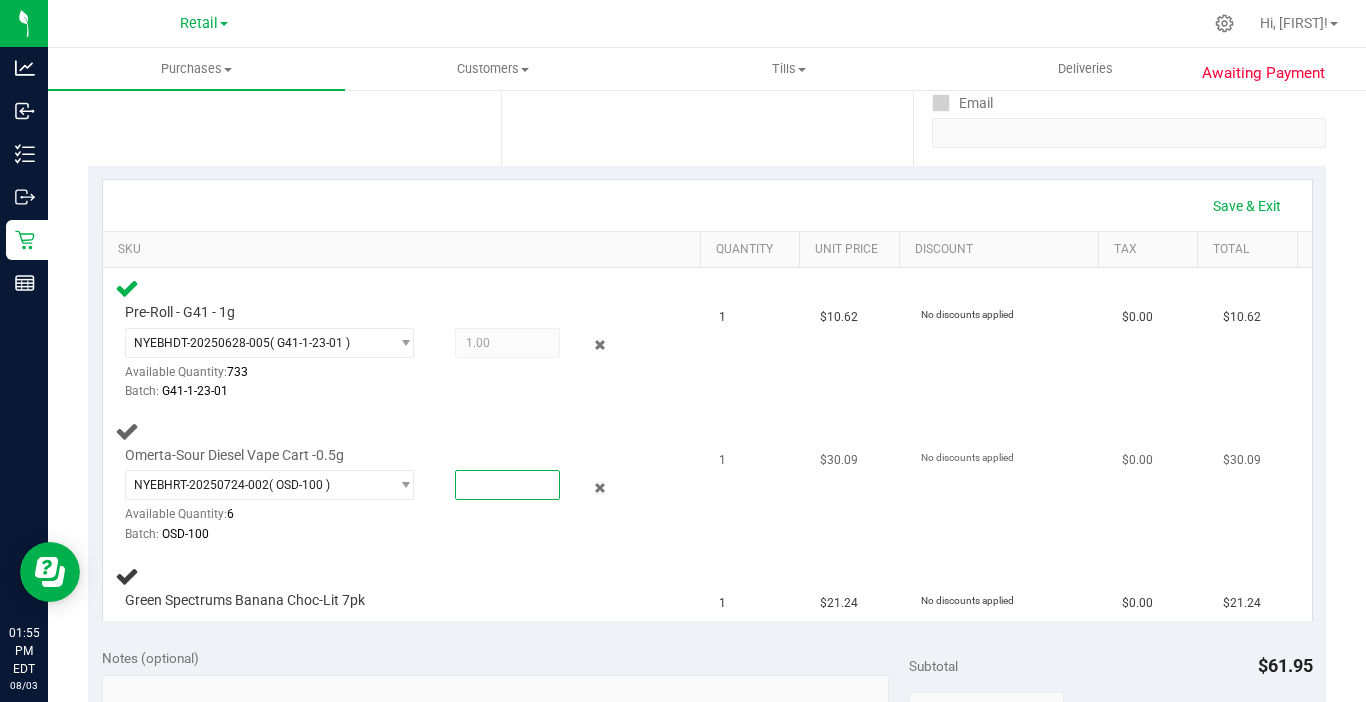 type on "1" 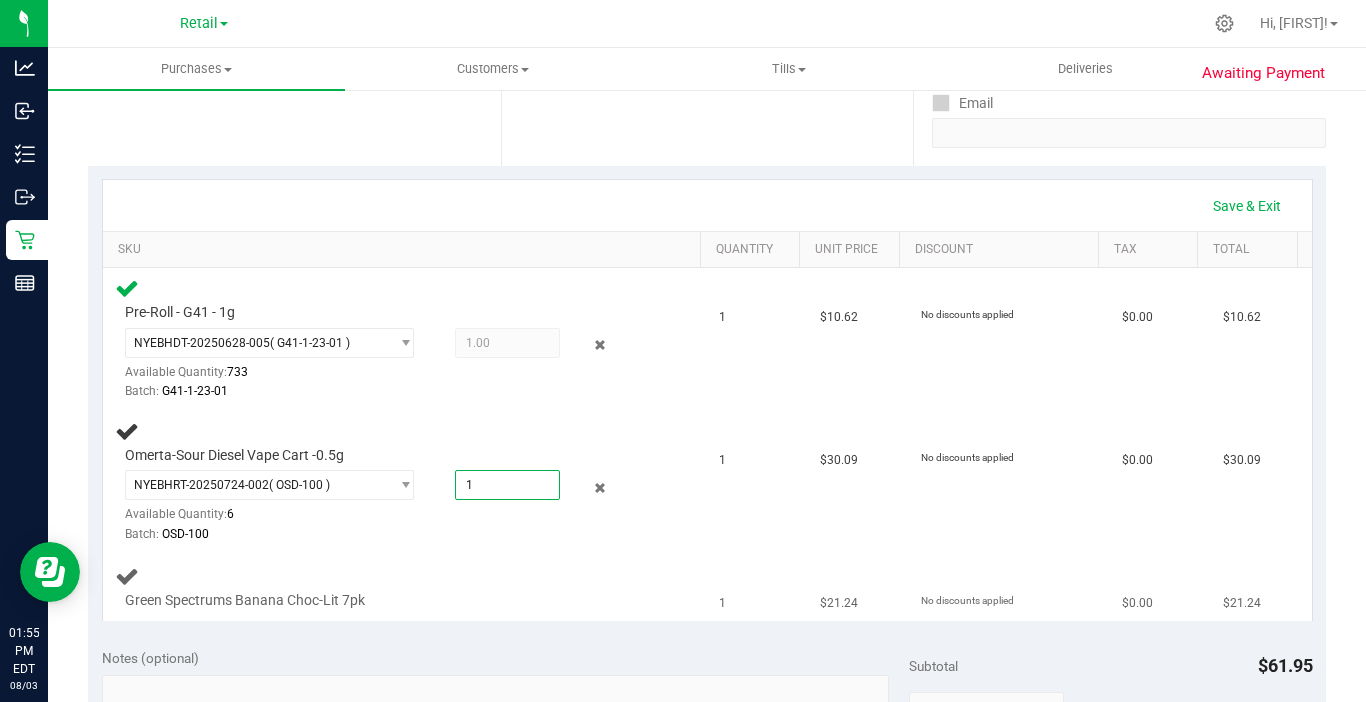type on "1.0000" 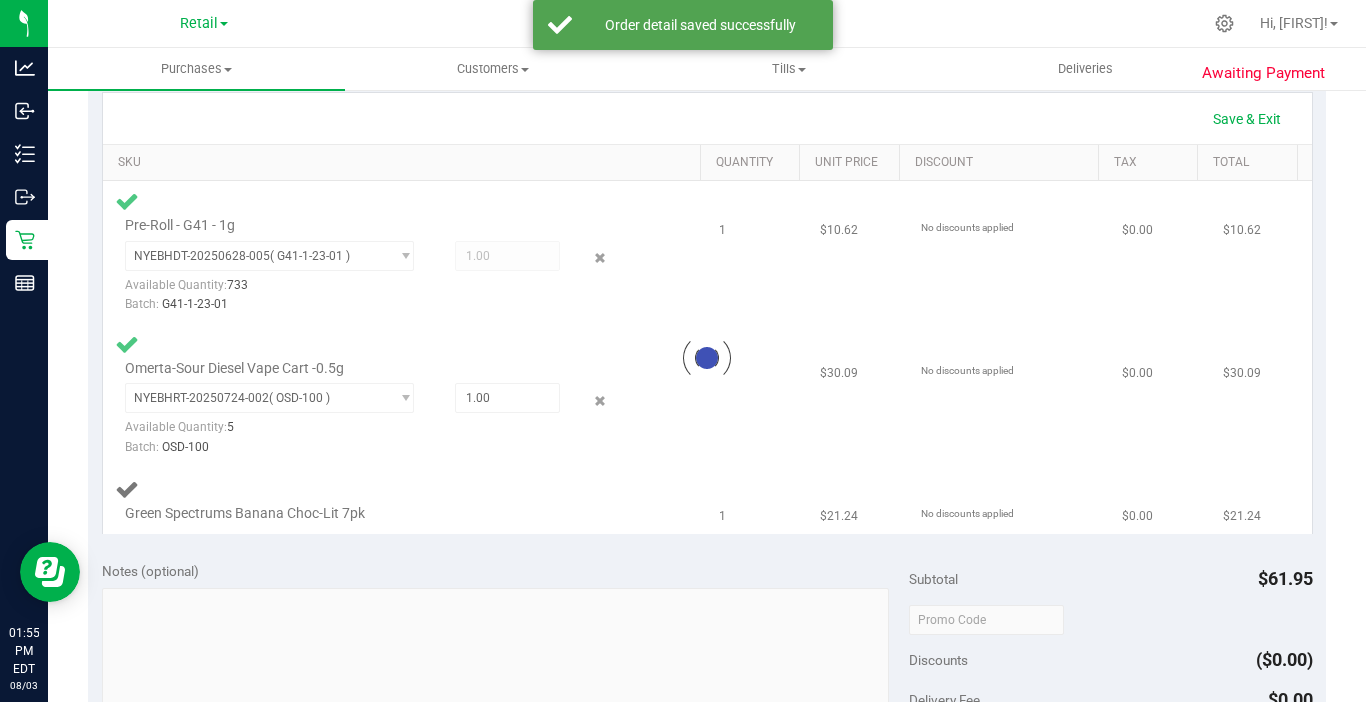 scroll, scrollTop: 665, scrollLeft: 0, axis: vertical 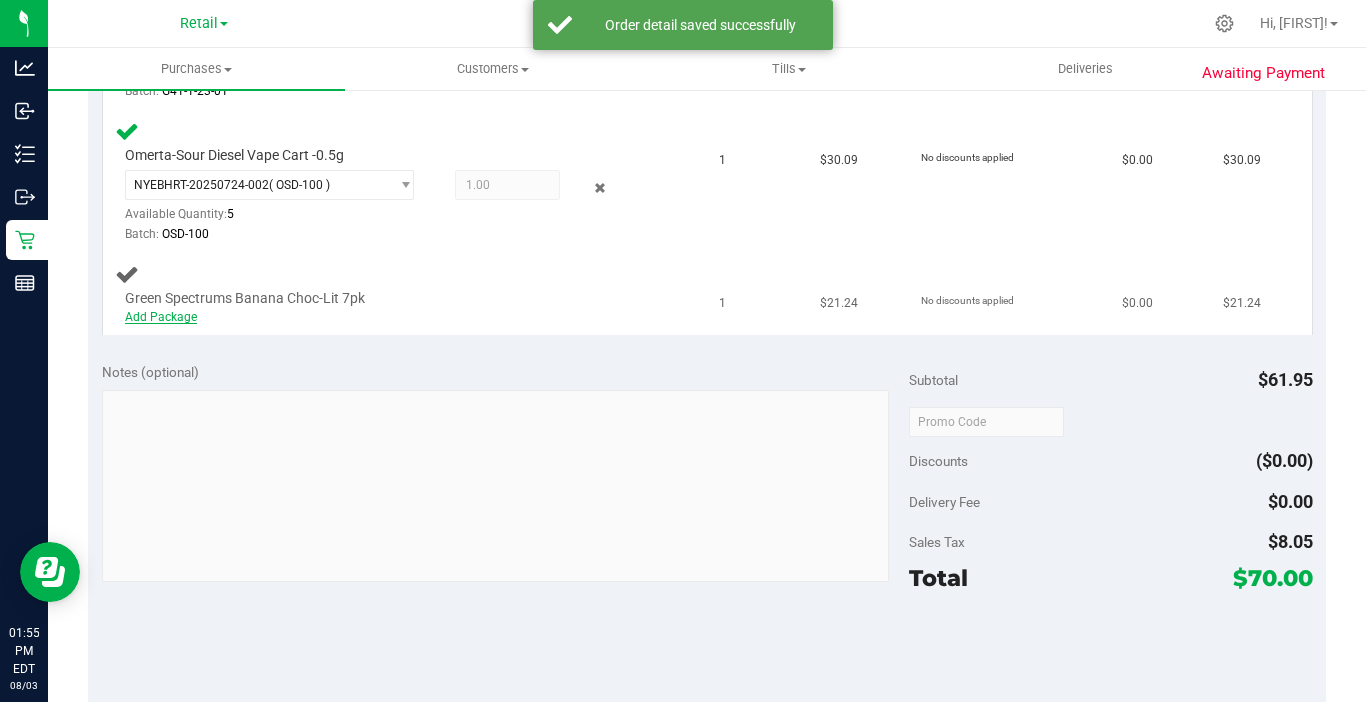 click on "Add Package" at bounding box center [161, 317] 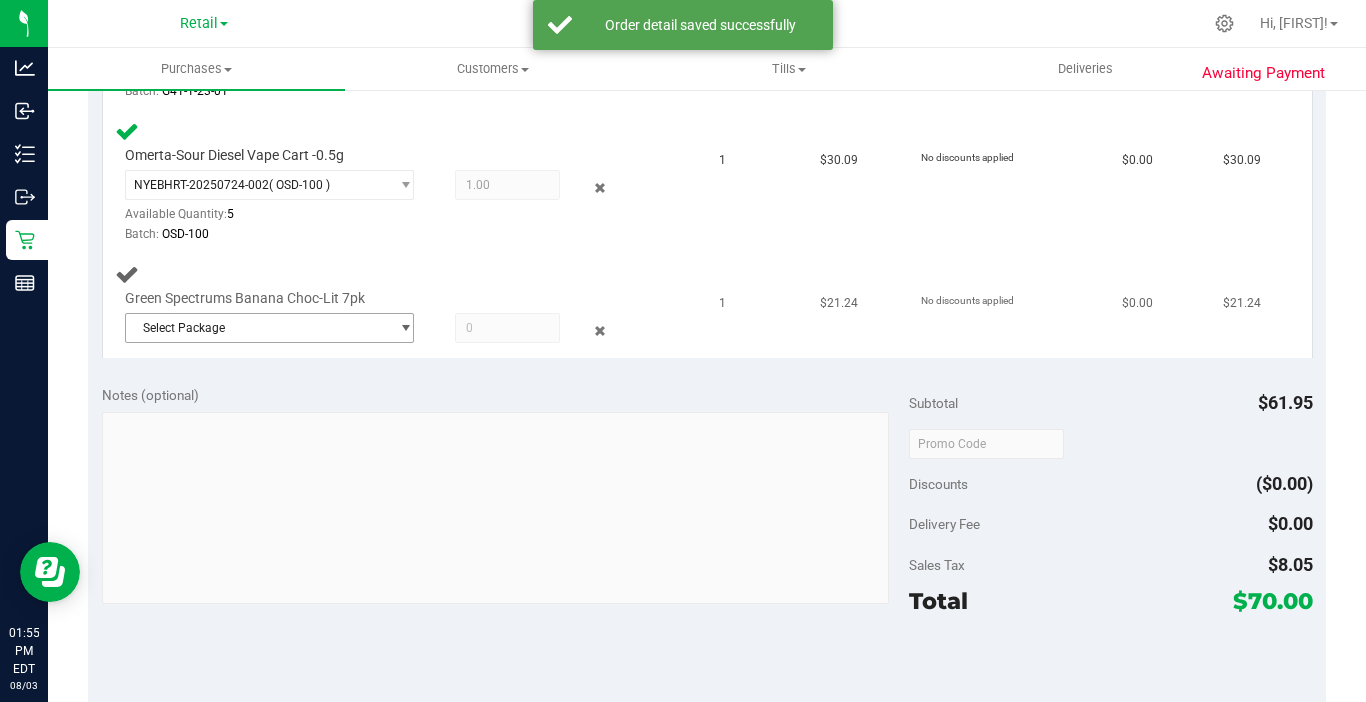 click at bounding box center (405, 328) 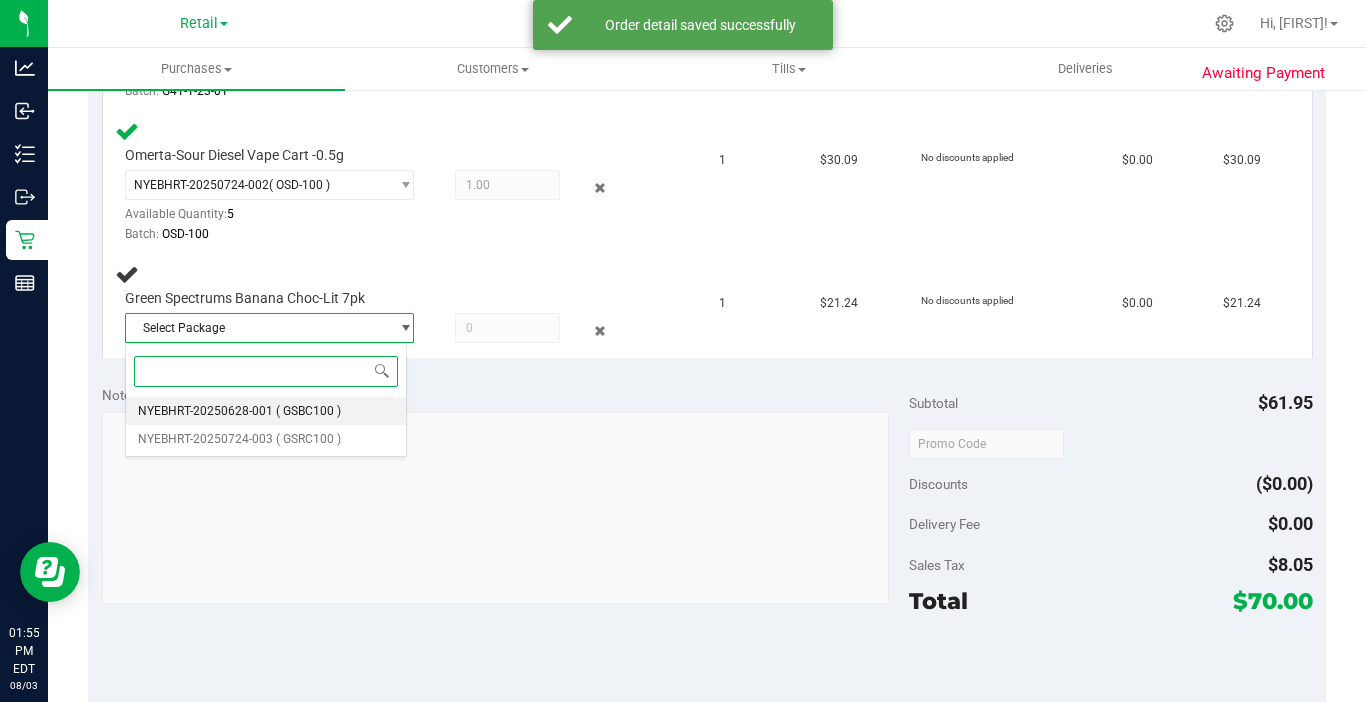 click on "NYEBHRT-20250628-001" at bounding box center (205, 411) 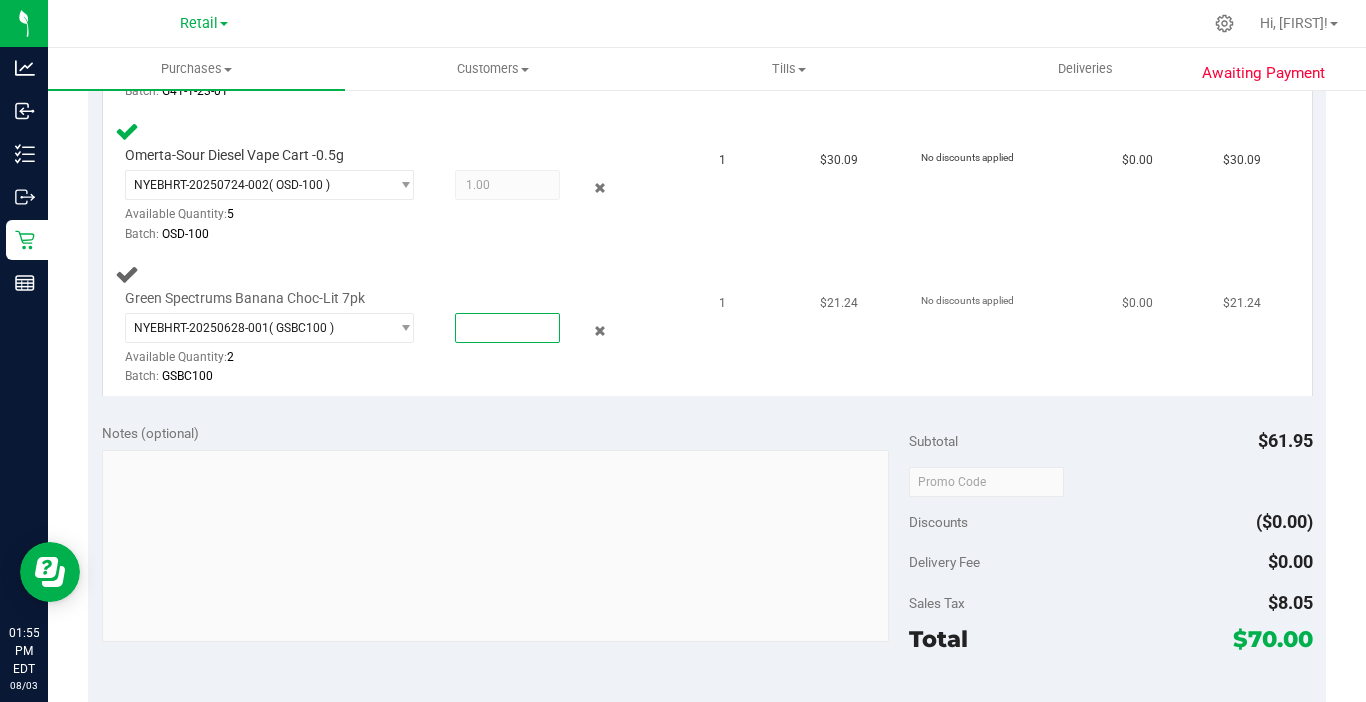 click at bounding box center [507, 328] 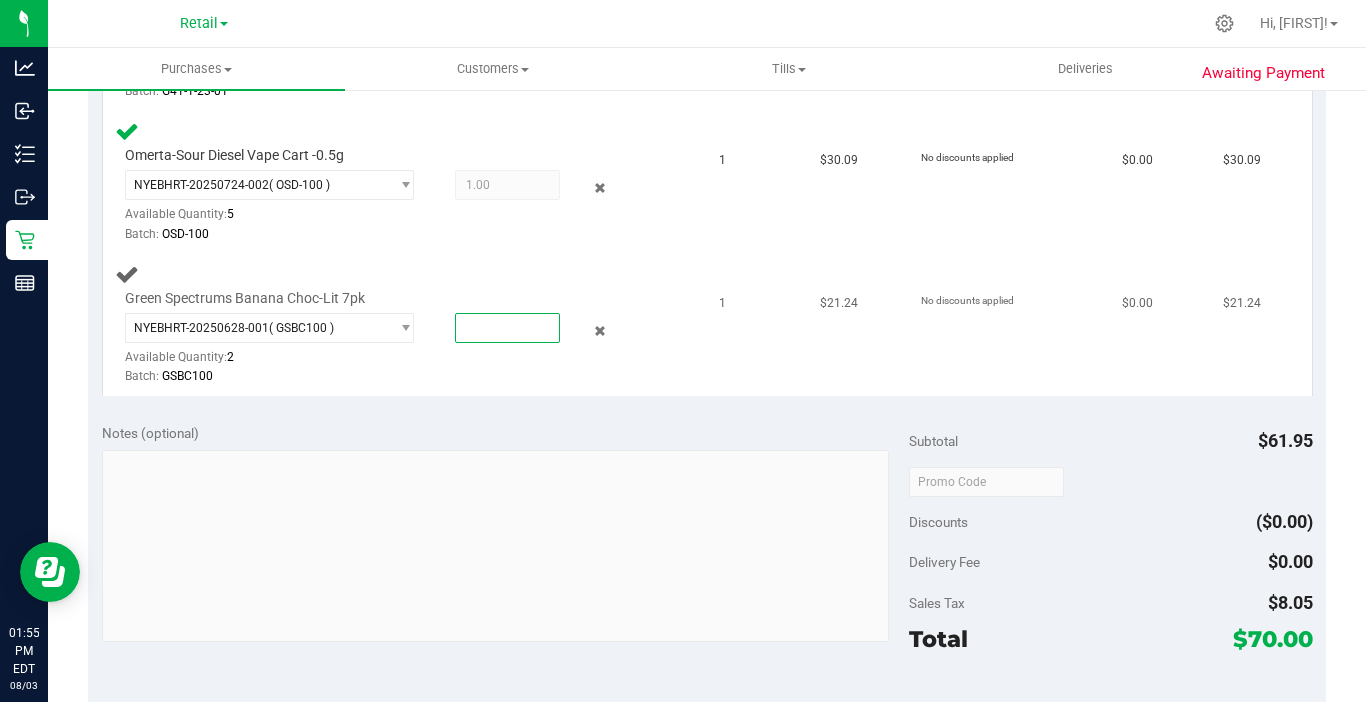 type on "1" 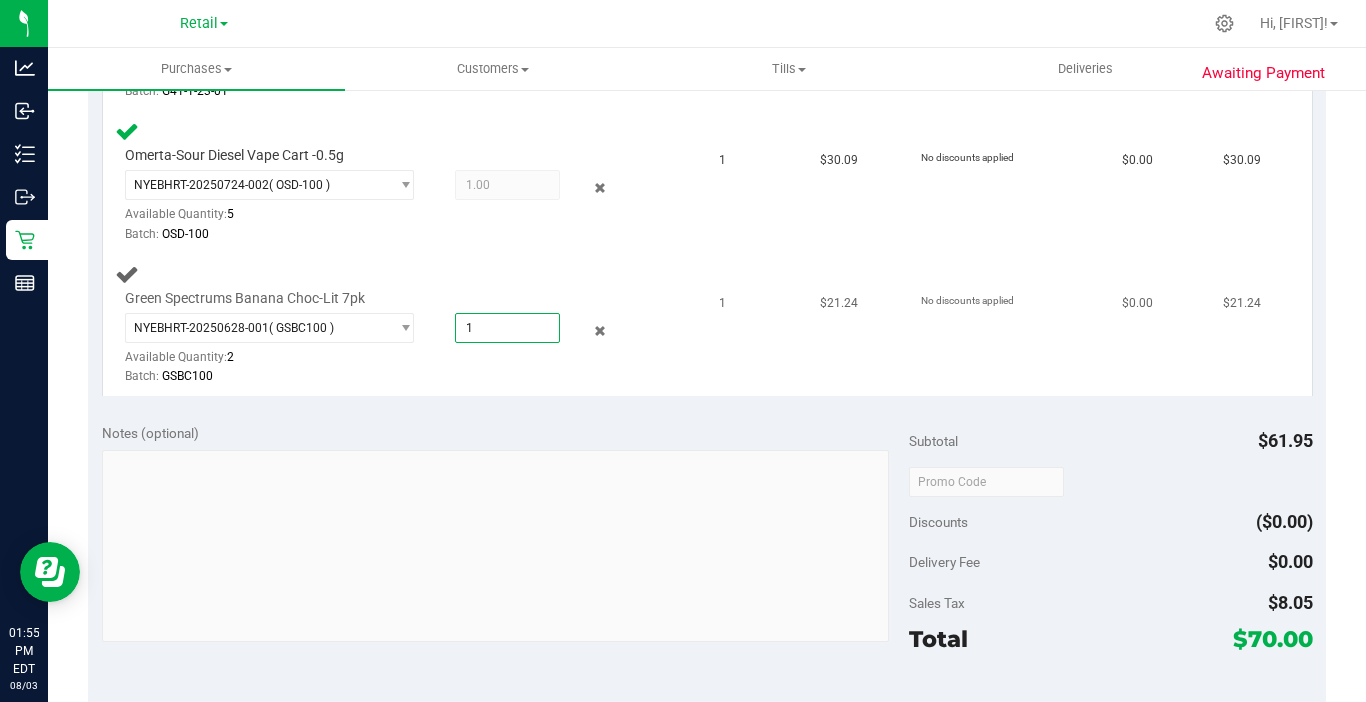 type on "1.0000" 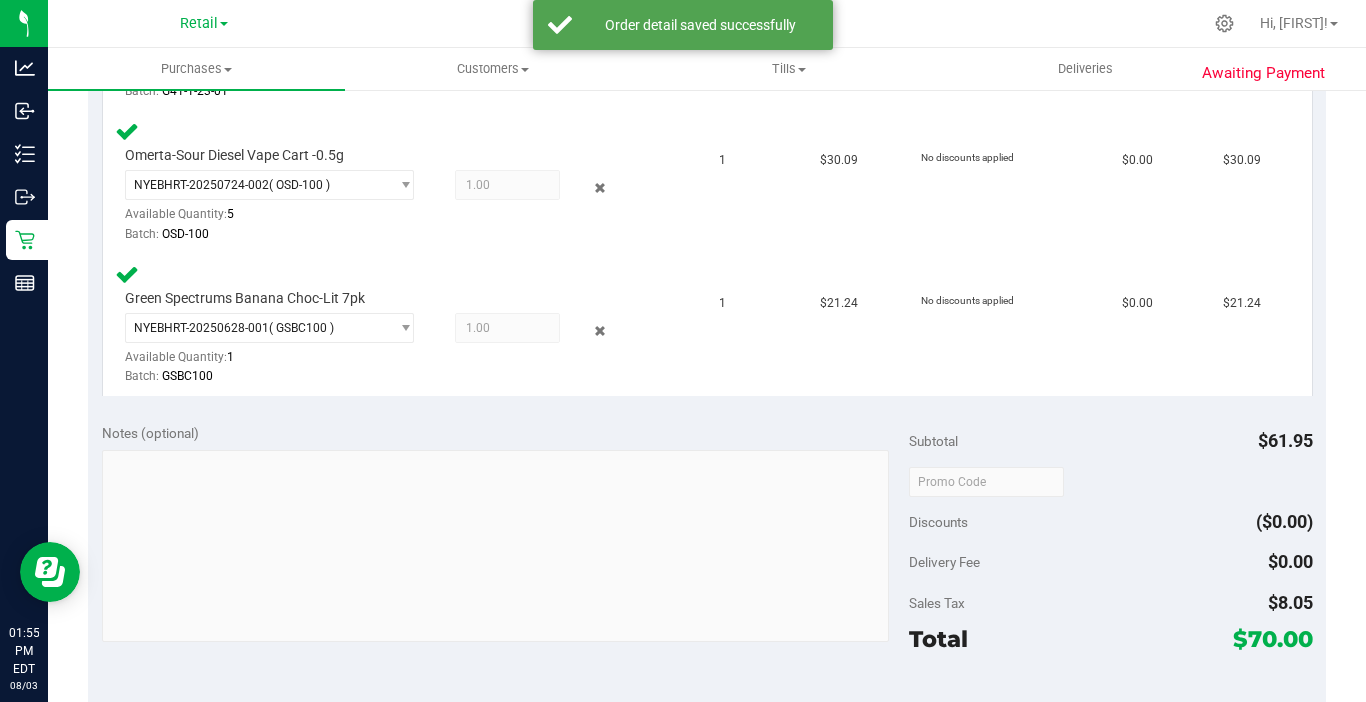 scroll, scrollTop: 965, scrollLeft: 0, axis: vertical 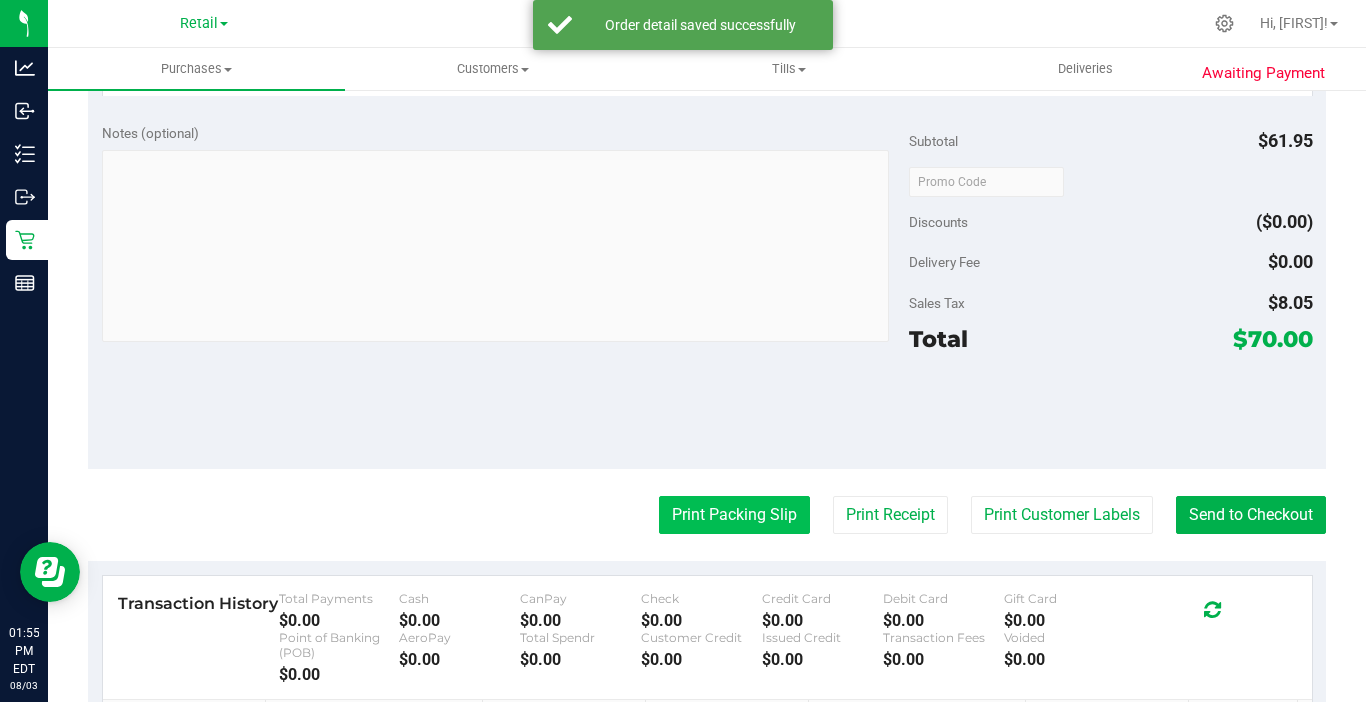 click on "Print Packing Slip" at bounding box center [734, 515] 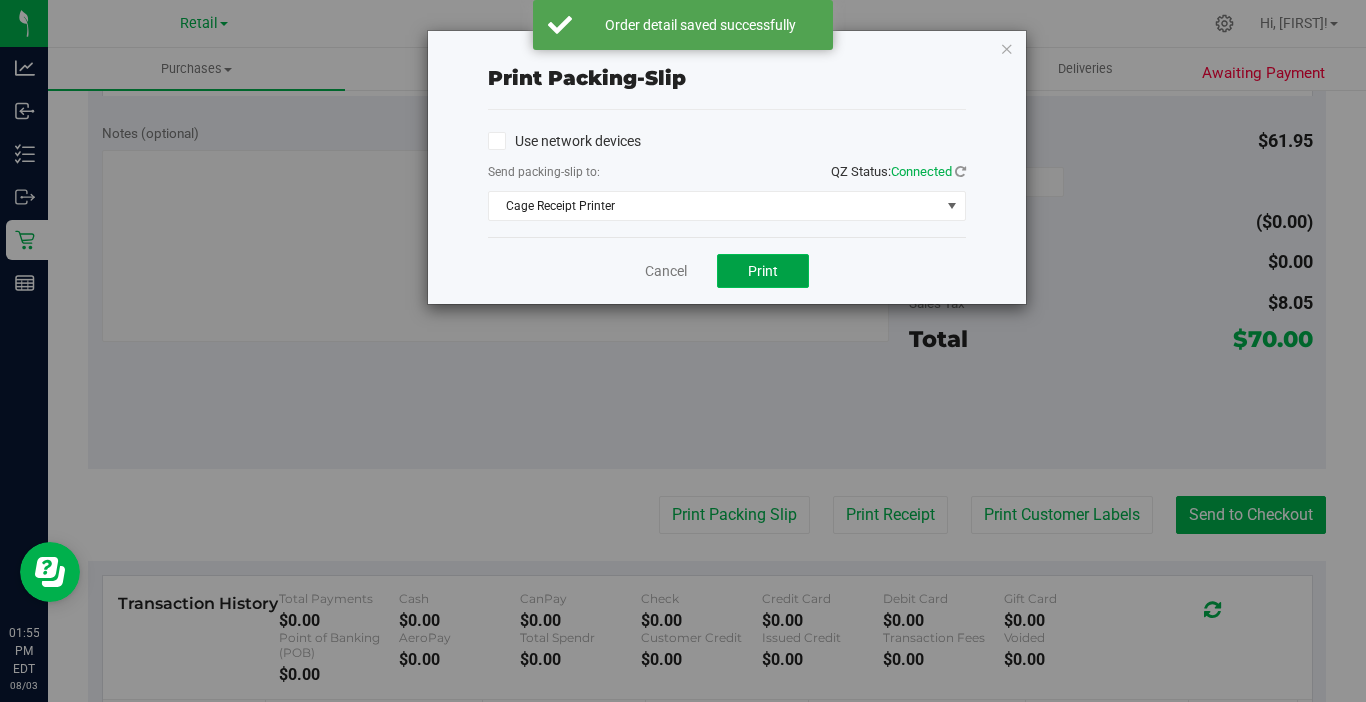 click on "Print" at bounding box center [763, 271] 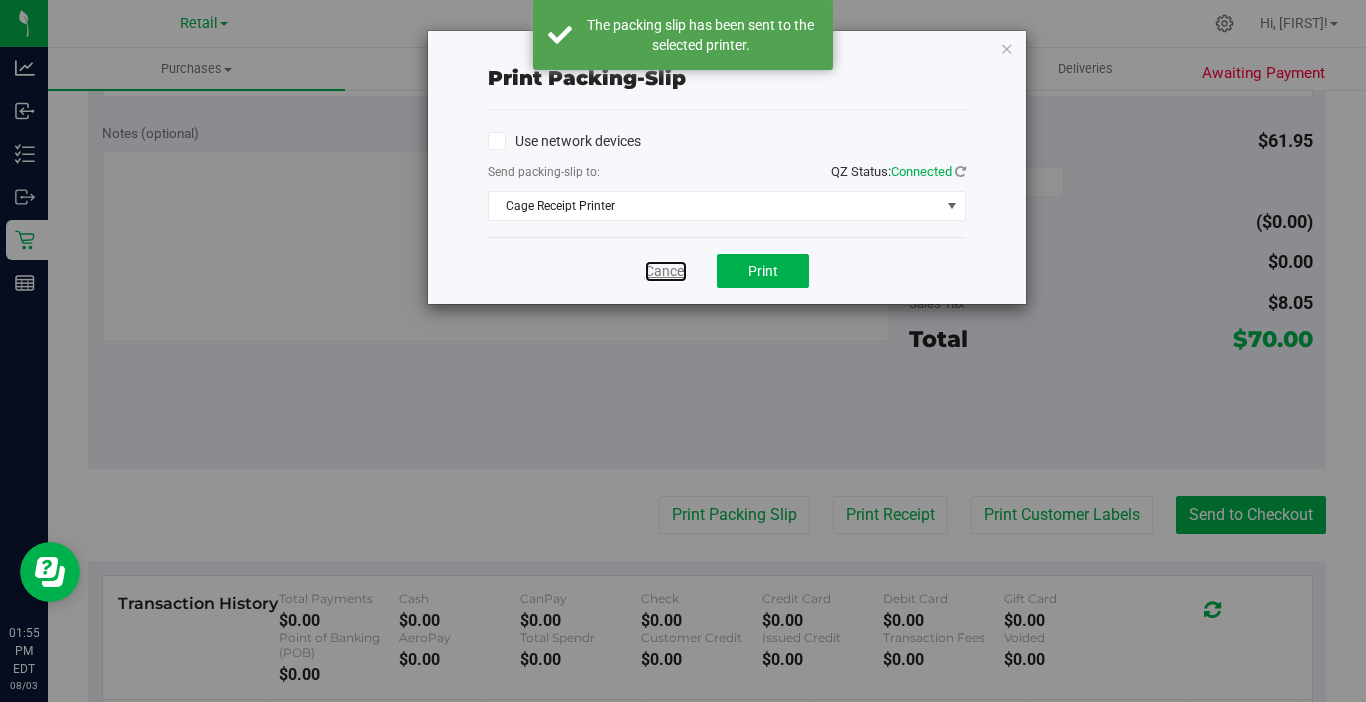 click on "Cancel" at bounding box center (666, 271) 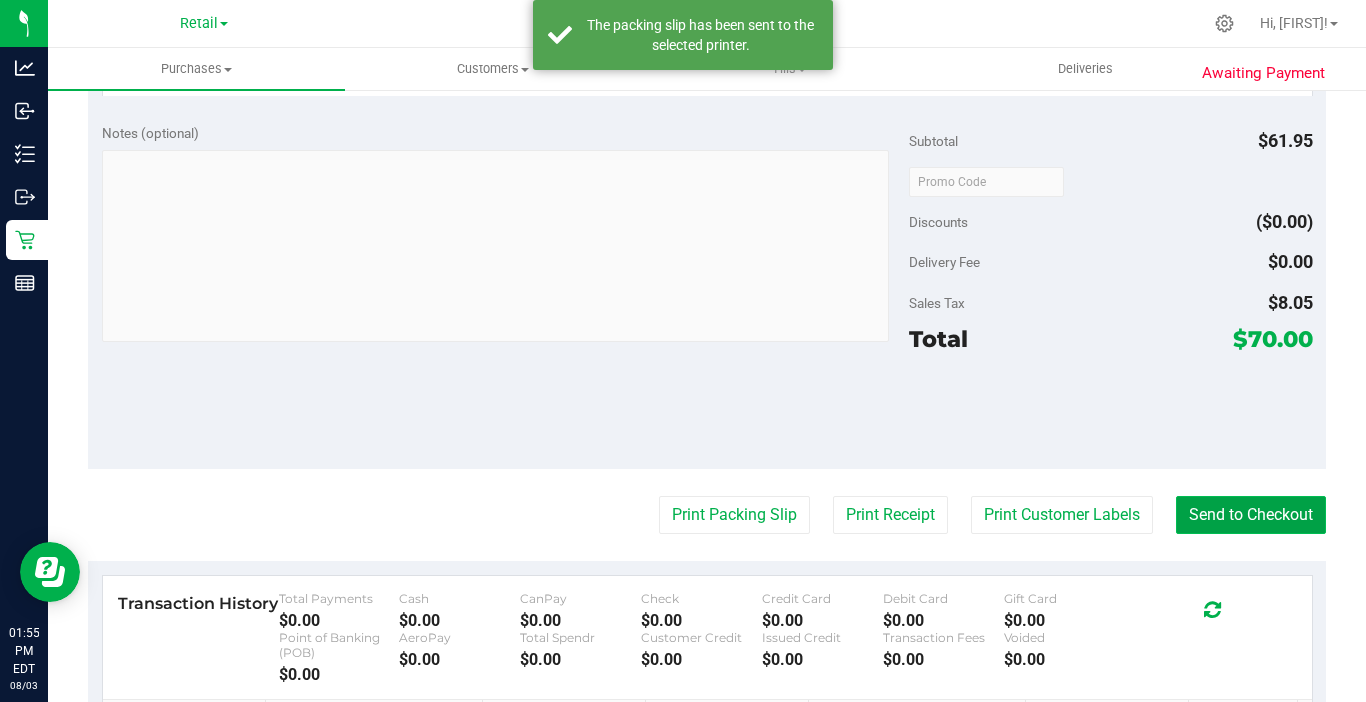 click on "Send to Checkout" at bounding box center [1251, 515] 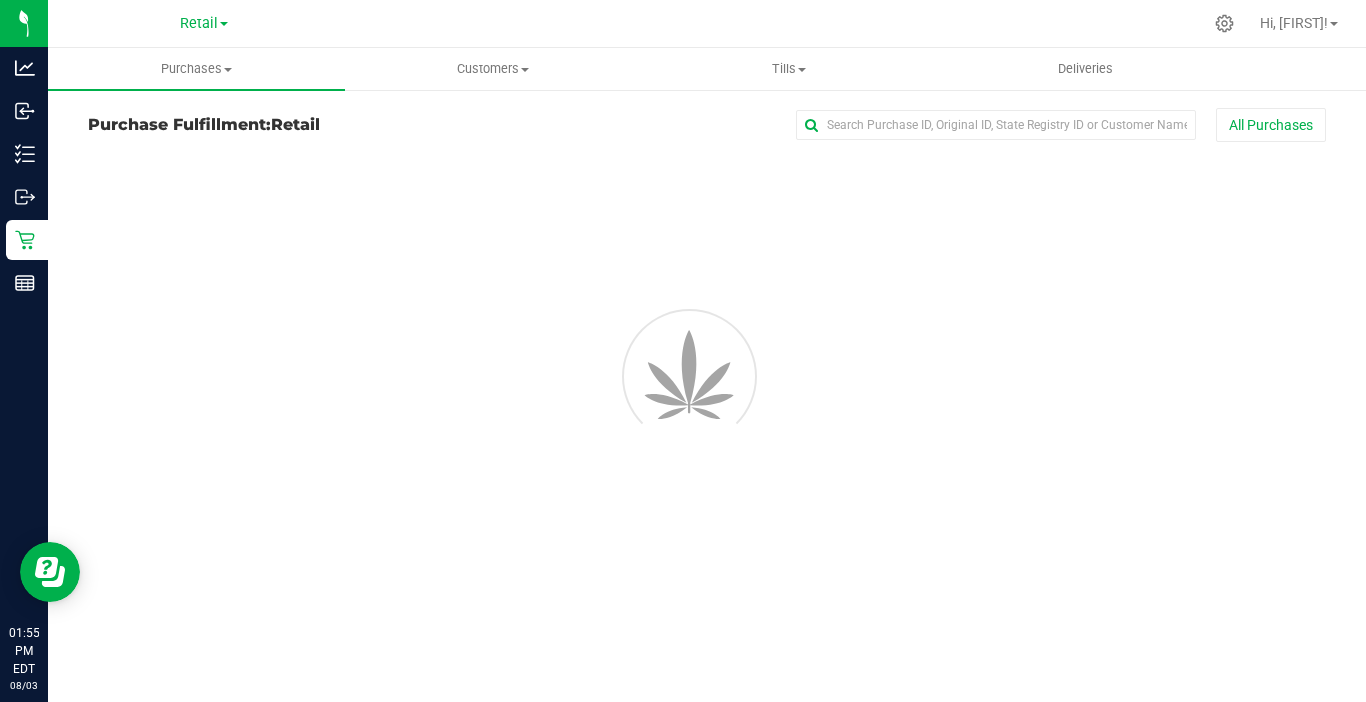 scroll, scrollTop: 0, scrollLeft: 0, axis: both 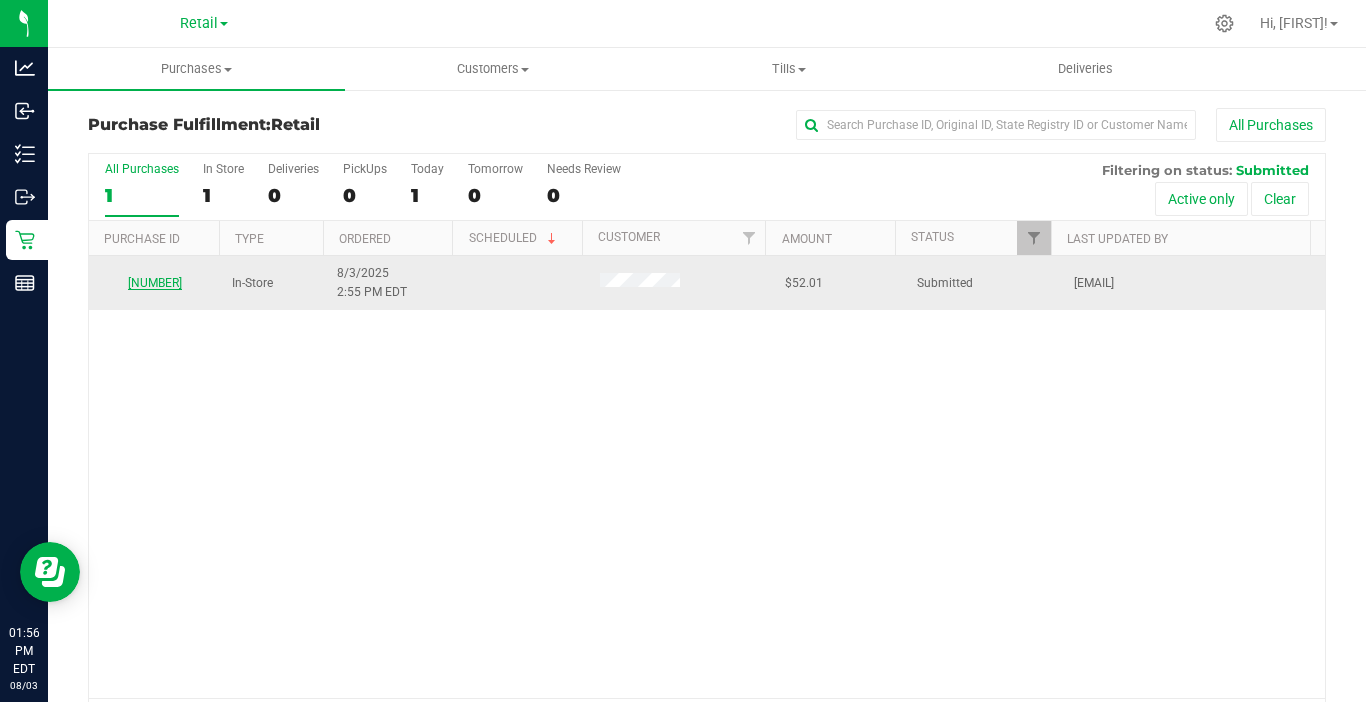 click on "[NUMBER]" at bounding box center [155, 283] 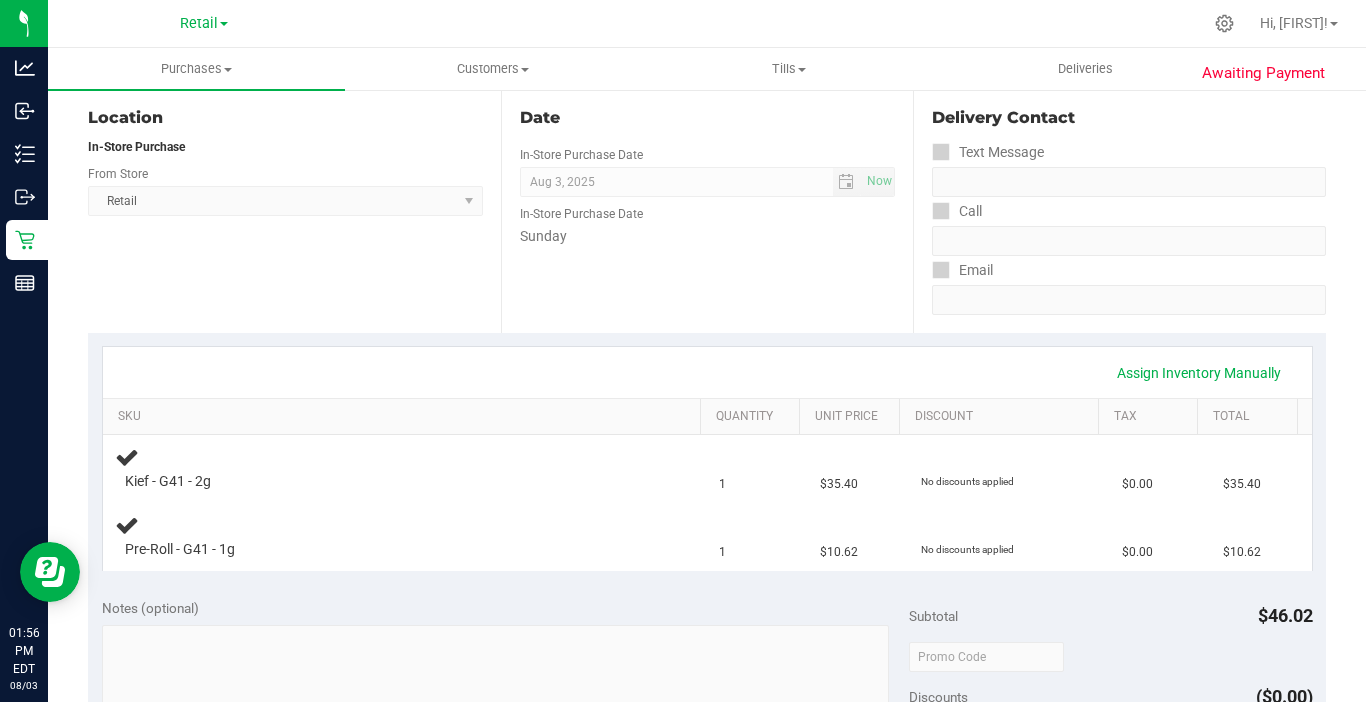 scroll, scrollTop: 200, scrollLeft: 0, axis: vertical 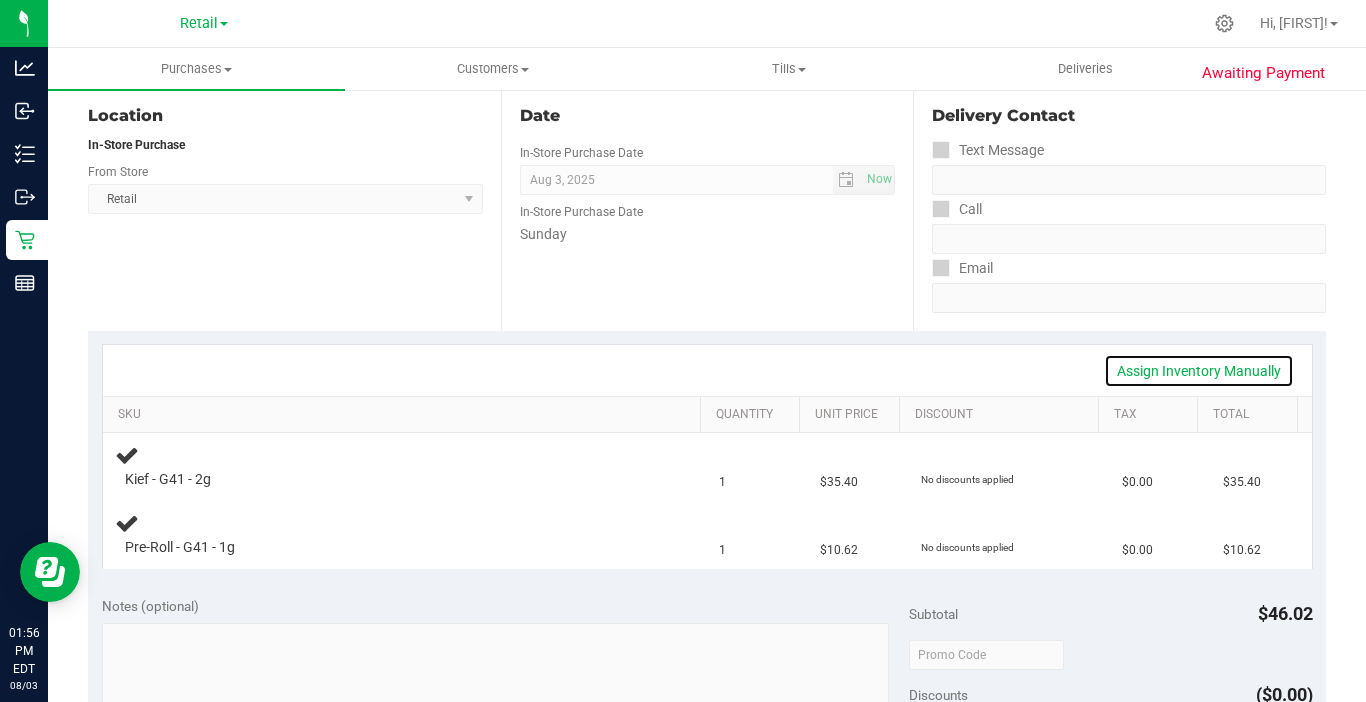 click on "Assign Inventory Manually" at bounding box center [1199, 371] 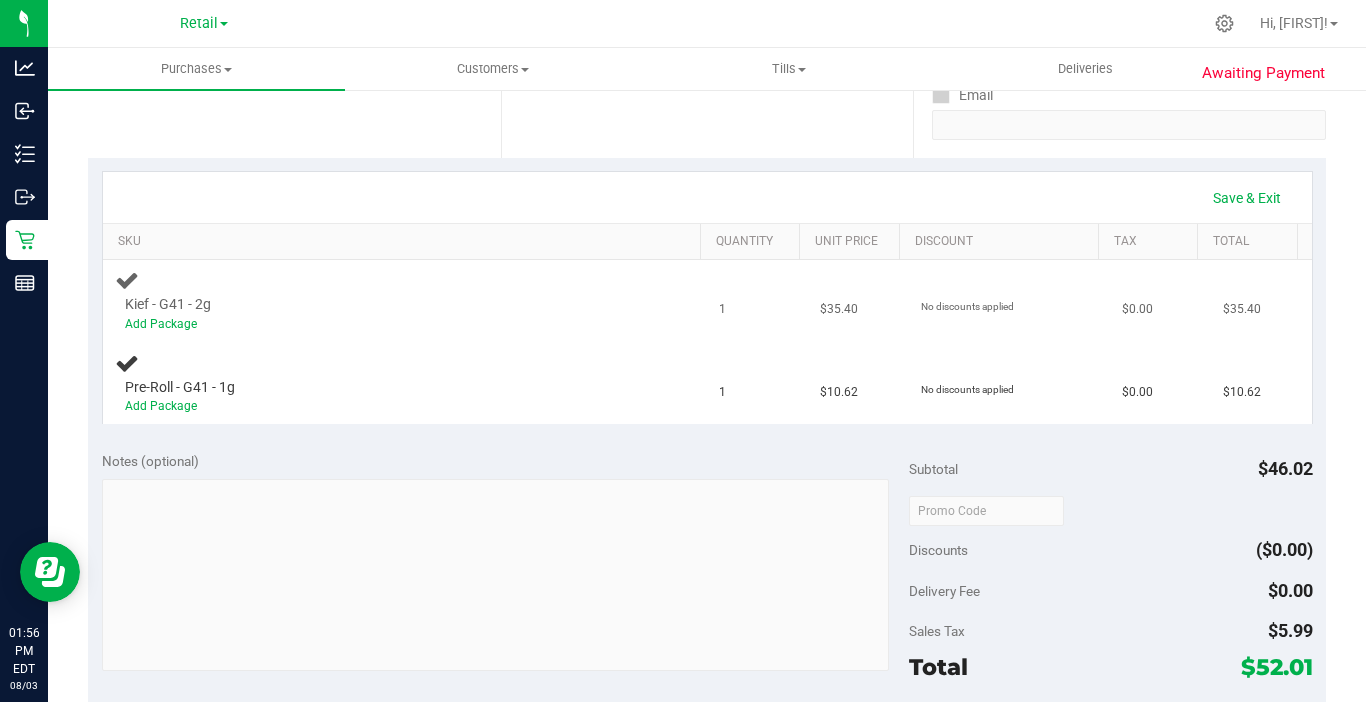 scroll, scrollTop: 400, scrollLeft: 0, axis: vertical 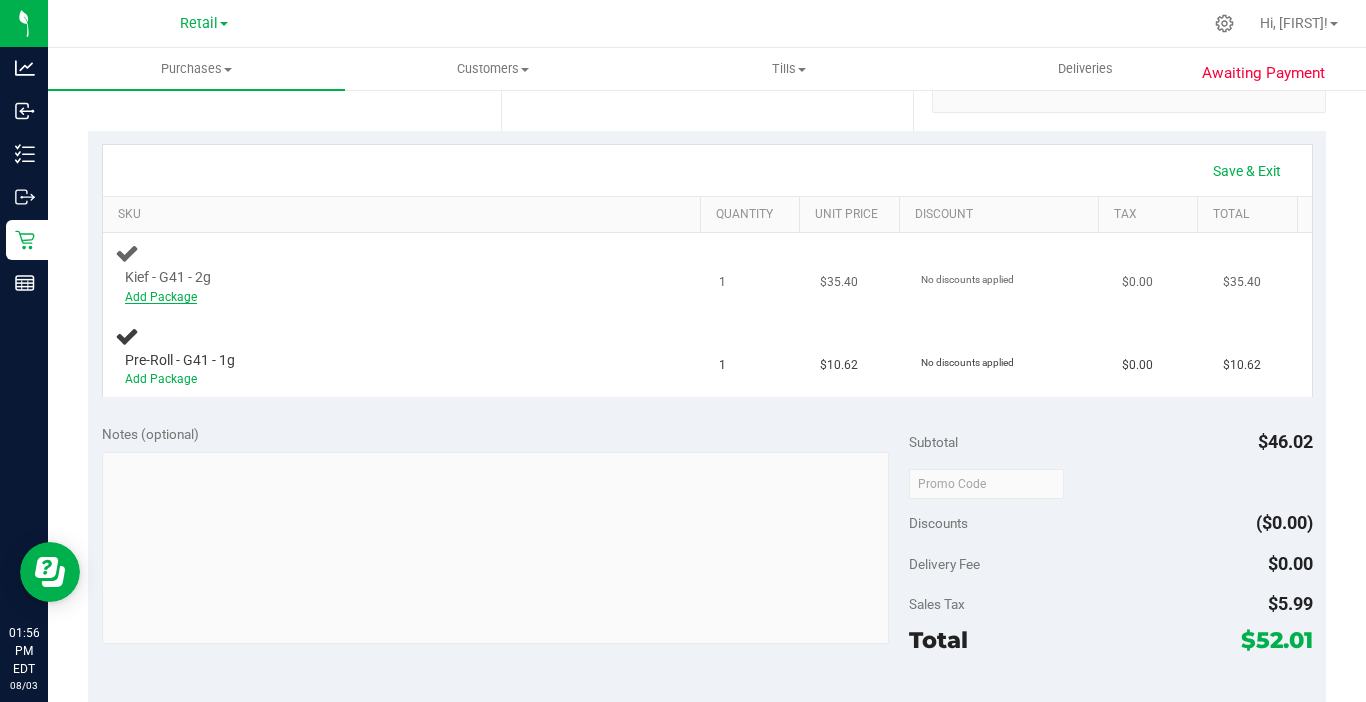 click on "Add Package" at bounding box center [161, 297] 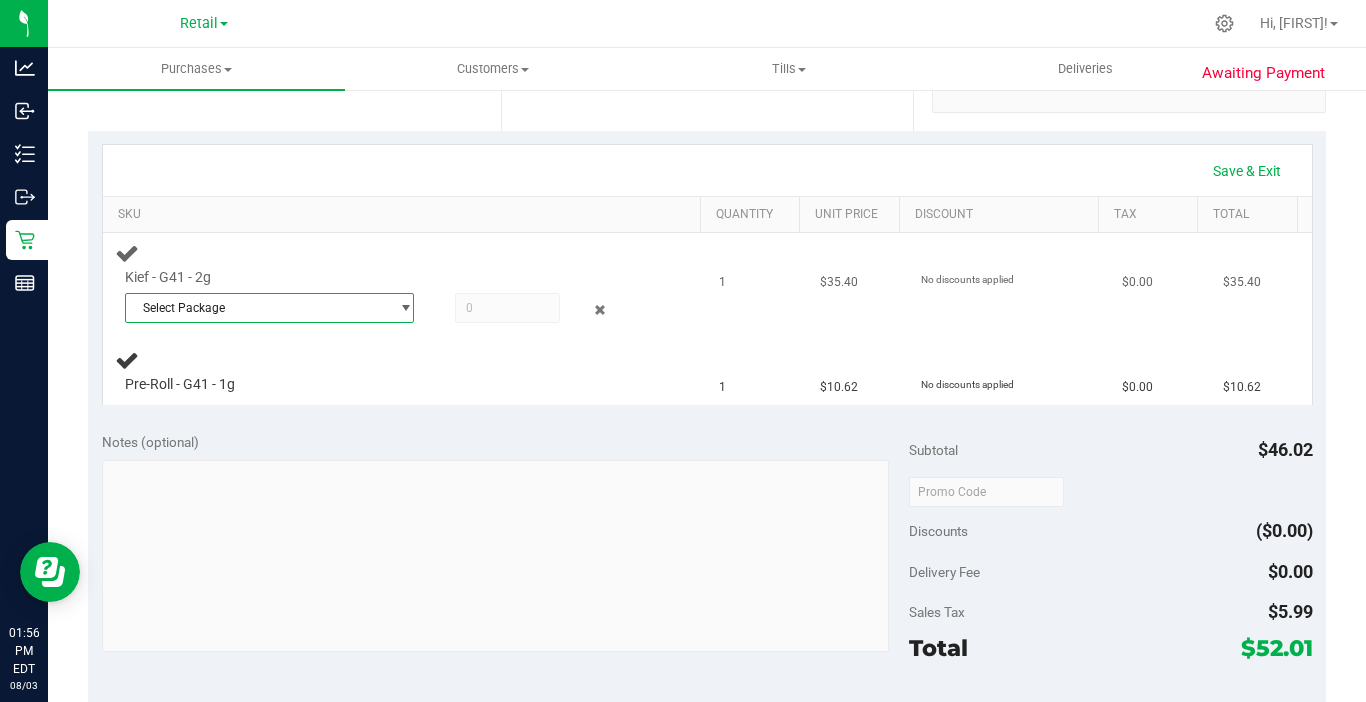 click on "Select Package" at bounding box center [257, 308] 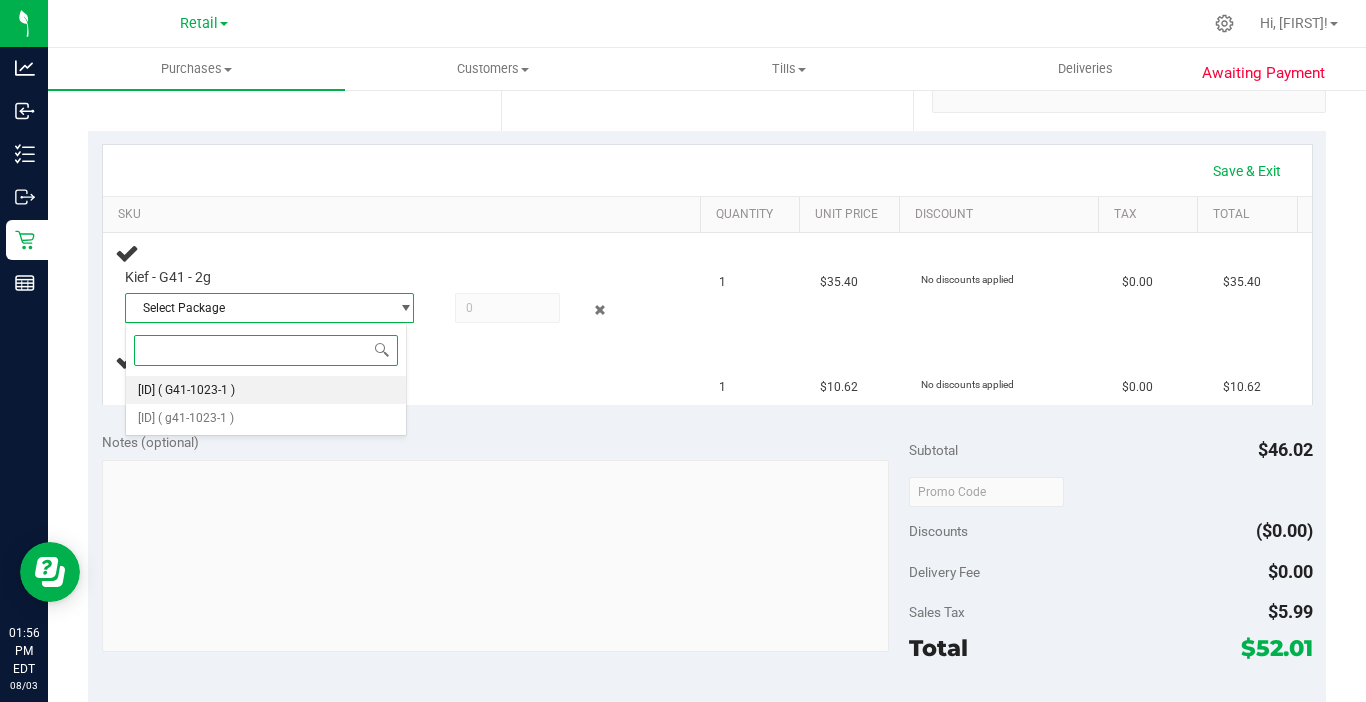 click on "(
G41-1023-1
)" at bounding box center (196, 390) 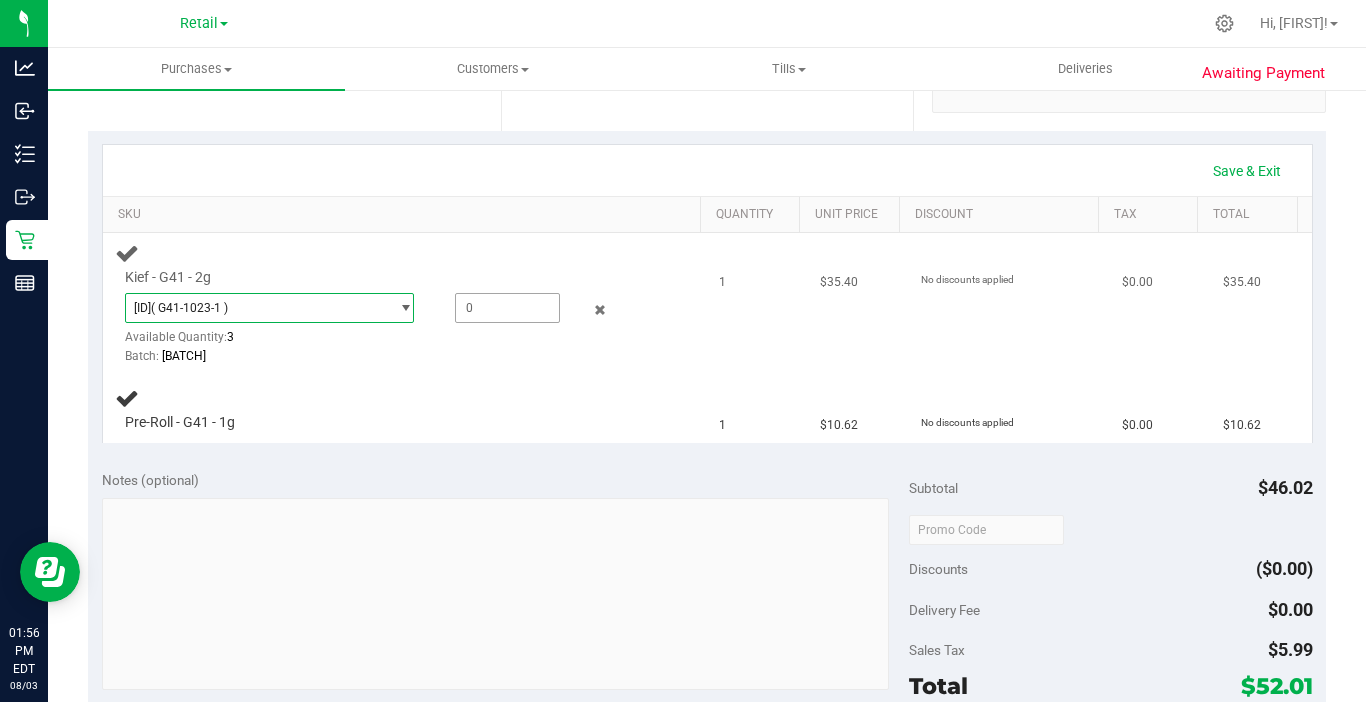 click at bounding box center [507, 308] 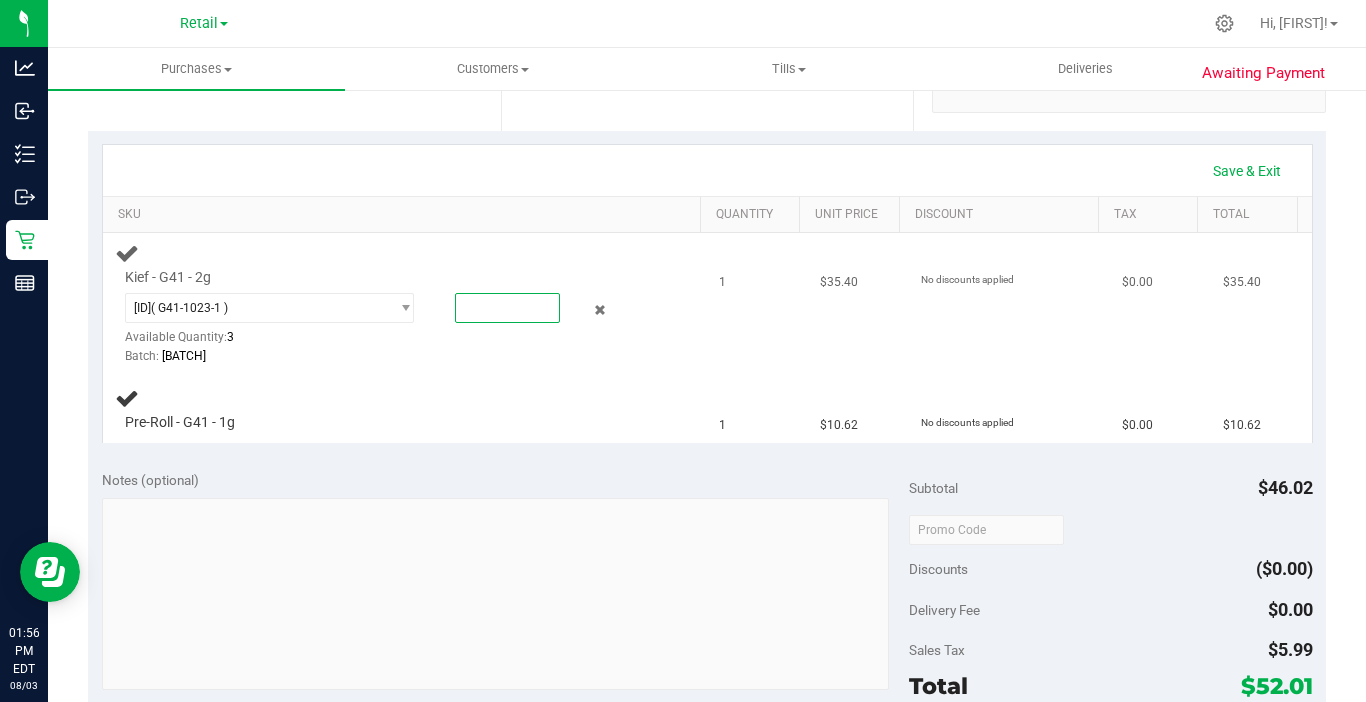 type on "1" 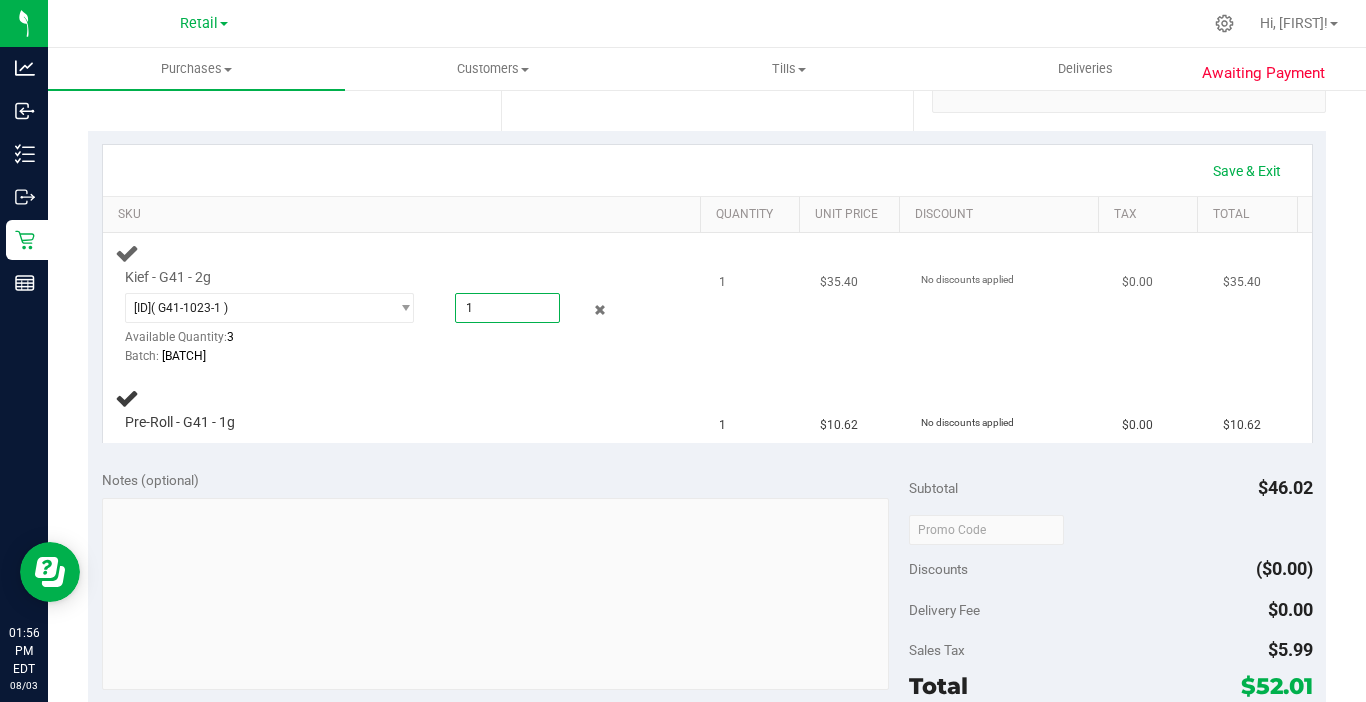 type on "1.0000" 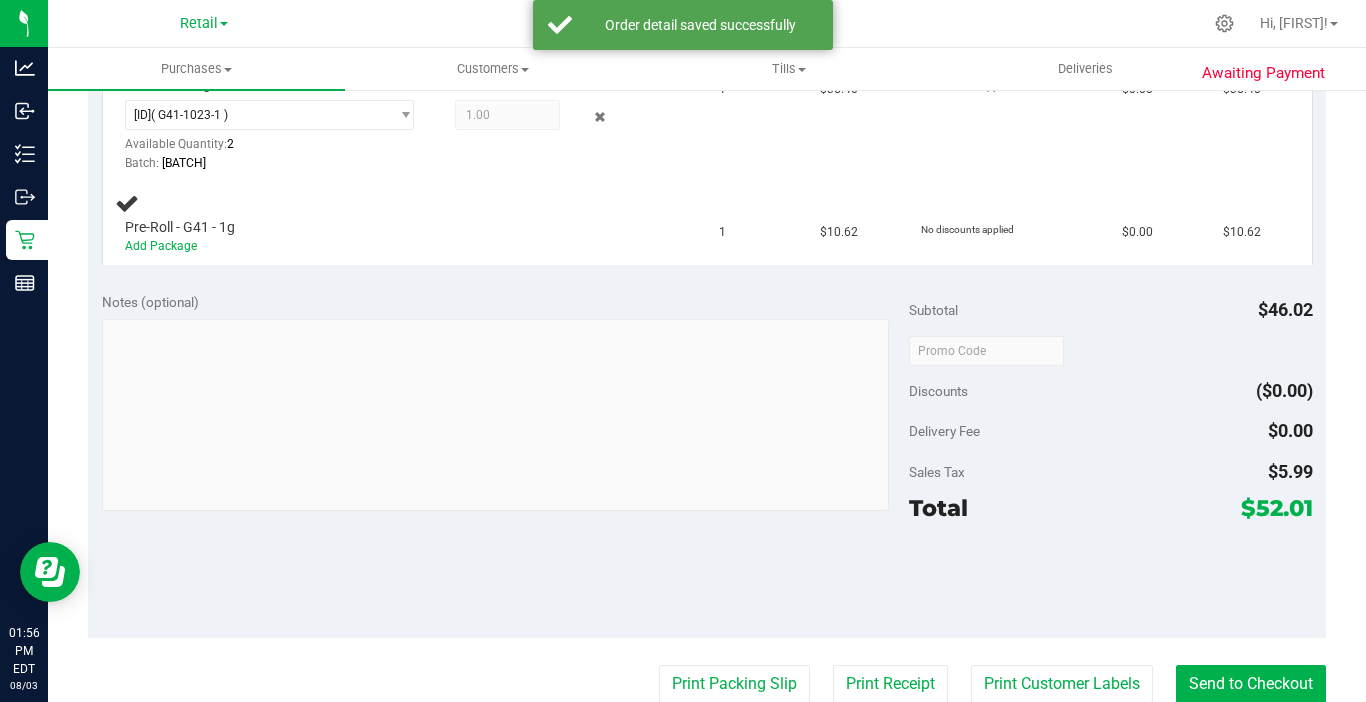 scroll, scrollTop: 600, scrollLeft: 0, axis: vertical 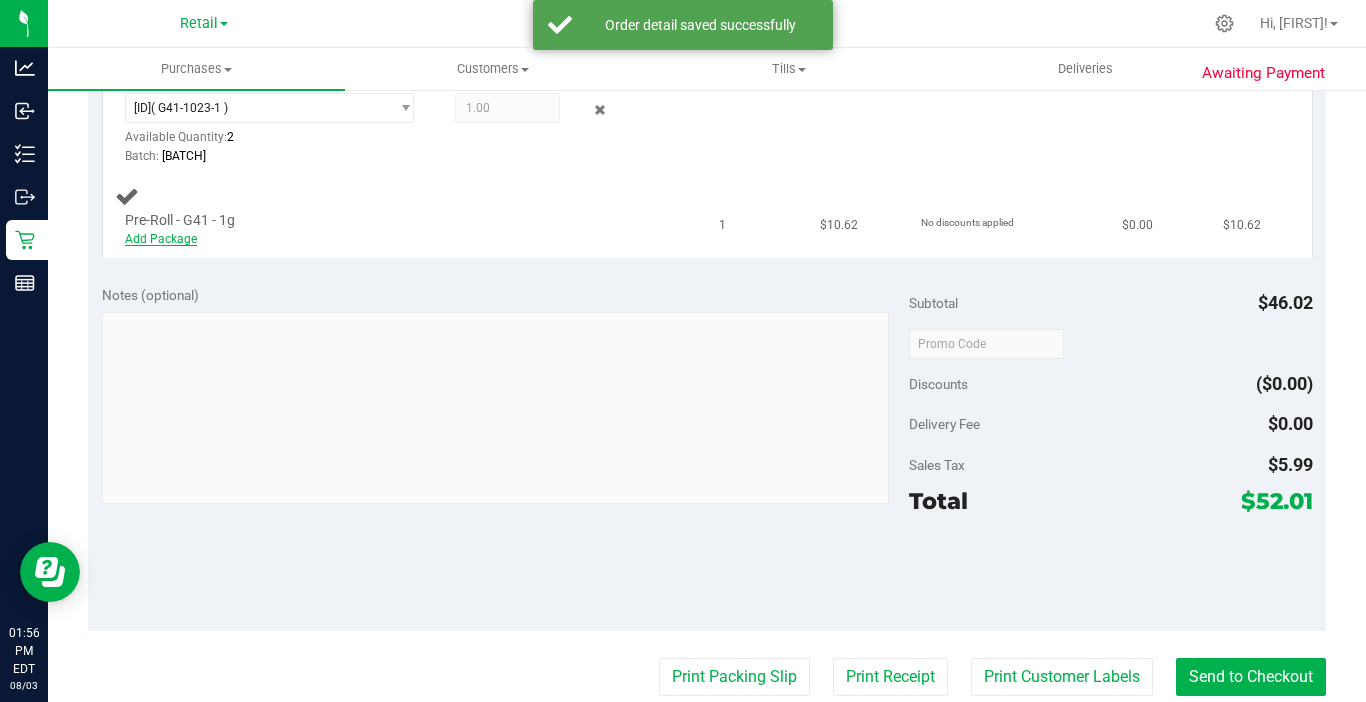 click on "Add Package" at bounding box center (161, 239) 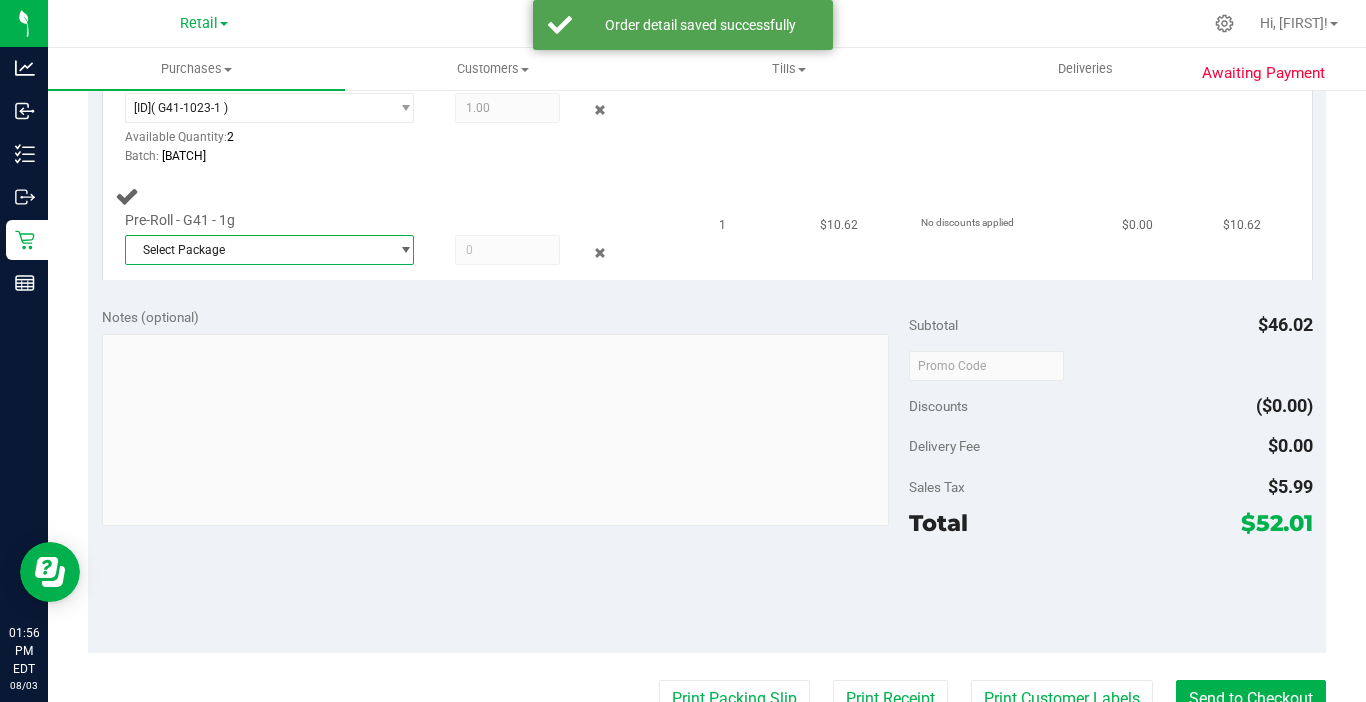 click on "Select Package" at bounding box center [257, 250] 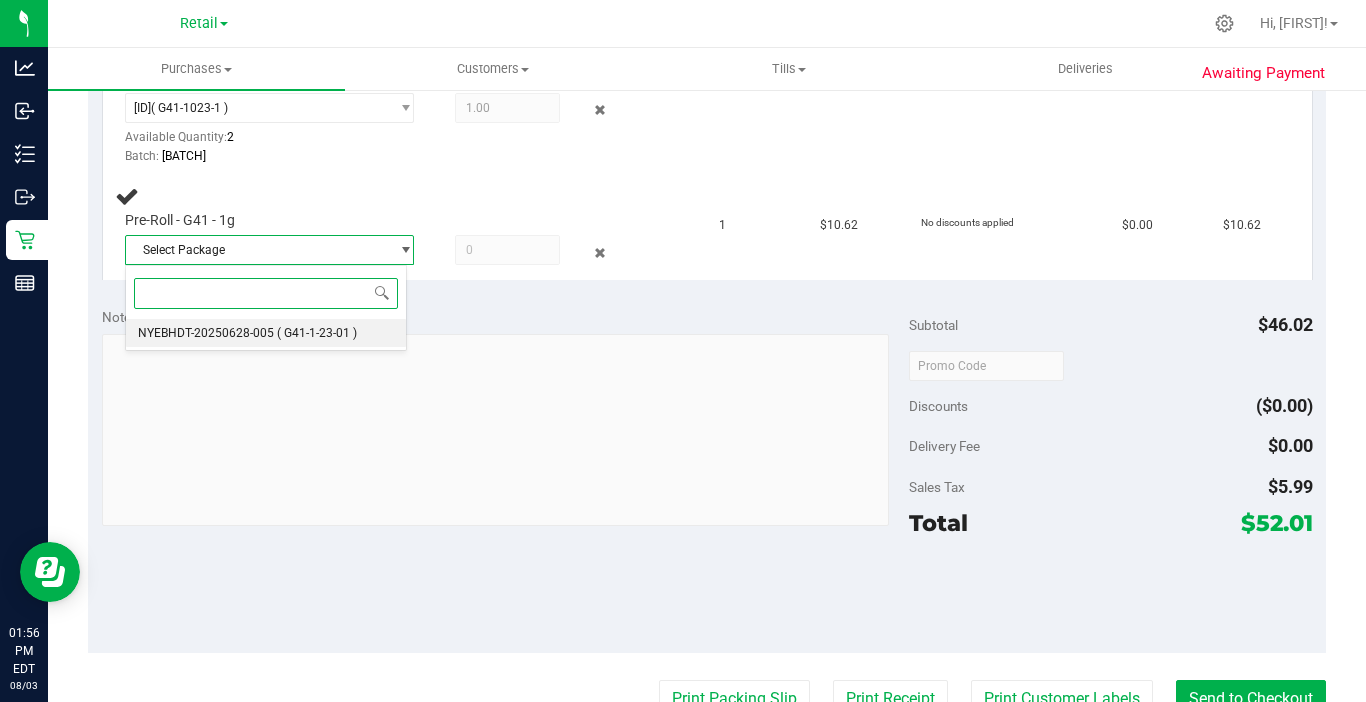 click on "NYEBHDT-20250628-005" at bounding box center (206, 333) 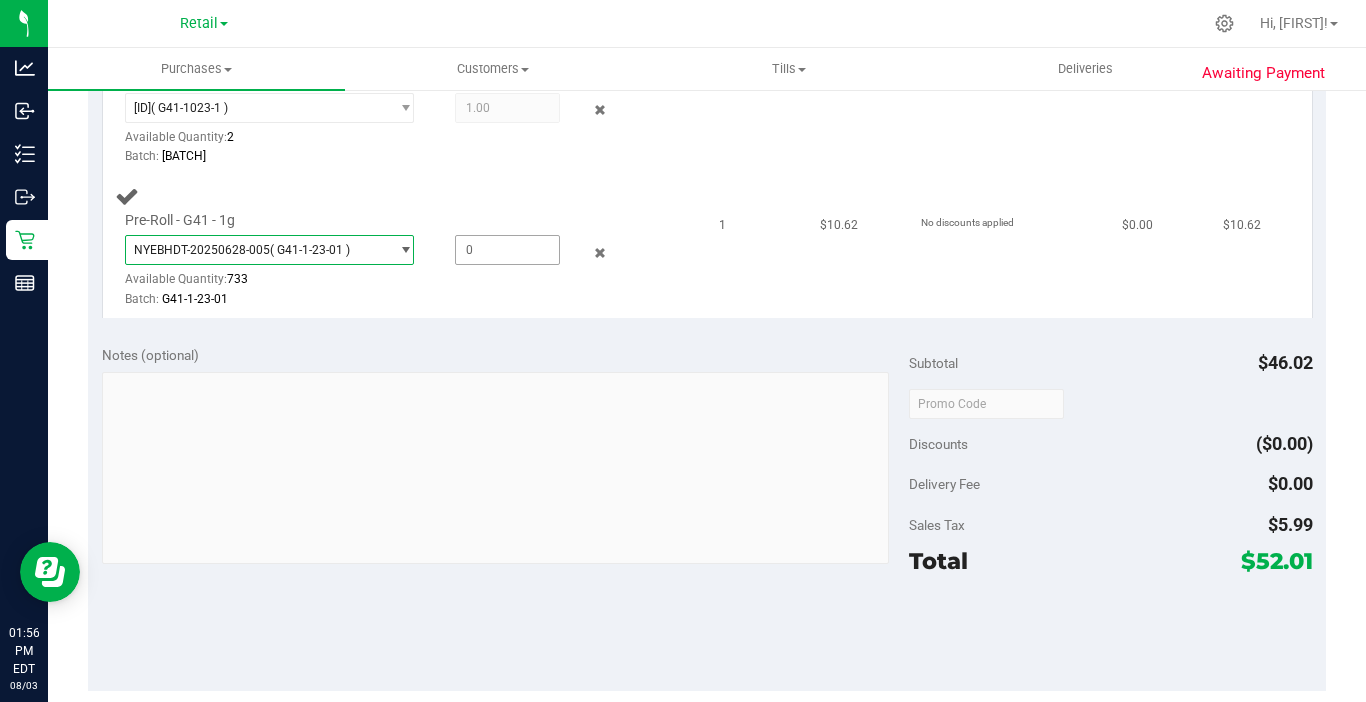 click at bounding box center [507, 250] 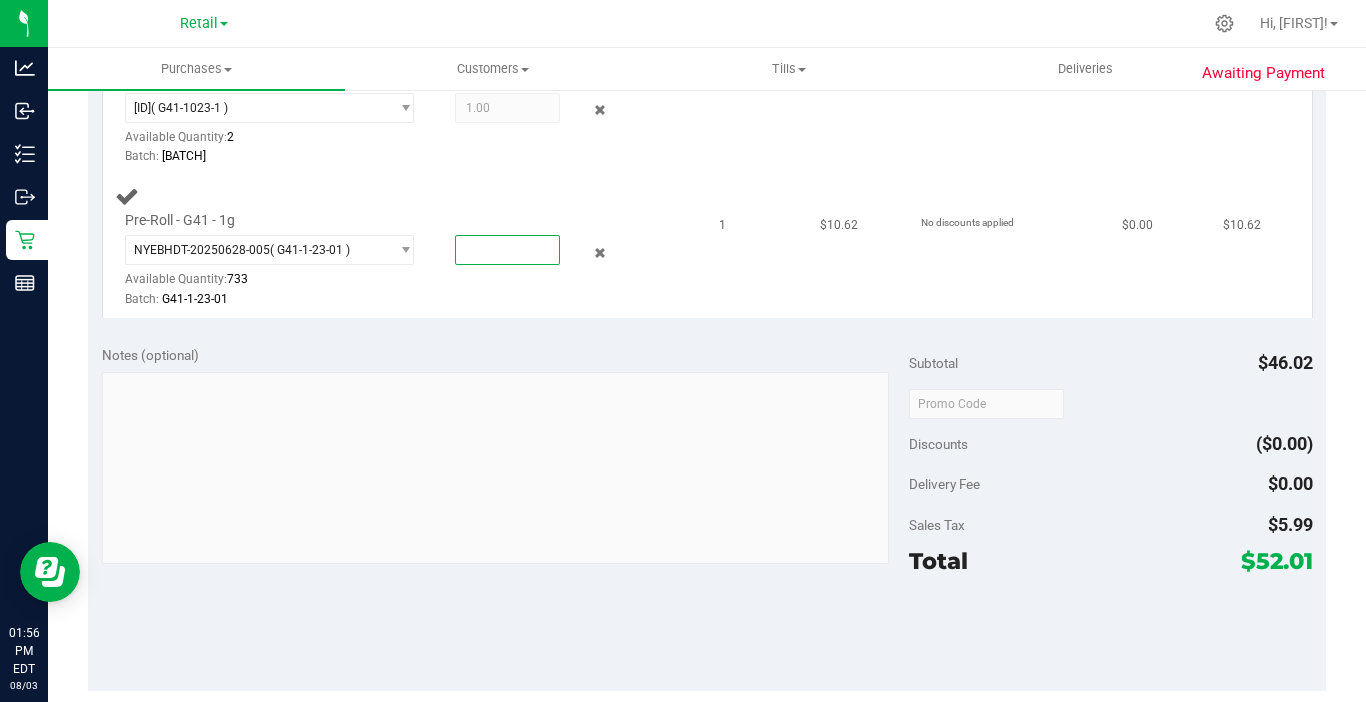 type on "1" 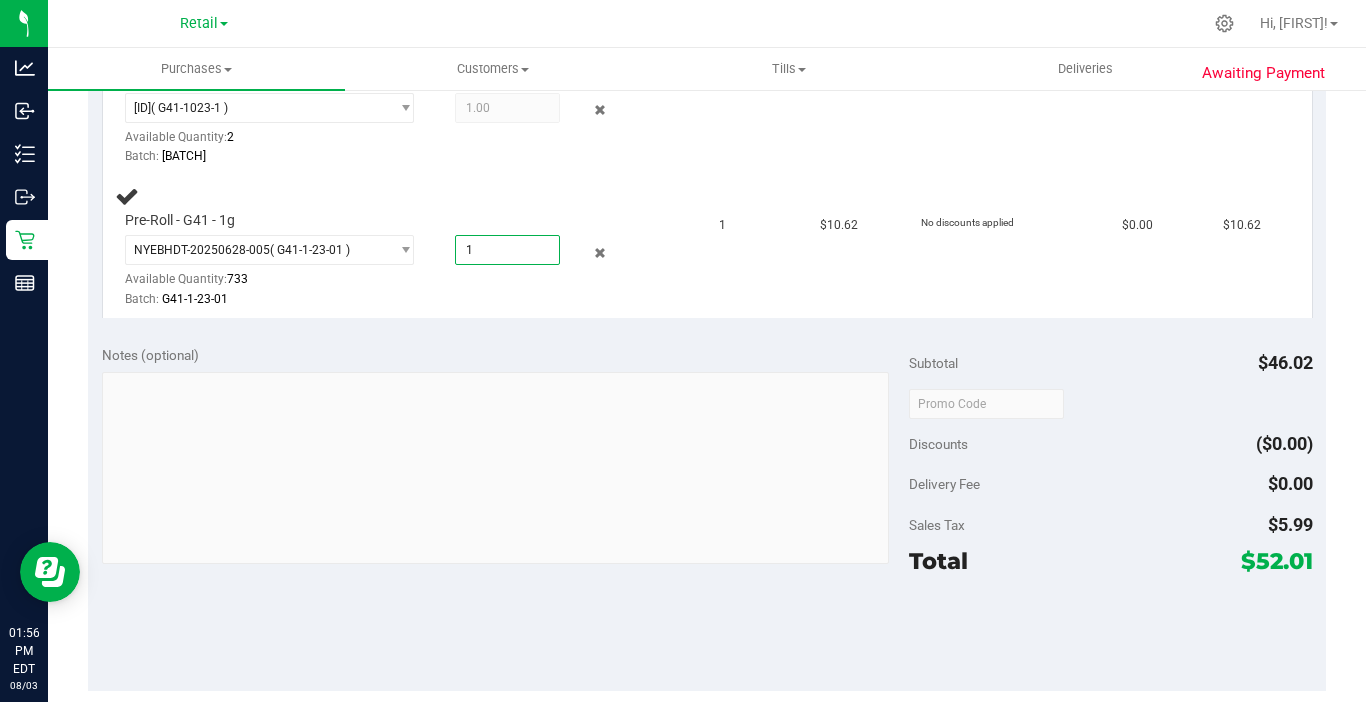 type on "1.0000" 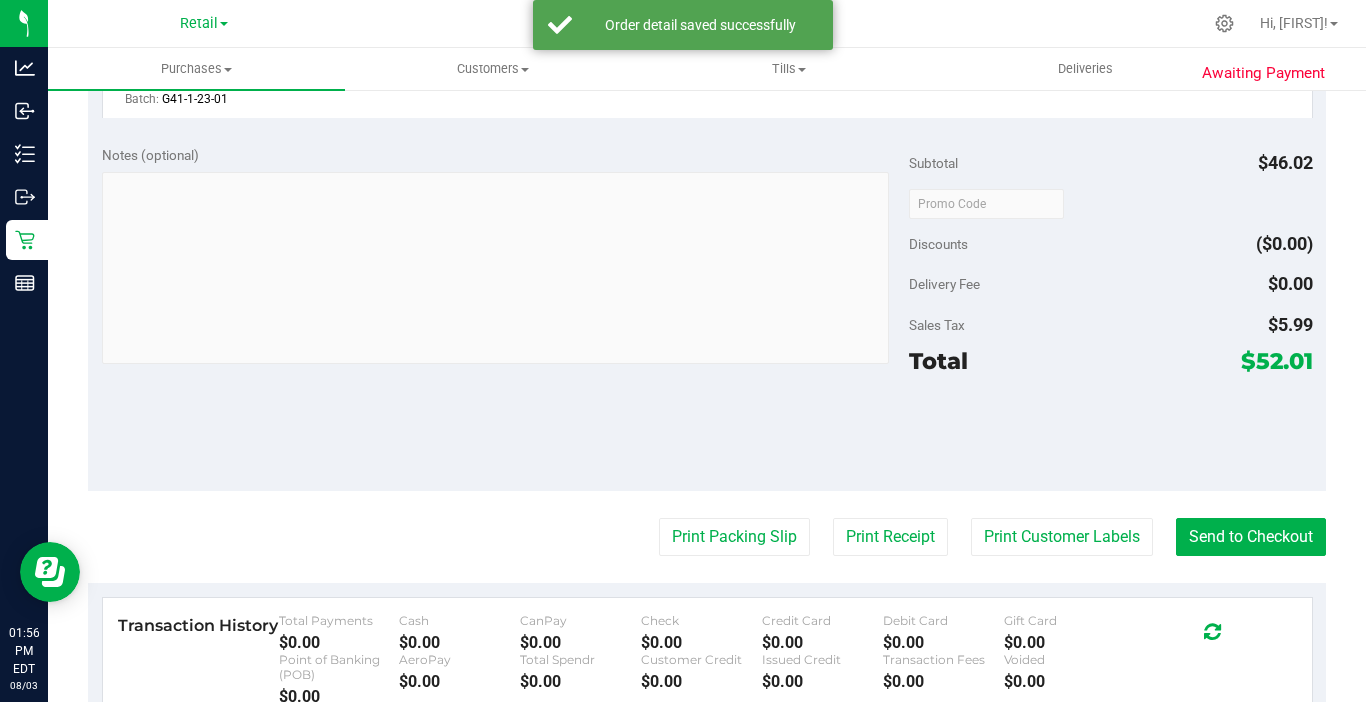 scroll, scrollTop: 1100, scrollLeft: 0, axis: vertical 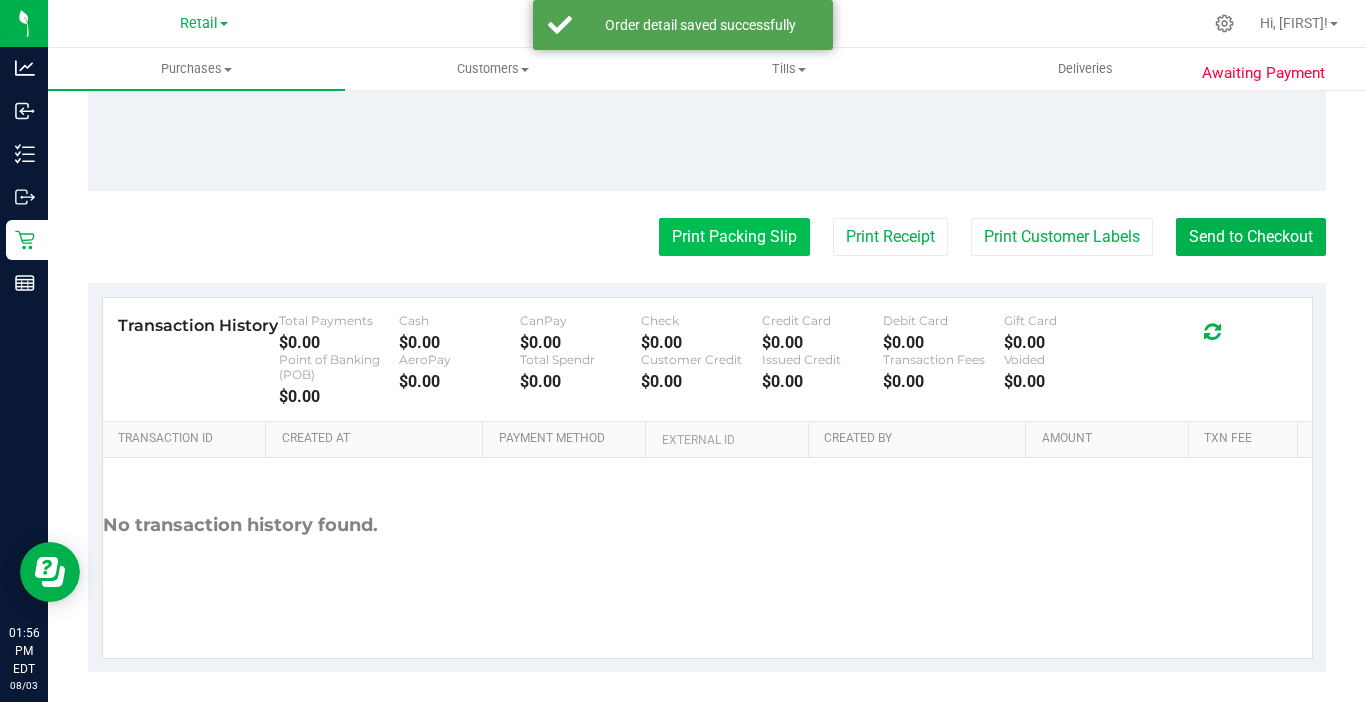 click on "Print Packing Slip" at bounding box center [734, 237] 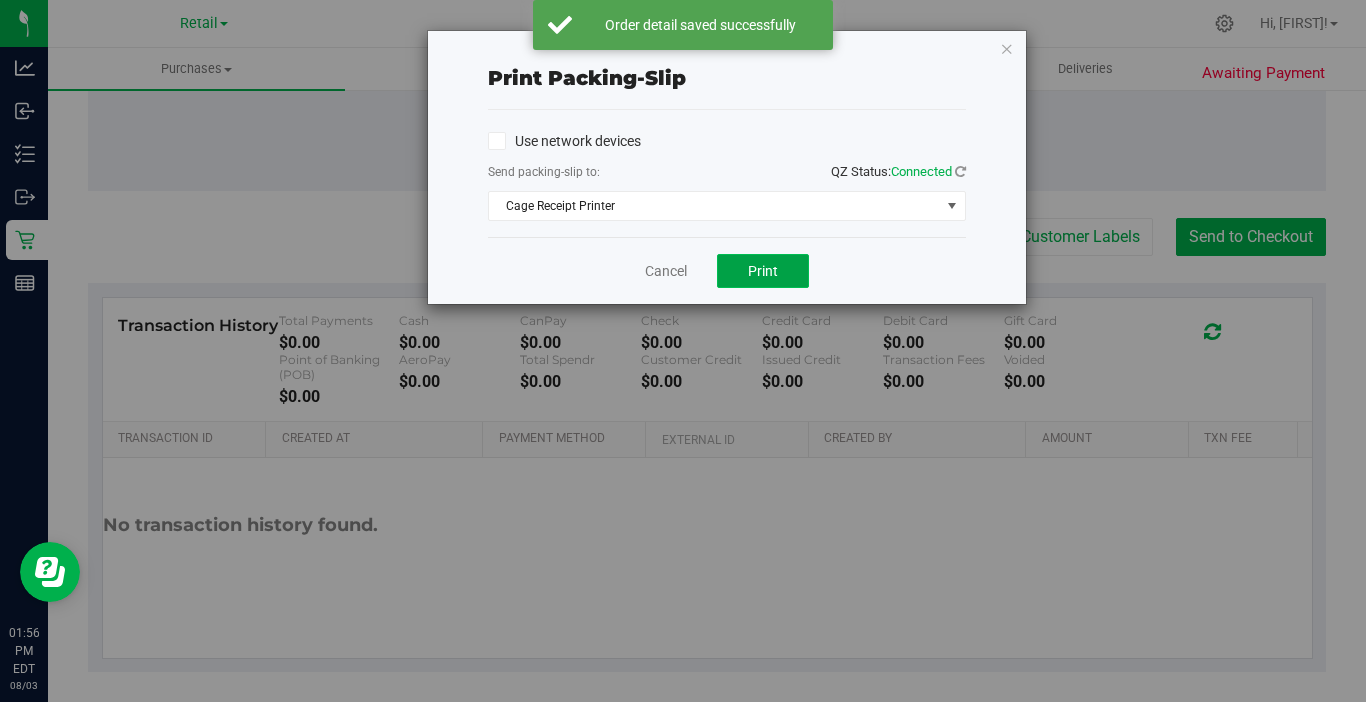 click on "Print" at bounding box center (763, 271) 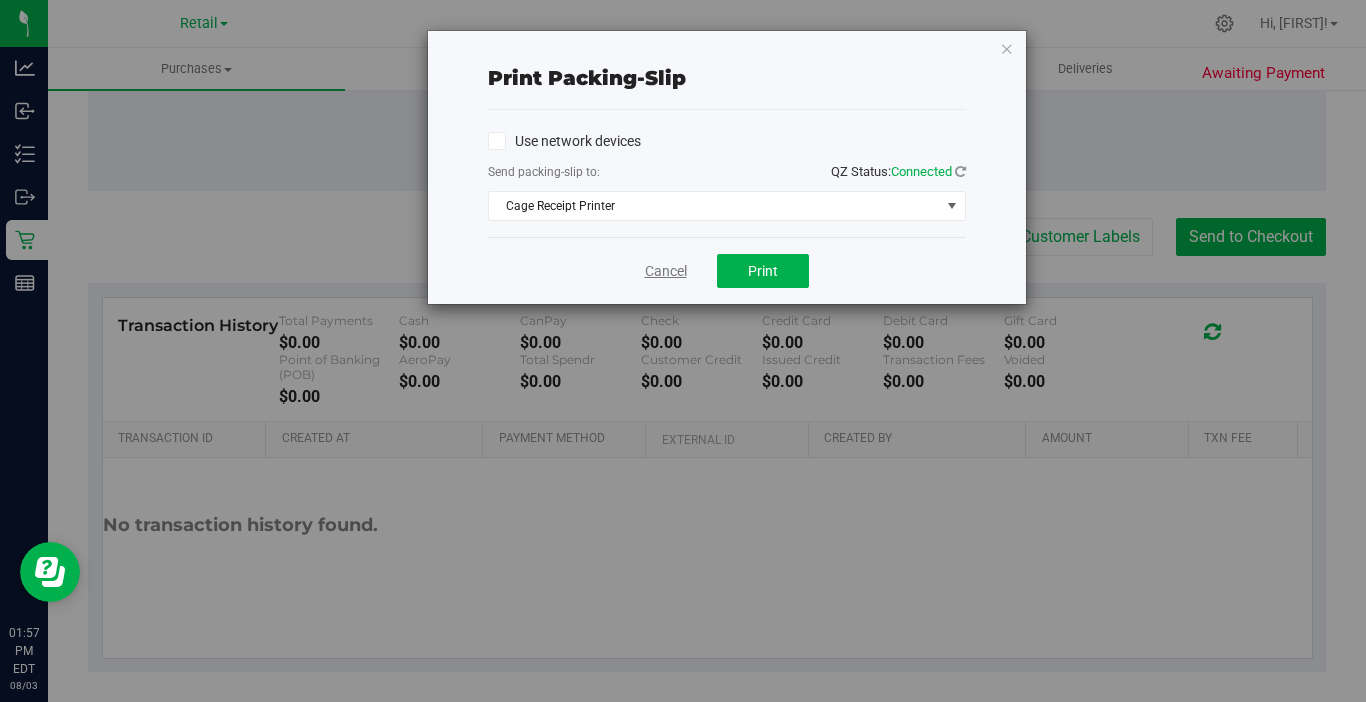 click on "Cancel" at bounding box center [666, 271] 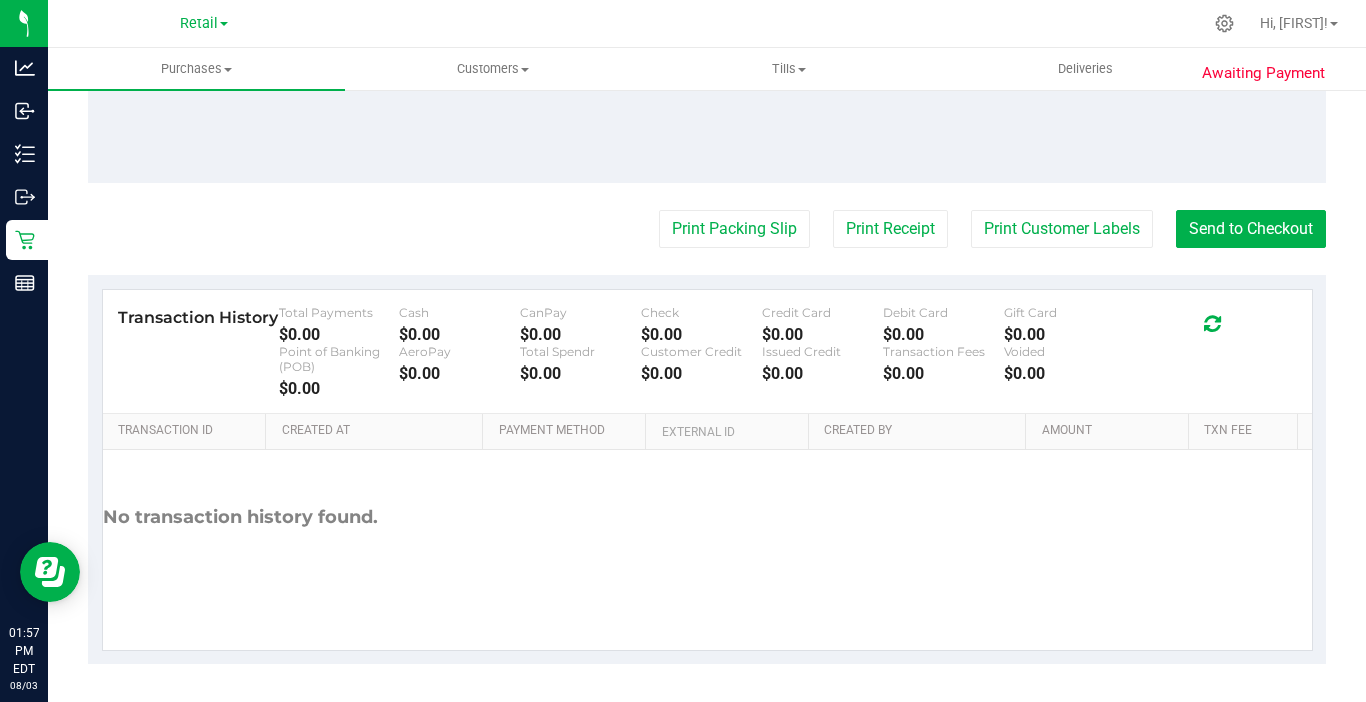 scroll, scrollTop: 1110, scrollLeft: 0, axis: vertical 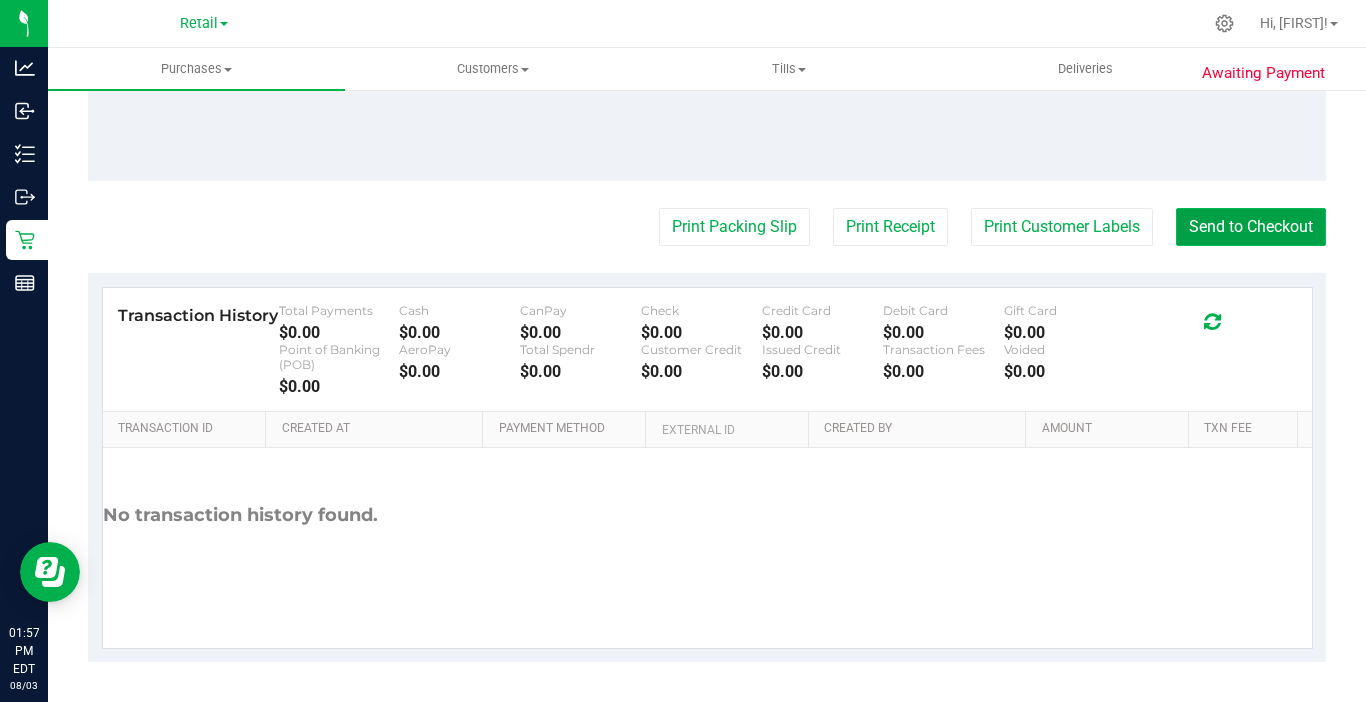 click on "Send to Checkout" at bounding box center (1251, 227) 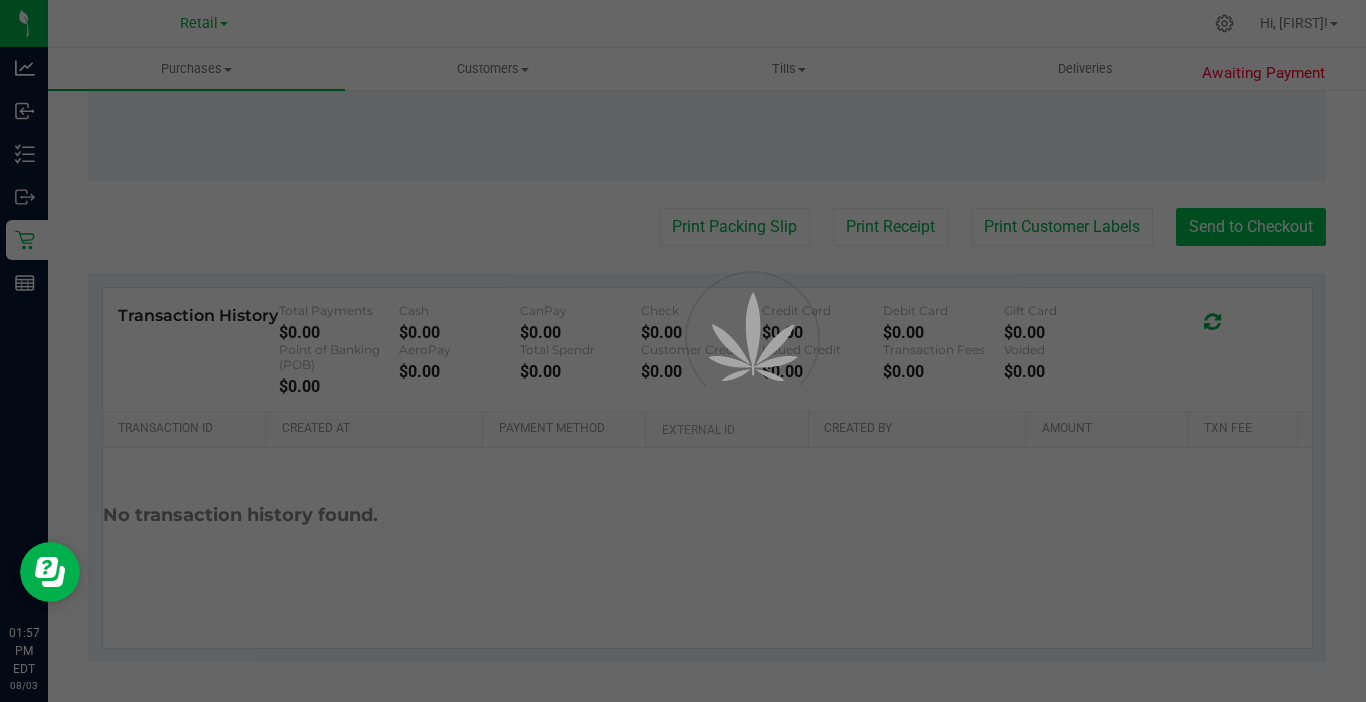 scroll, scrollTop: 0, scrollLeft: 0, axis: both 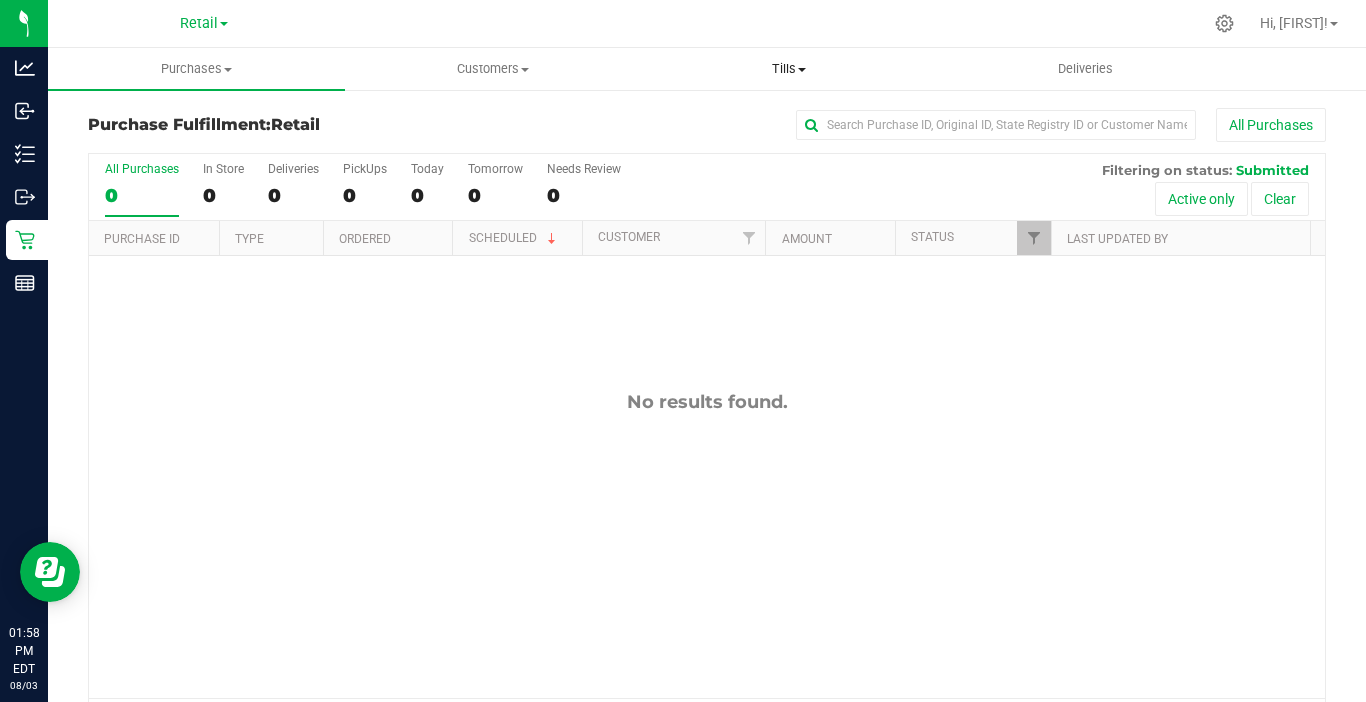 click on "Tills" at bounding box center [789, 69] 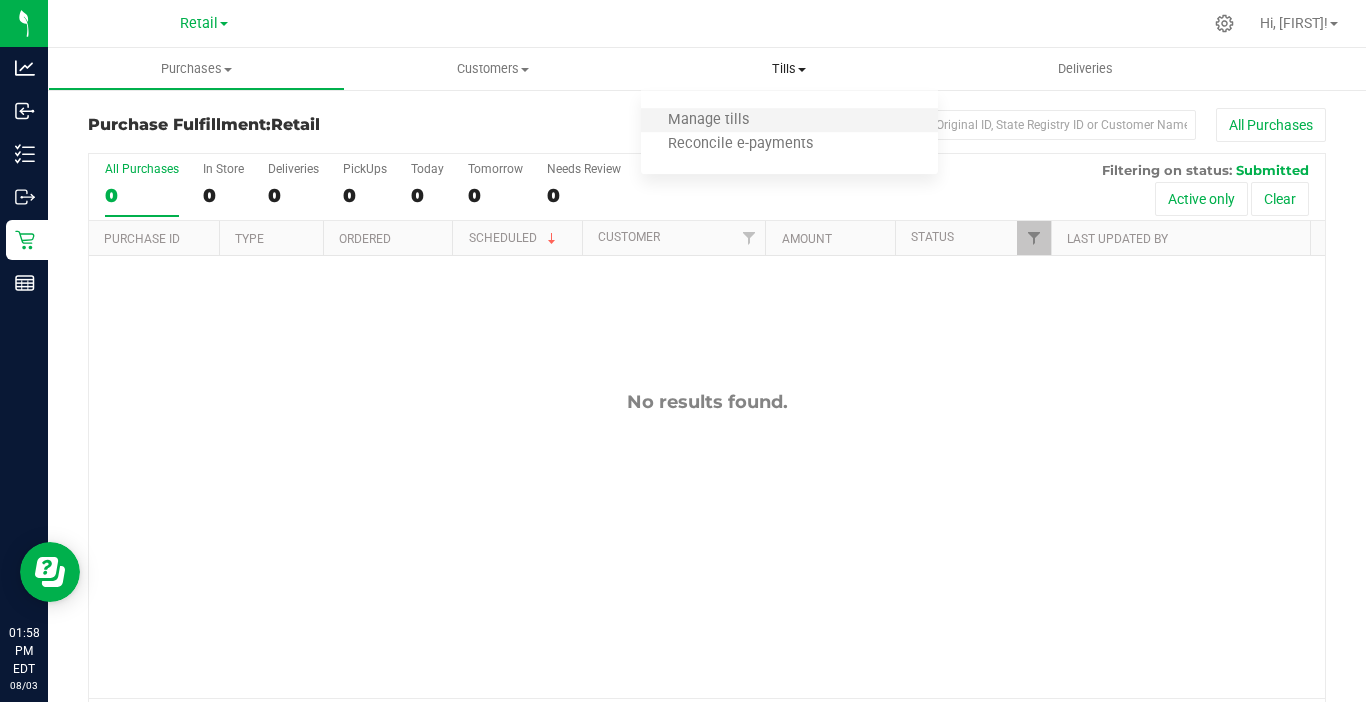 click on "Manage tills" at bounding box center [789, 121] 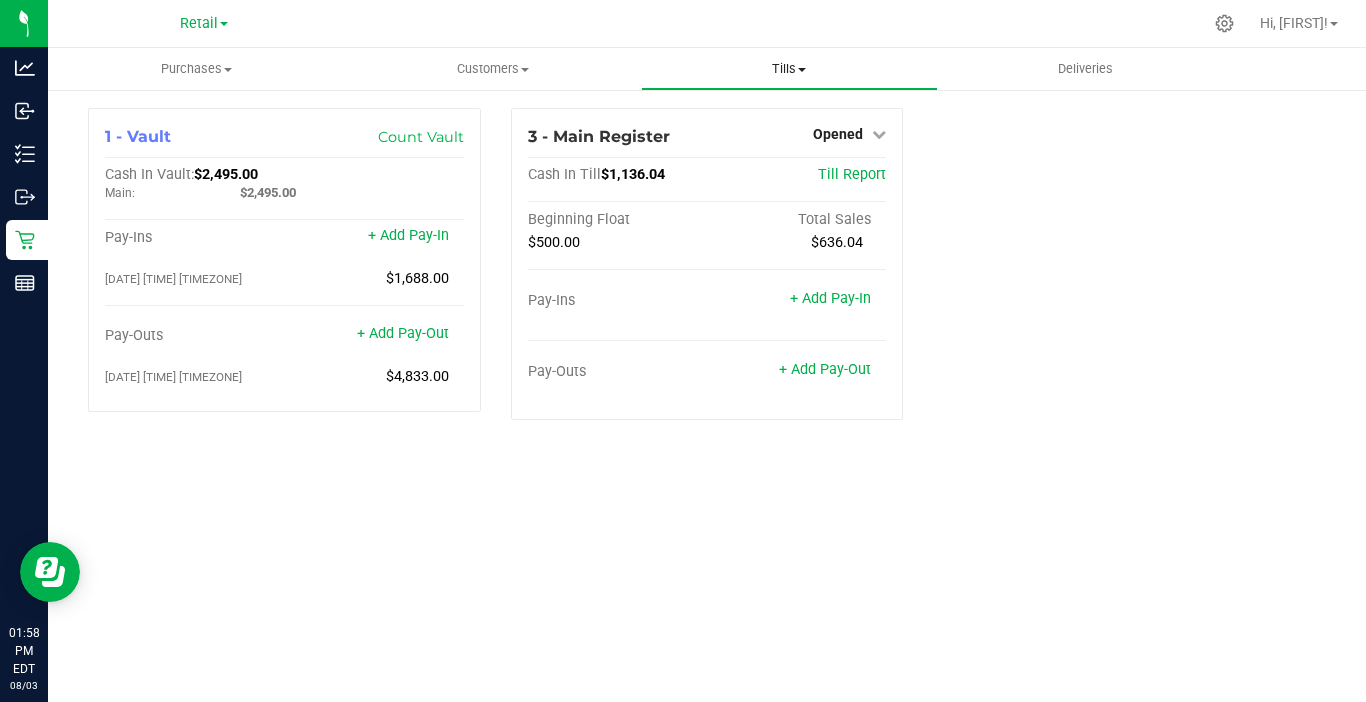 click on "Tills" at bounding box center (789, 69) 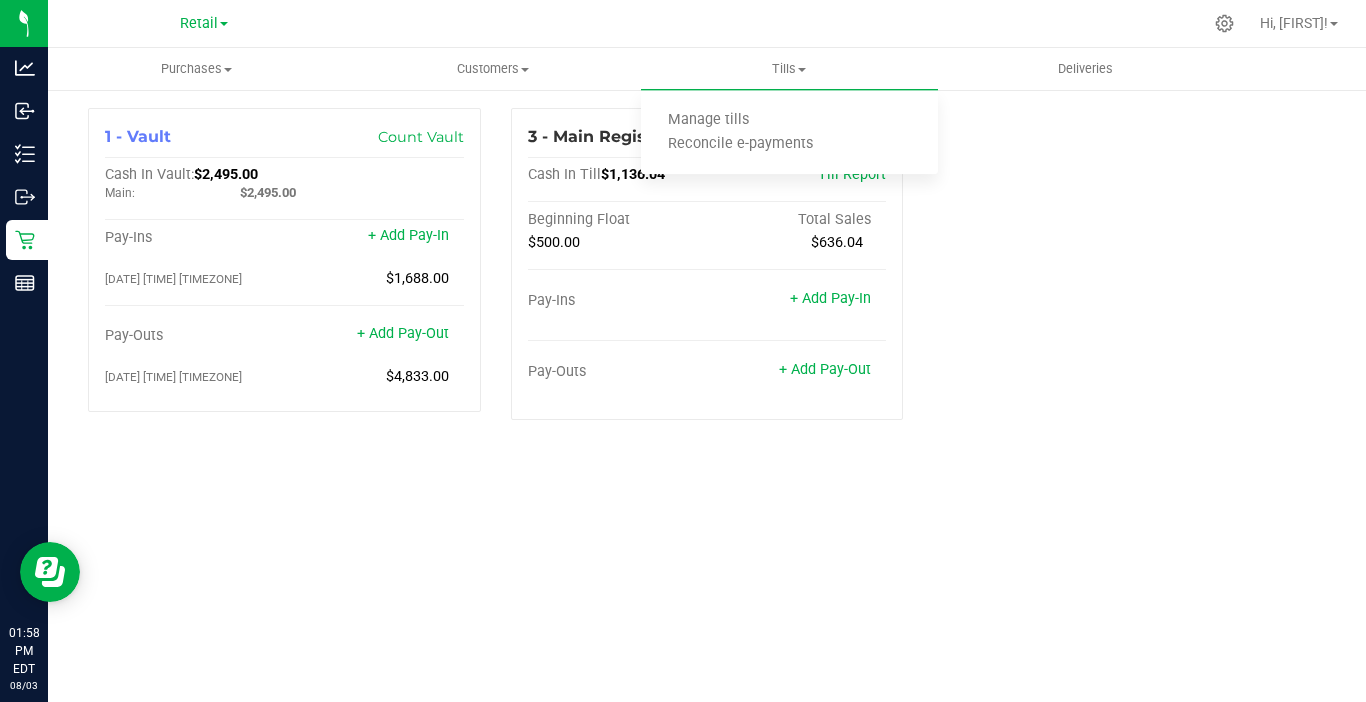 click on "1 - Vault   Count Vault   Cash In Vault:   $2,495.00   Main:   $2,495.00   Pay-Ins   + Add Pay-In   08/02/2025 8:06 PM EDT   $1,688.00   Pay-Outs   + Add Pay-Out   08/03/2025 1:03 PM EDT   $4,833.00   3 - Main Register  Opened  Close Till   Cash In Till   $1,136.04   Till Report   Beginning Float   Total Sales   $500.00       $636.04       Pay-Ins   + Add Pay-In   Pay-Outs   + Add Pay-Out" at bounding box center (707, 272) 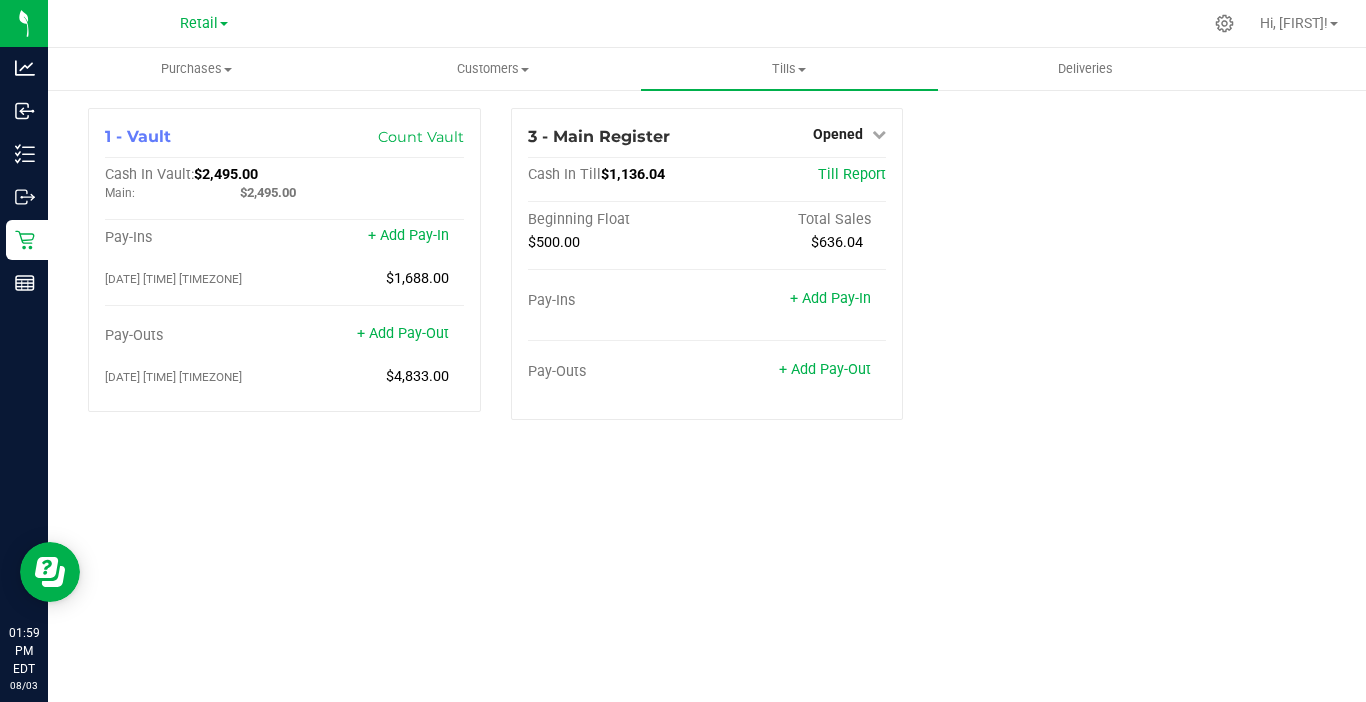 click on "1 - Vault   Count Vault   Cash In Vault:   $2,495.00   Main:   $2,495.00   Pay-Ins   + Add Pay-In   08/02/2025 8:06 PM EDT   $1,688.00   Pay-Outs   + Add Pay-Out   08/03/2025 1:03 PM EDT   $4,833.00   3 - Main Register  Opened  Close Till   Cash In Till   $1,136.04   Till Report   Beginning Float   Total Sales   $500.00       $636.04       Pay-Ins   + Add Pay-In   Pay-Outs   + Add Pay-Out" at bounding box center (707, 272) 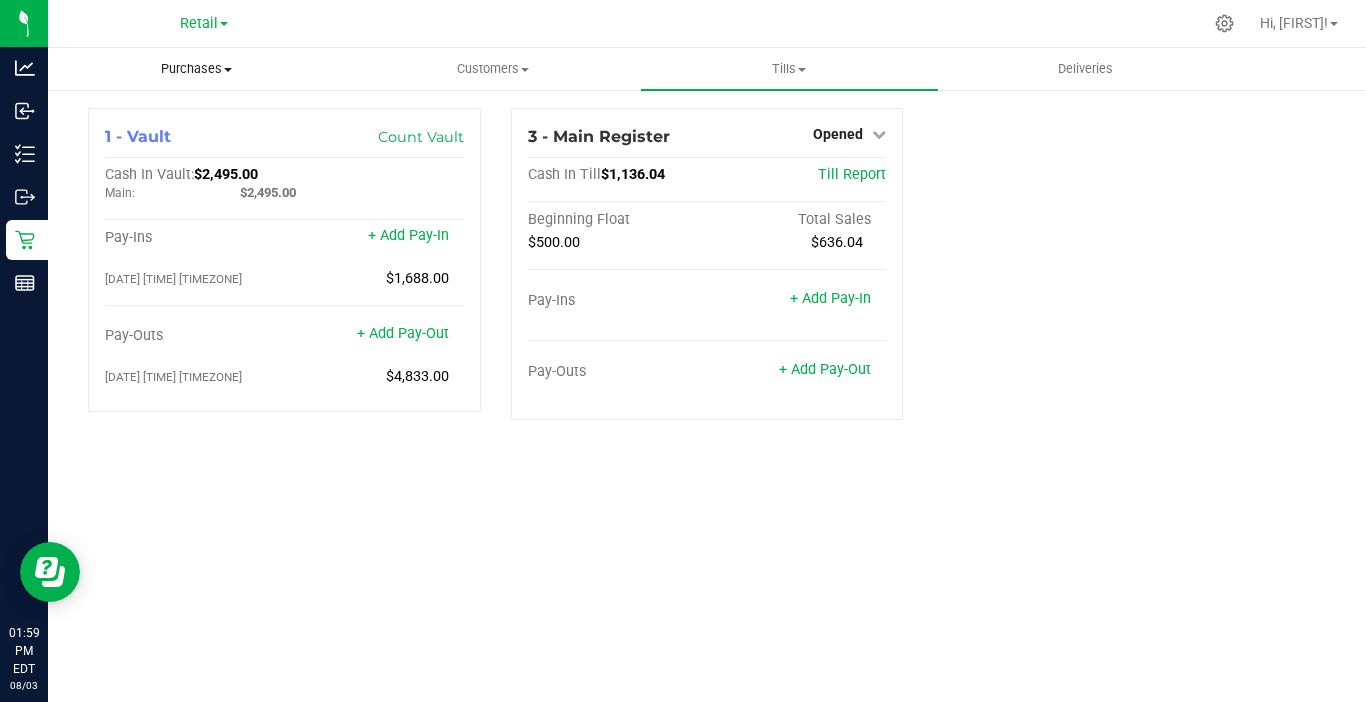 click on "Purchases" at bounding box center (196, 69) 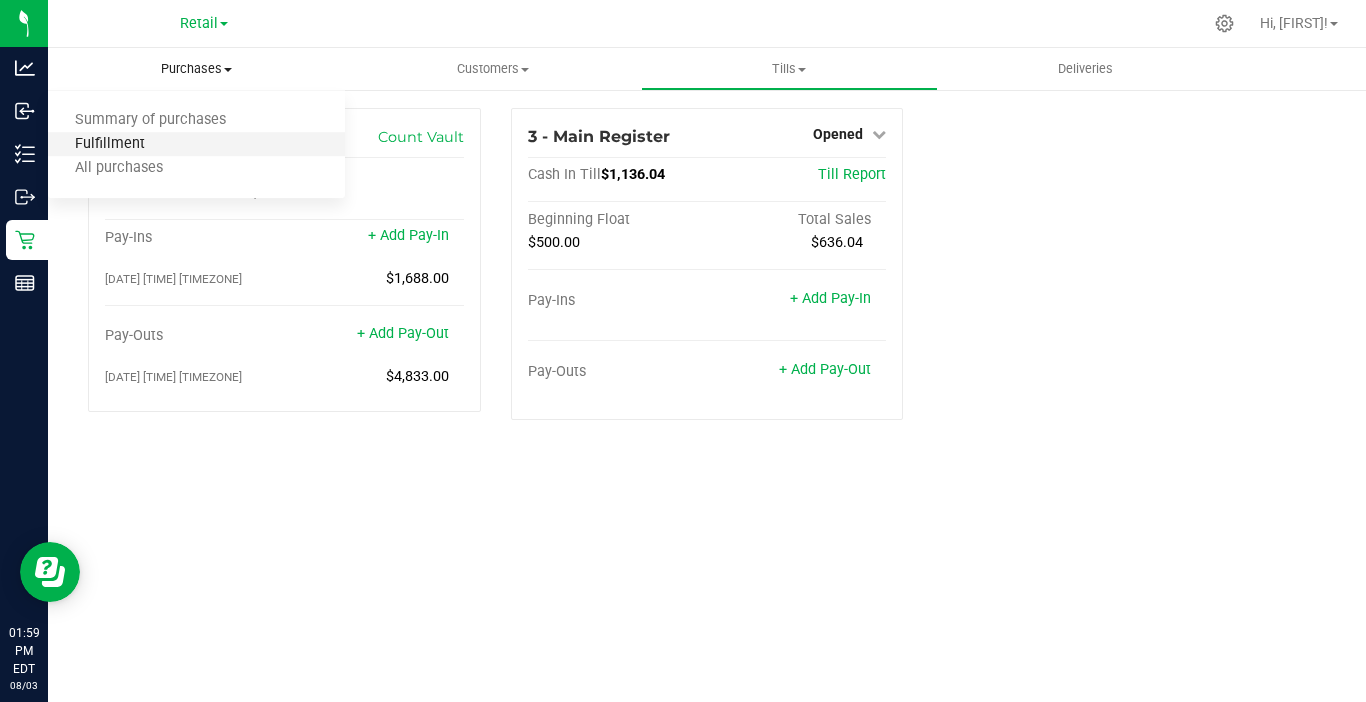 click on "Fulfillment" at bounding box center (110, 144) 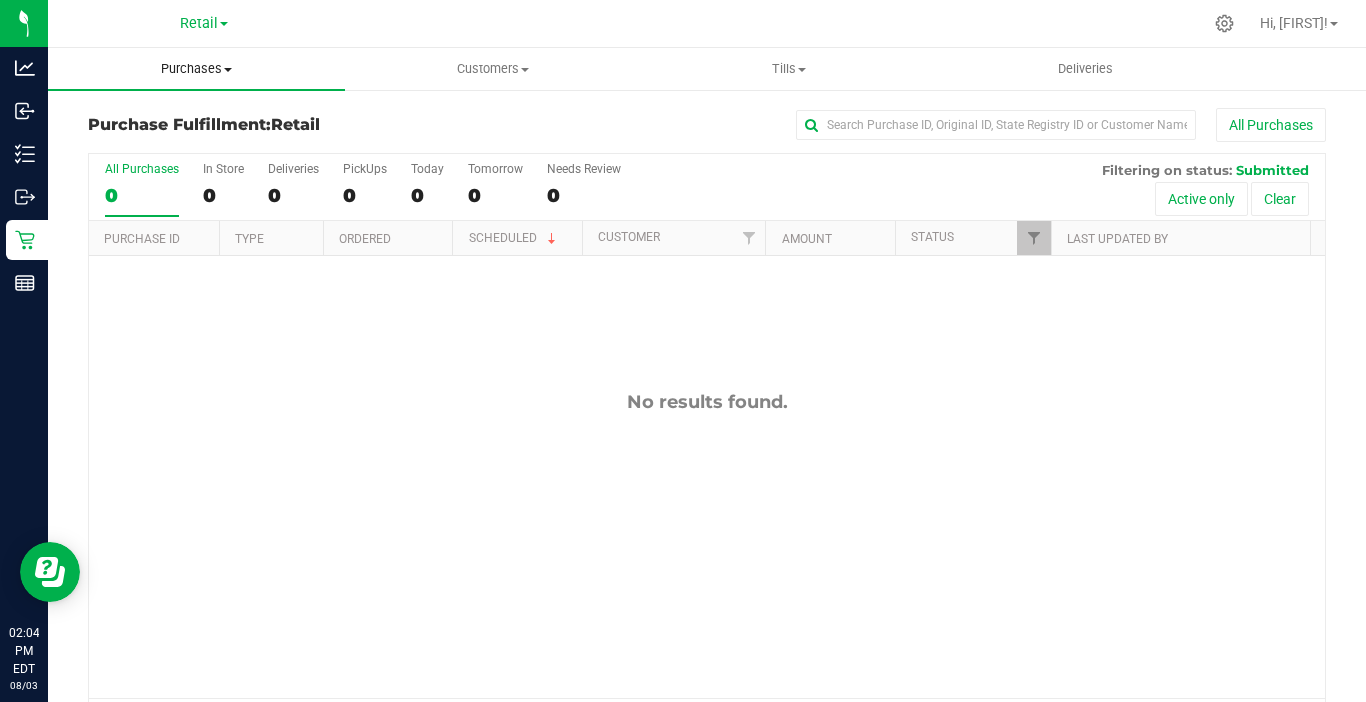 click on "Purchases" at bounding box center (196, 69) 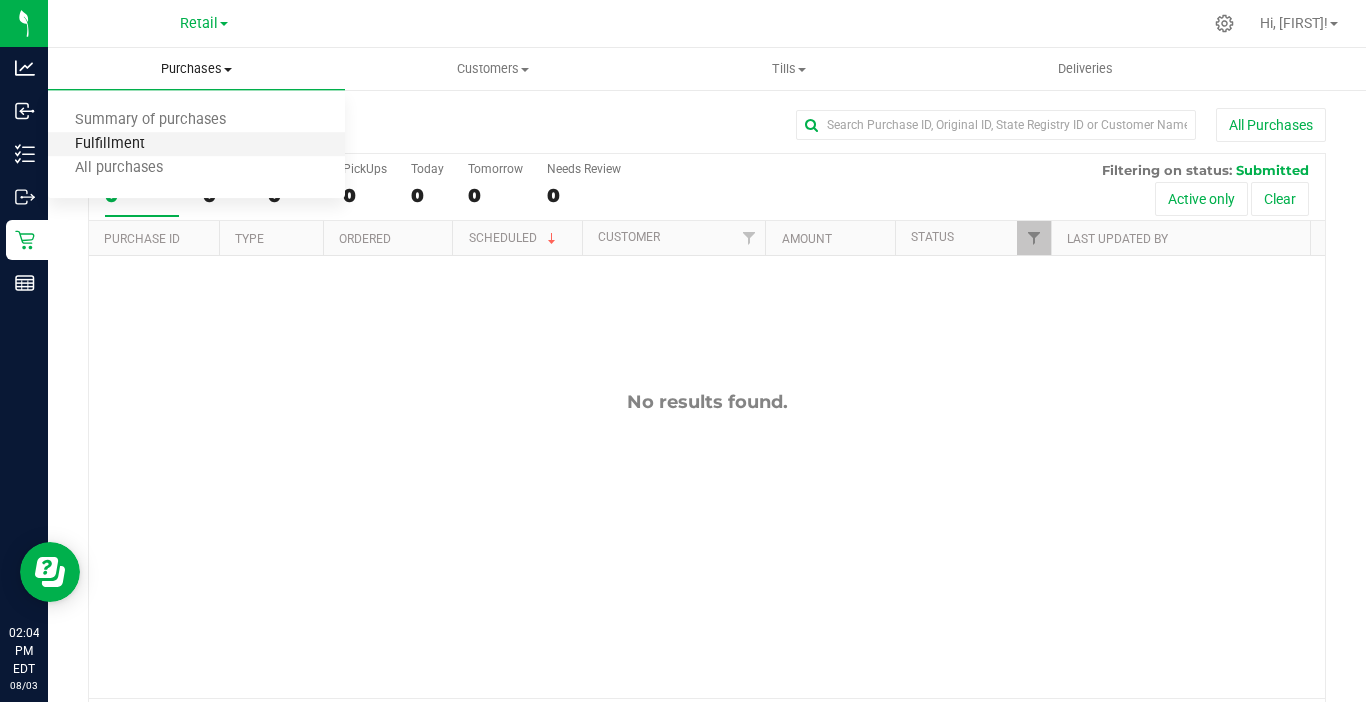 click on "Fulfillment" at bounding box center [110, 144] 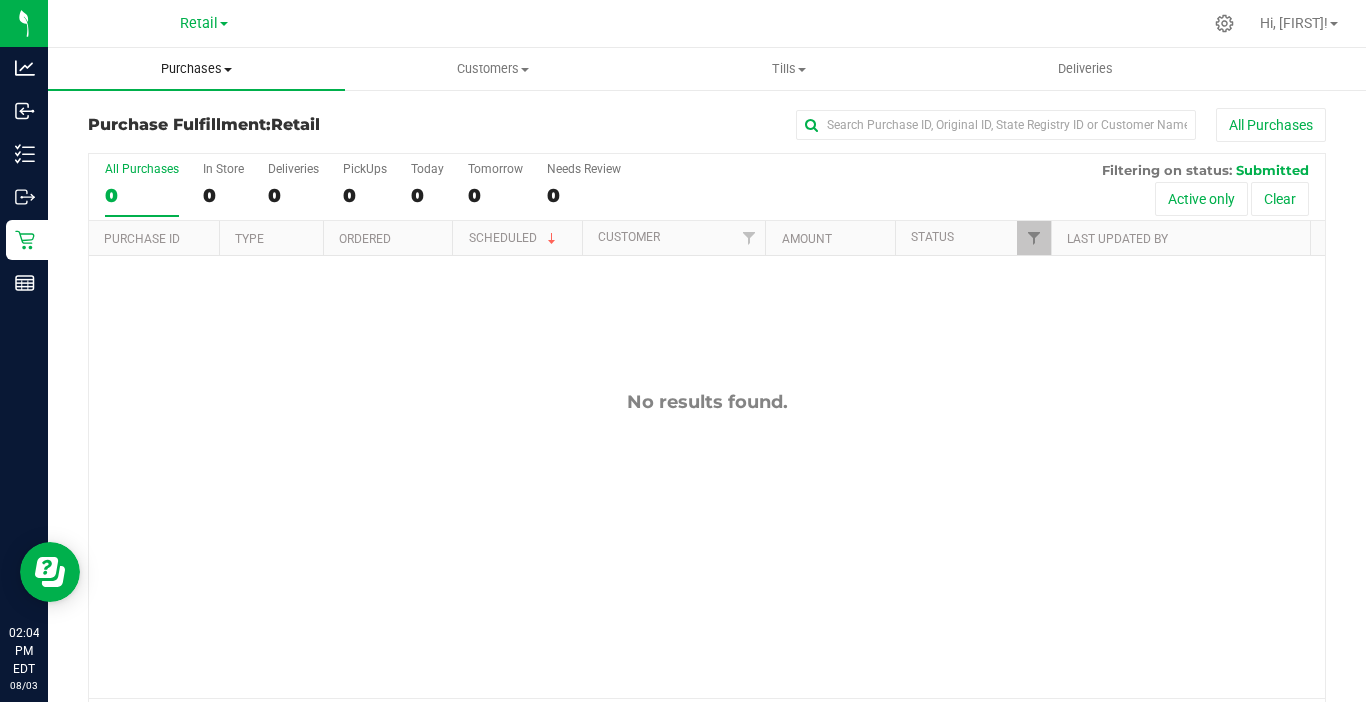click on "Purchases" at bounding box center (196, 69) 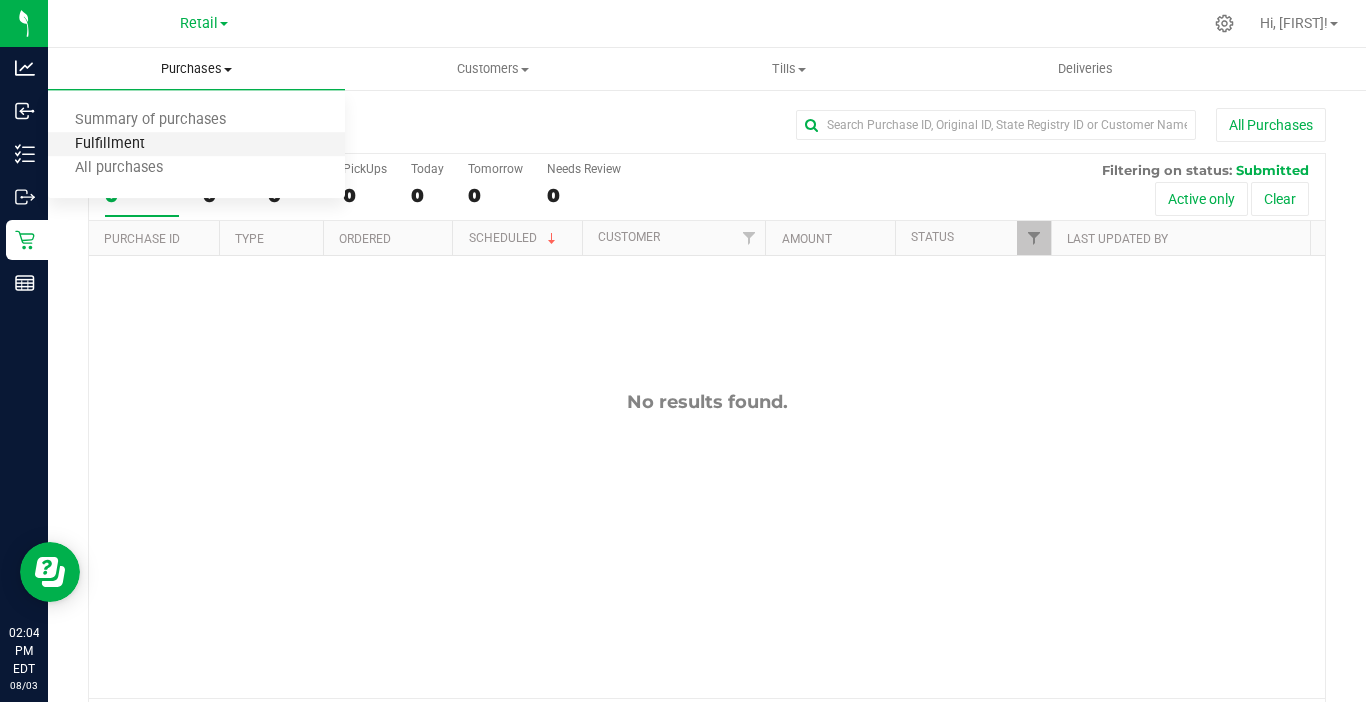 click on "Fulfillment" at bounding box center [110, 144] 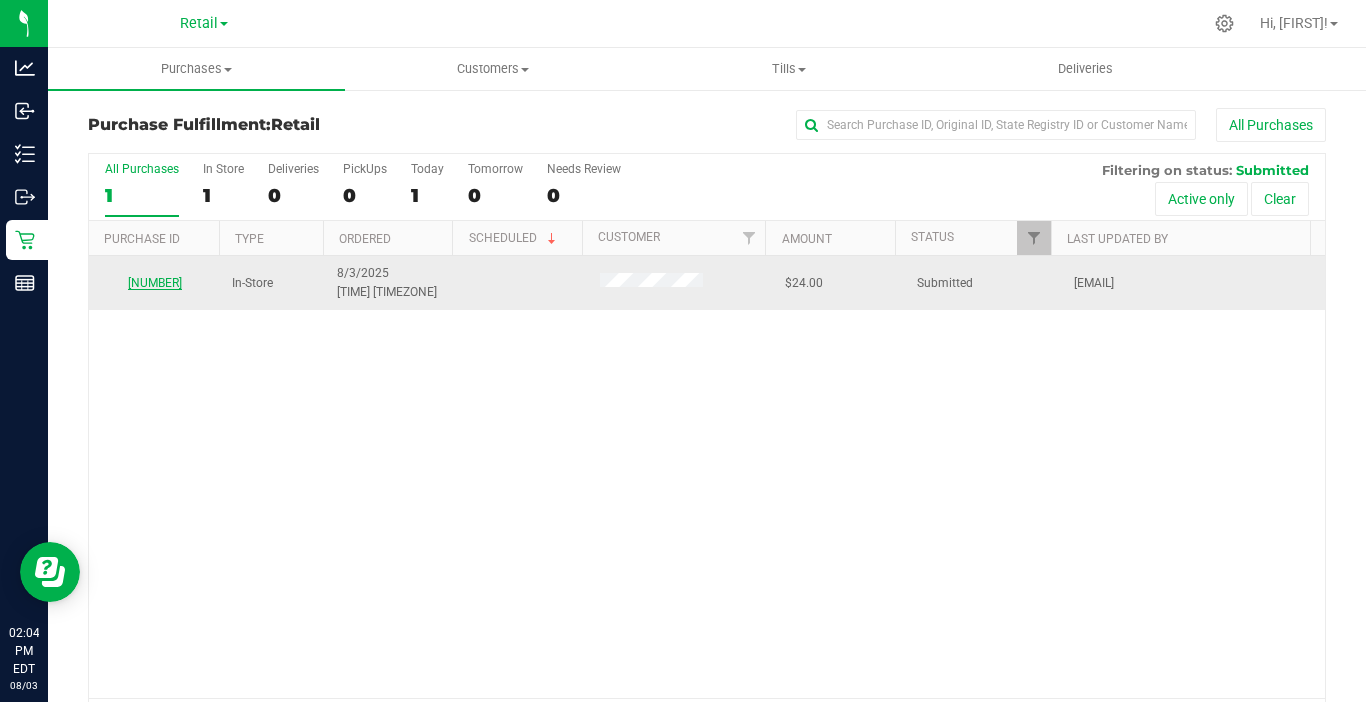 click on "00000836" at bounding box center (155, 283) 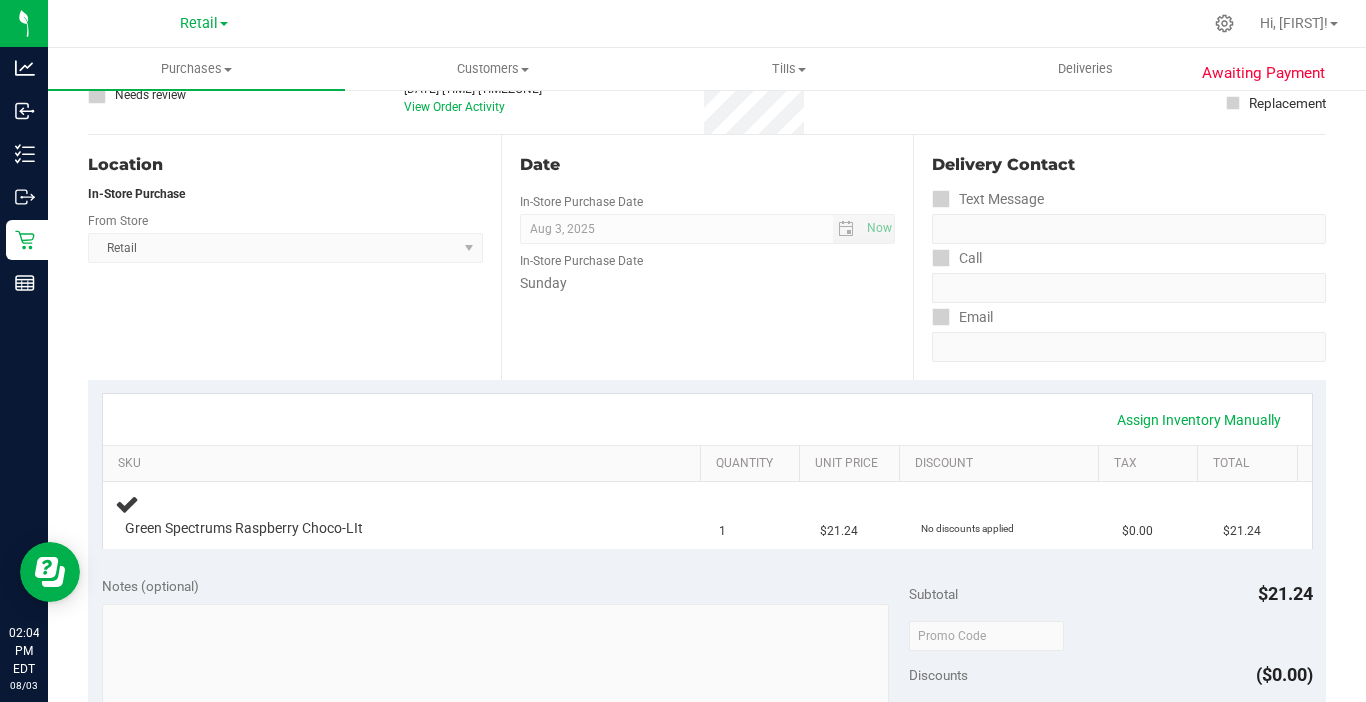 scroll, scrollTop: 200, scrollLeft: 0, axis: vertical 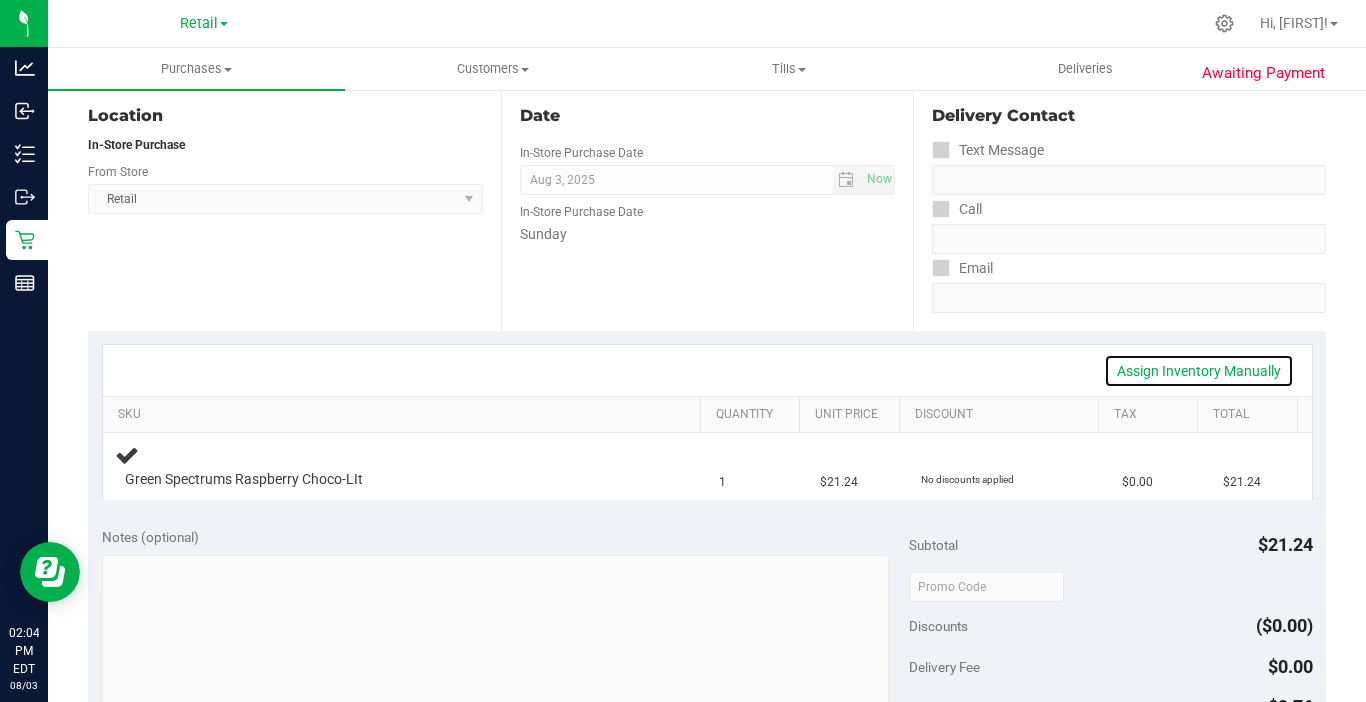 click on "Assign Inventory Manually" at bounding box center [1199, 371] 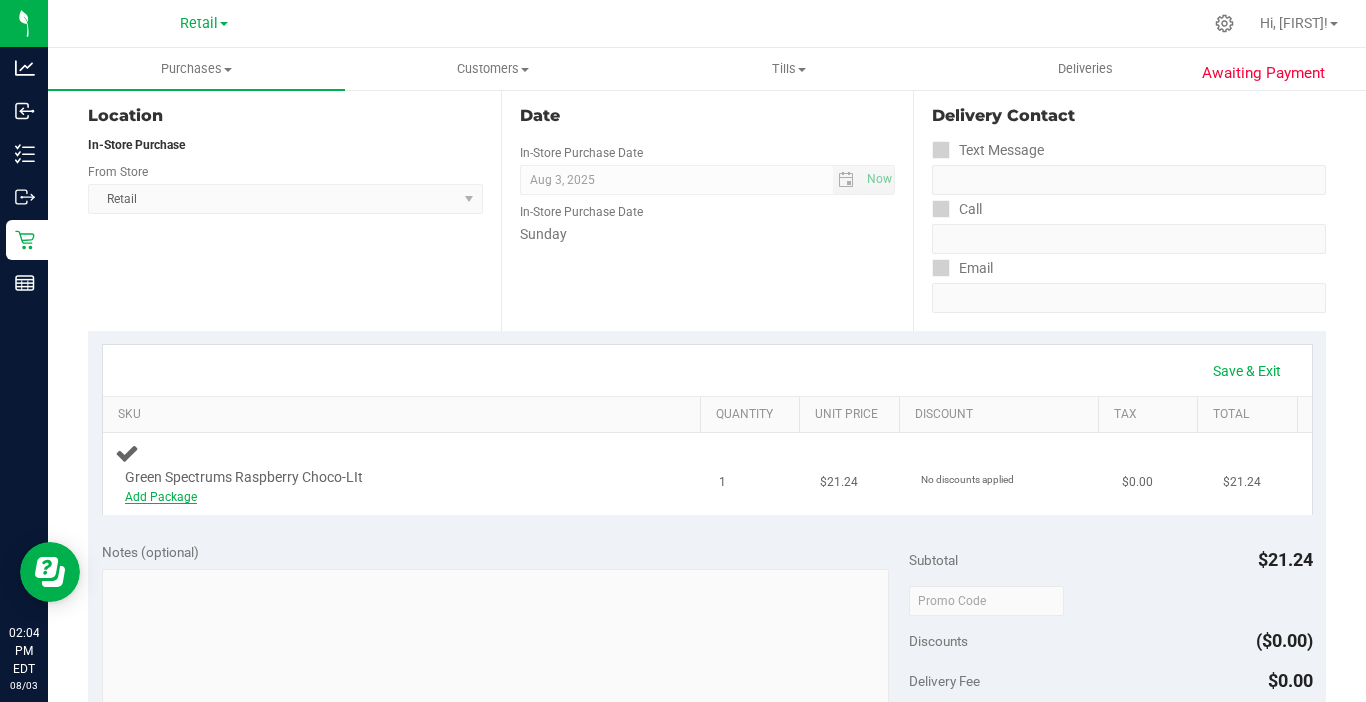 click on "Add Package" at bounding box center (161, 497) 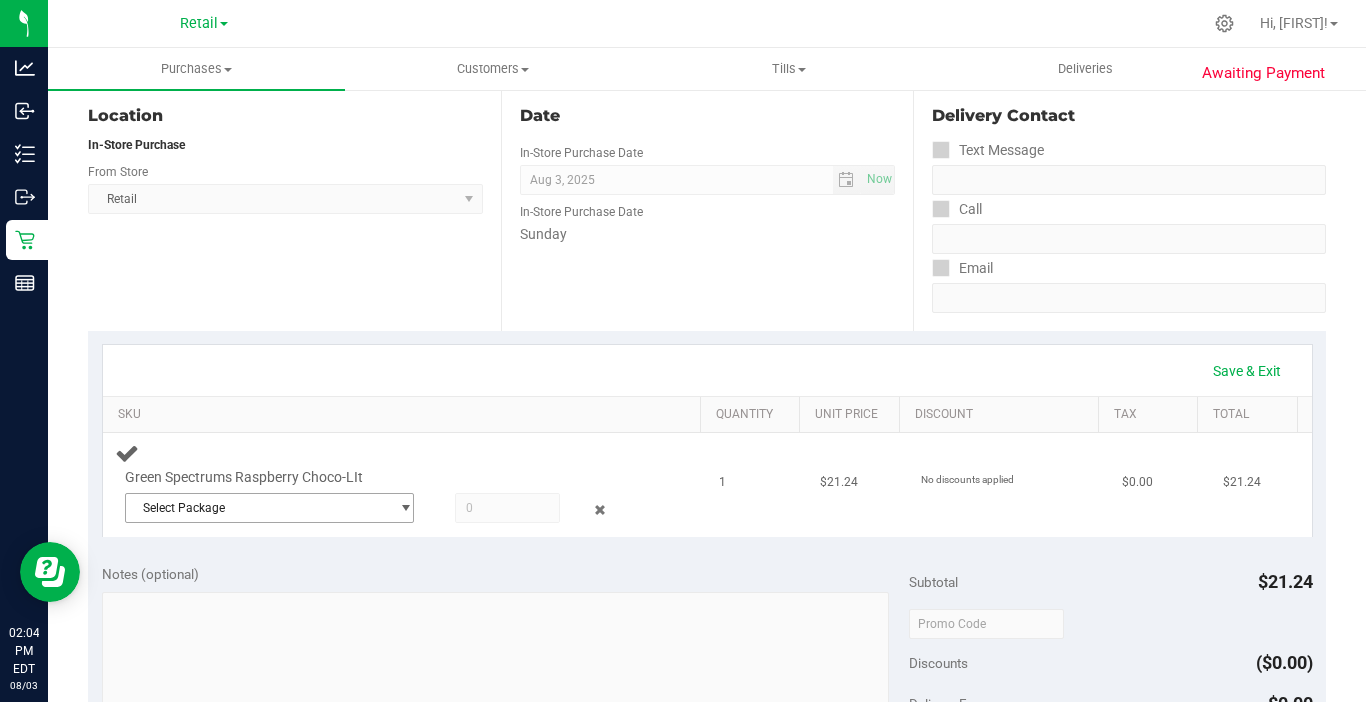 click on "Select Package" at bounding box center (257, 508) 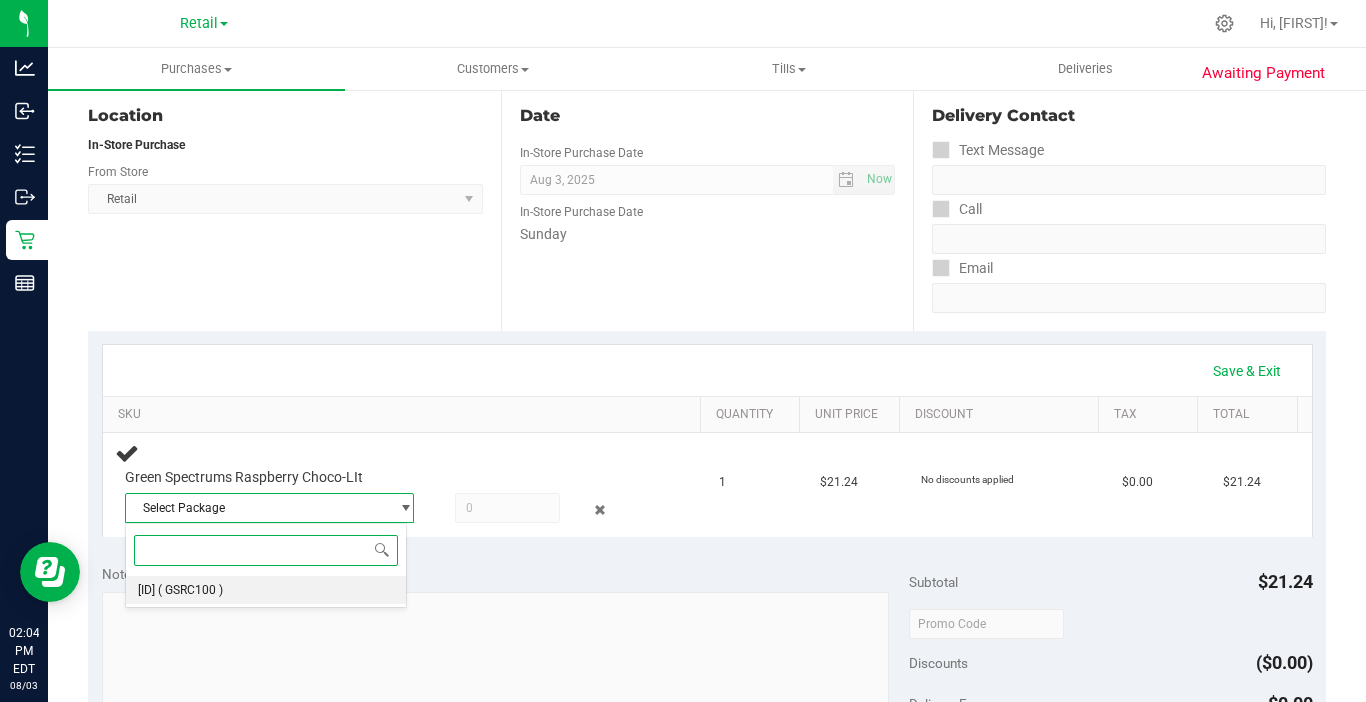 click on "NYEBHRT-20250724-004
(
GSRC100
)" at bounding box center [266, 590] 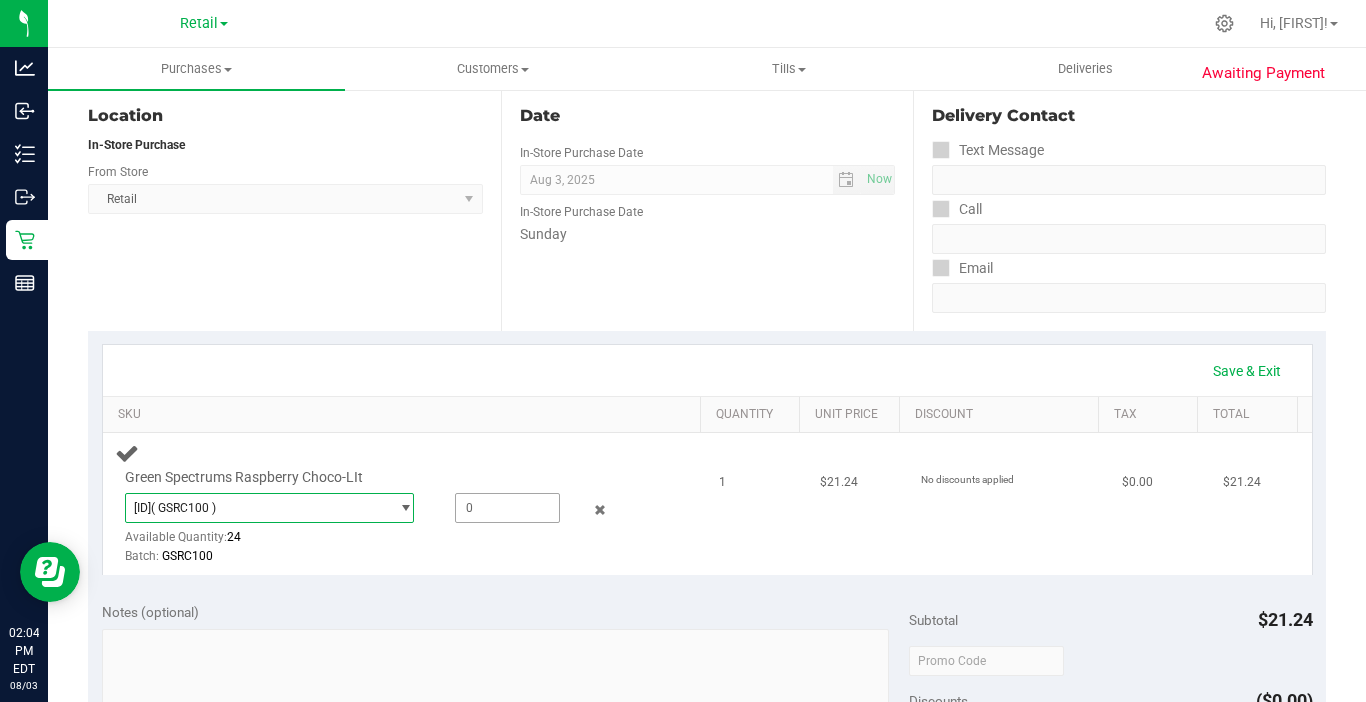 click at bounding box center [507, 508] 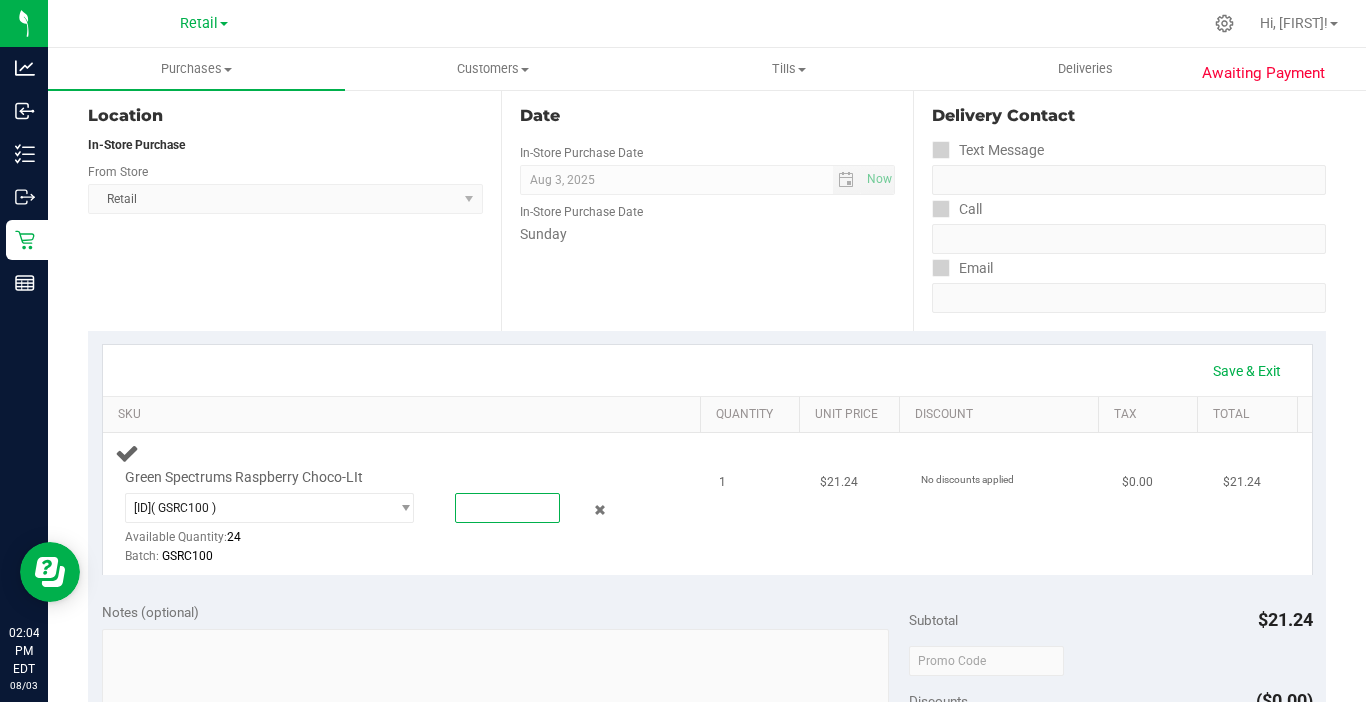 type on "1" 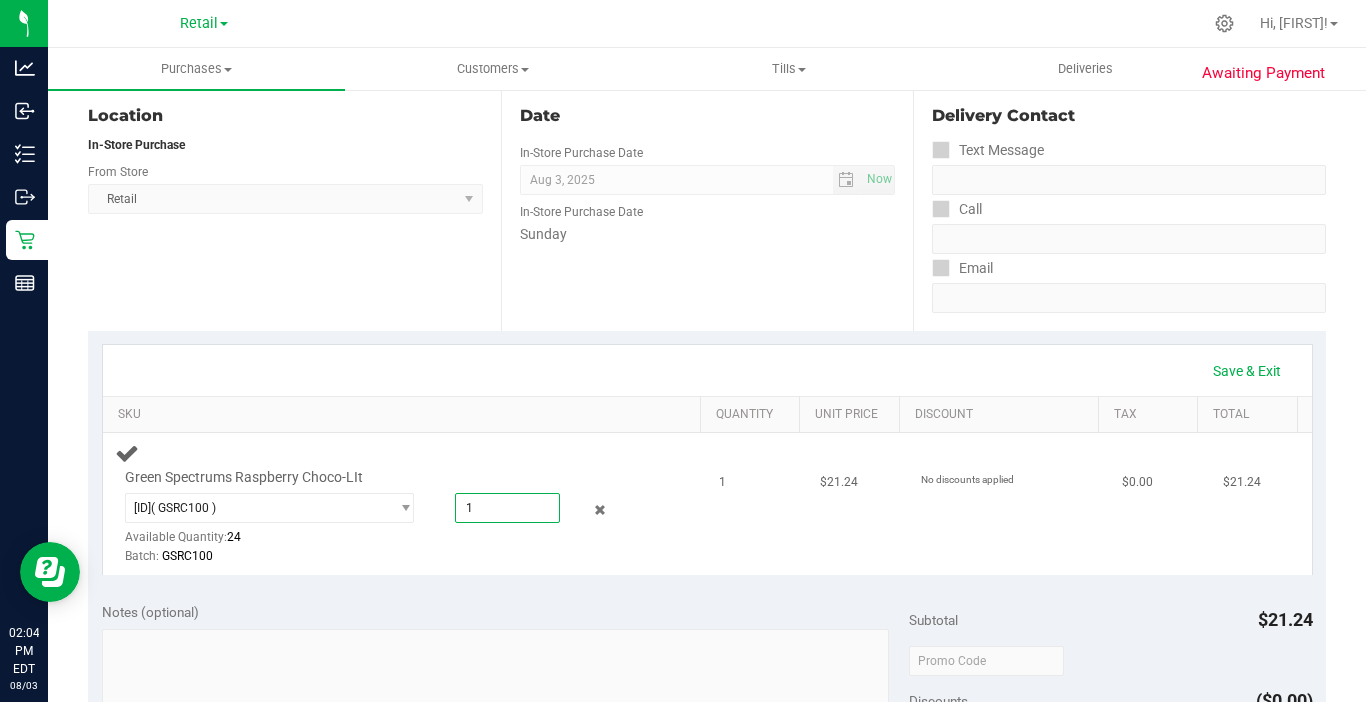 click on "1" at bounding box center [507, 508] 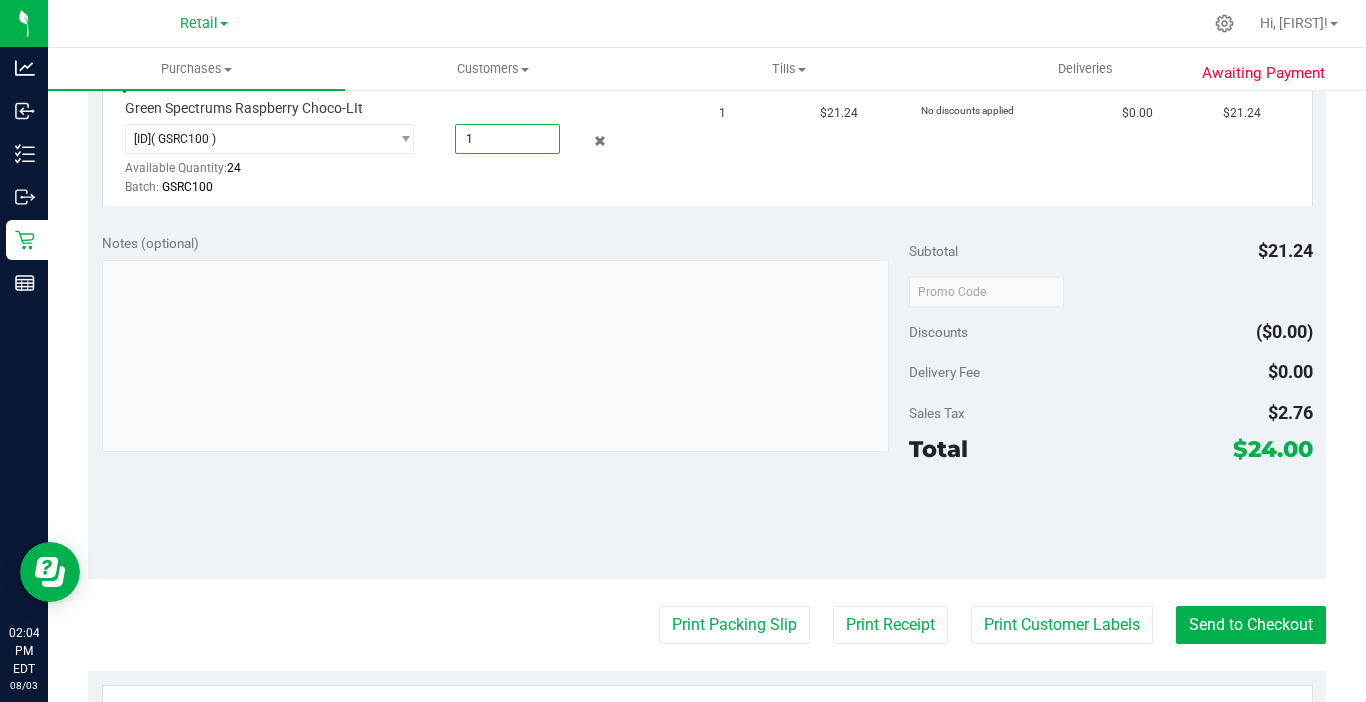 scroll, scrollTop: 600, scrollLeft: 0, axis: vertical 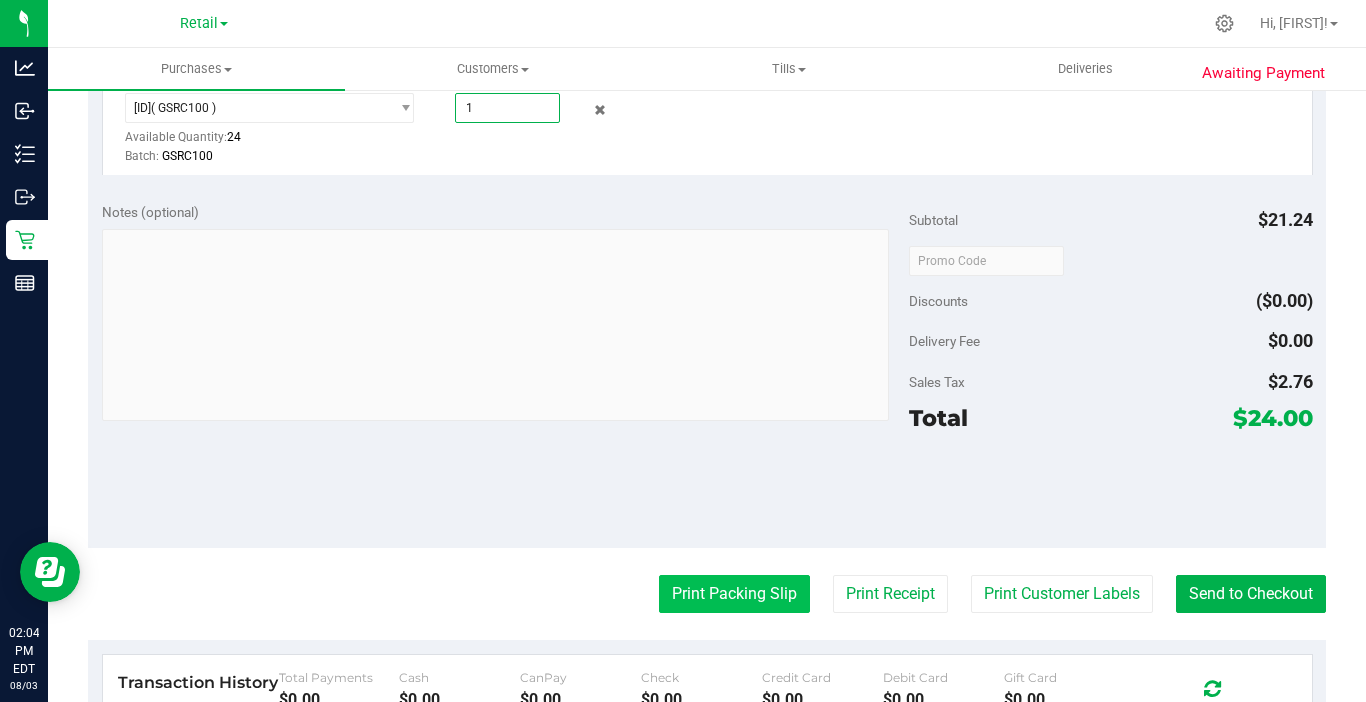 type on "1.0000" 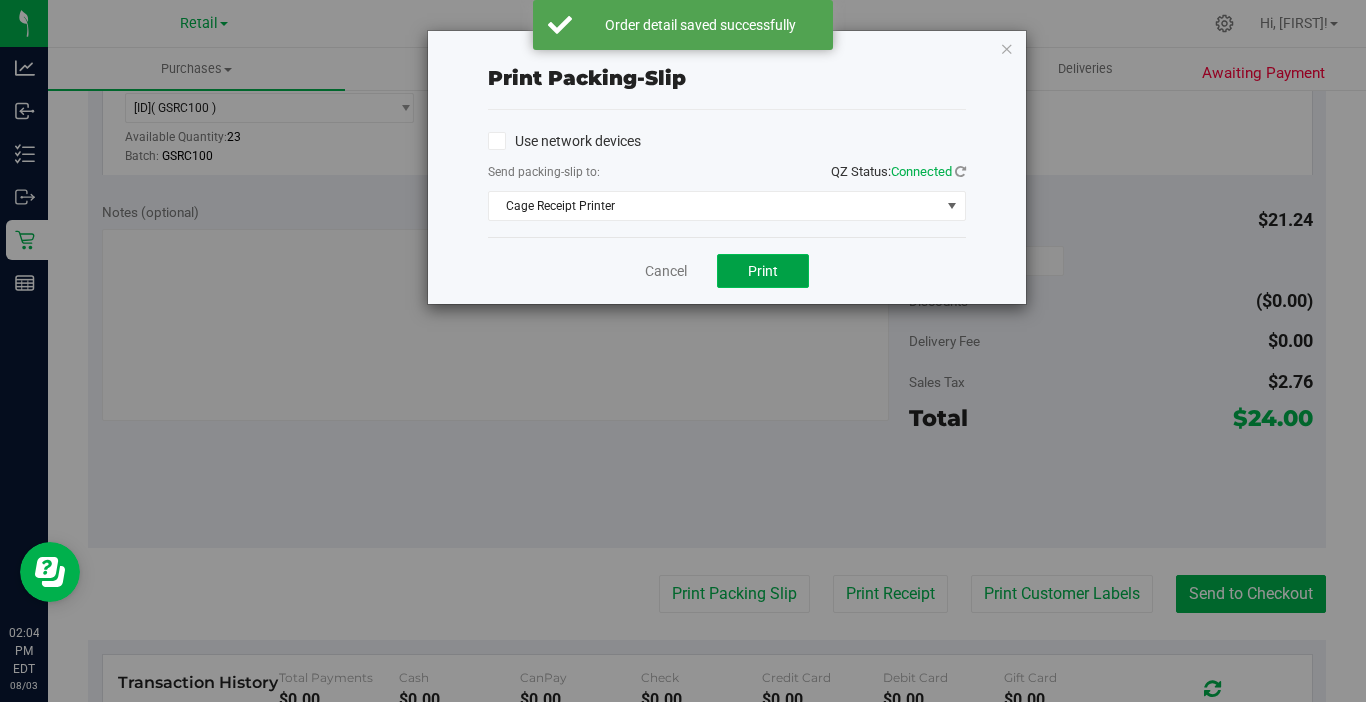 click on "Print" at bounding box center (763, 271) 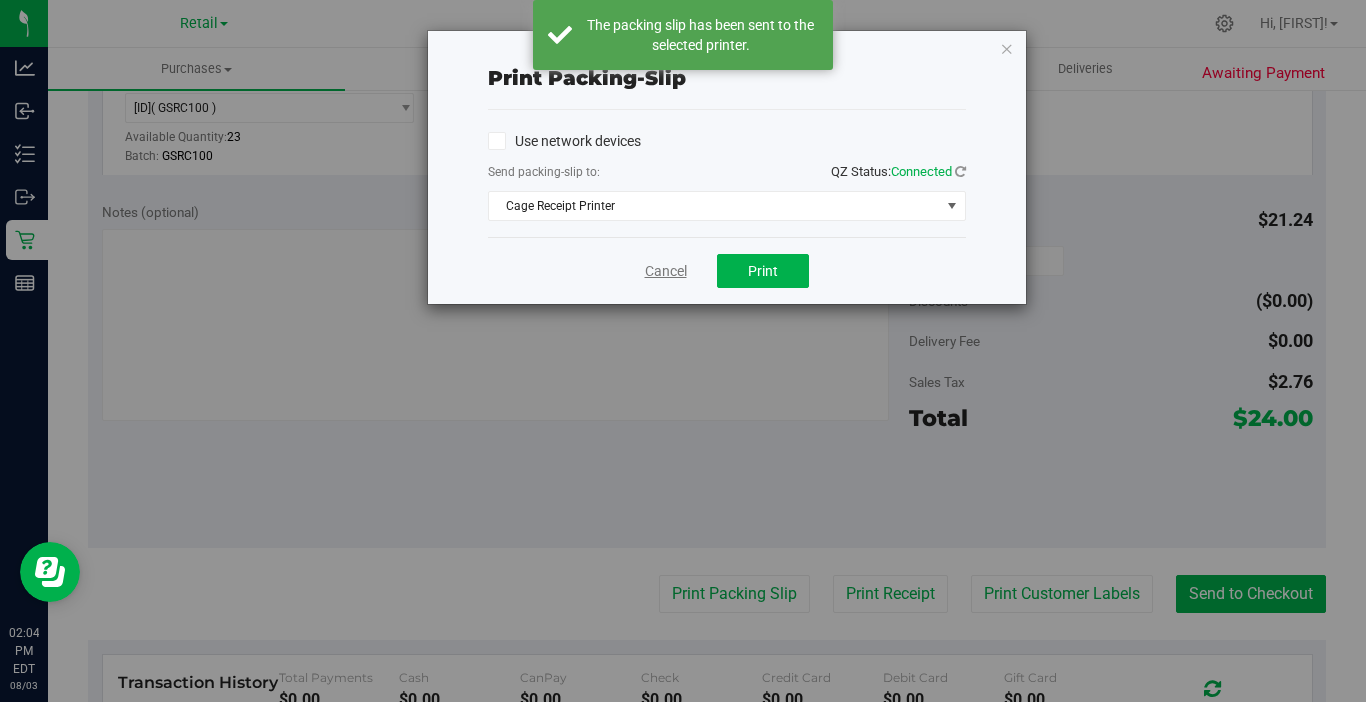 click on "Cancel" at bounding box center [666, 271] 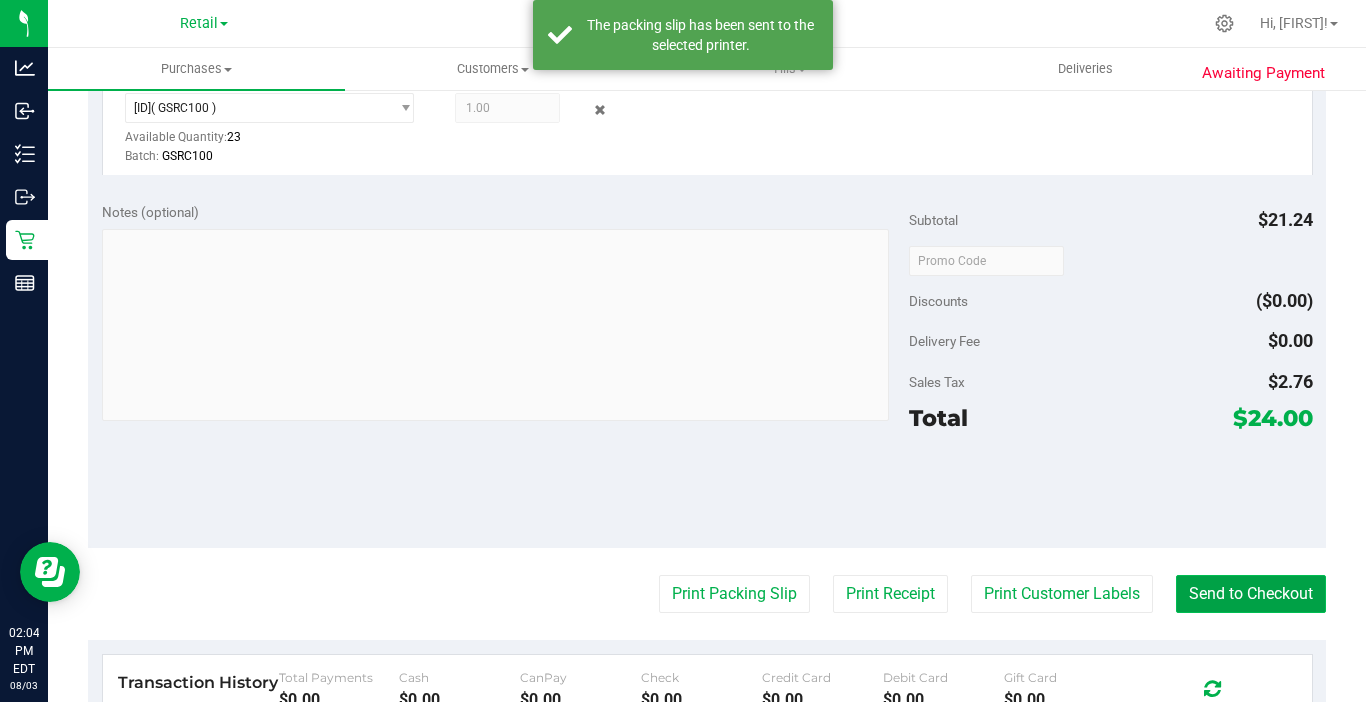 click on "Send to Checkout" at bounding box center [1251, 594] 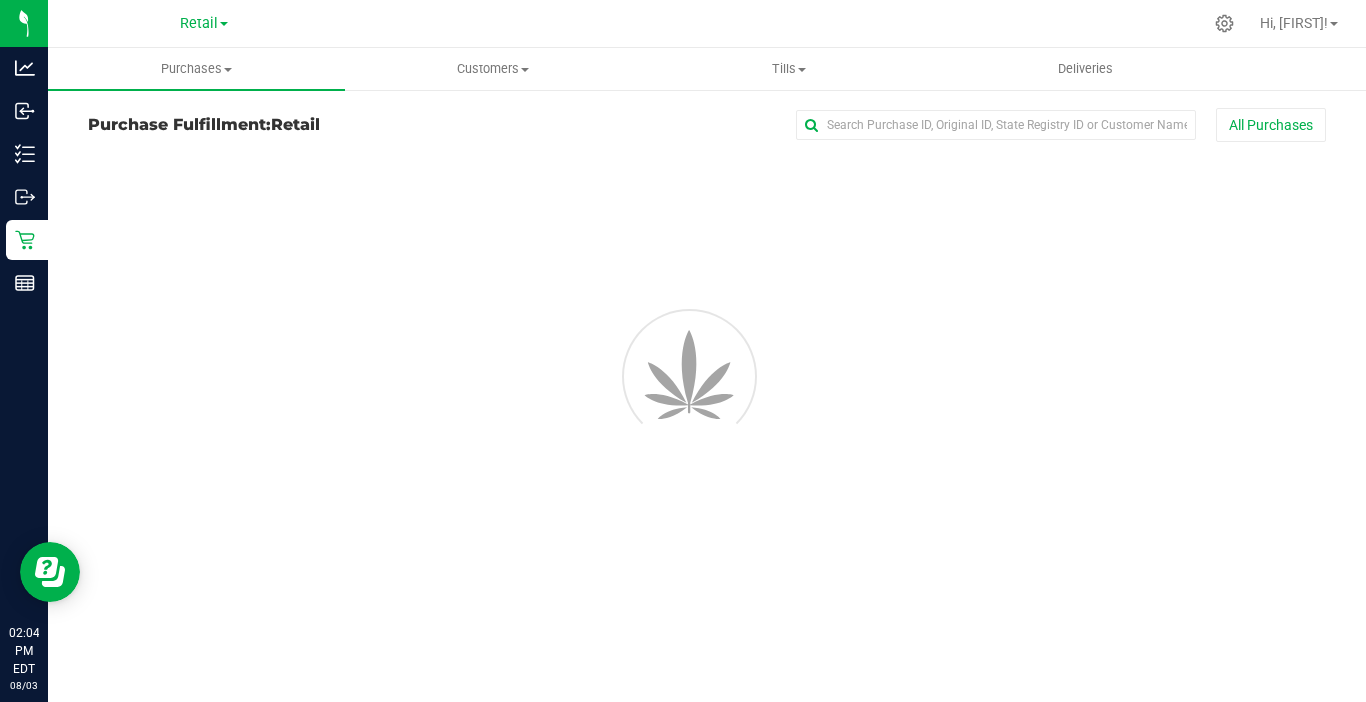scroll, scrollTop: 0, scrollLeft: 0, axis: both 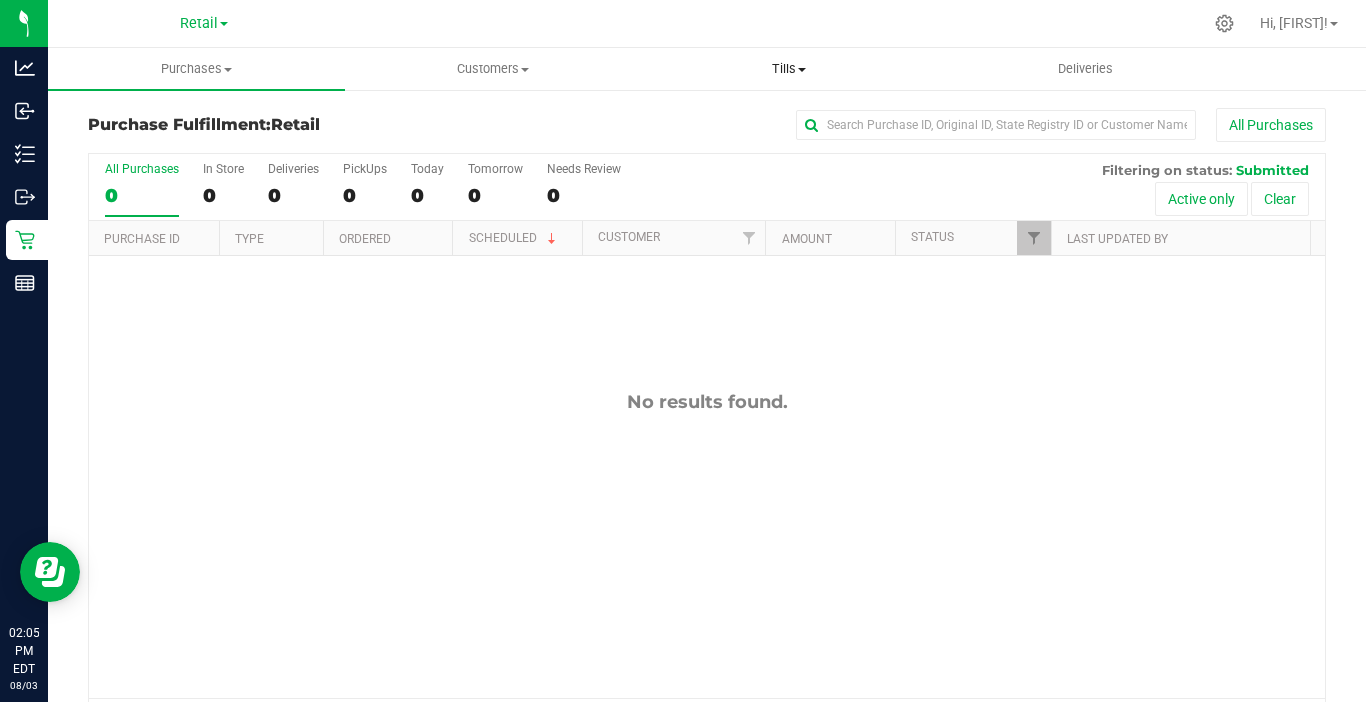 click on "Tills" at bounding box center (789, 69) 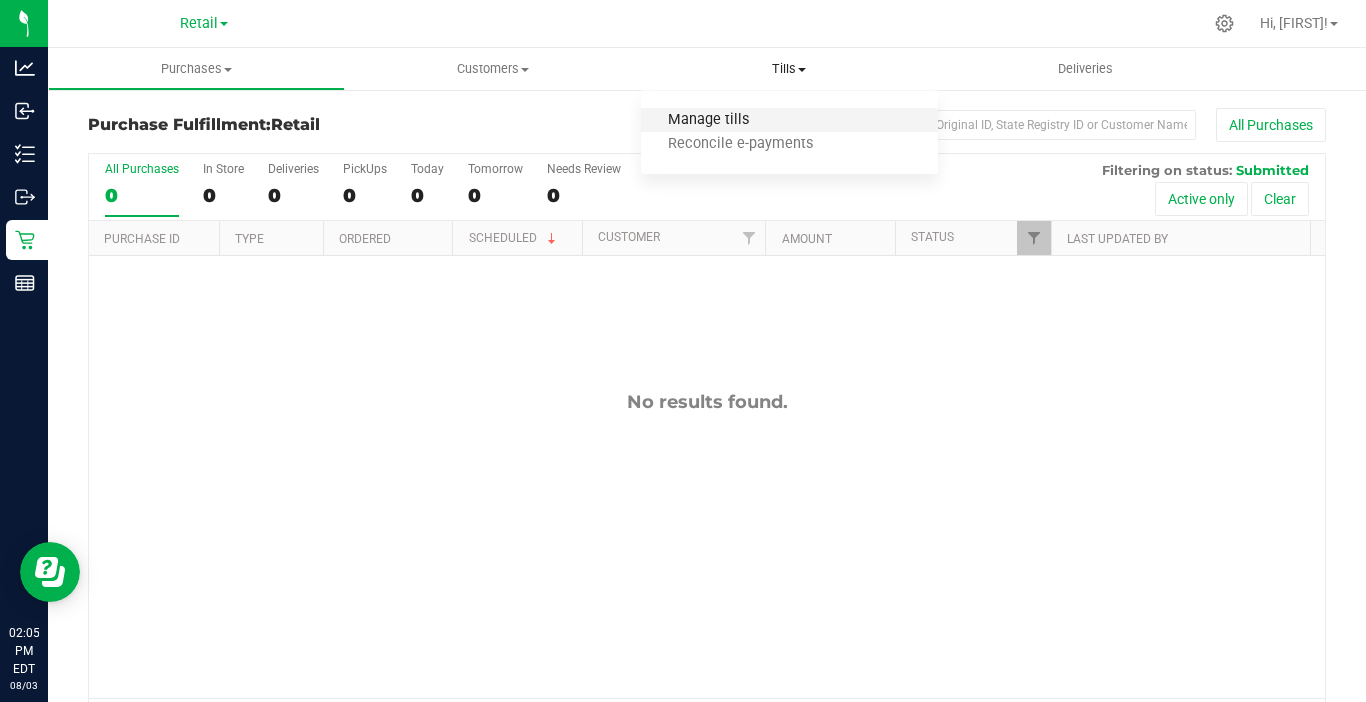 click on "Manage tills" at bounding box center [708, 120] 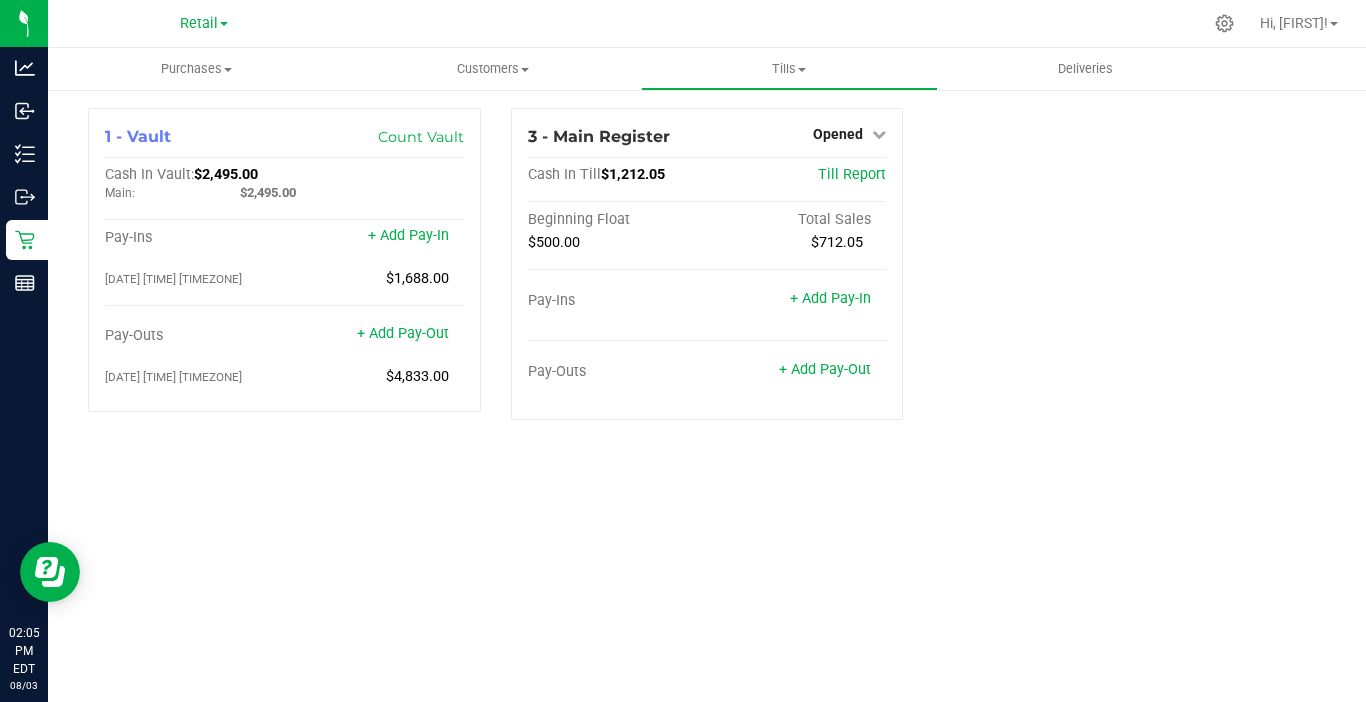click on "1 - Vault   Count Vault   Cash In Vault:   $2,495.00   Main:   $2,495.00   Pay-Ins   + Add Pay-In   08/02/2025 8:06 PM EDT   $1,688.00   Pay-Outs   + Add Pay-Out   08/03/2025 1:03 PM EDT   $4,833.00   3 - Main Register  Opened  Close Till   Cash In Till   $1,212.05   Till Report   Beginning Float   Total Sales   $500.00       $712.05       Pay-Ins   + Add Pay-In   Pay-Outs   + Add Pay-Out" at bounding box center [707, 272] 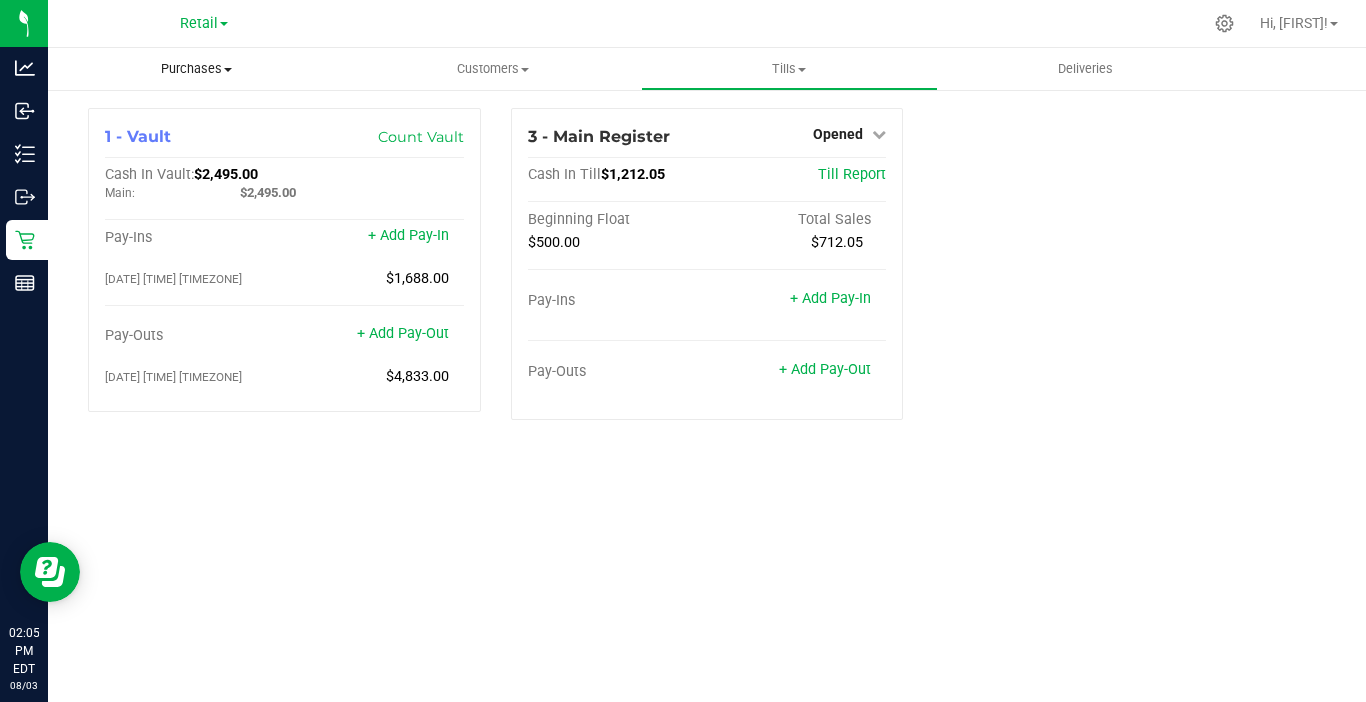 click on "Purchases" at bounding box center (196, 69) 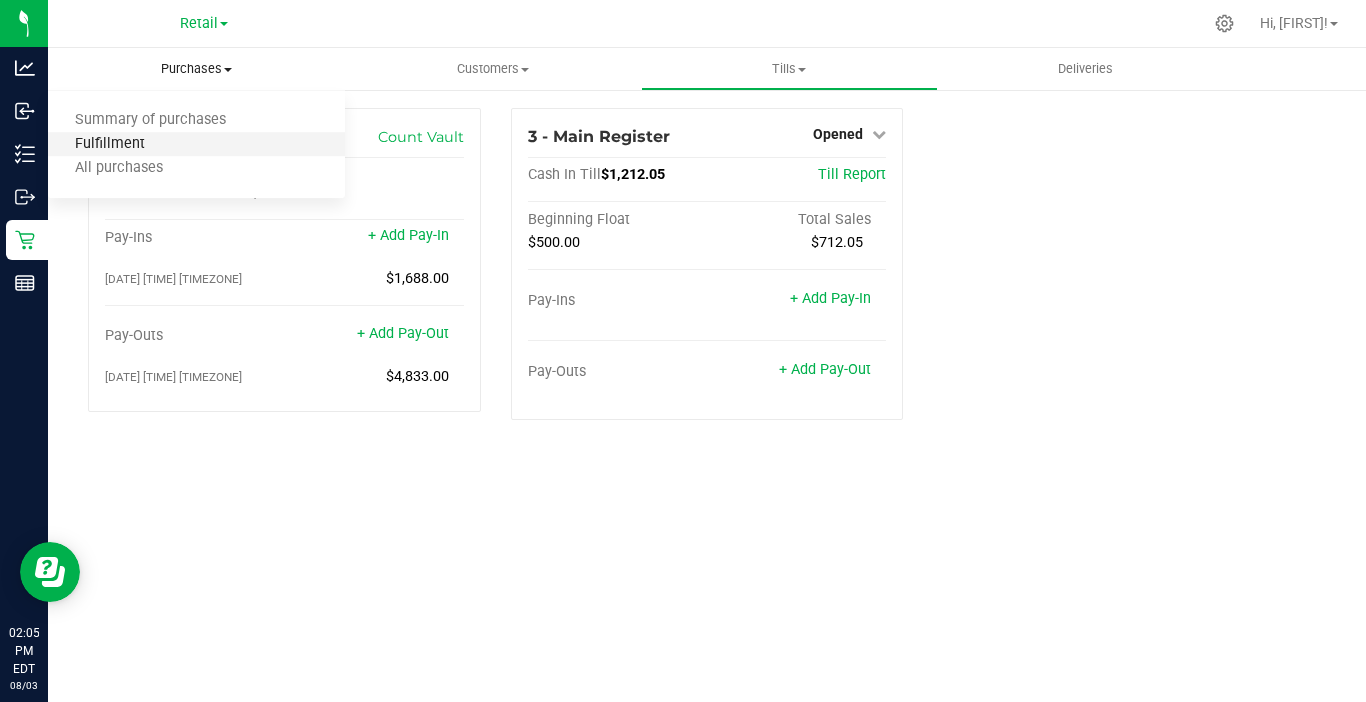 click on "Fulfillment" at bounding box center (110, 144) 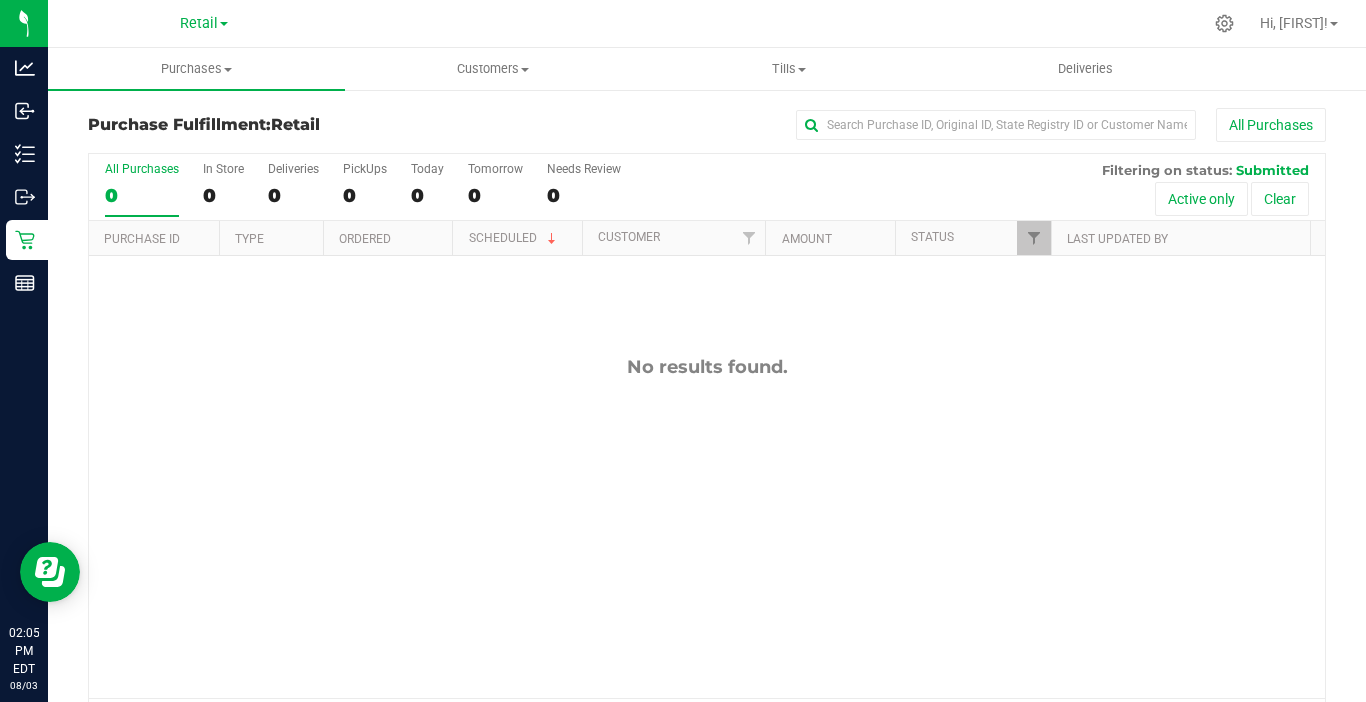 scroll, scrollTop: 0, scrollLeft: 0, axis: both 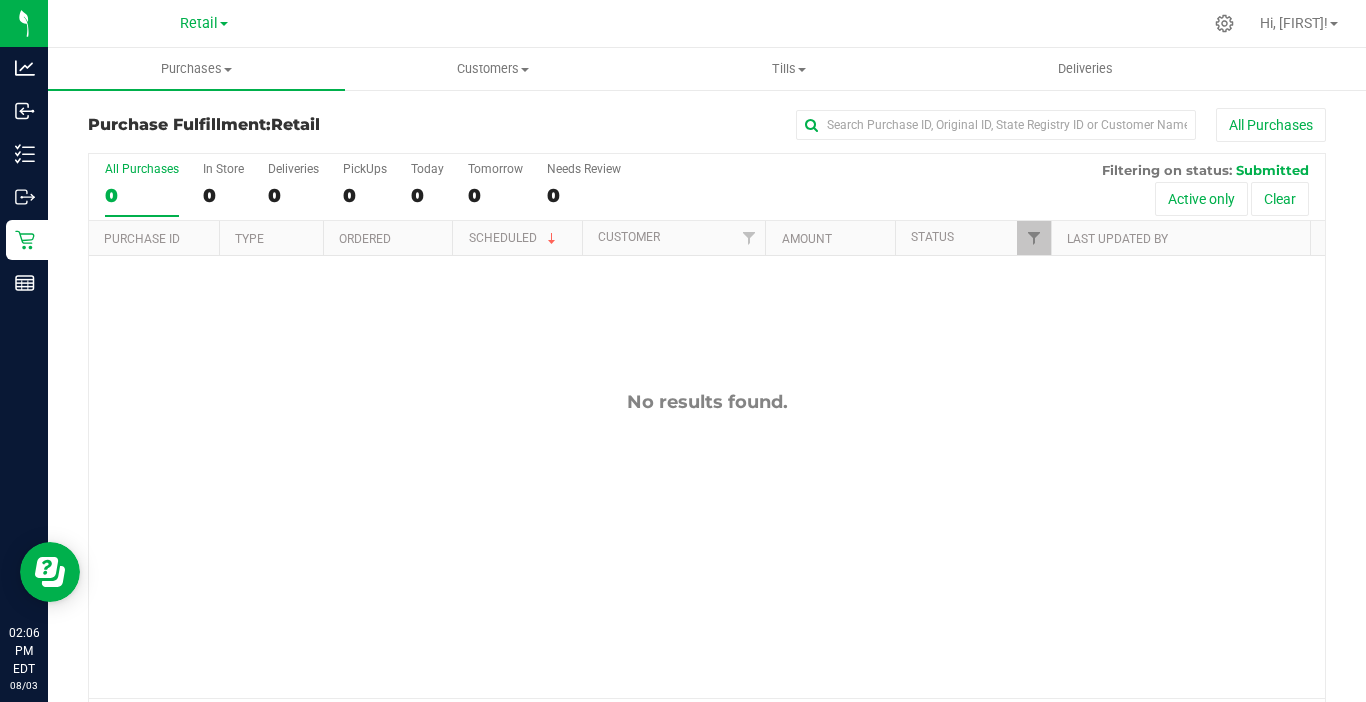 click on "No results found." at bounding box center (707, 544) 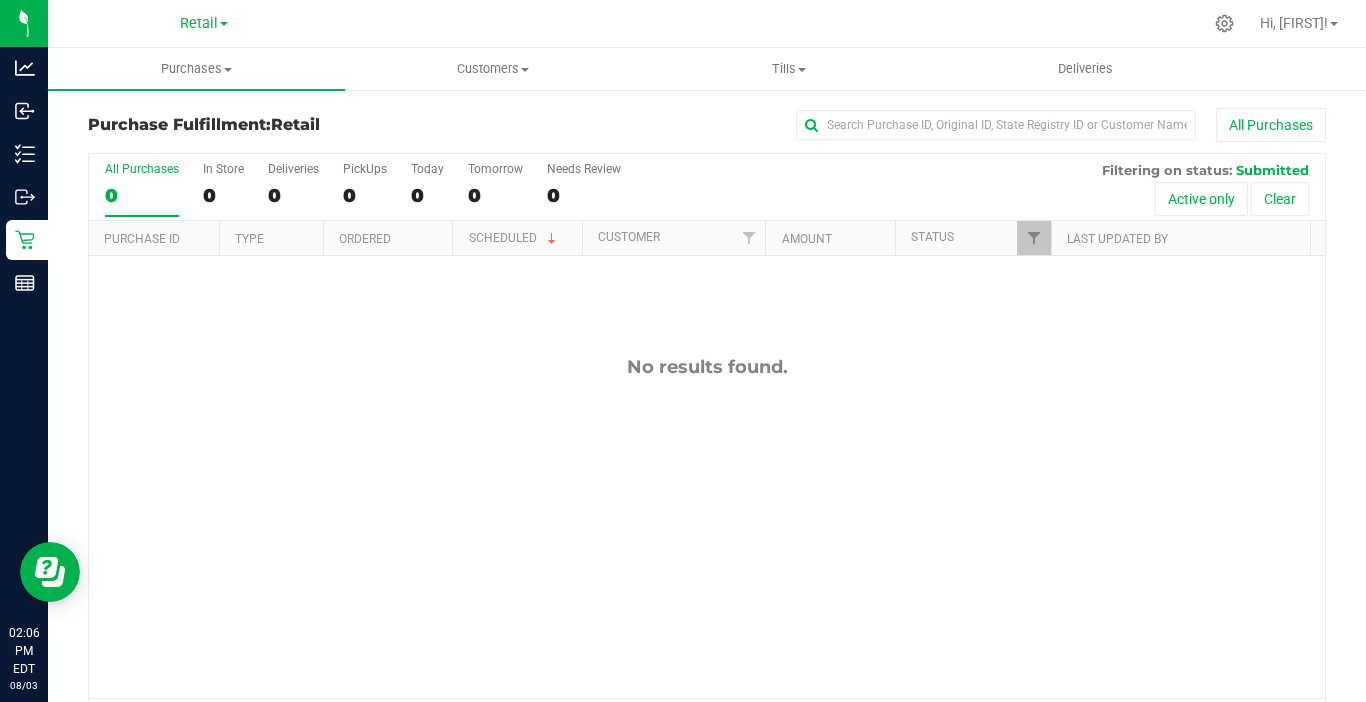 scroll, scrollTop: 0, scrollLeft: 0, axis: both 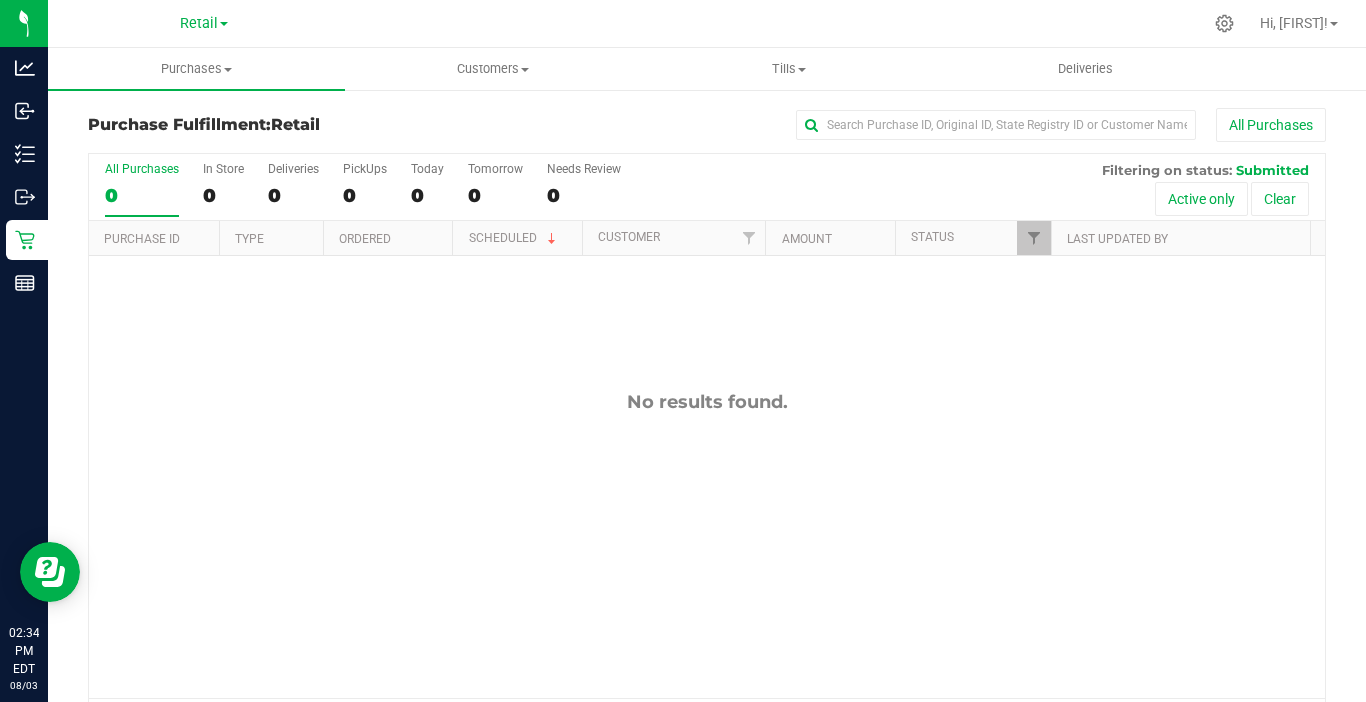 click on "No results found." at bounding box center (707, 544) 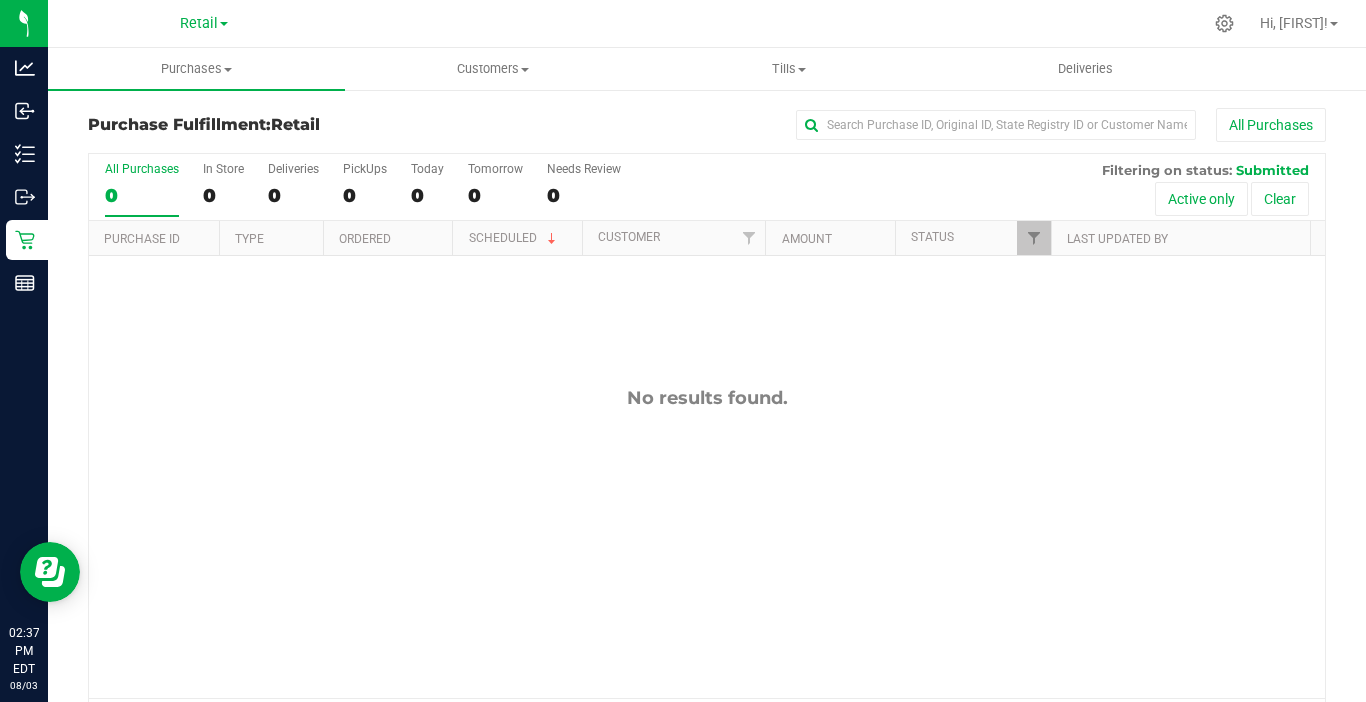 scroll, scrollTop: 0, scrollLeft: 0, axis: both 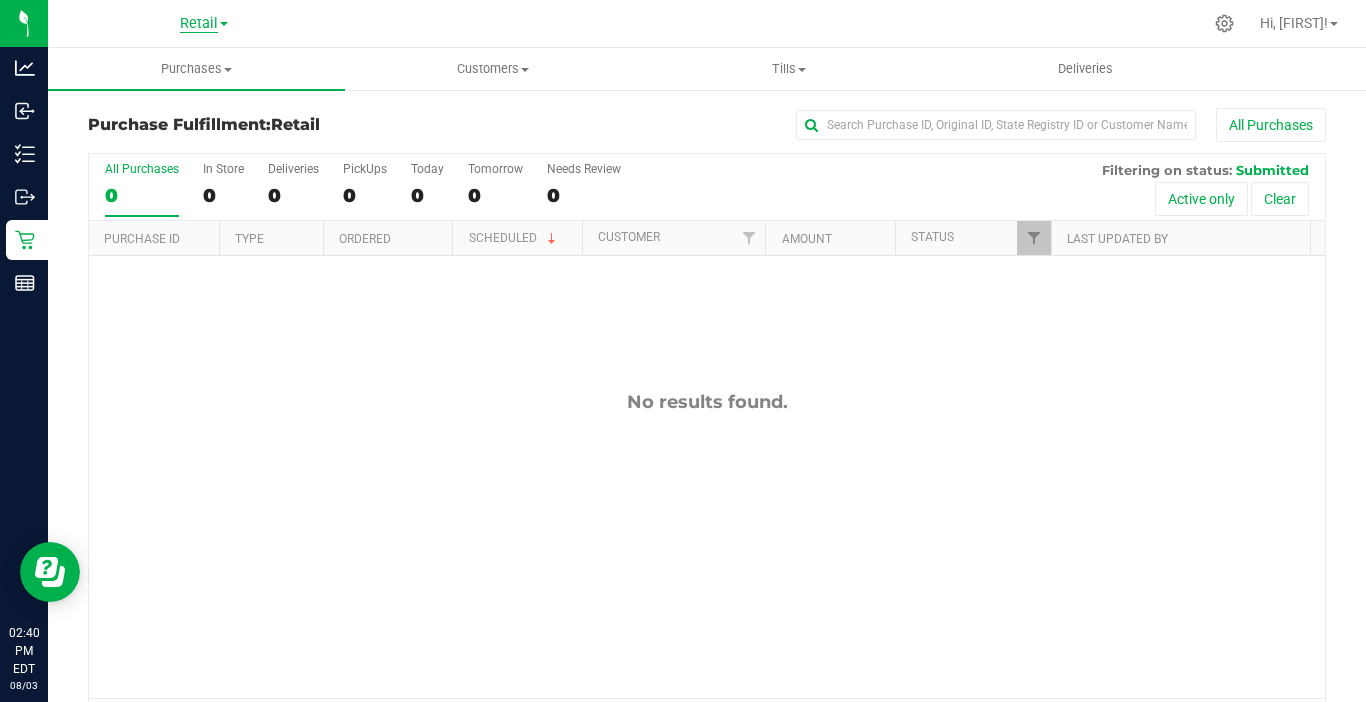click on "Retail" at bounding box center (199, 24) 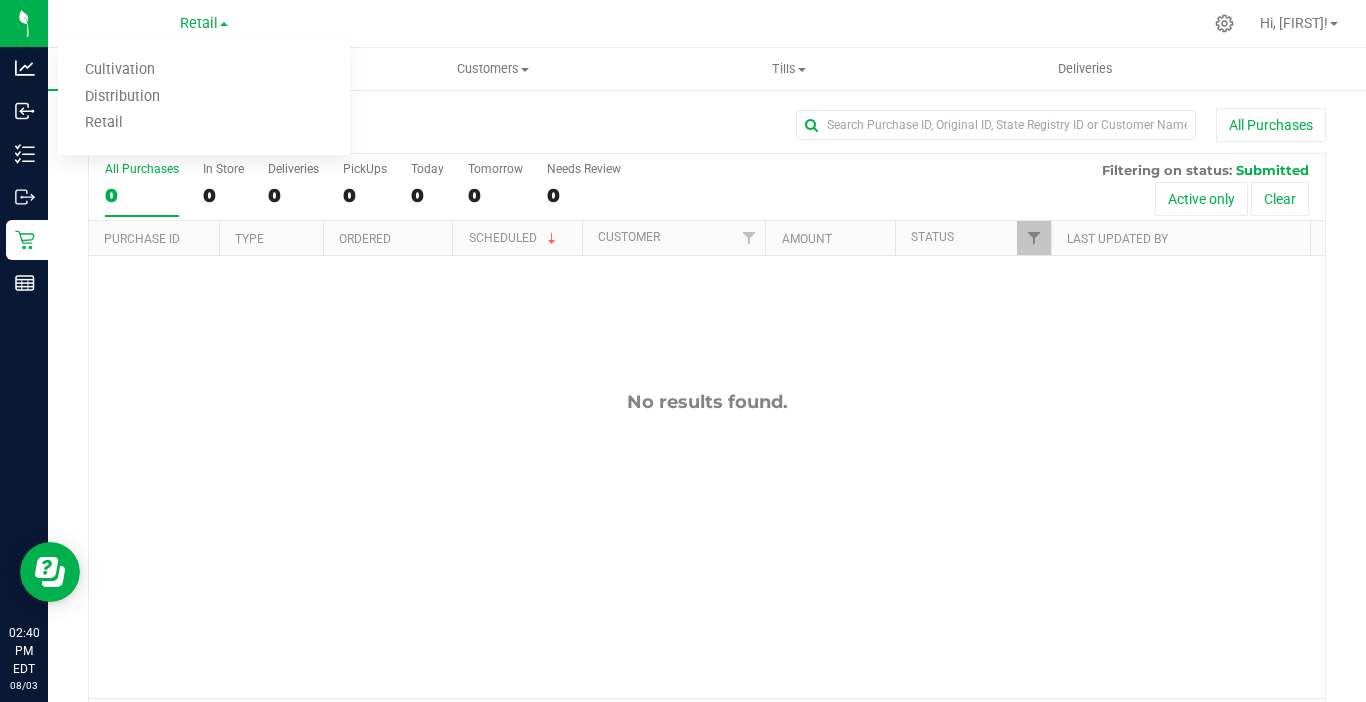 click at bounding box center (780, 23) 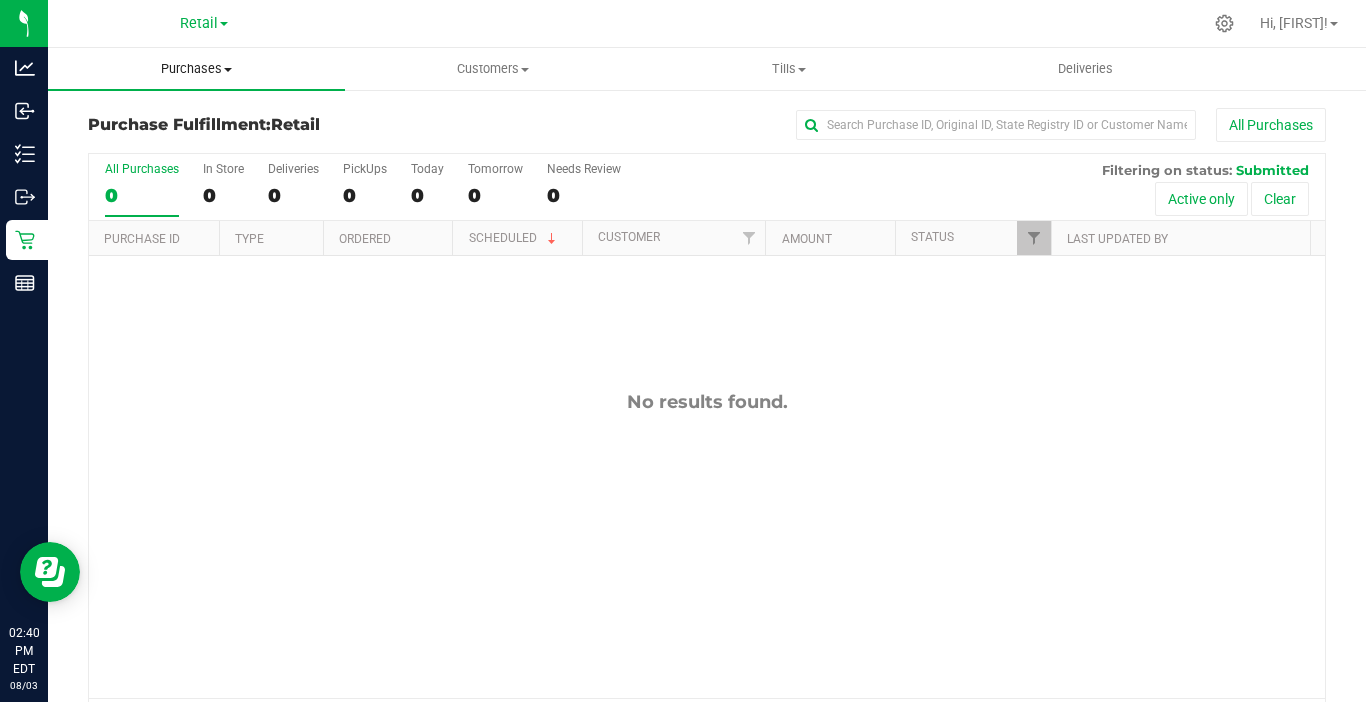 click on "Purchases" at bounding box center [196, 69] 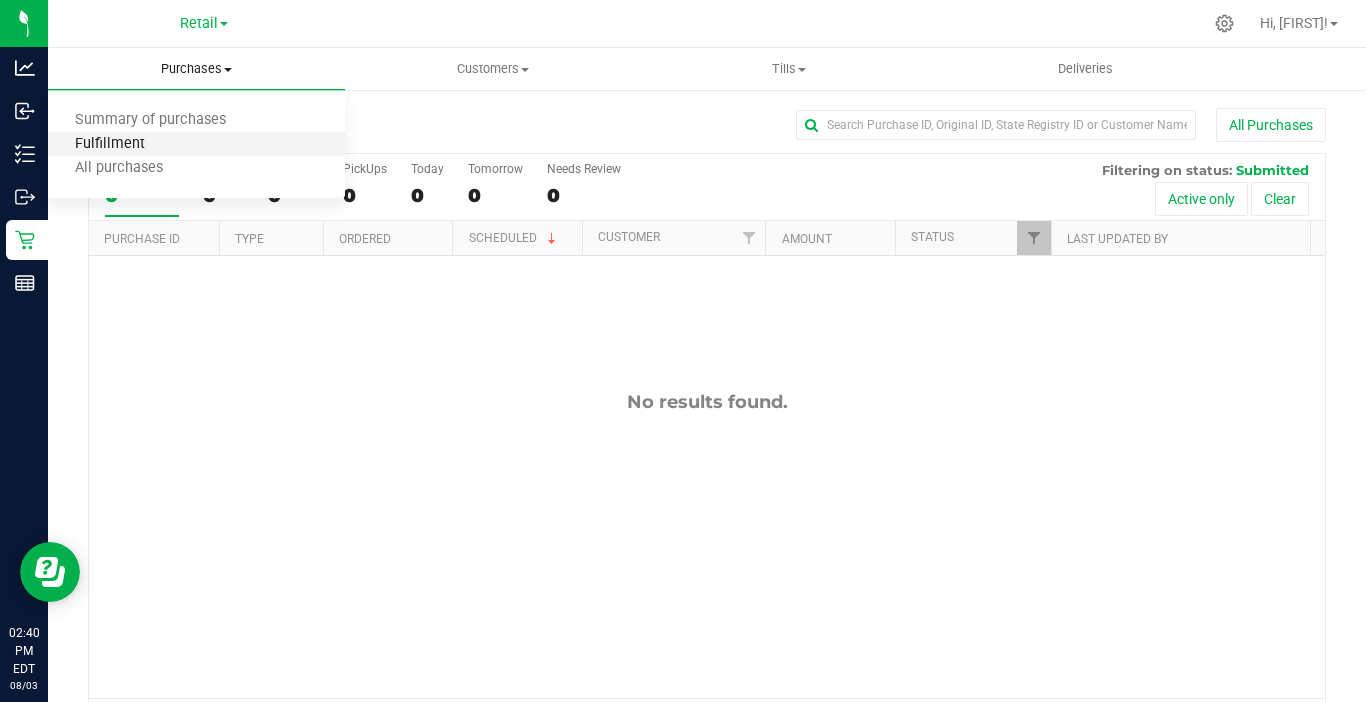 click on "Fulfillment" at bounding box center [110, 144] 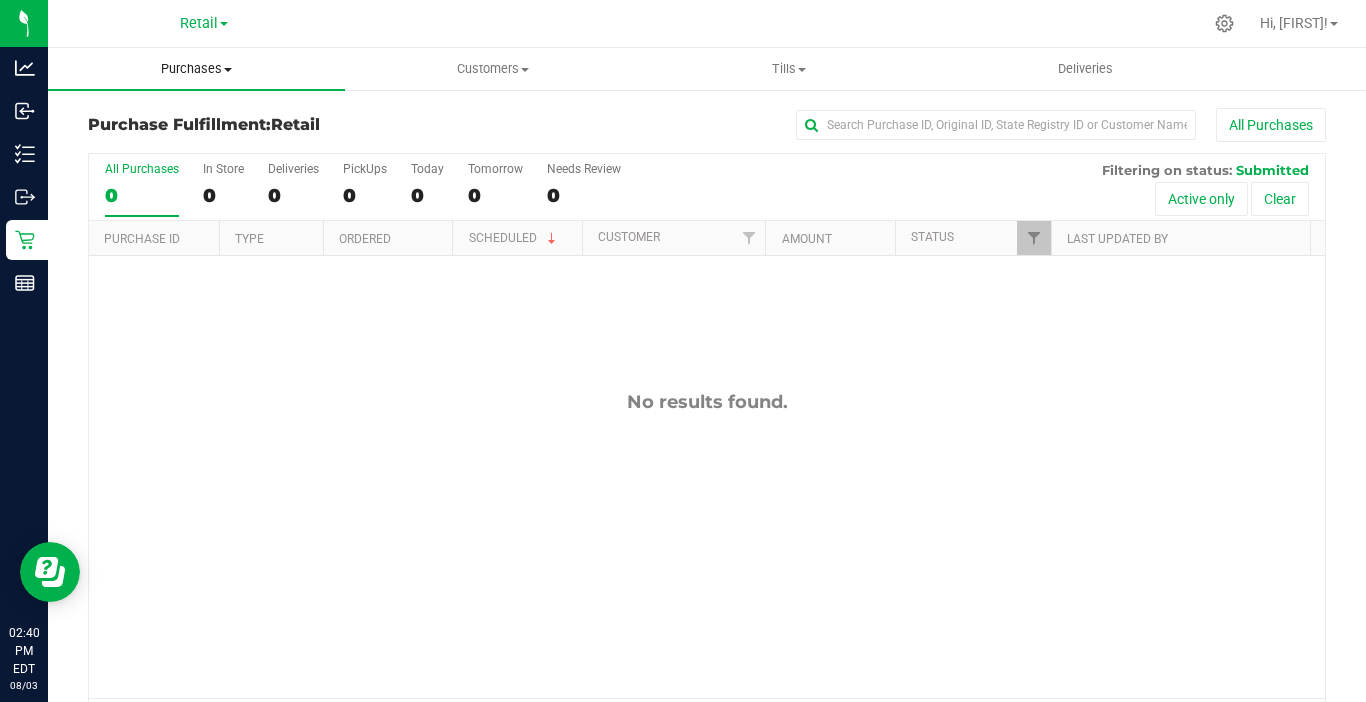 click on "Purchases" at bounding box center (196, 69) 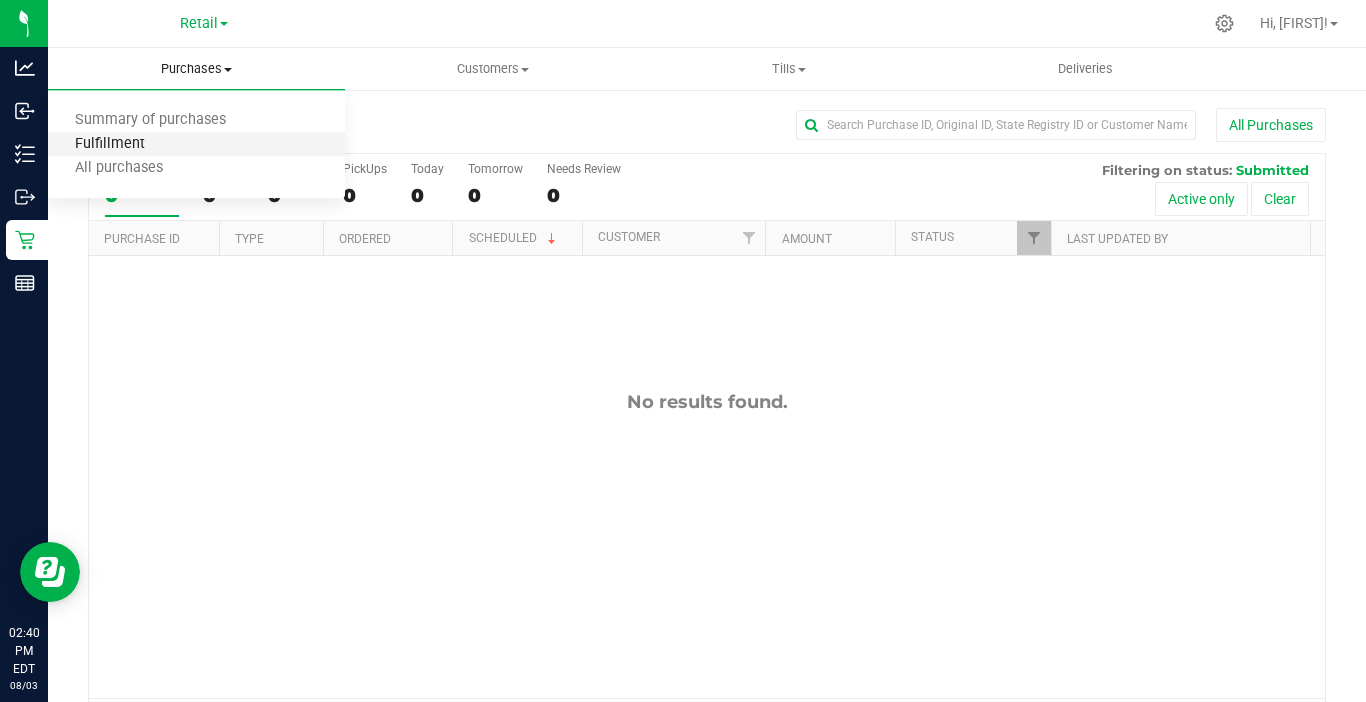 click on "Fulfillment" at bounding box center (110, 144) 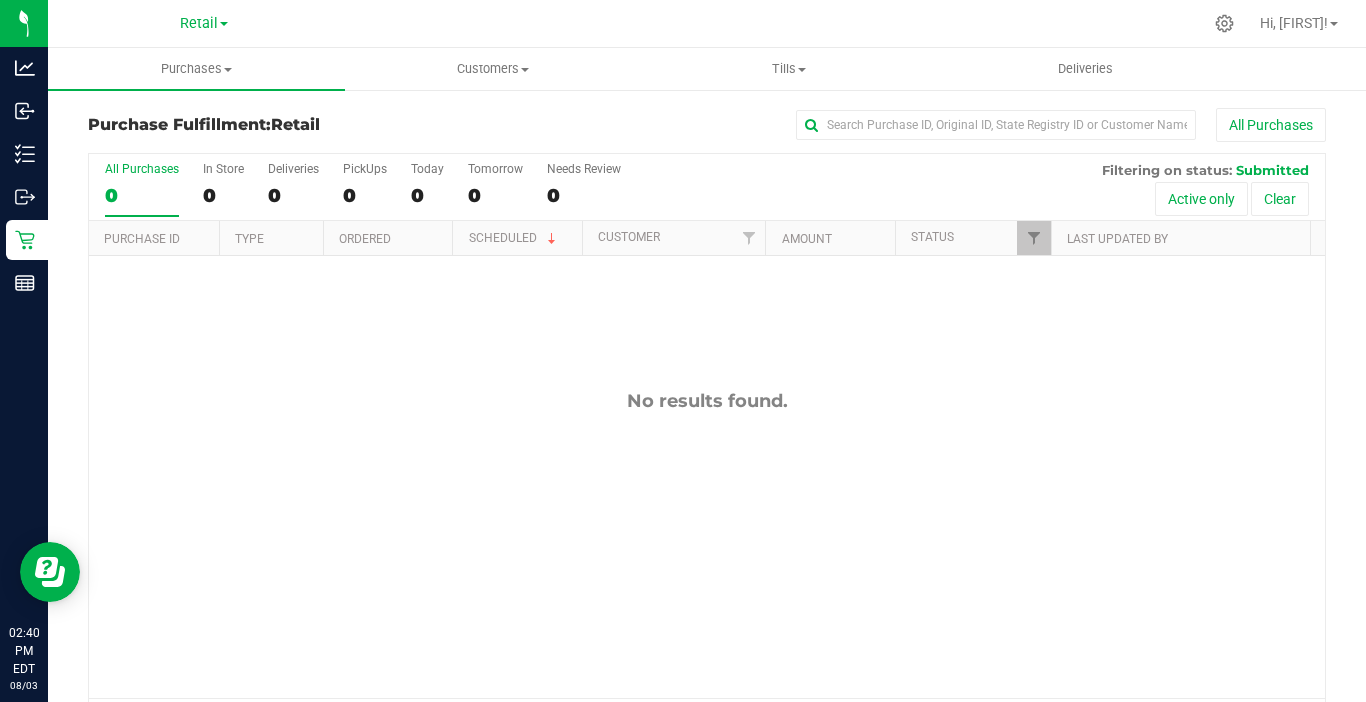 scroll, scrollTop: 0, scrollLeft: 0, axis: both 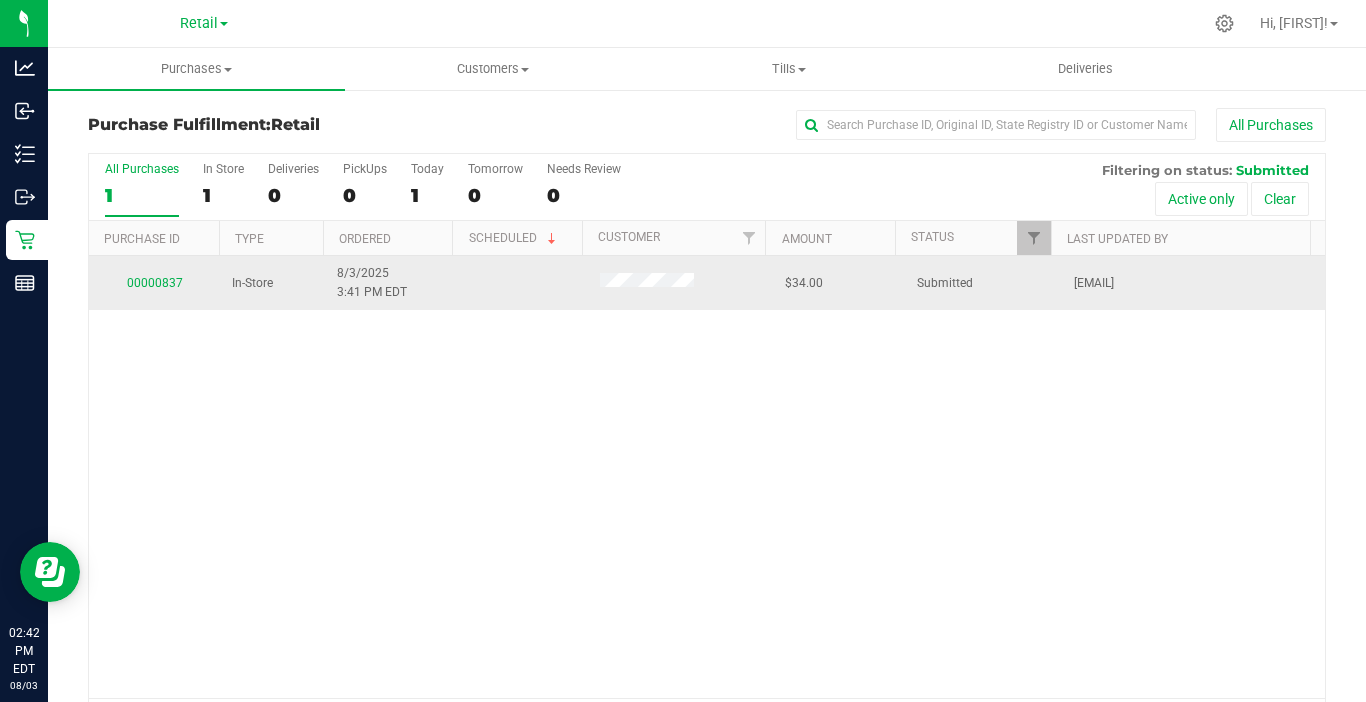 click on "00000837" at bounding box center (154, 283) 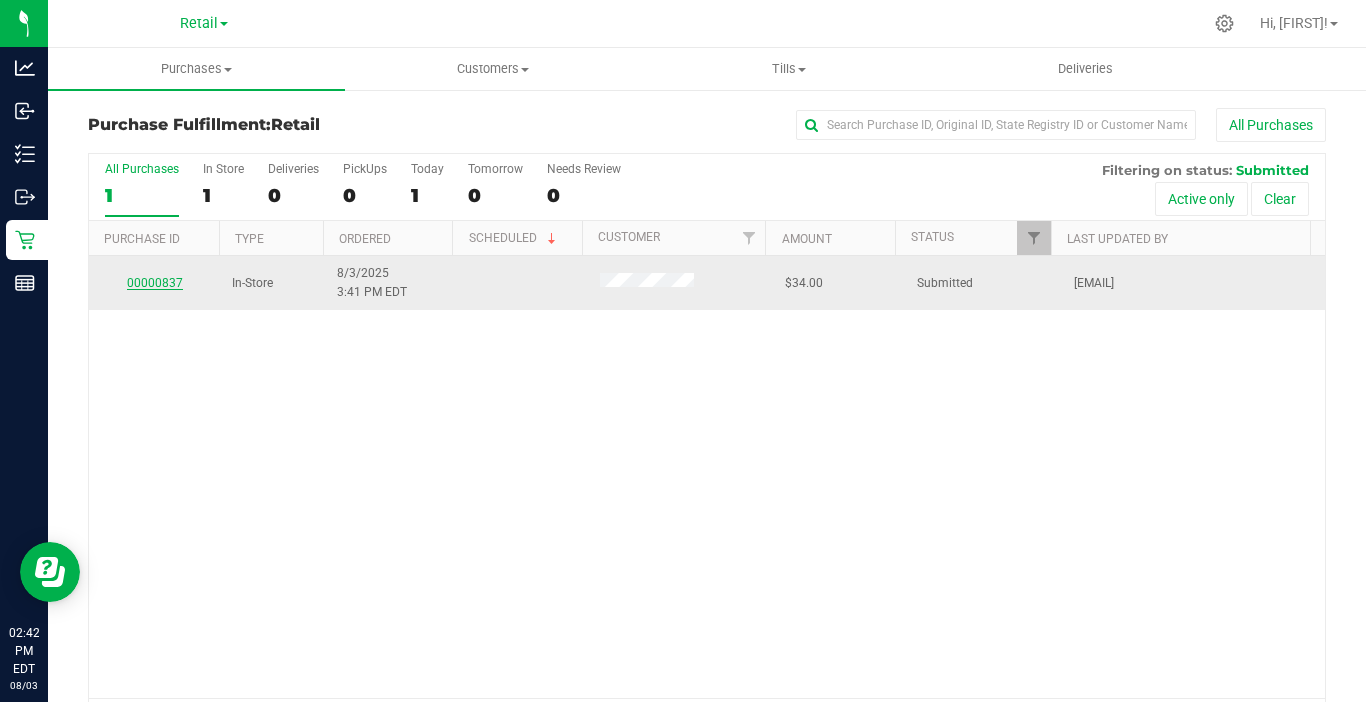 click on "00000837" at bounding box center (155, 283) 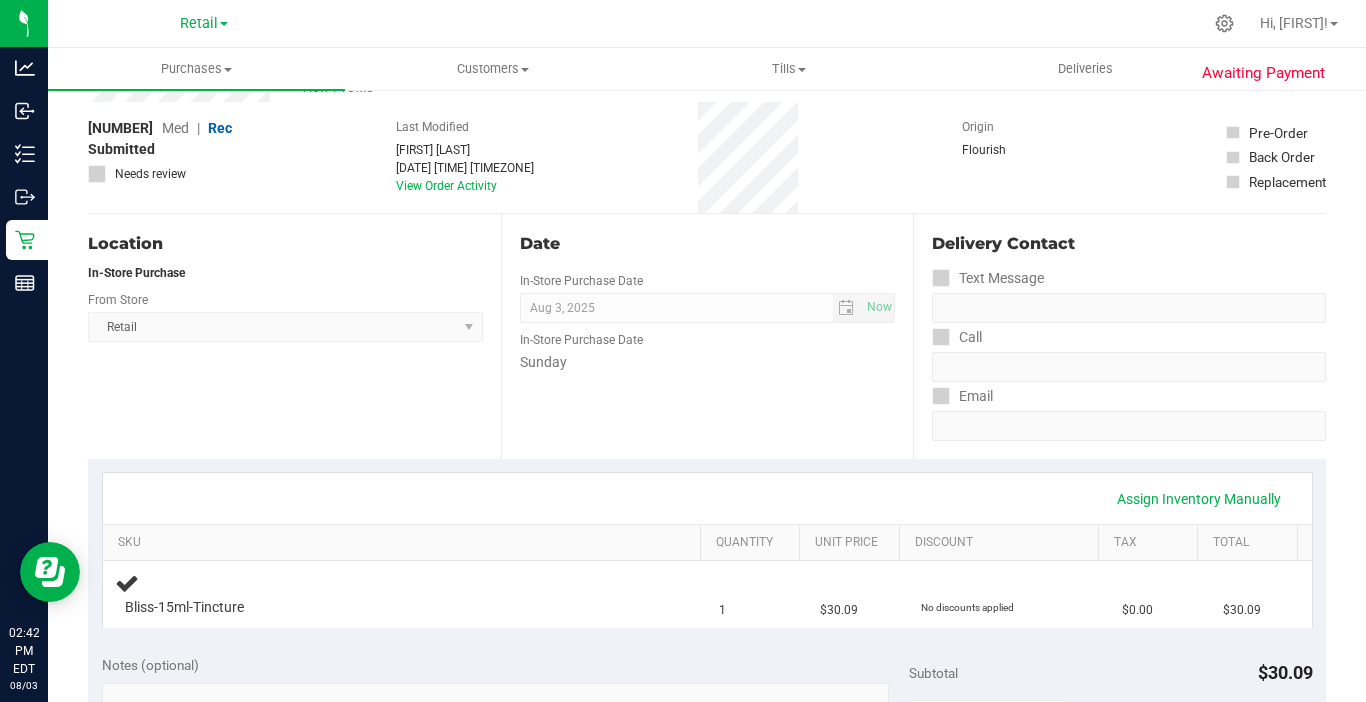 scroll, scrollTop: 200, scrollLeft: 0, axis: vertical 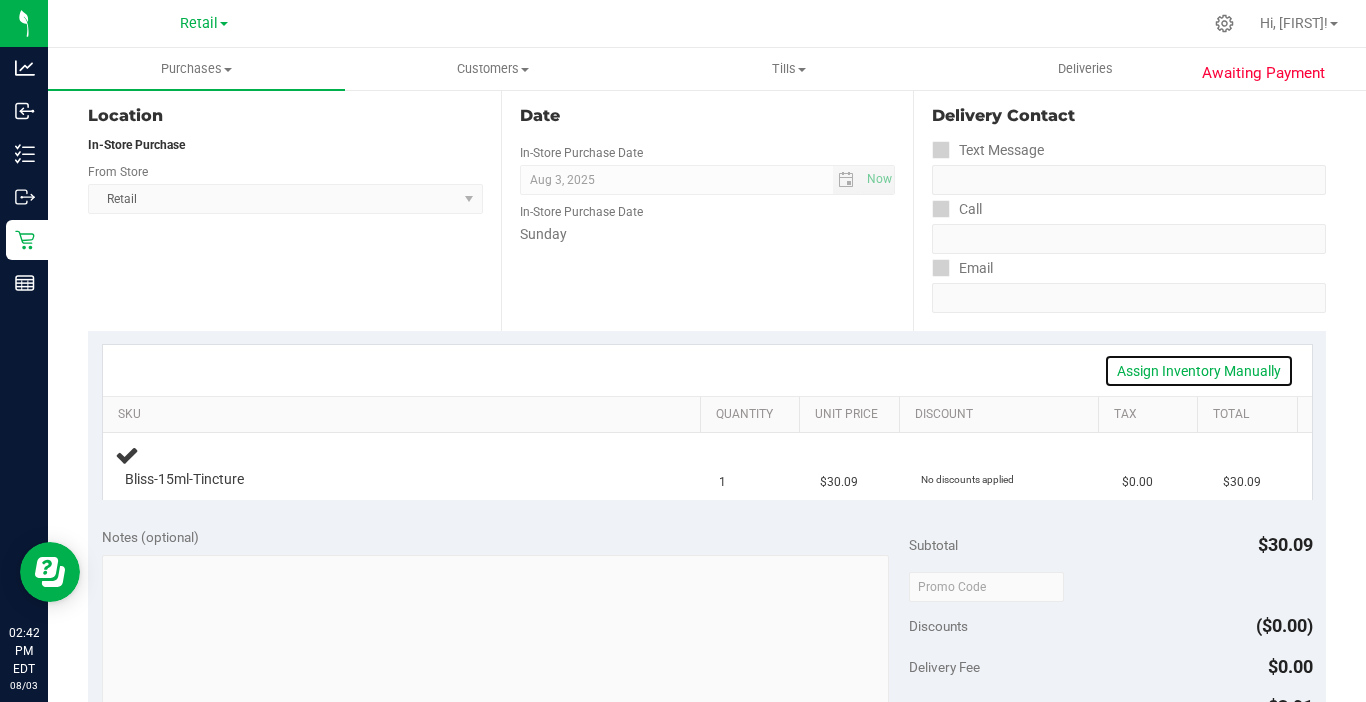 click on "Assign Inventory Manually" at bounding box center [1199, 371] 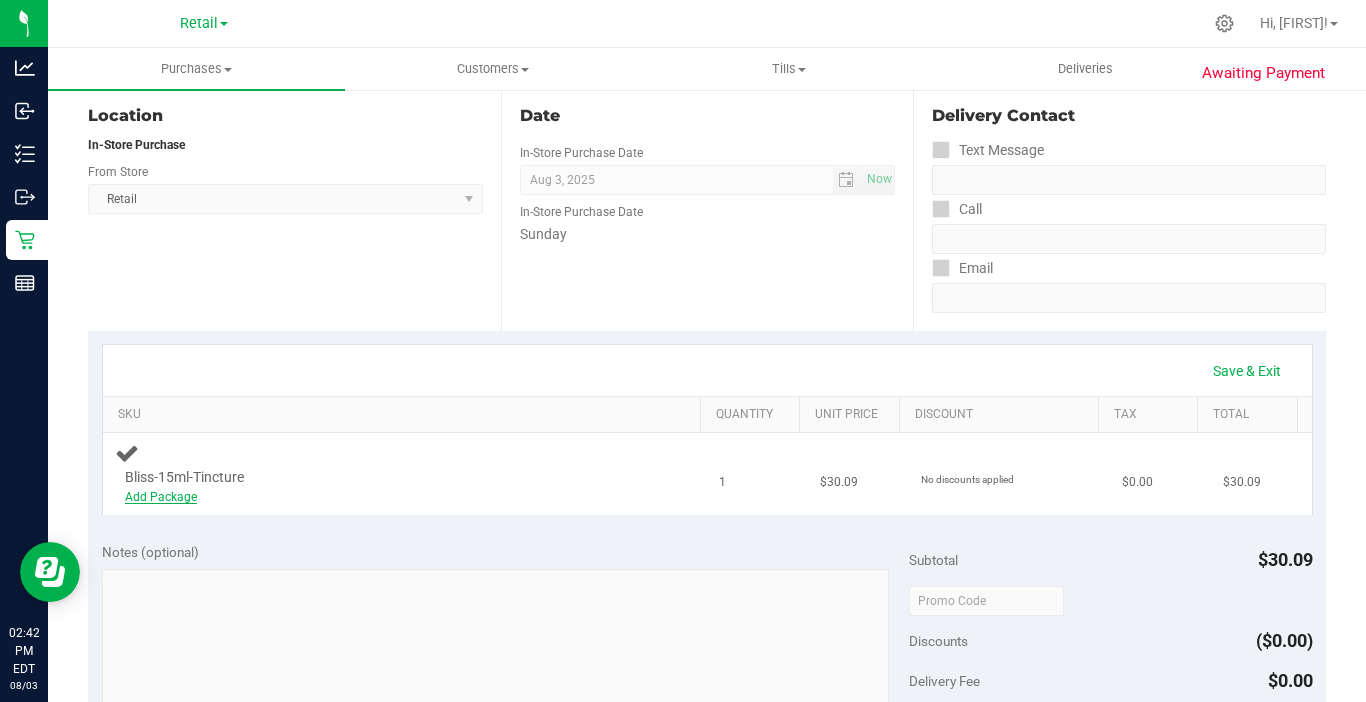 click on "Add Package" at bounding box center (161, 497) 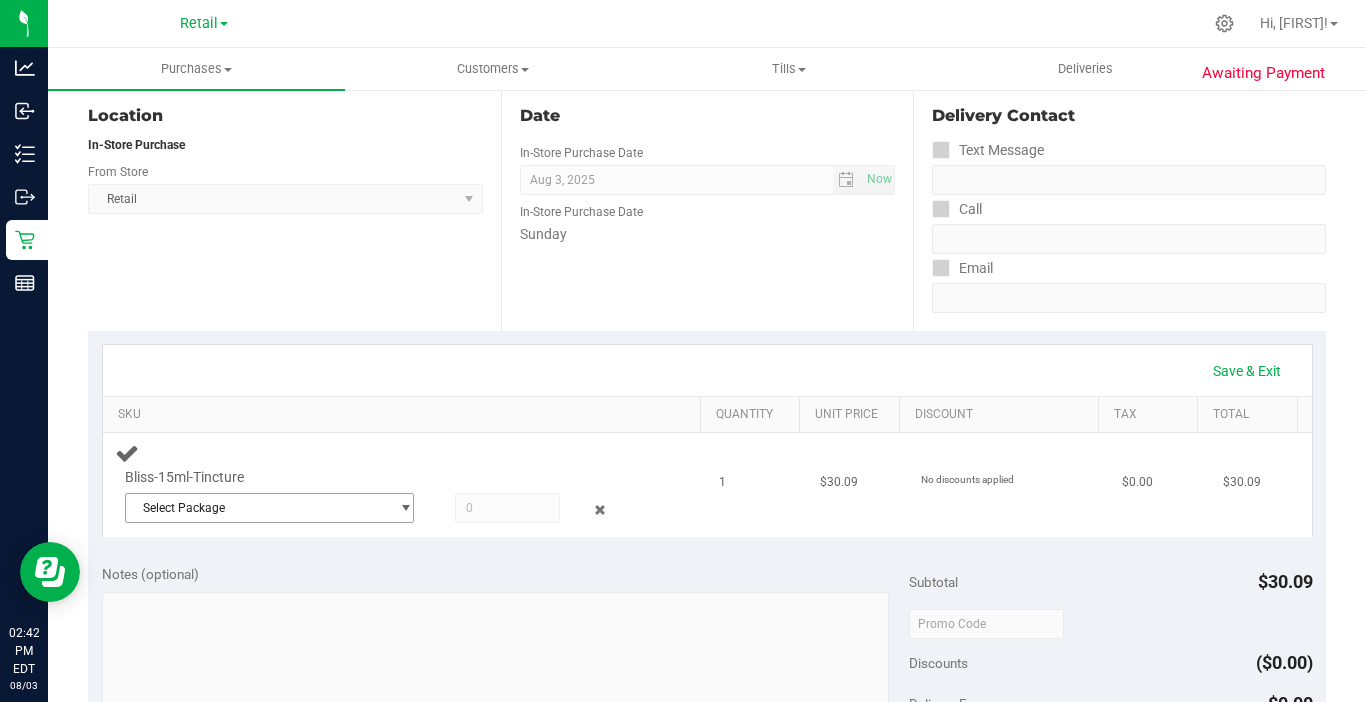 click on "Select Package" at bounding box center [257, 508] 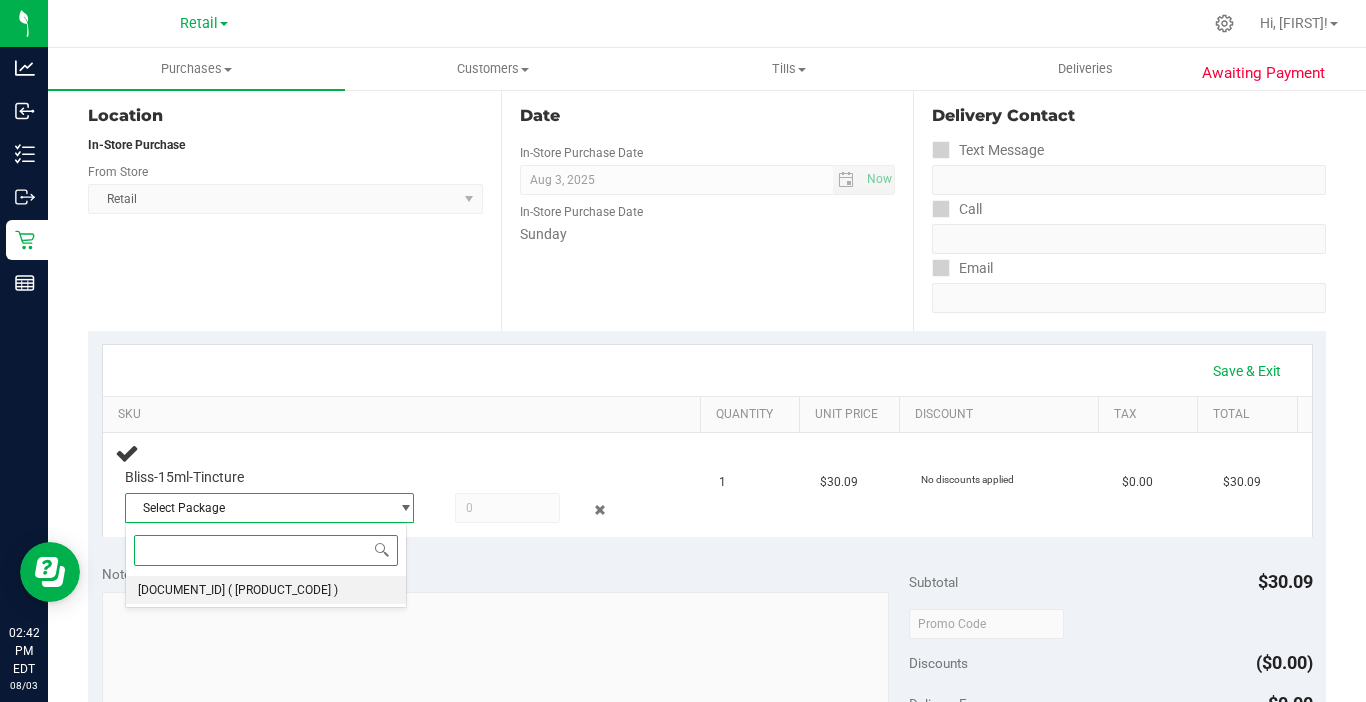 click on "NYEBHRT-20250515-001" at bounding box center [181, 590] 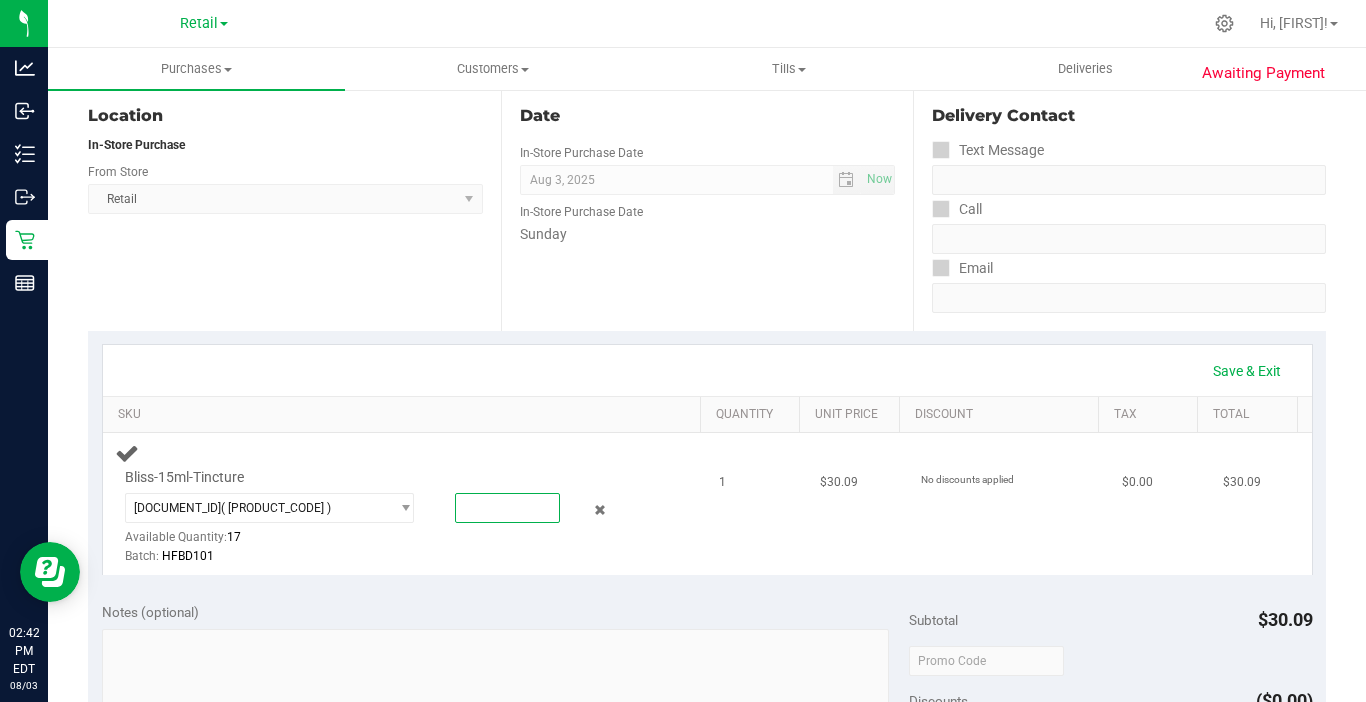 click at bounding box center (507, 508) 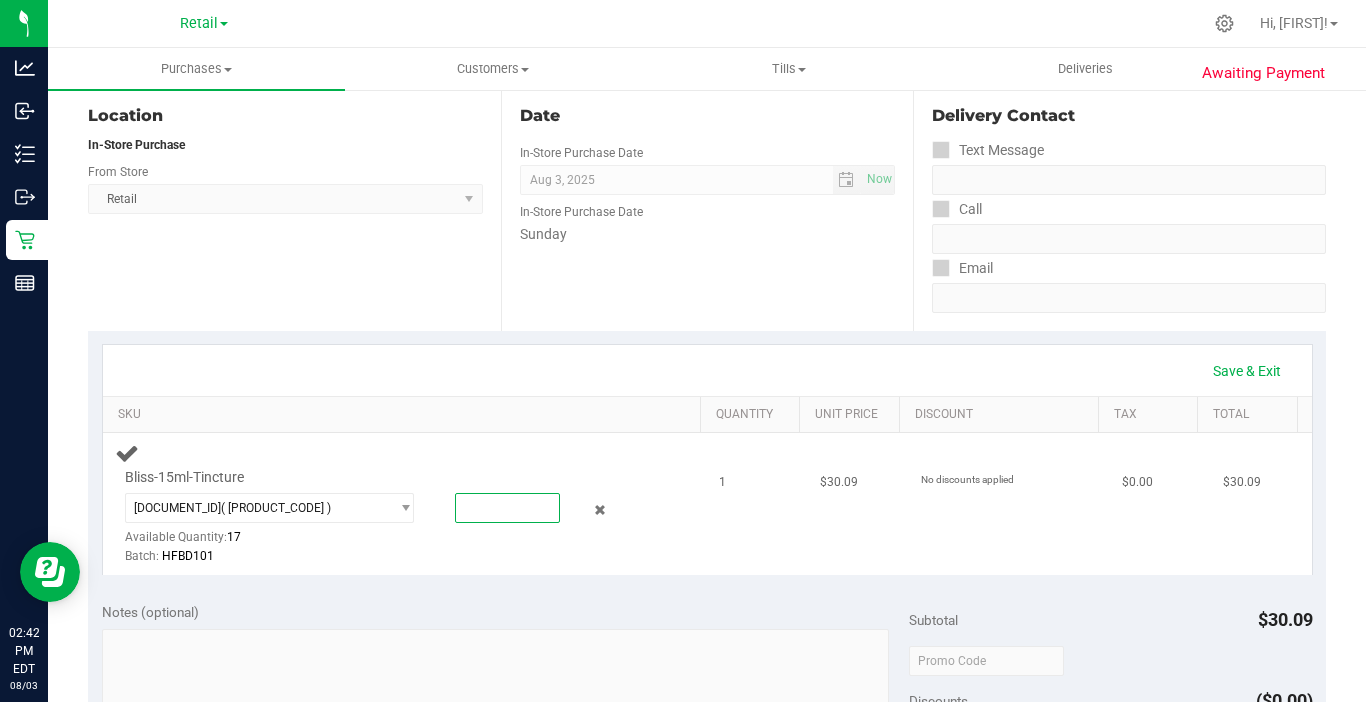 type on "1" 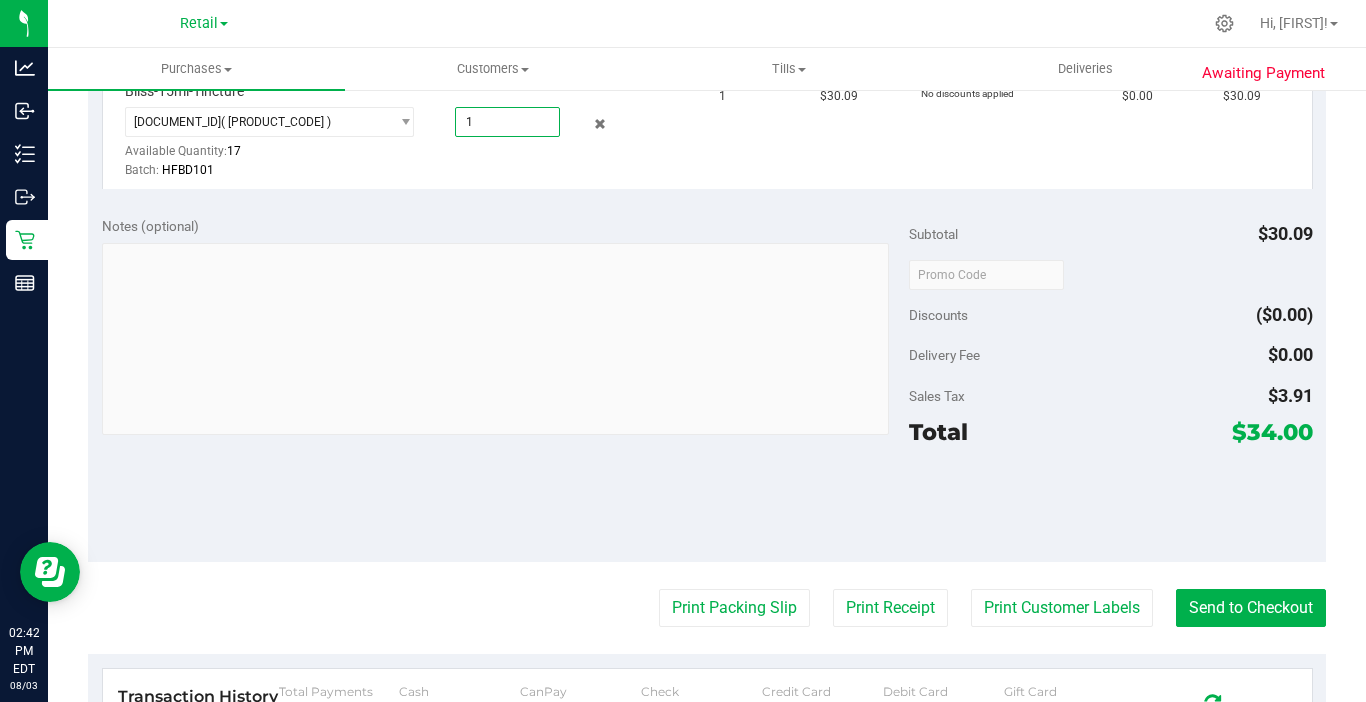 scroll, scrollTop: 700, scrollLeft: 0, axis: vertical 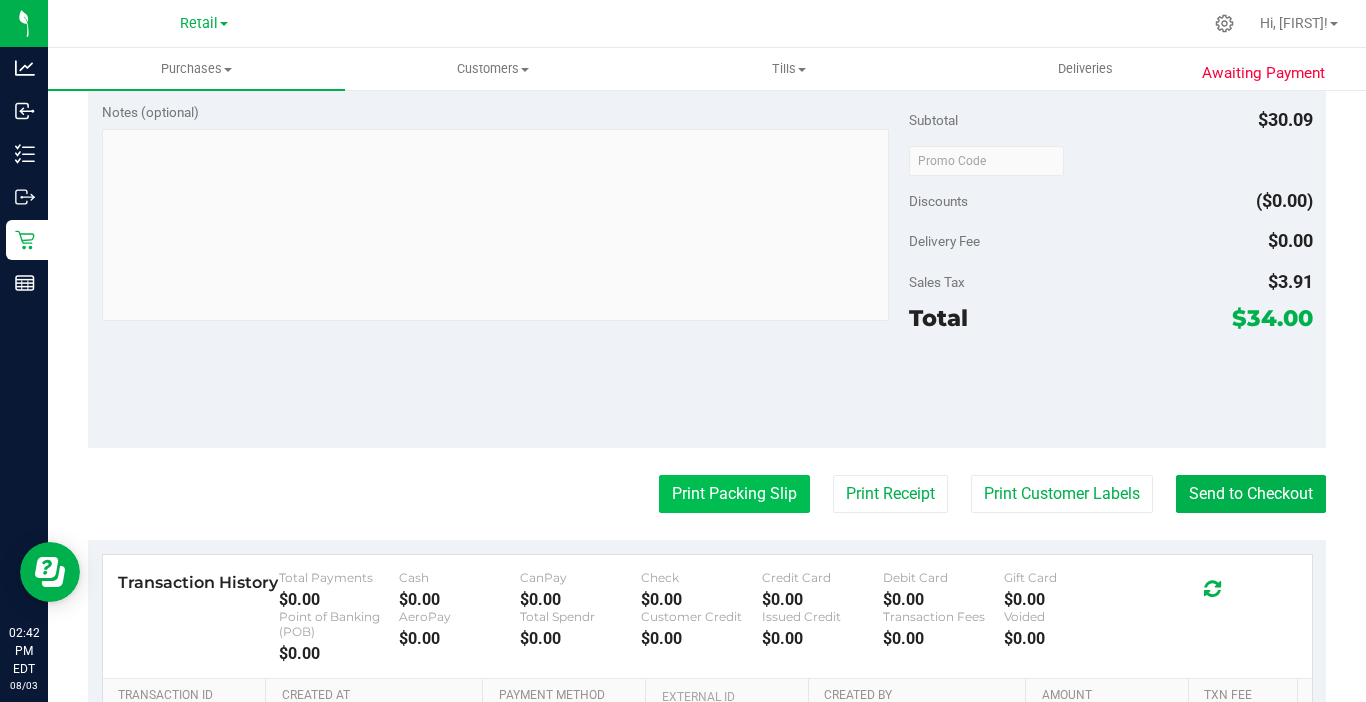 type on "1.0000" 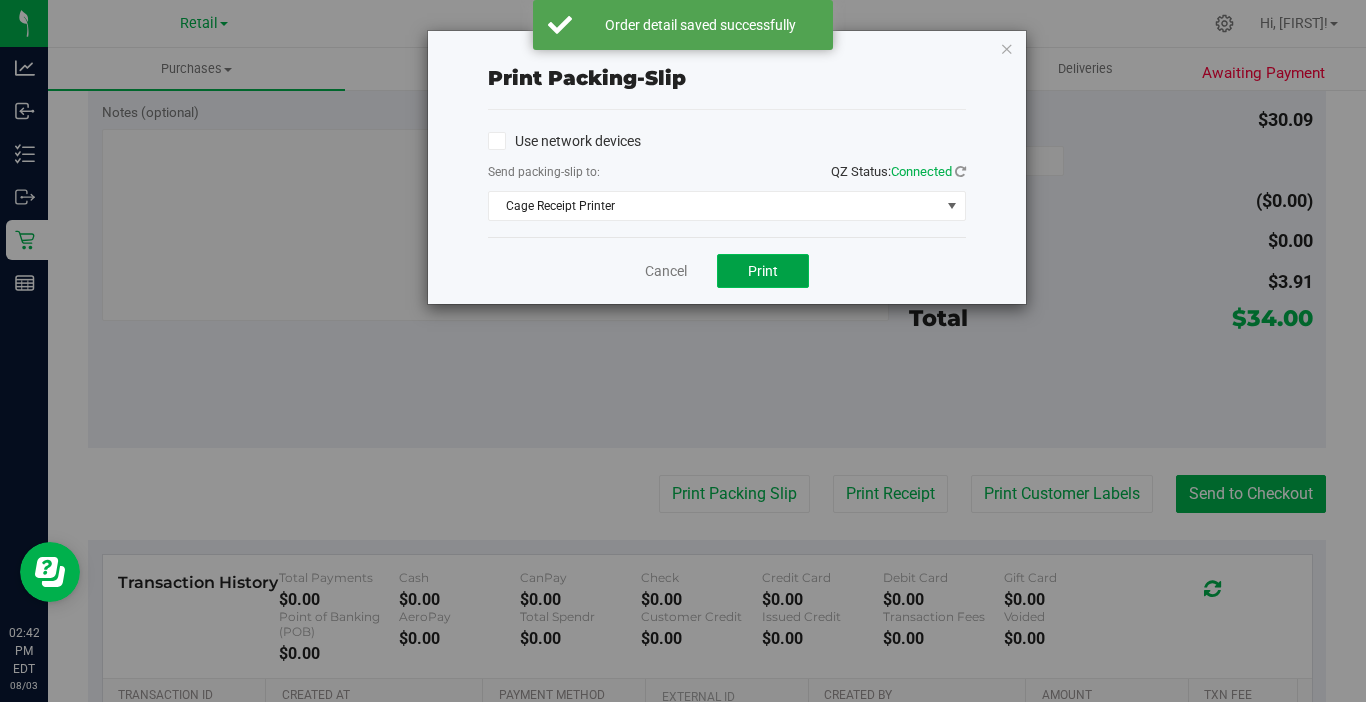 click on "Print" at bounding box center [763, 271] 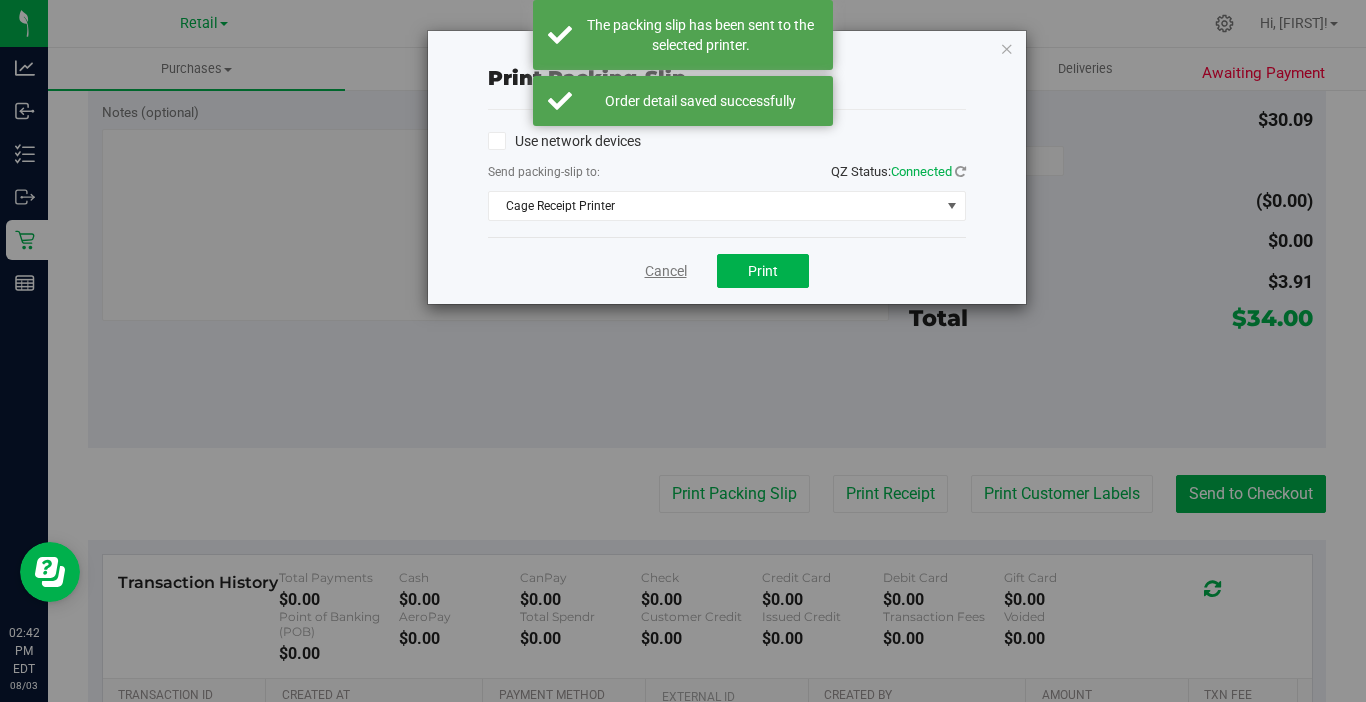 click on "Cancel" at bounding box center [666, 271] 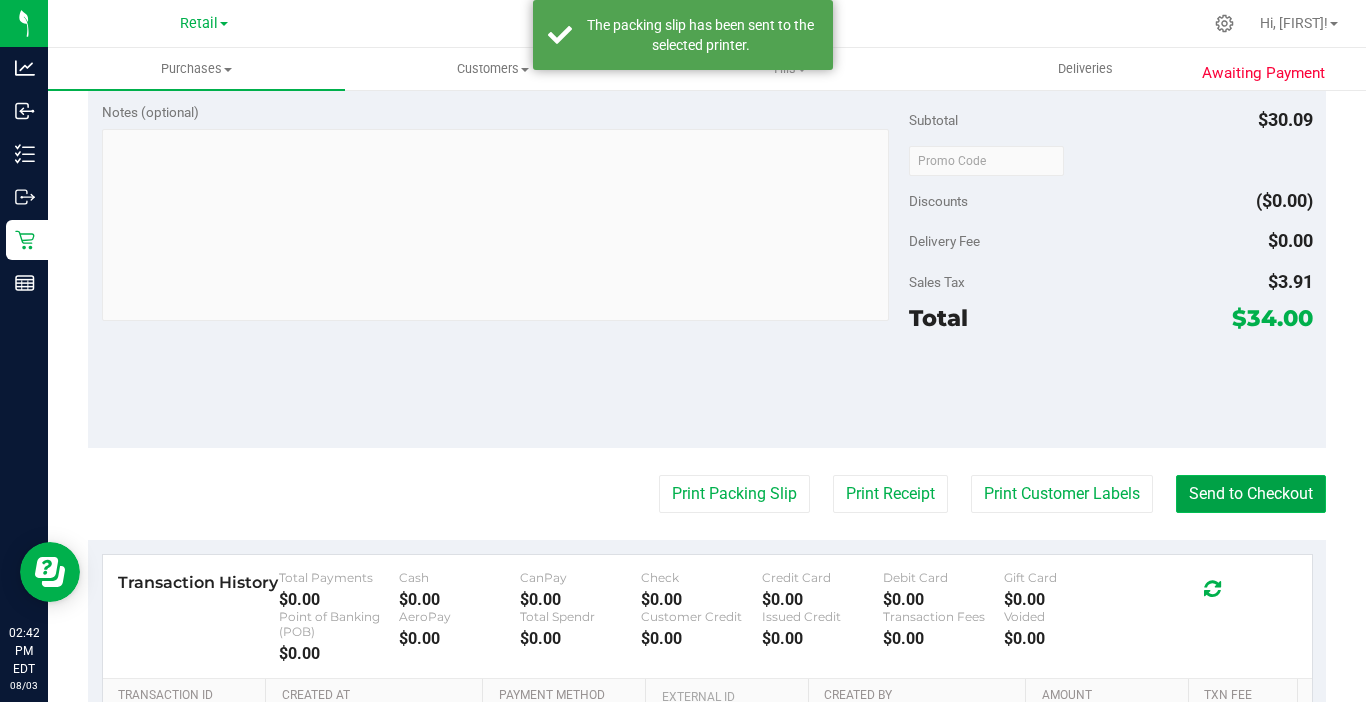 click on "Send to Checkout" at bounding box center (1251, 494) 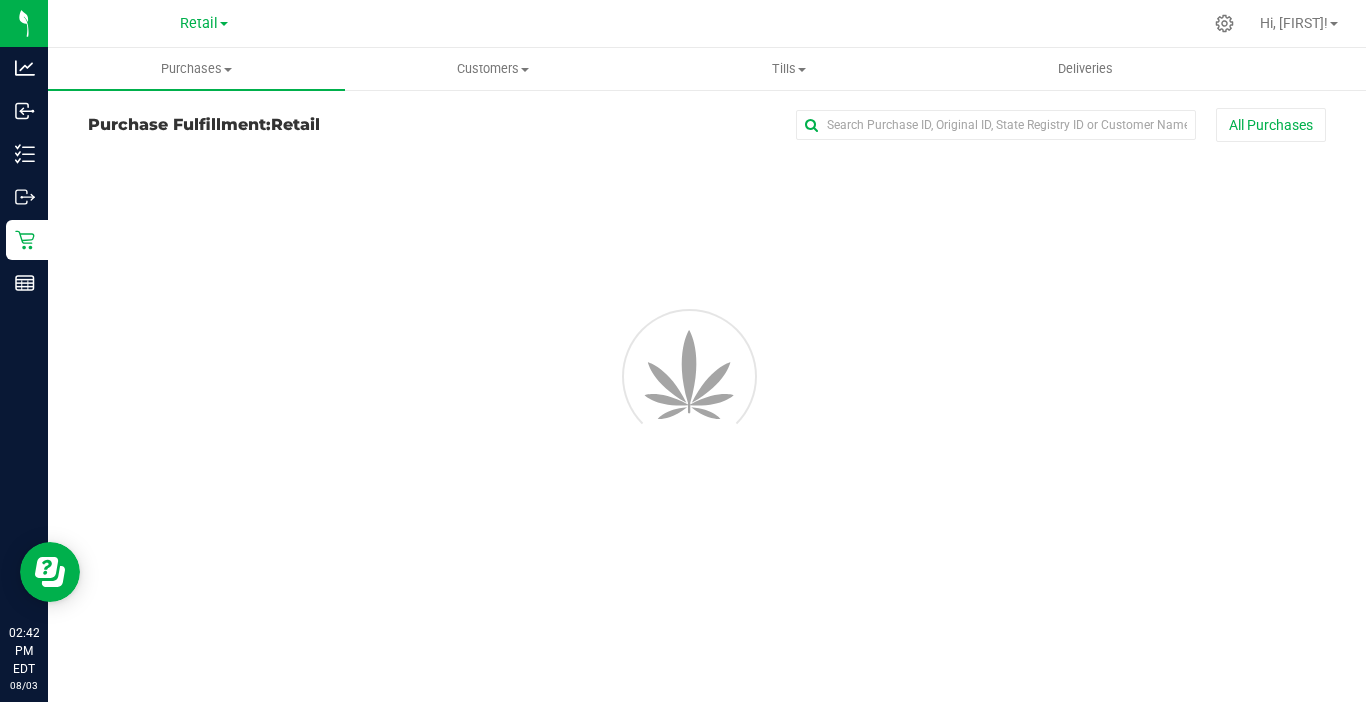 scroll, scrollTop: 0, scrollLeft: 0, axis: both 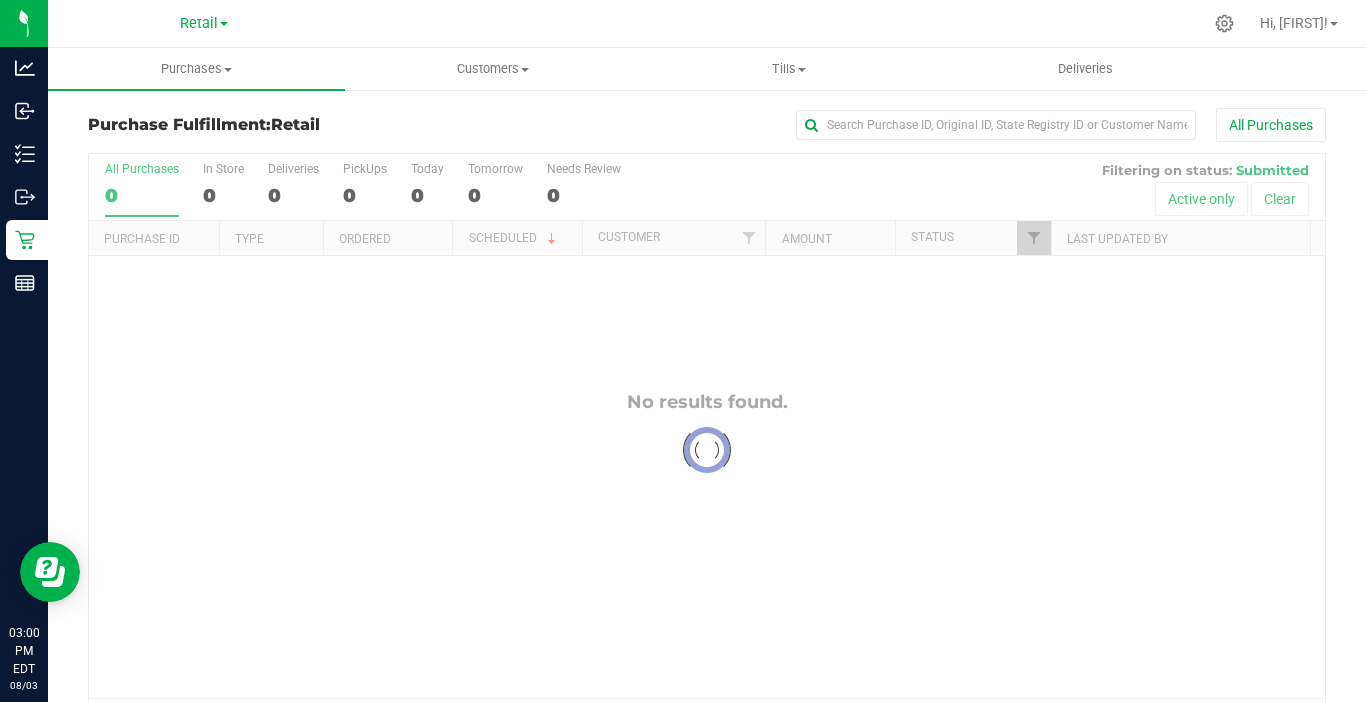 click at bounding box center (707, 450) 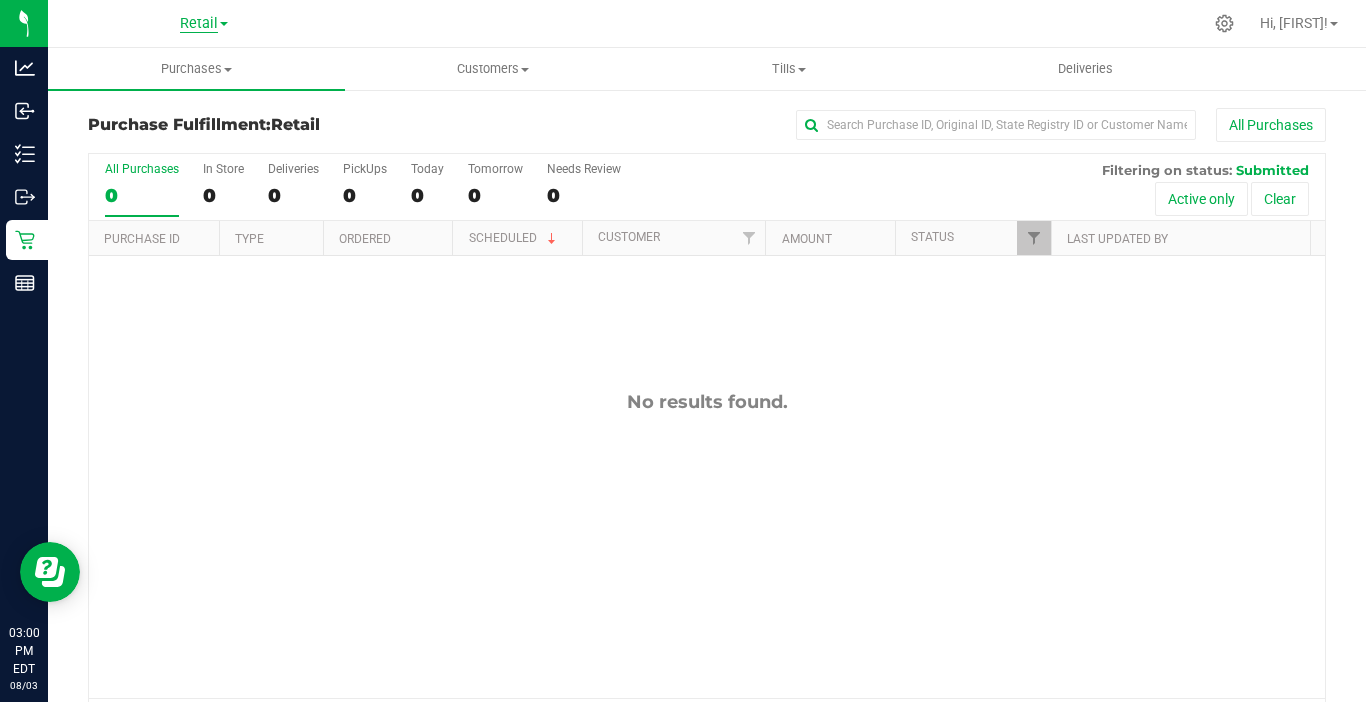 click on "Retail" at bounding box center [199, 24] 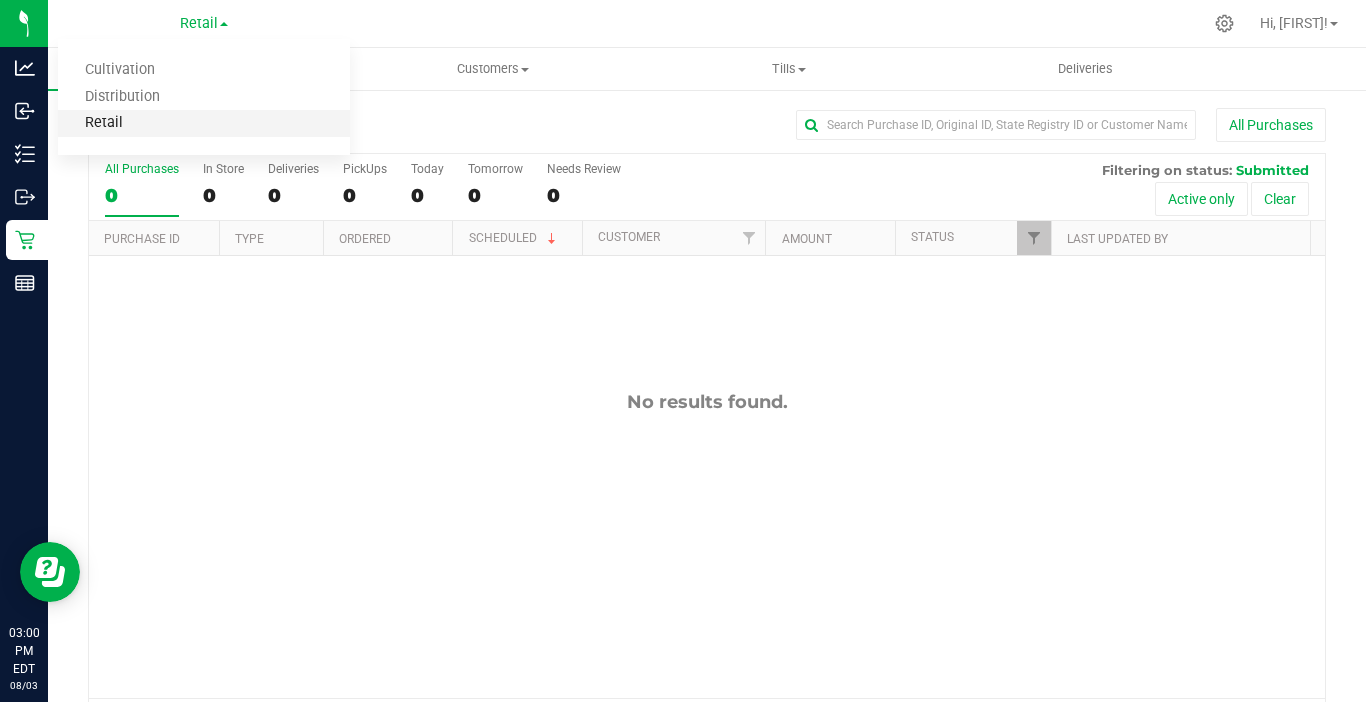 click on "Retail" at bounding box center [204, 123] 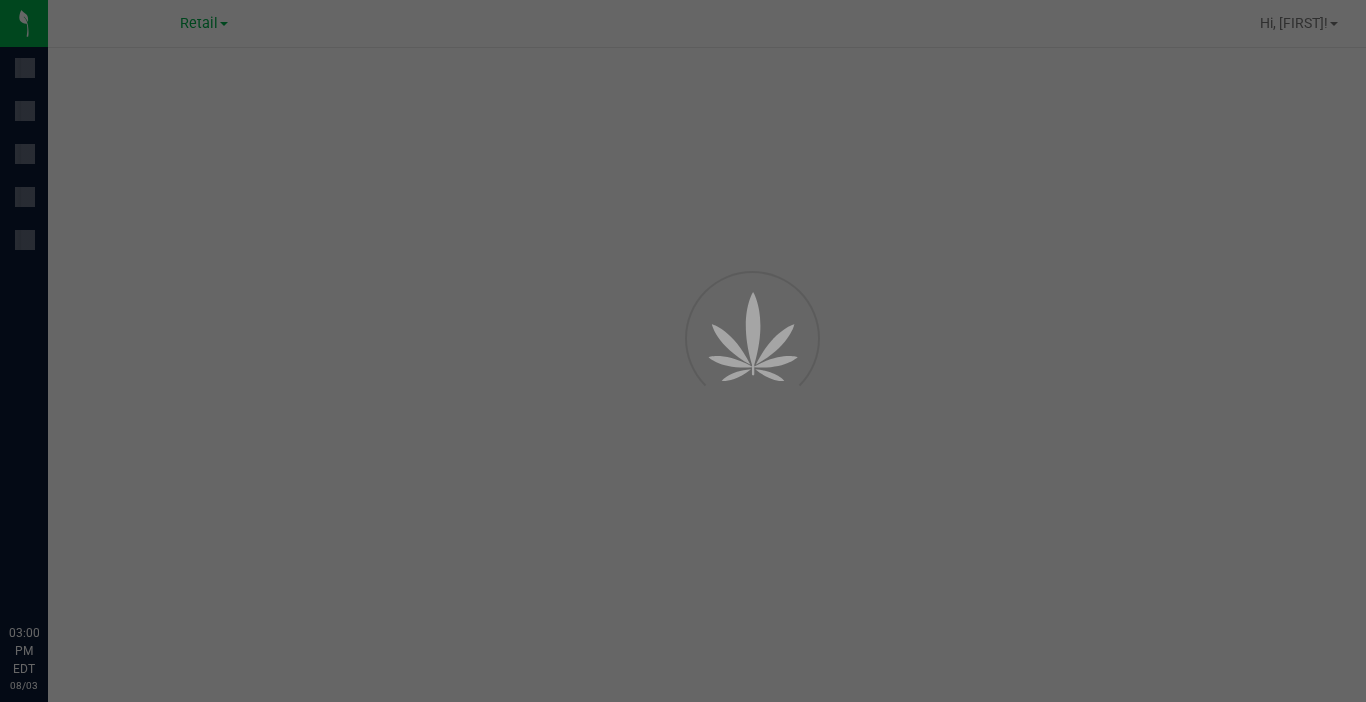 scroll, scrollTop: 0, scrollLeft: 0, axis: both 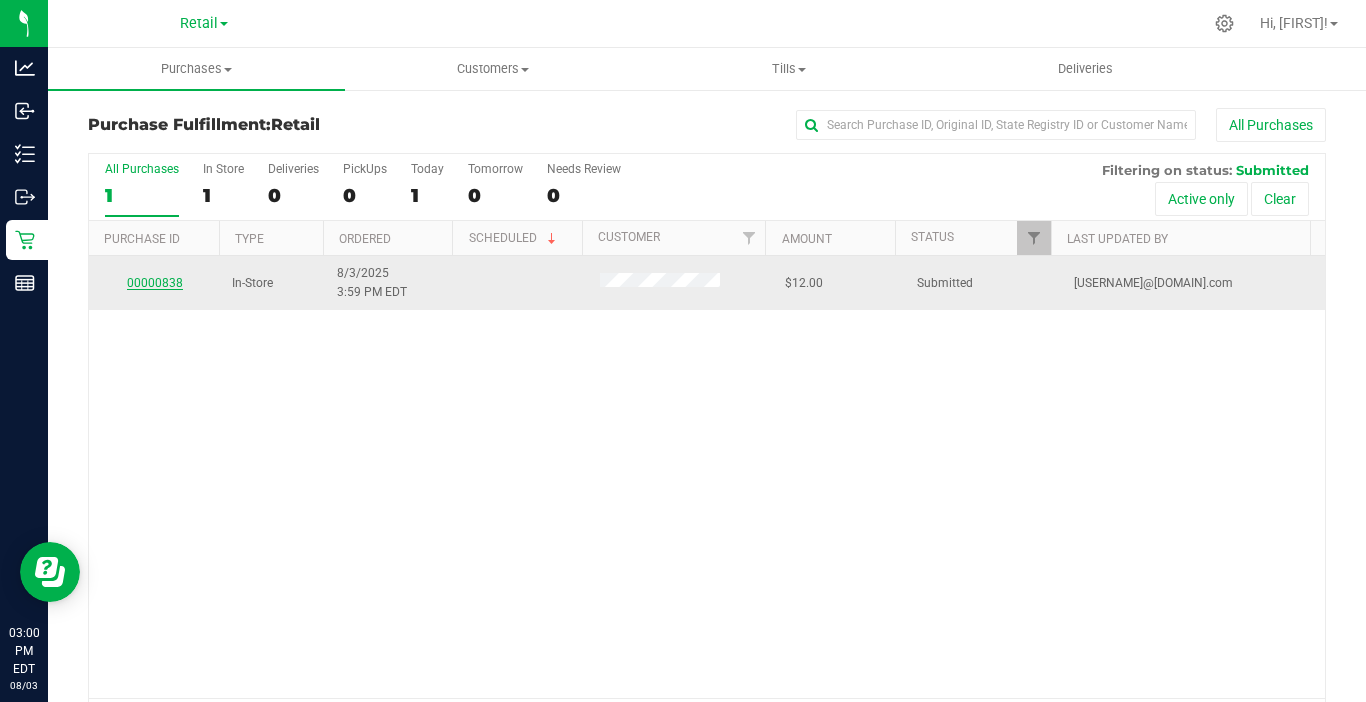 click on "00000838" at bounding box center (155, 283) 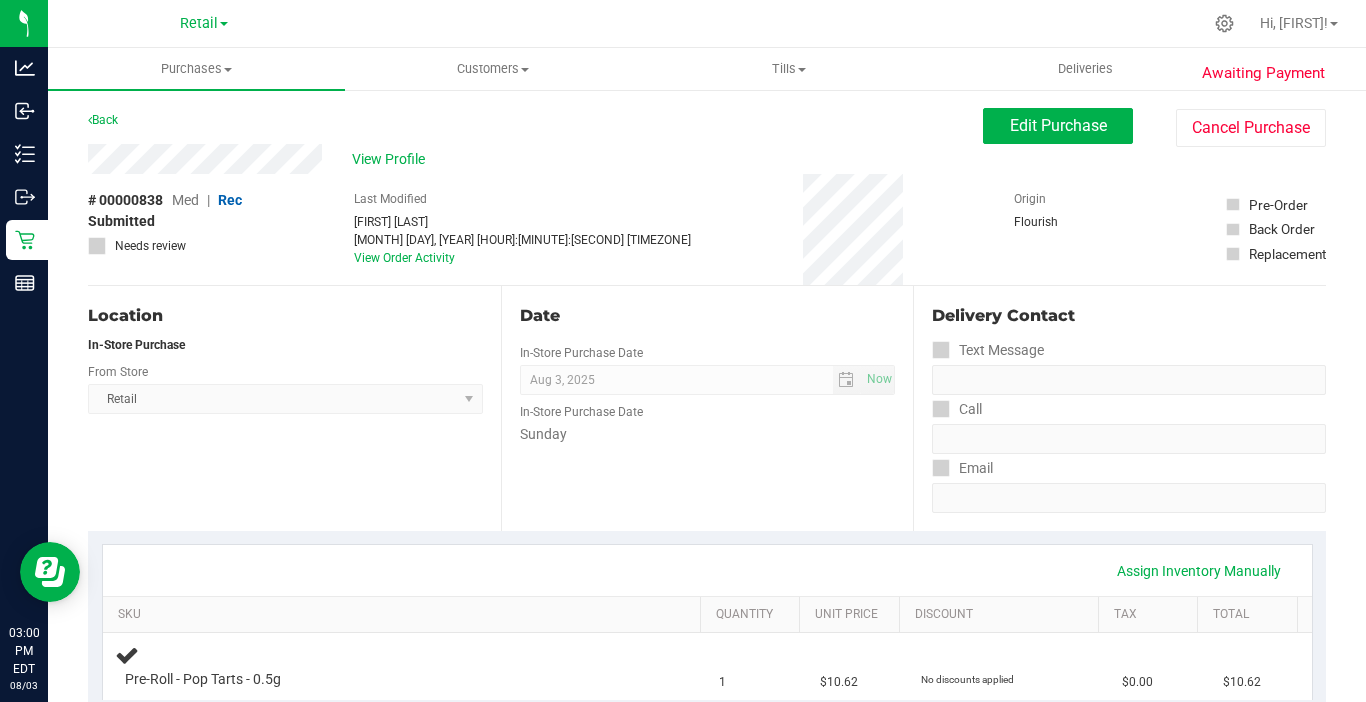 scroll, scrollTop: 100, scrollLeft: 0, axis: vertical 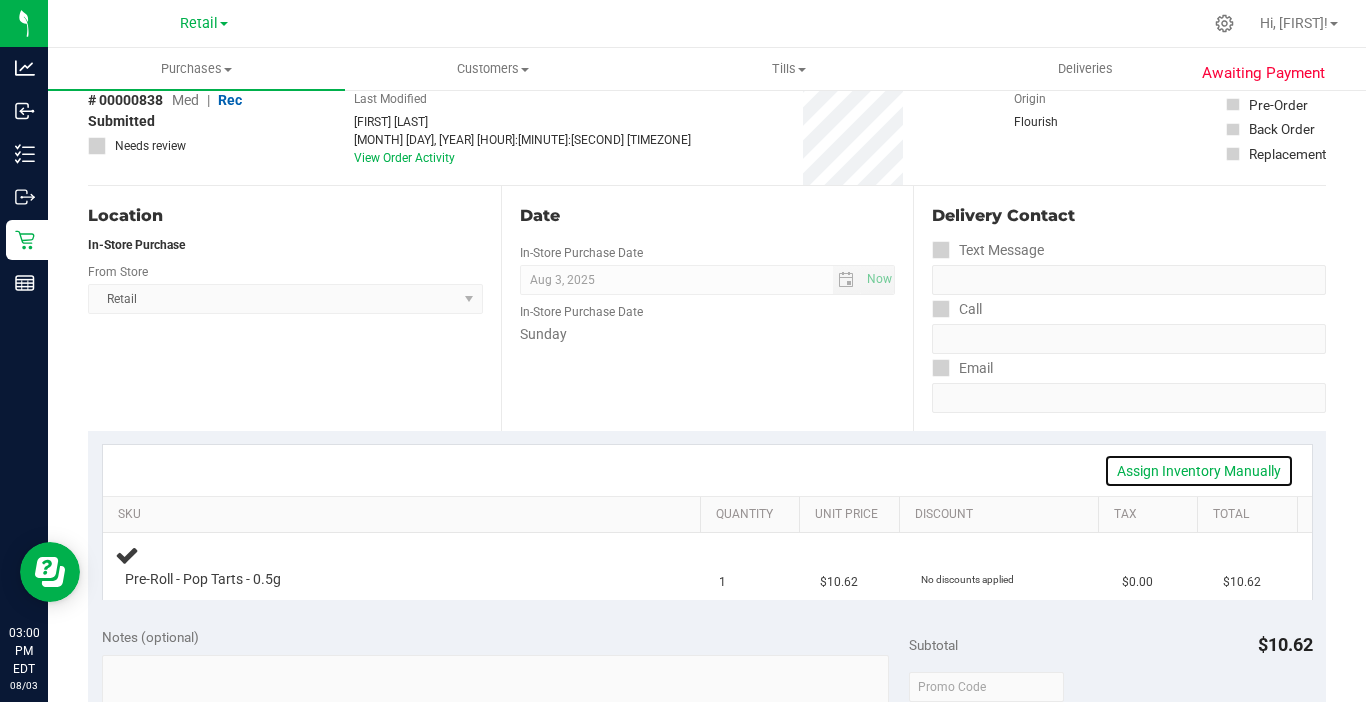 click on "Assign Inventory Manually" at bounding box center (1199, 471) 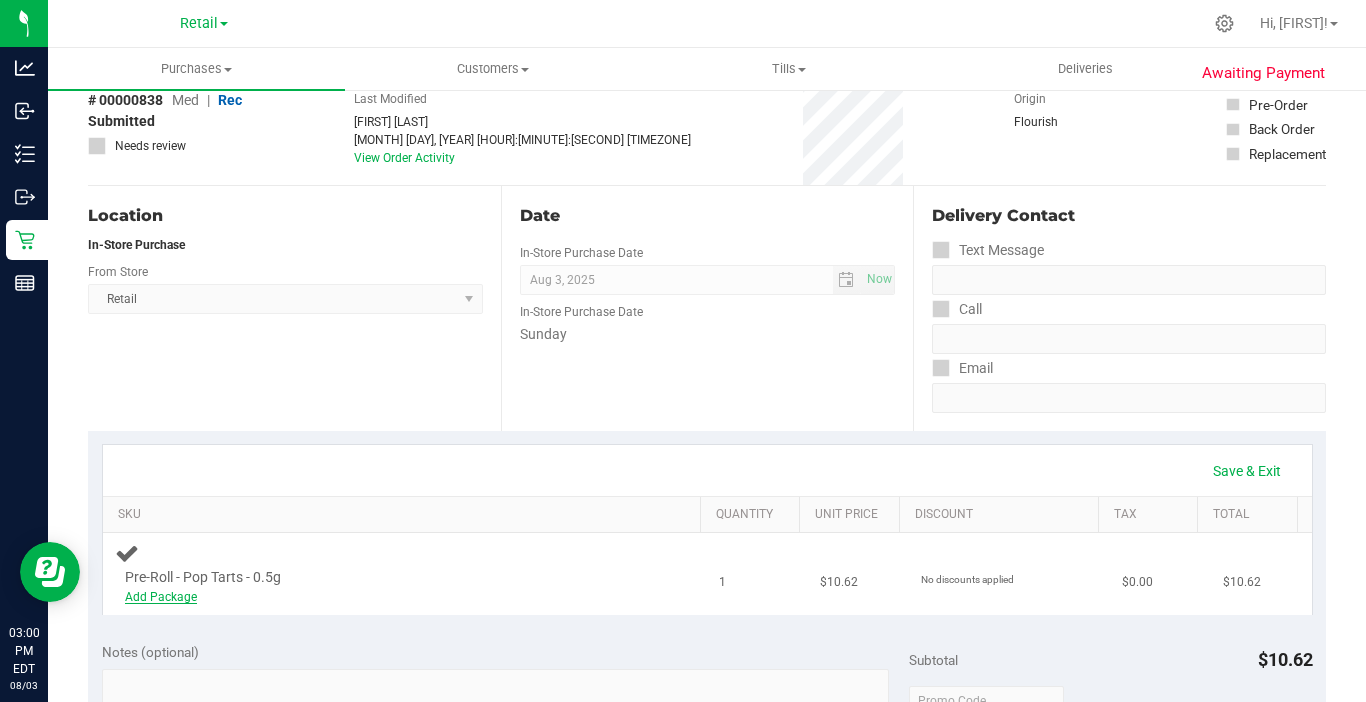 click on "Add Package" at bounding box center [161, 597] 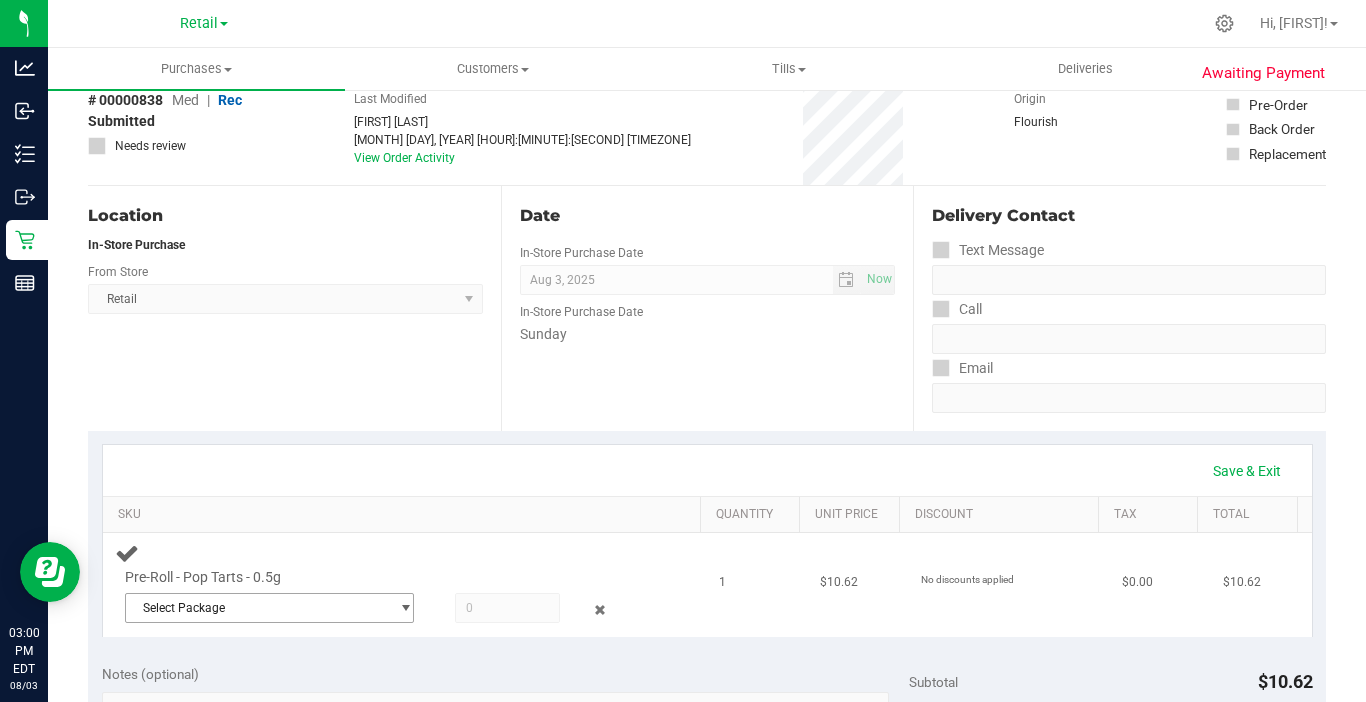click on "Select Package" at bounding box center (257, 608) 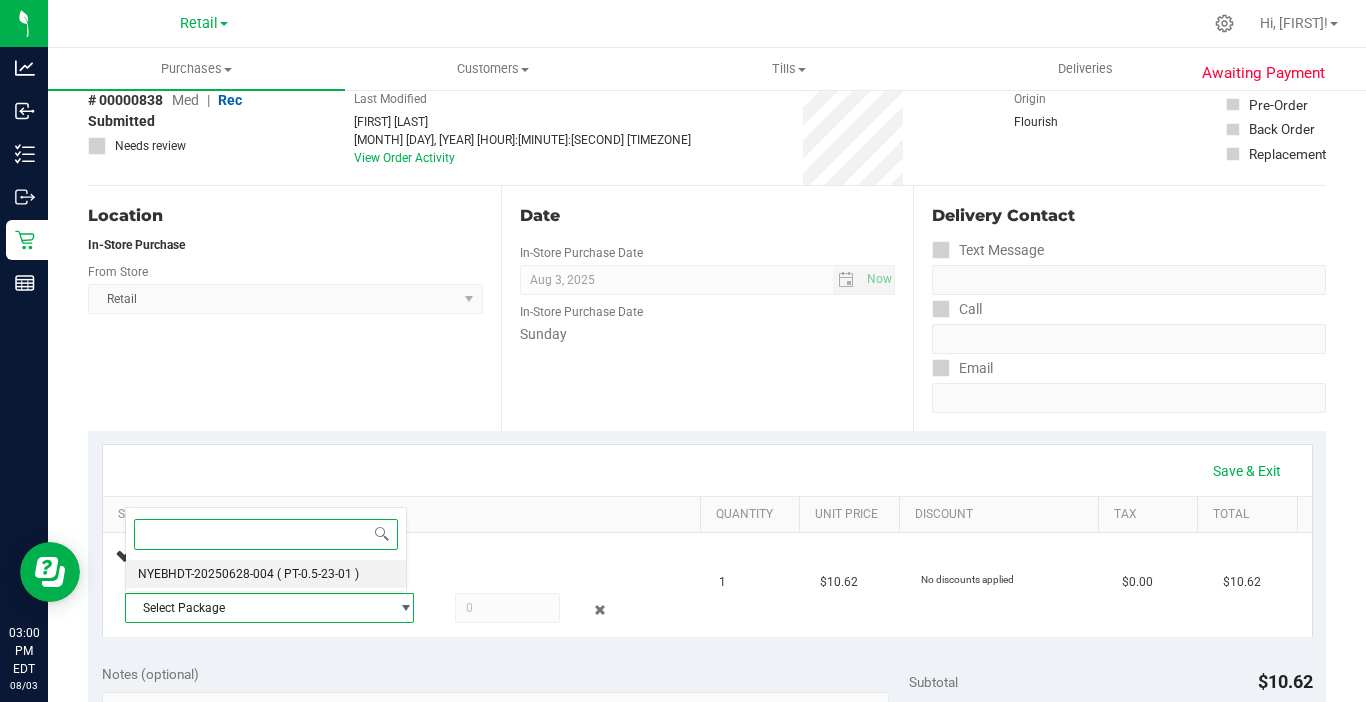 click on "(
PT-0.5-23-01
)" at bounding box center [318, 574] 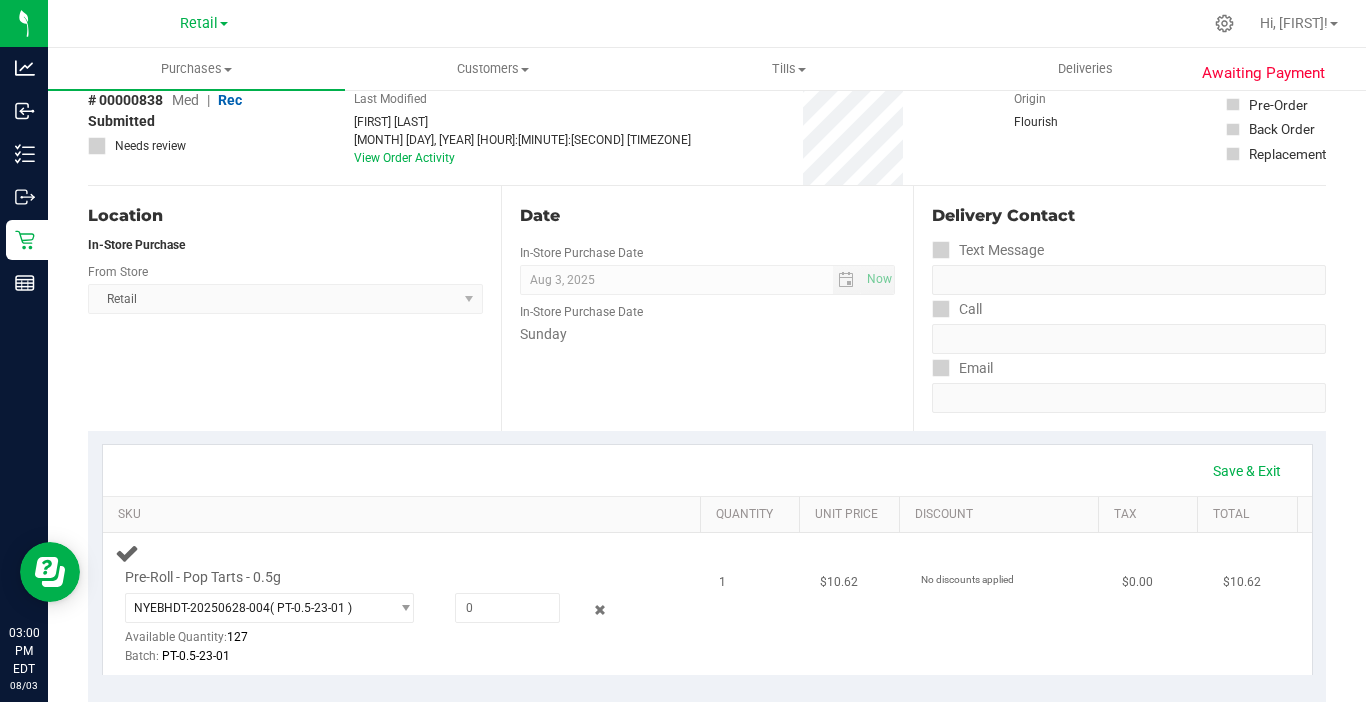click on "[PRODUCT_CODE]
(
[BATCH_CODE]
)
[PRODUCT_CODE]
Available Quantity:  127
Batch:
[BATCH_CODE]" at bounding box center [386, 629] 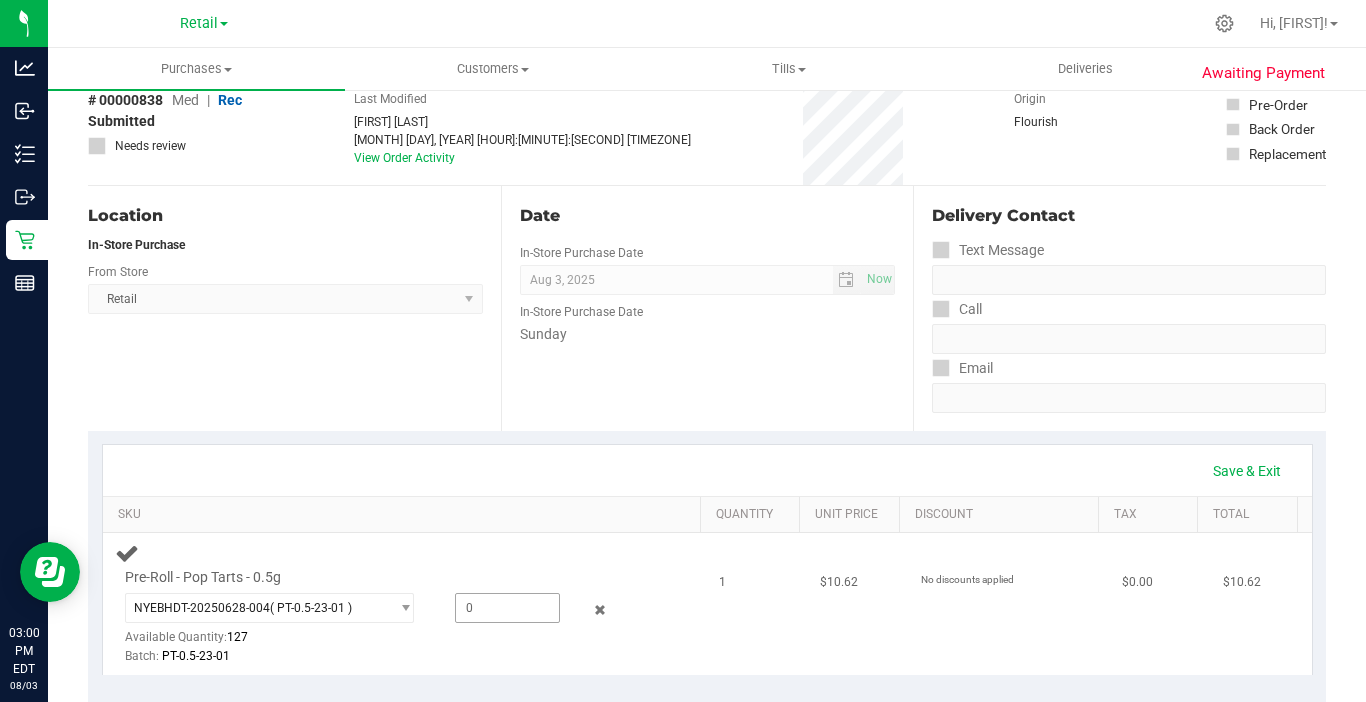 click at bounding box center [507, 608] 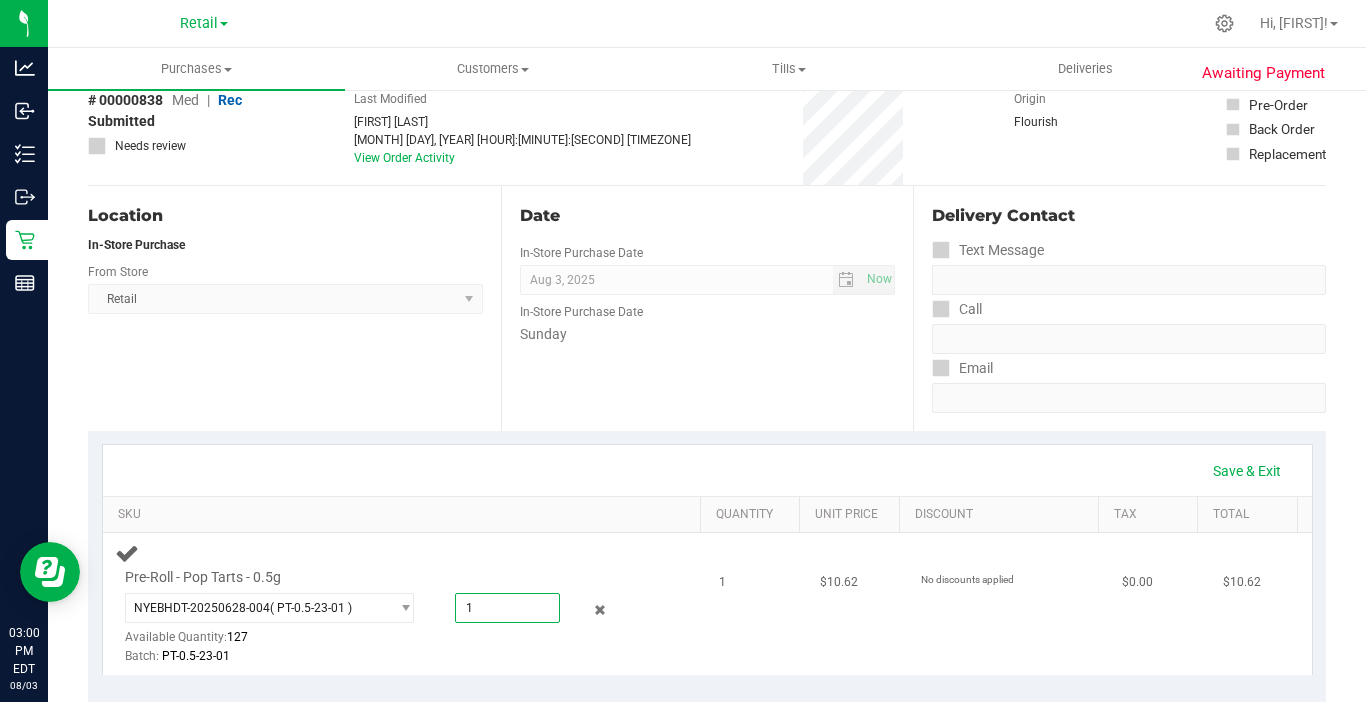 type on "1" 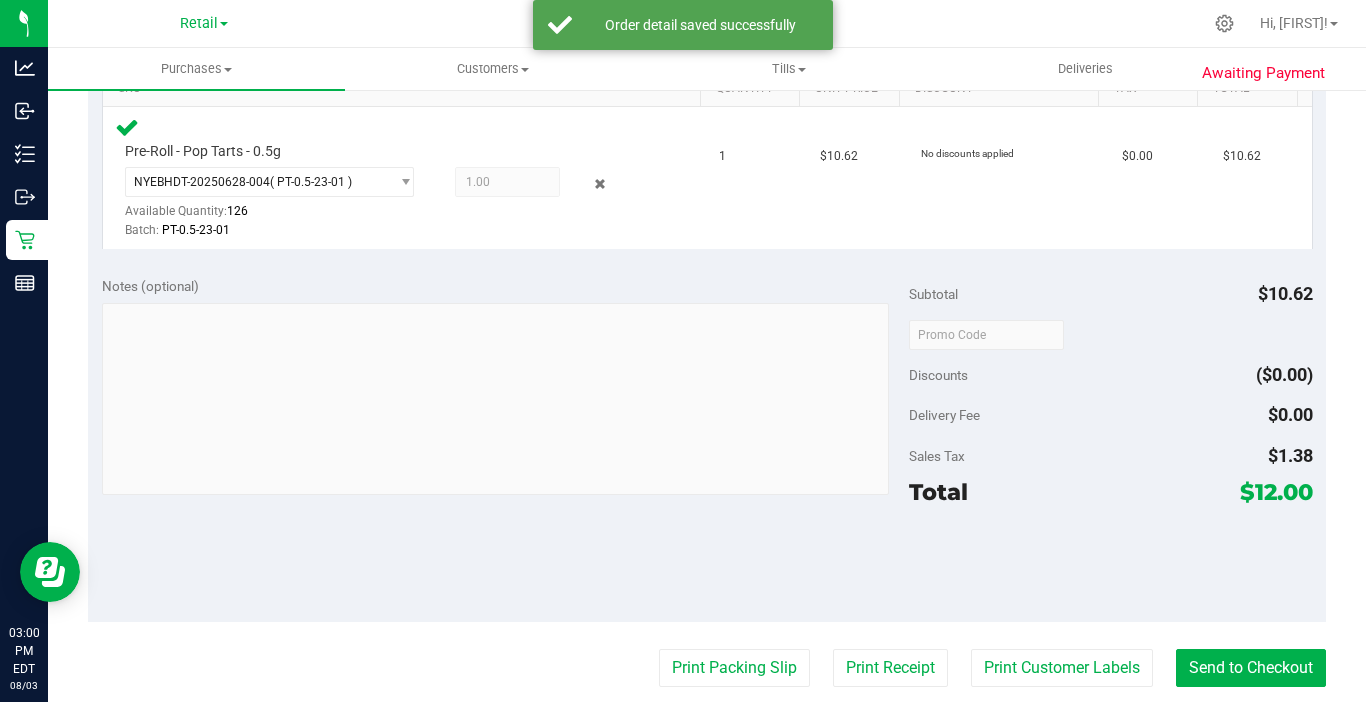 scroll, scrollTop: 600, scrollLeft: 0, axis: vertical 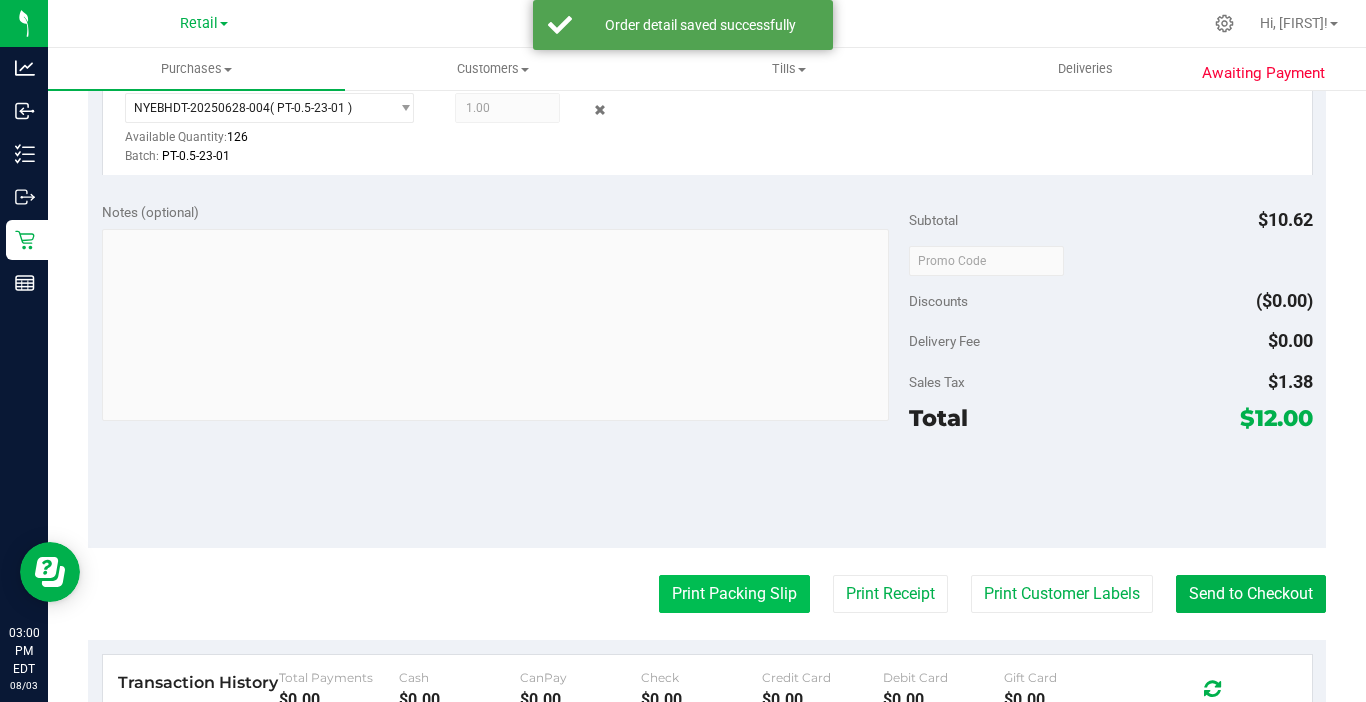 click on "Print Packing Slip" at bounding box center (734, 594) 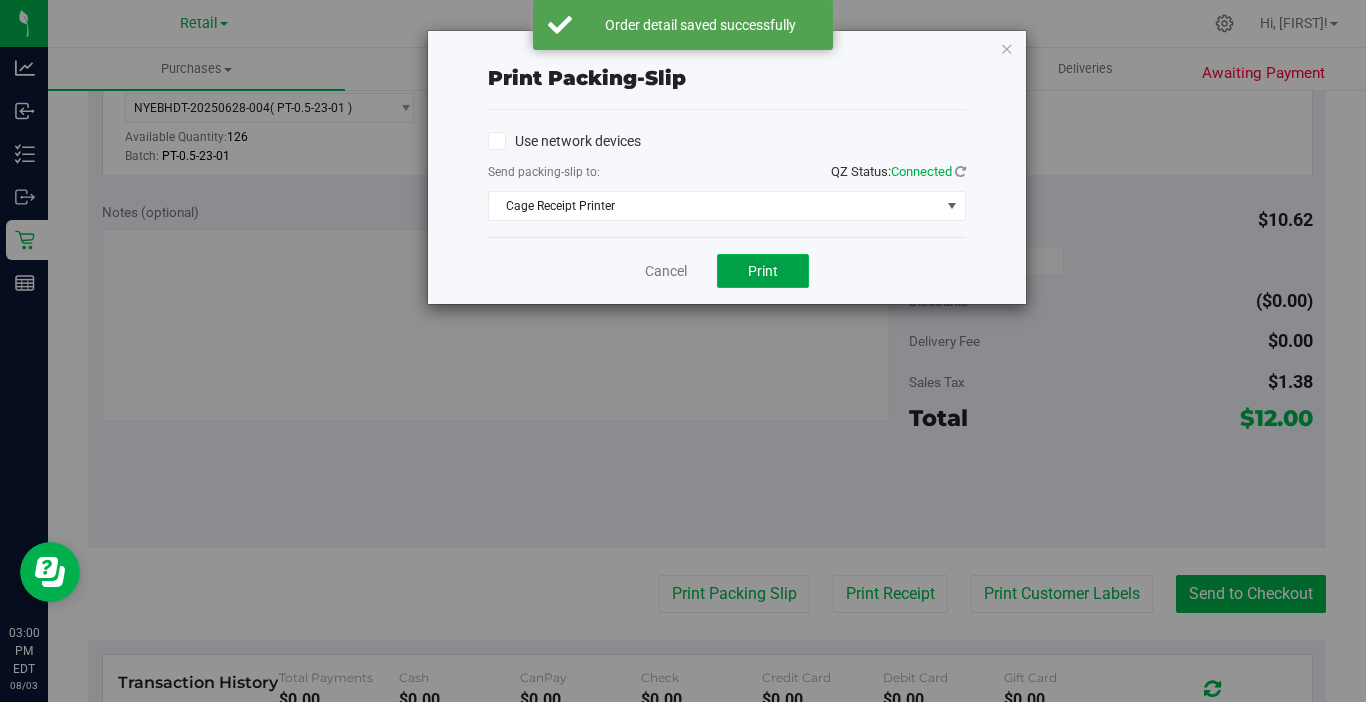click on "Print" at bounding box center (763, 271) 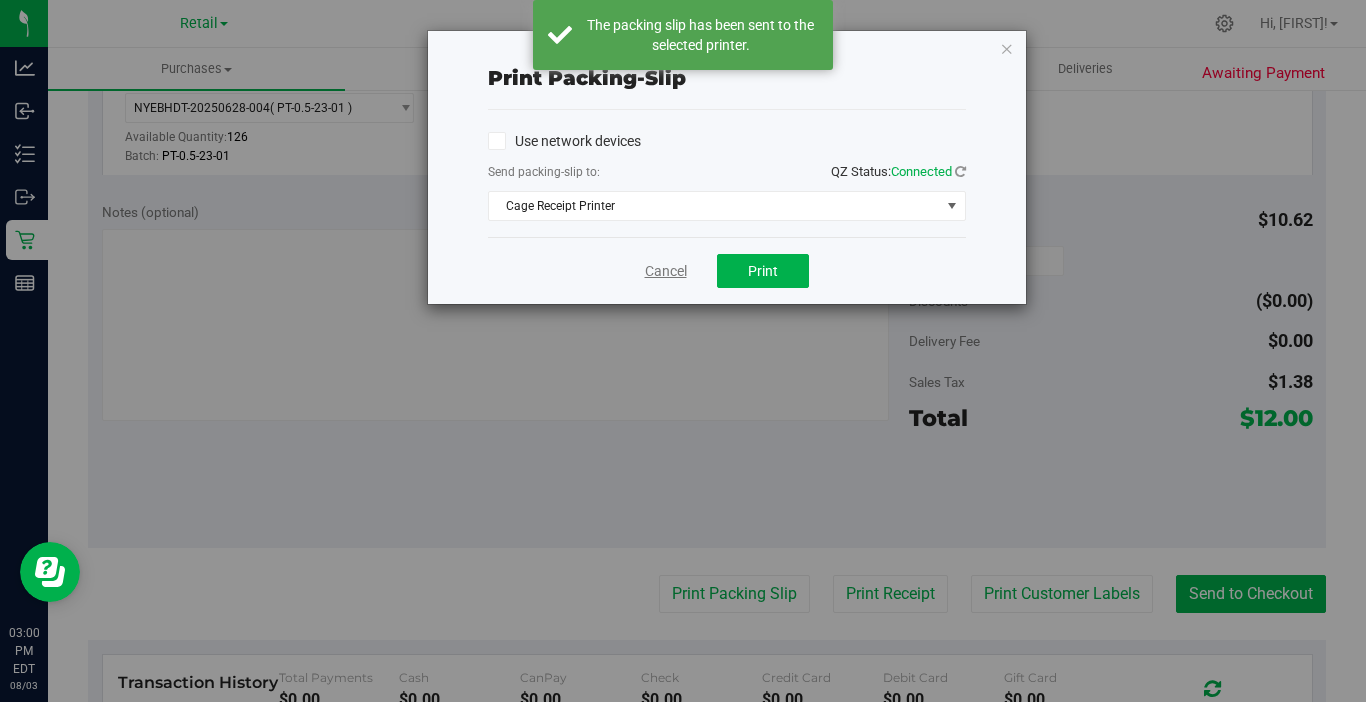 click on "Cancel" at bounding box center (666, 271) 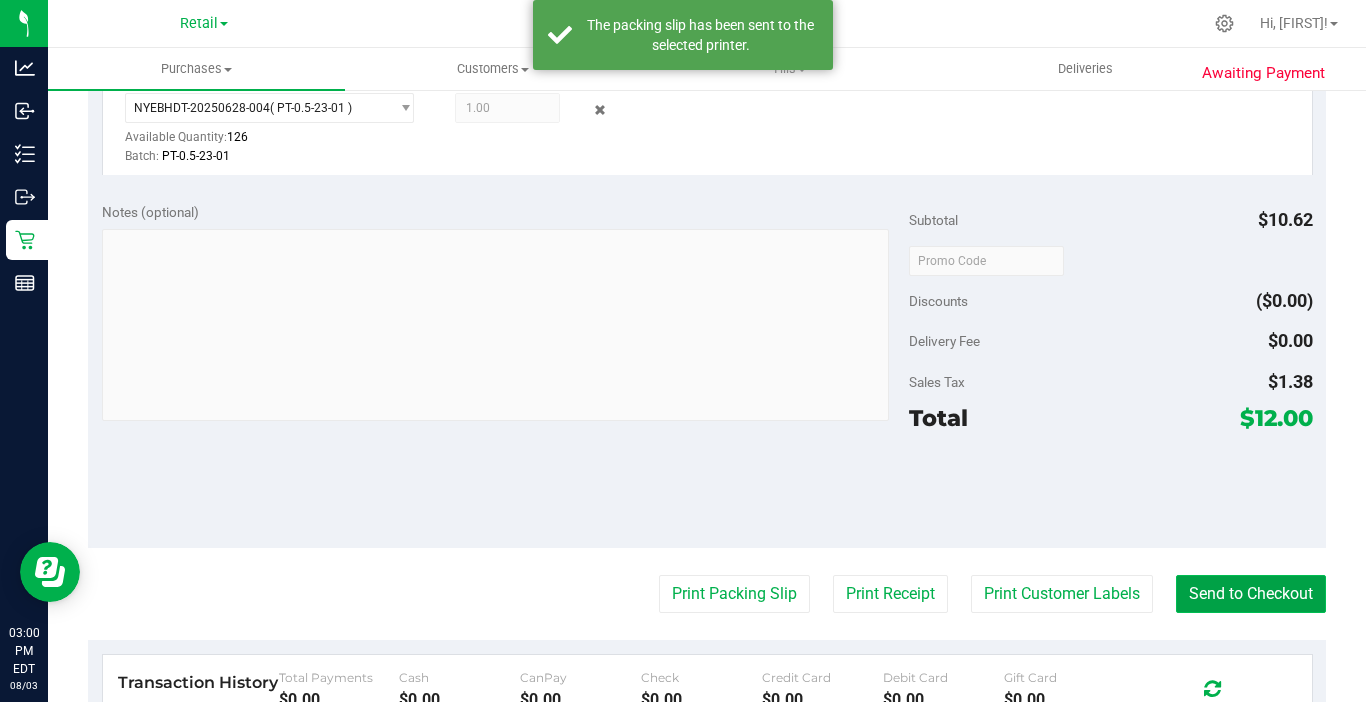 click on "Send to Checkout" at bounding box center [1251, 594] 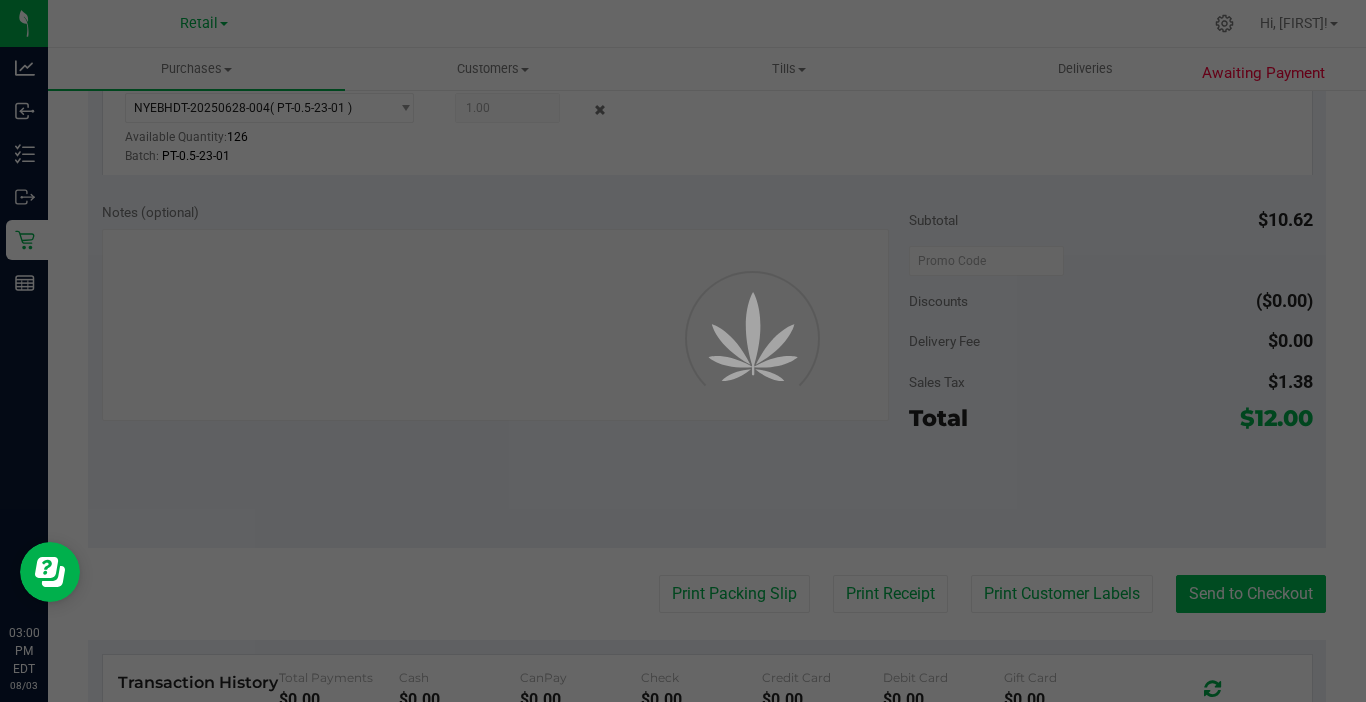 scroll, scrollTop: 0, scrollLeft: 0, axis: both 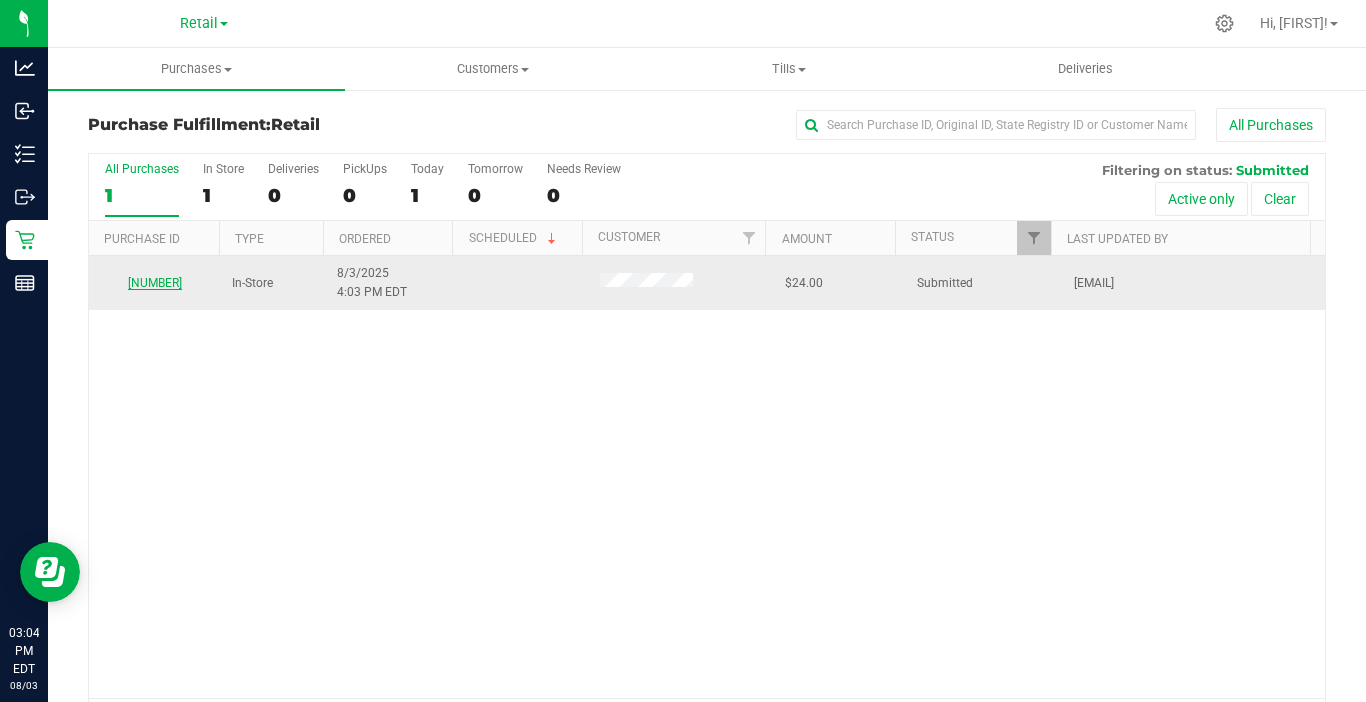 click on "[NUMBER]" at bounding box center (155, 283) 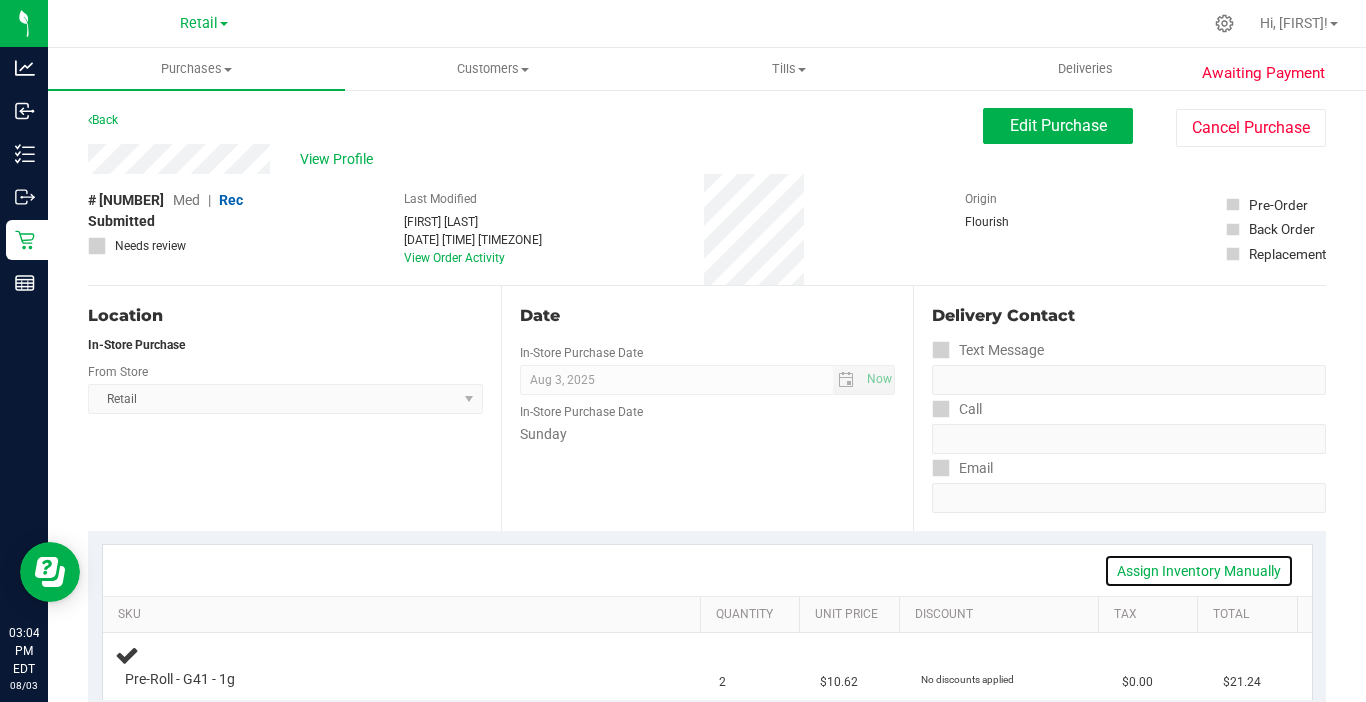click on "Assign Inventory Manually" at bounding box center [1199, 571] 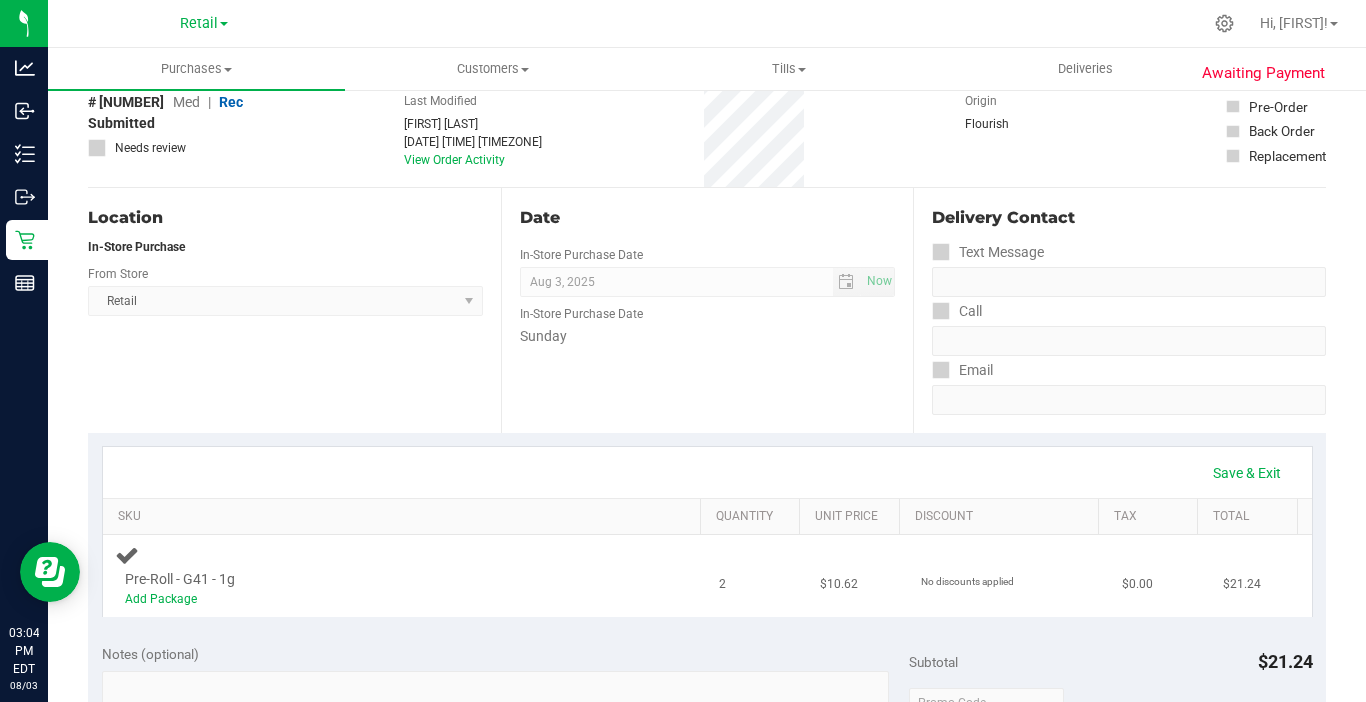 scroll, scrollTop: 300, scrollLeft: 0, axis: vertical 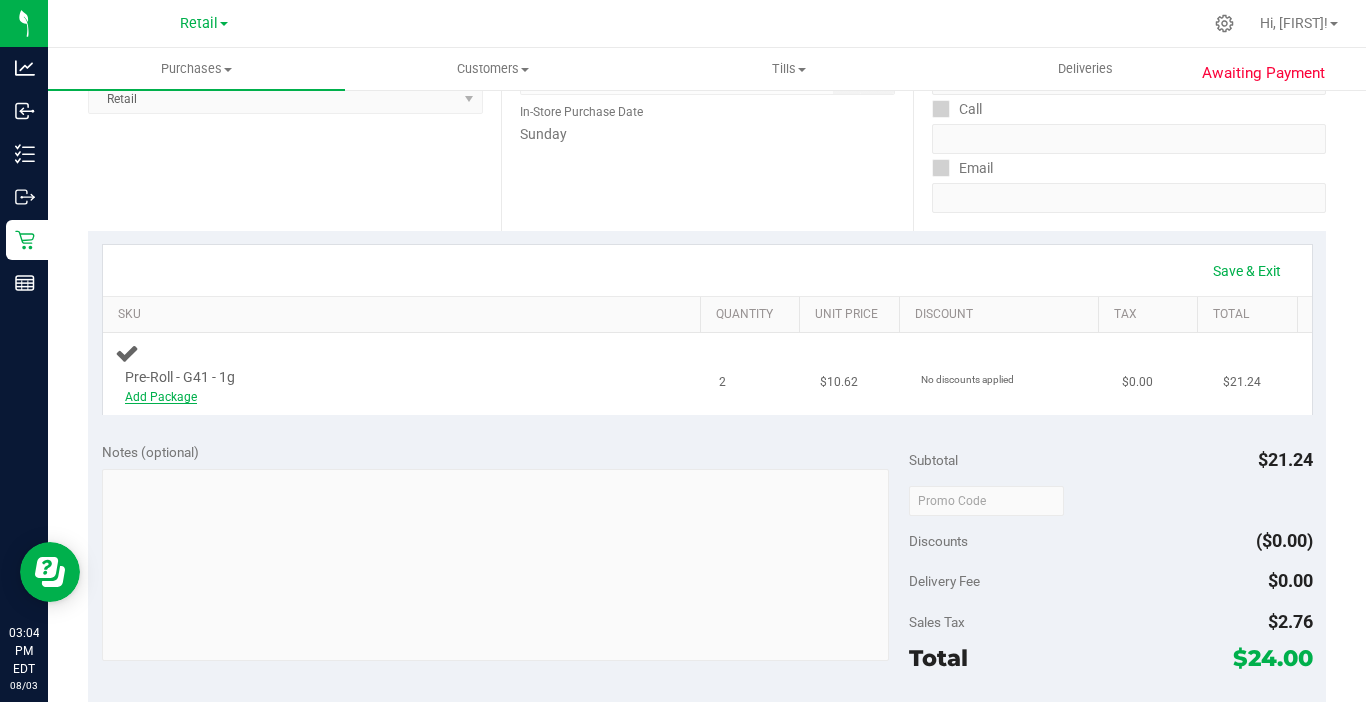 click on "Add Package" at bounding box center (161, 397) 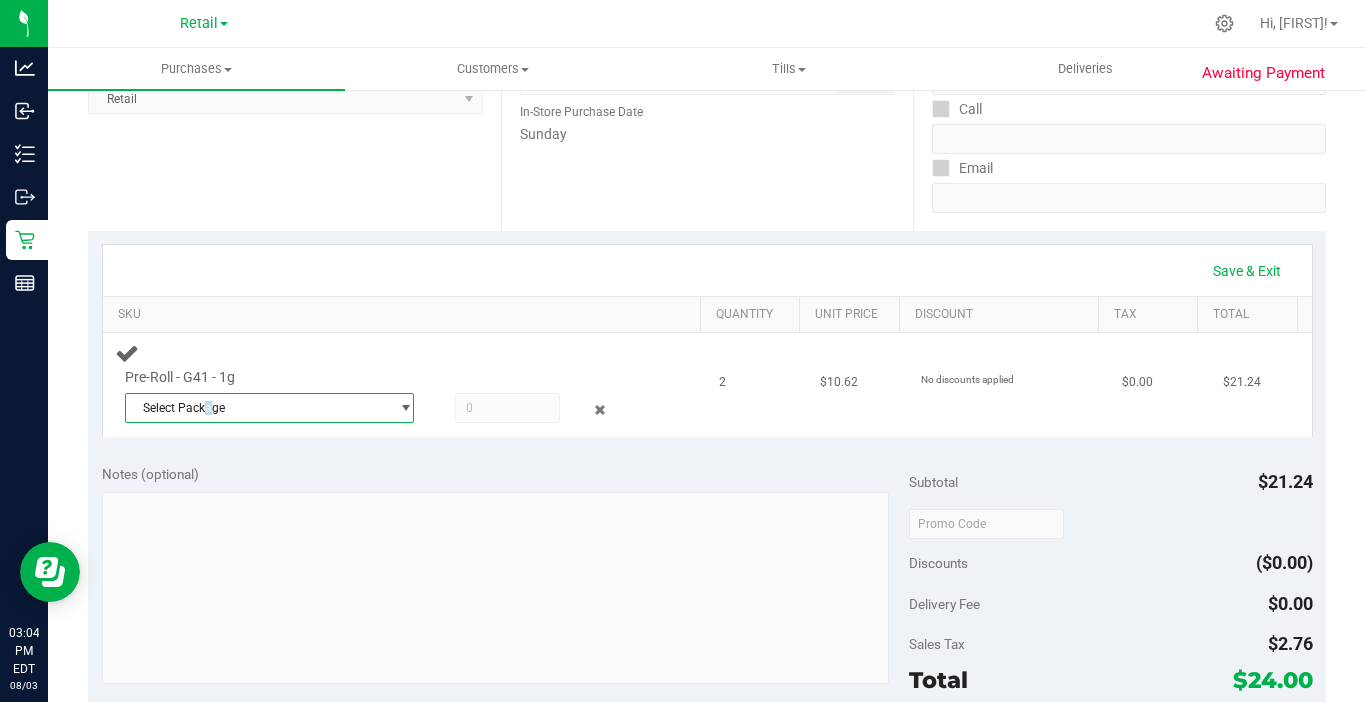 drag, startPoint x: 205, startPoint y: 417, endPoint x: 211, endPoint y: 406, distance: 12.529964 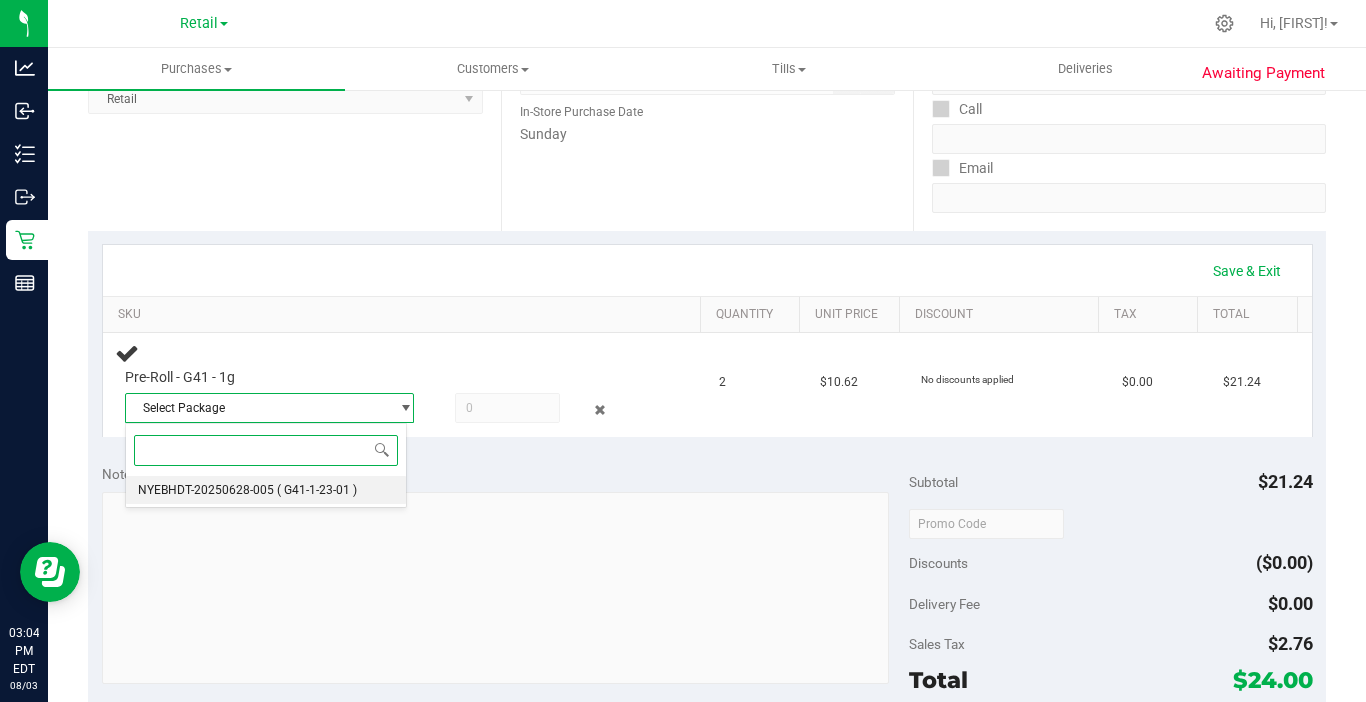 drag, startPoint x: 219, startPoint y: 491, endPoint x: 251, endPoint y: 489, distance: 32.06244 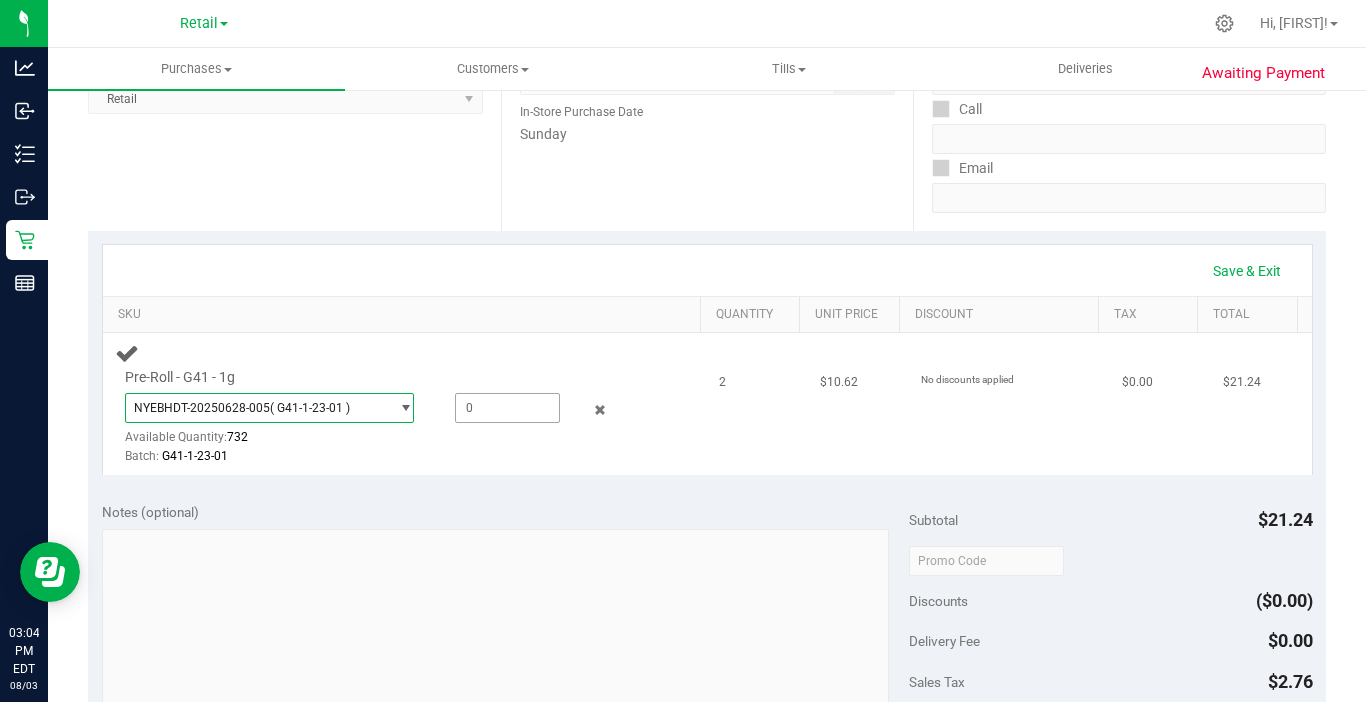 click at bounding box center (507, 408) 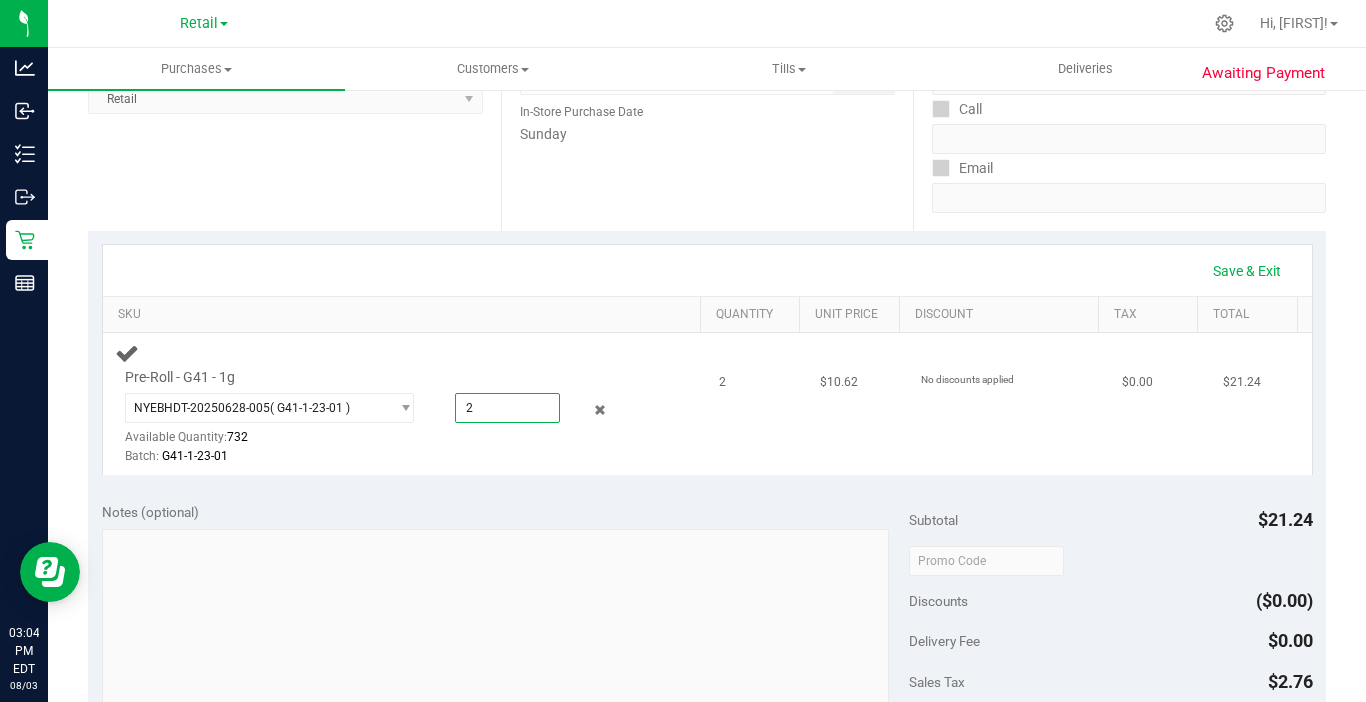 type on "2" 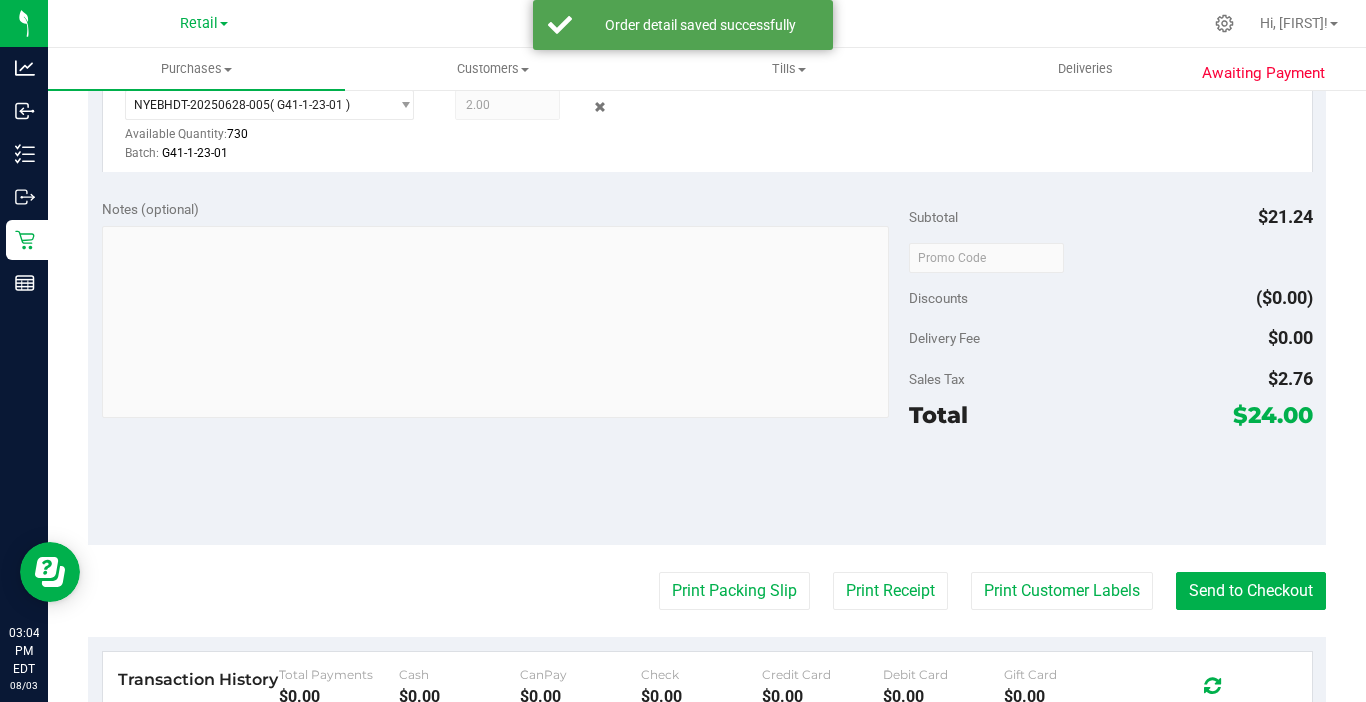 scroll, scrollTop: 800, scrollLeft: 0, axis: vertical 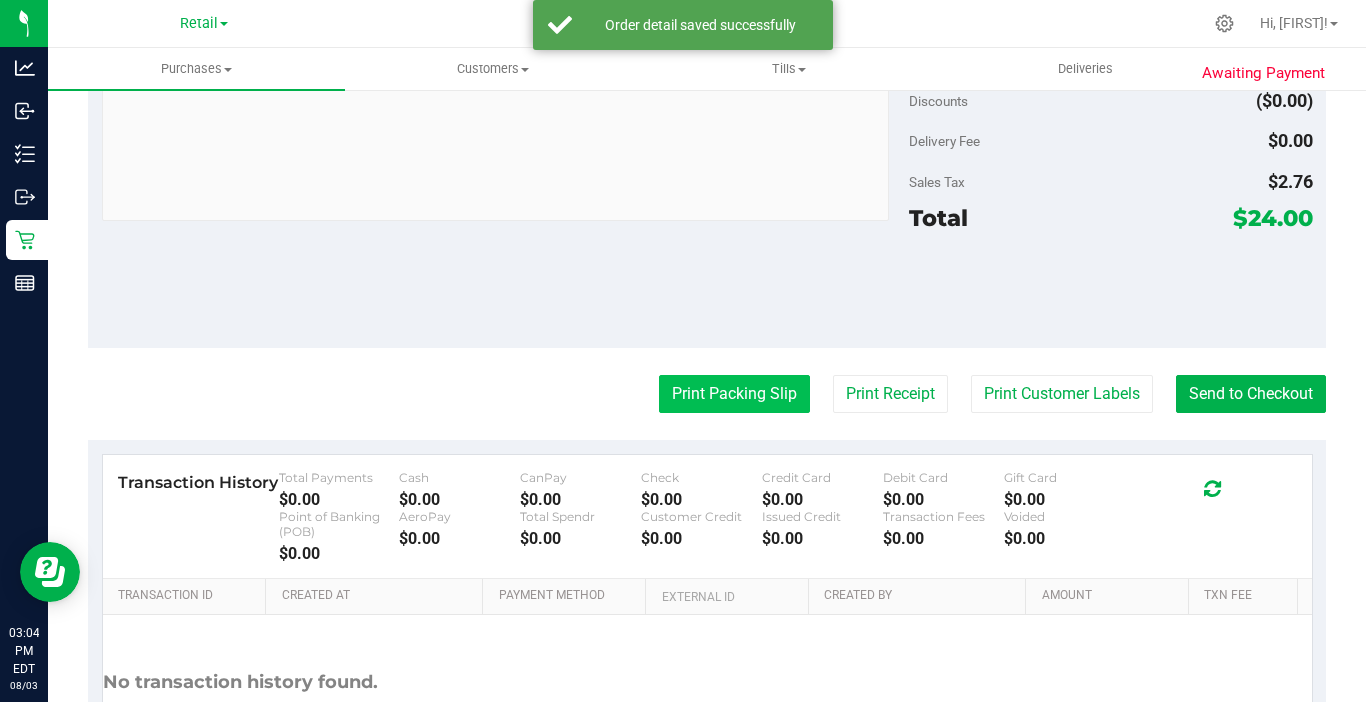 click on "Print Packing Slip" at bounding box center (734, 394) 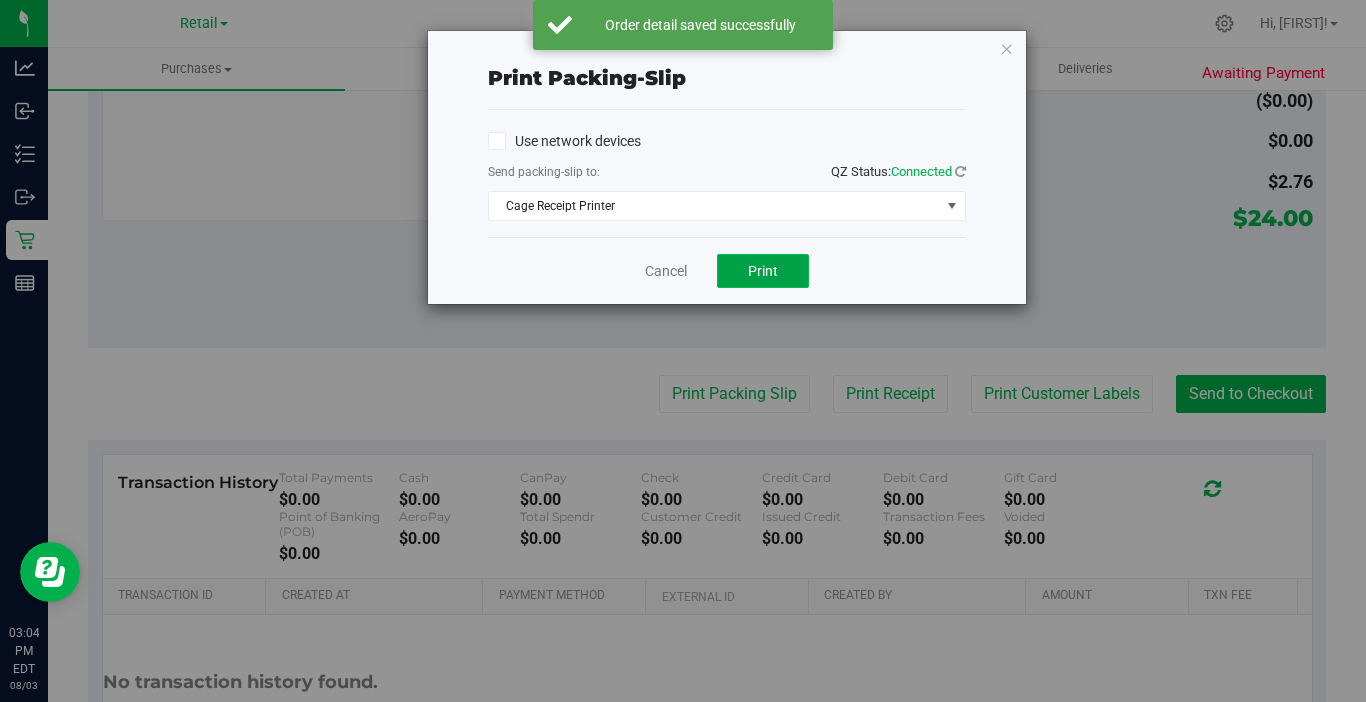 click on "Print" at bounding box center [763, 271] 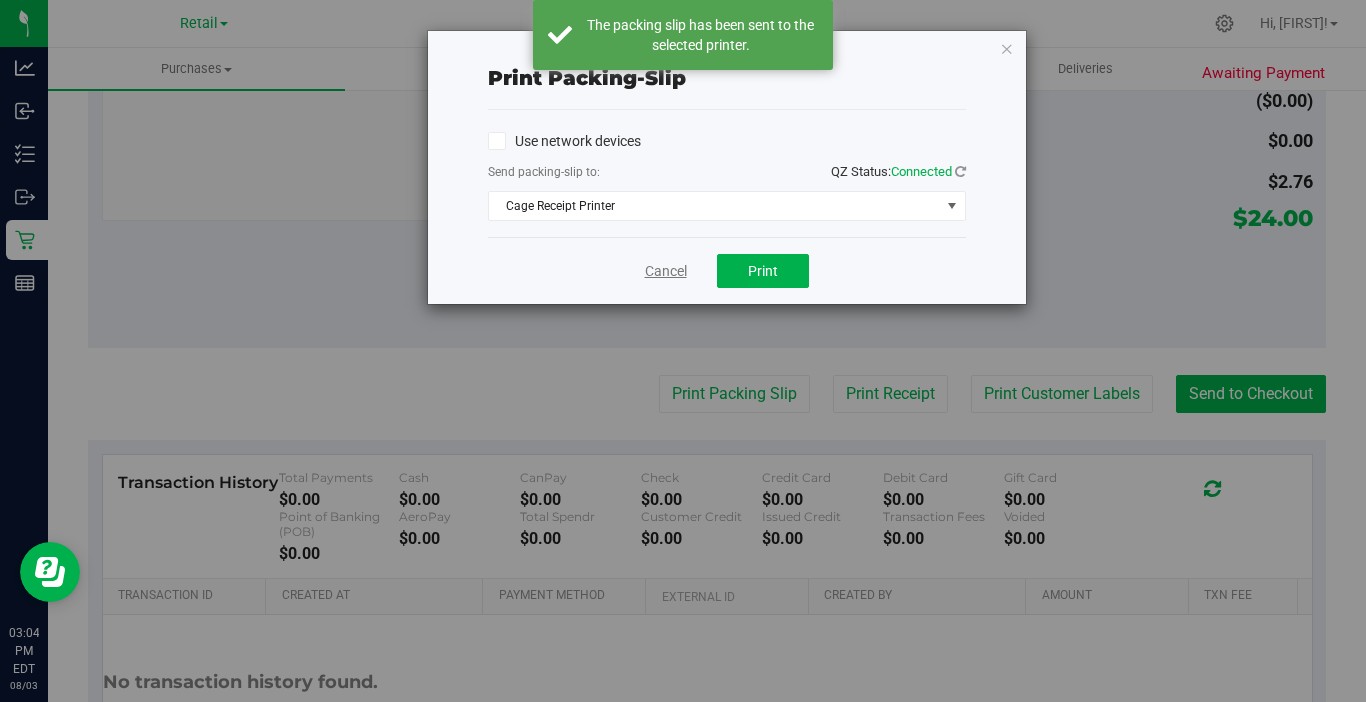 drag, startPoint x: 659, startPoint y: 273, endPoint x: 672, endPoint y: 273, distance: 13 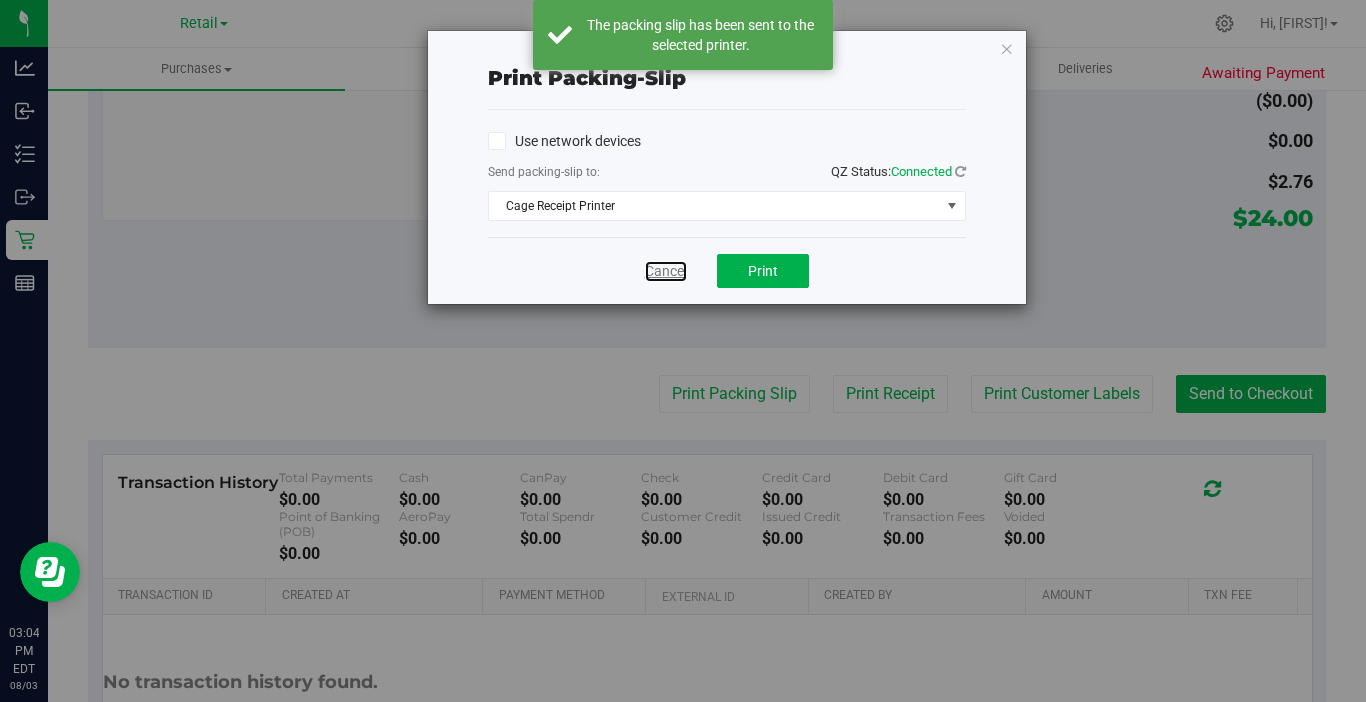 click on "Cancel" at bounding box center [666, 271] 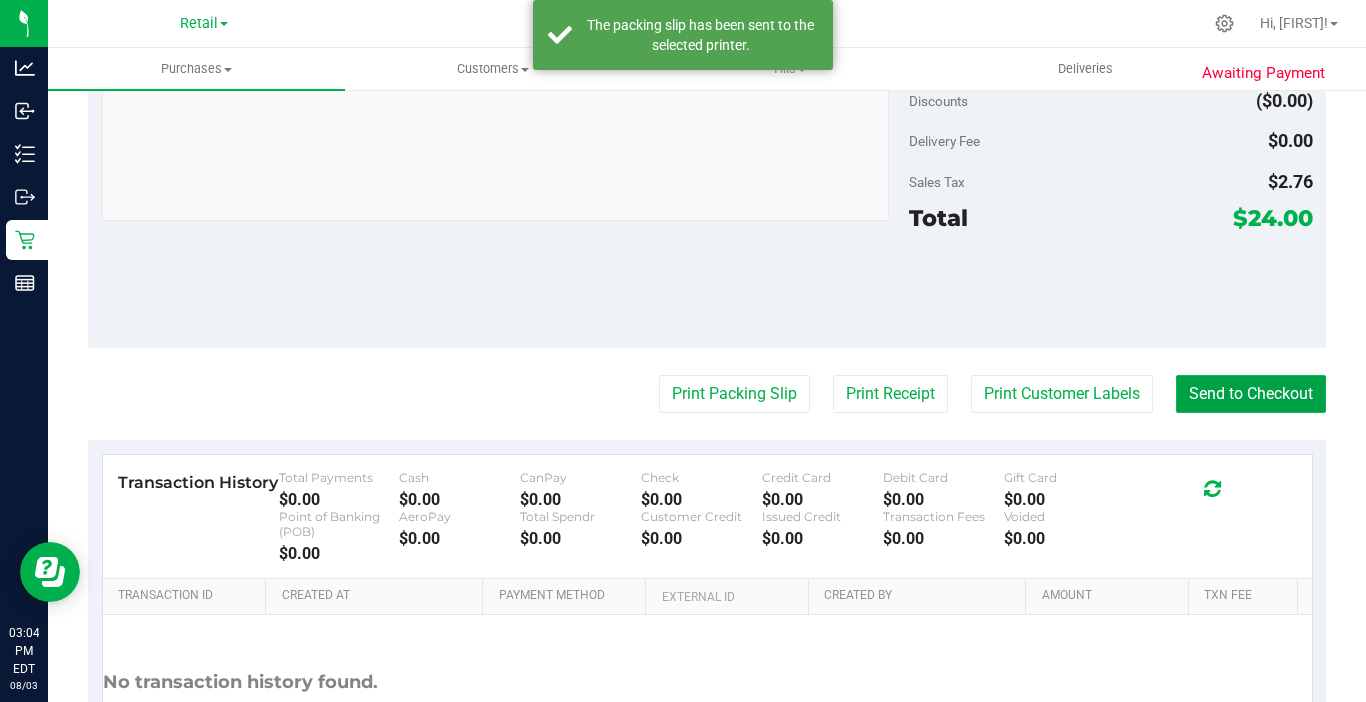 click on "Send to Checkout" at bounding box center (1251, 394) 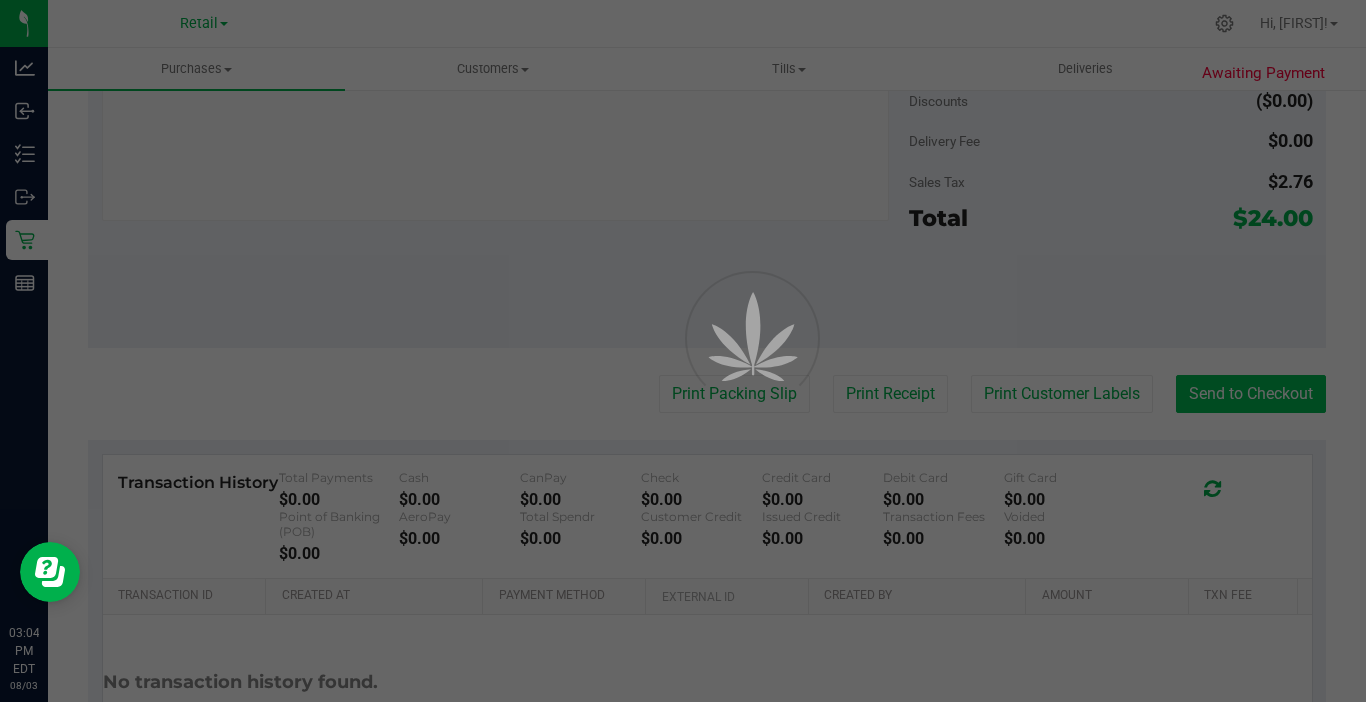 scroll, scrollTop: 0, scrollLeft: 0, axis: both 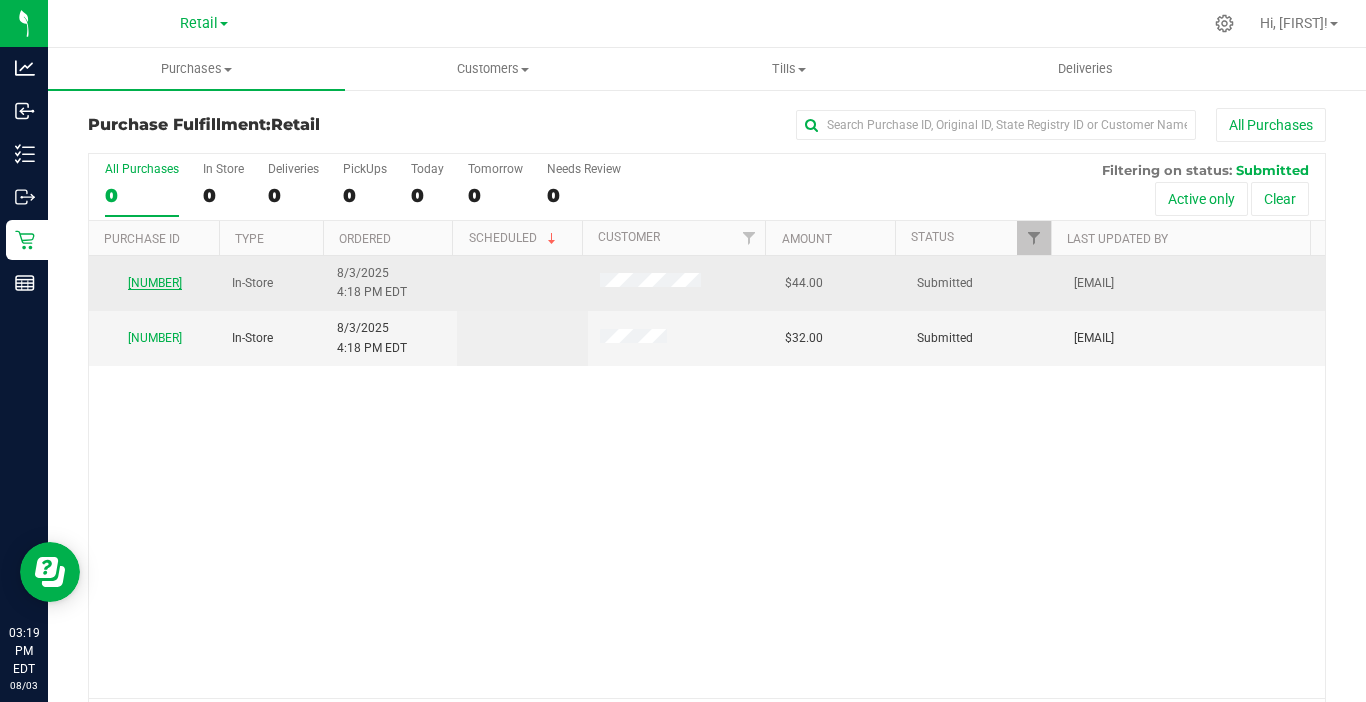 click on "00000840" at bounding box center (155, 283) 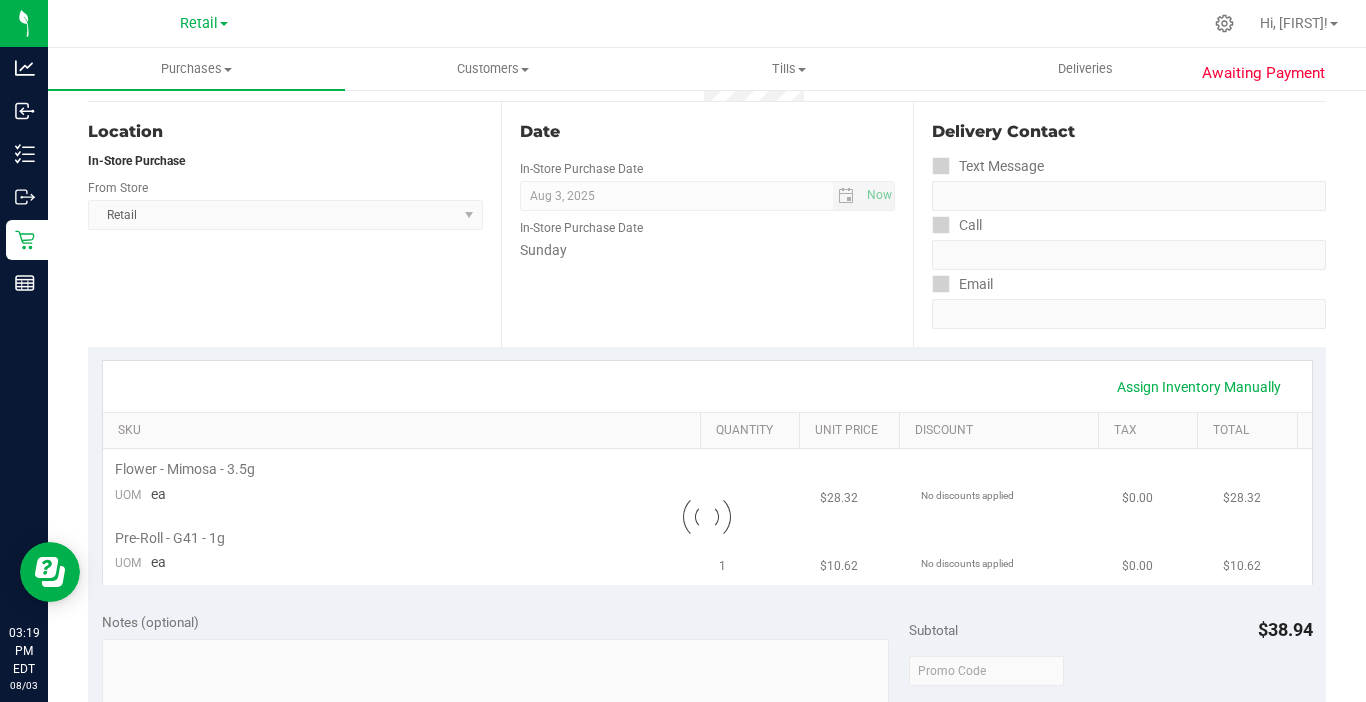 scroll, scrollTop: 200, scrollLeft: 0, axis: vertical 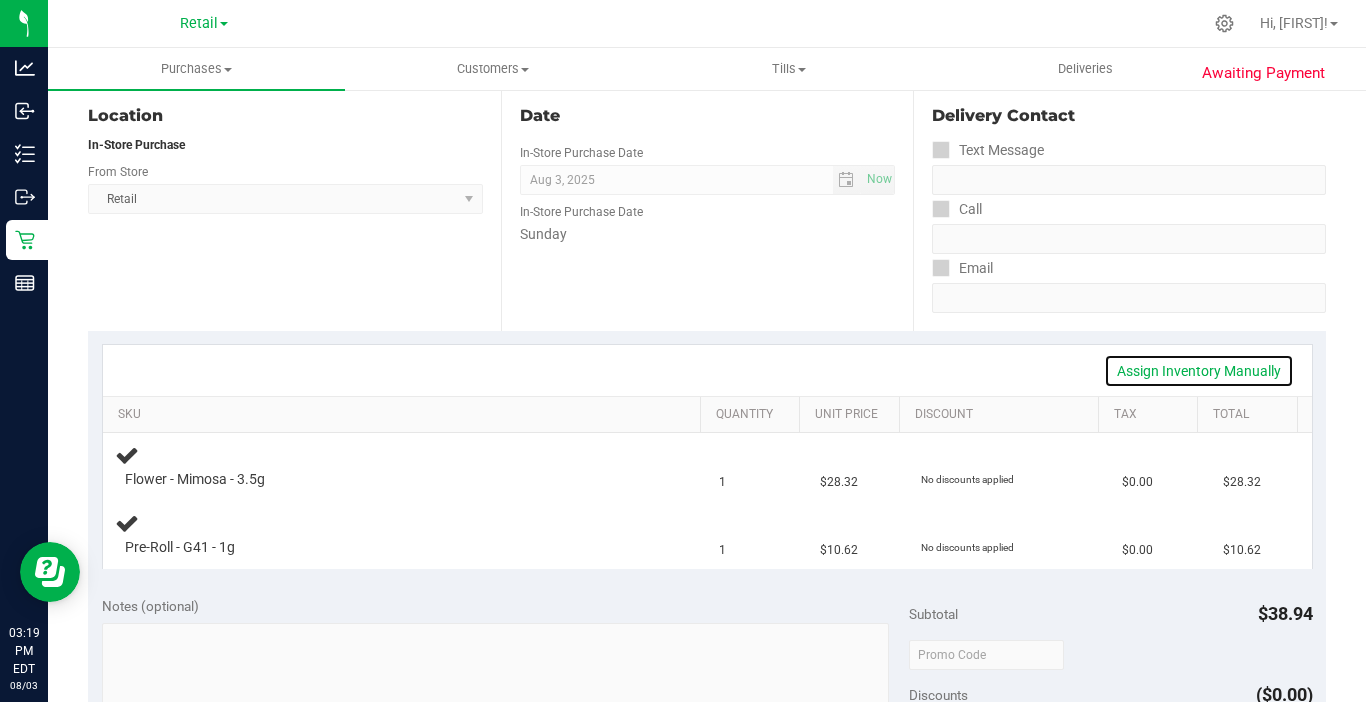 click on "Assign Inventory Manually" at bounding box center (1199, 371) 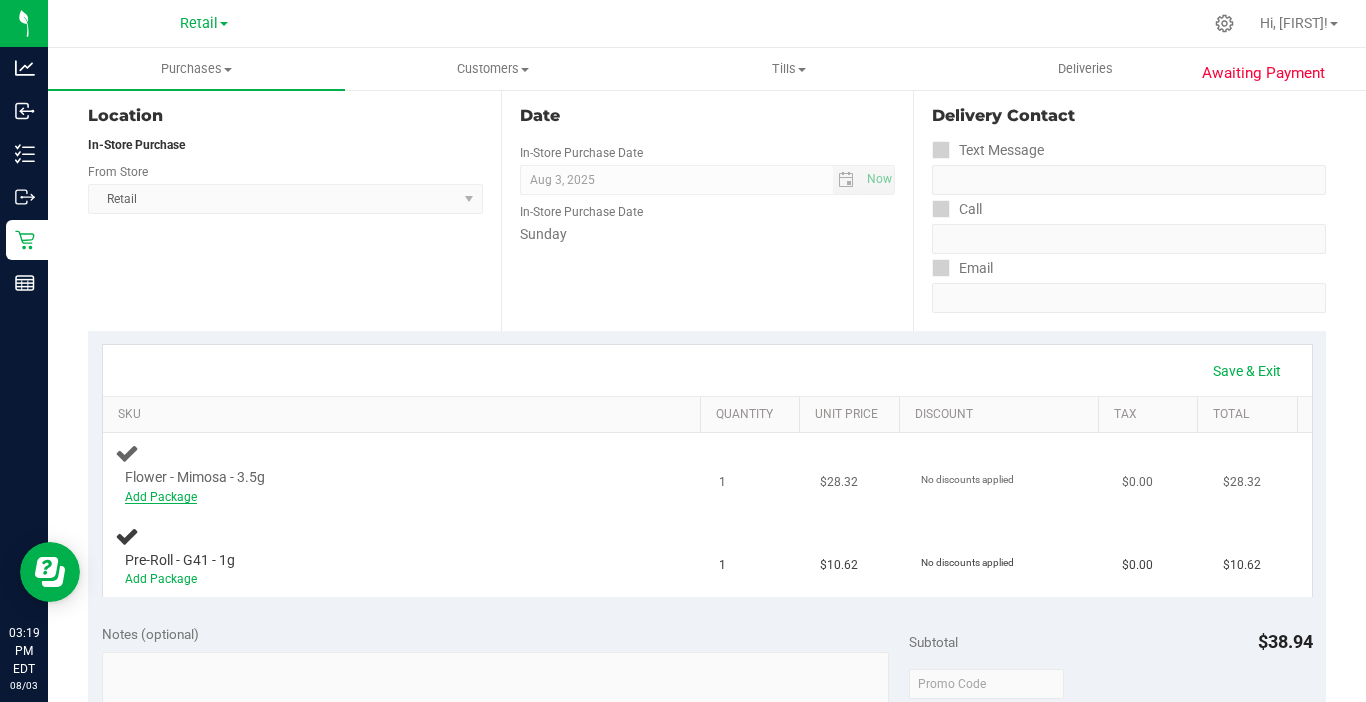 click on "Add Package" at bounding box center [161, 497] 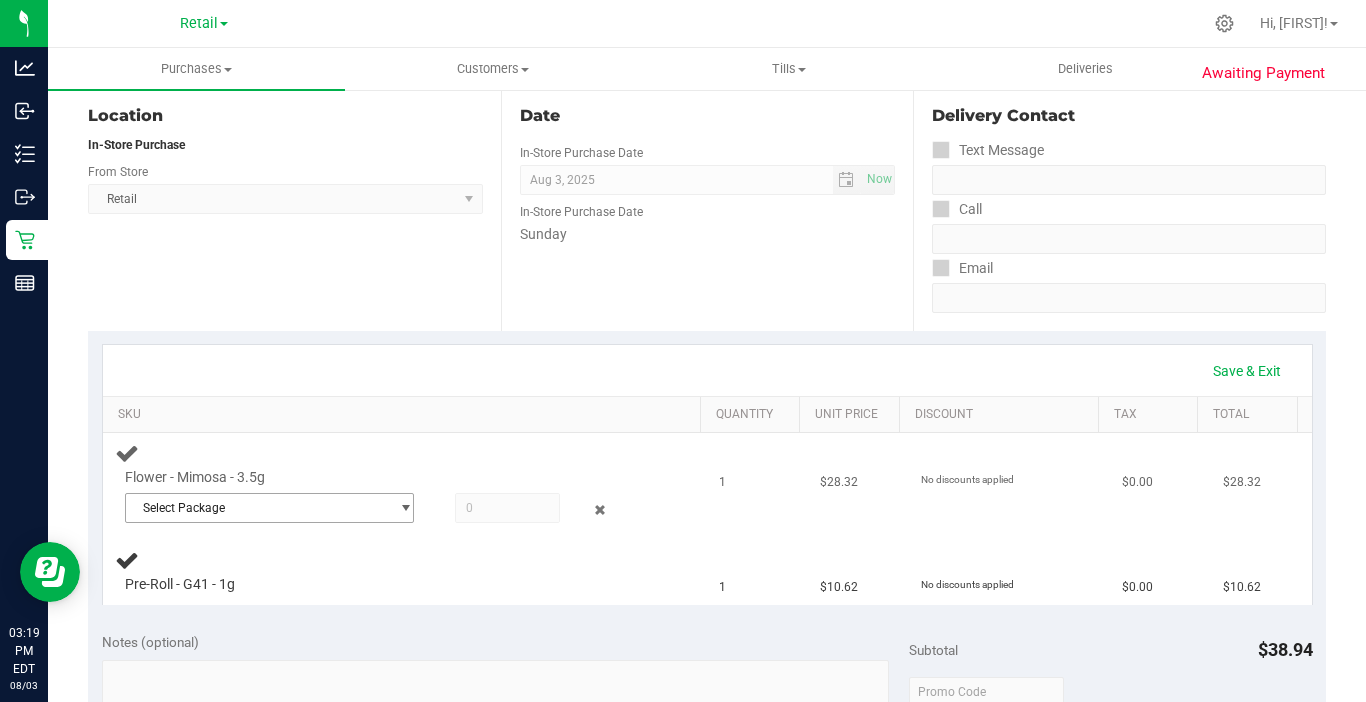 click on "Select Package" at bounding box center [257, 508] 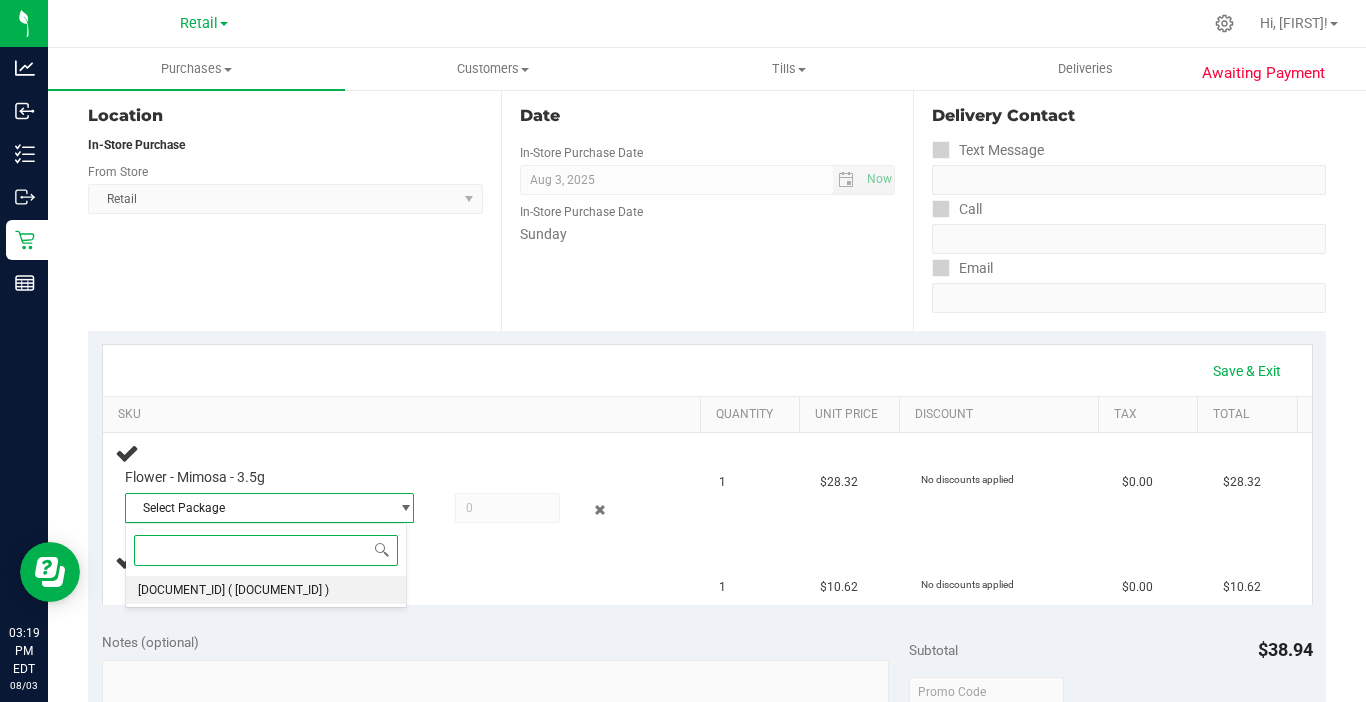 click on "NYEBHDT-20250624-002" at bounding box center [181, 590] 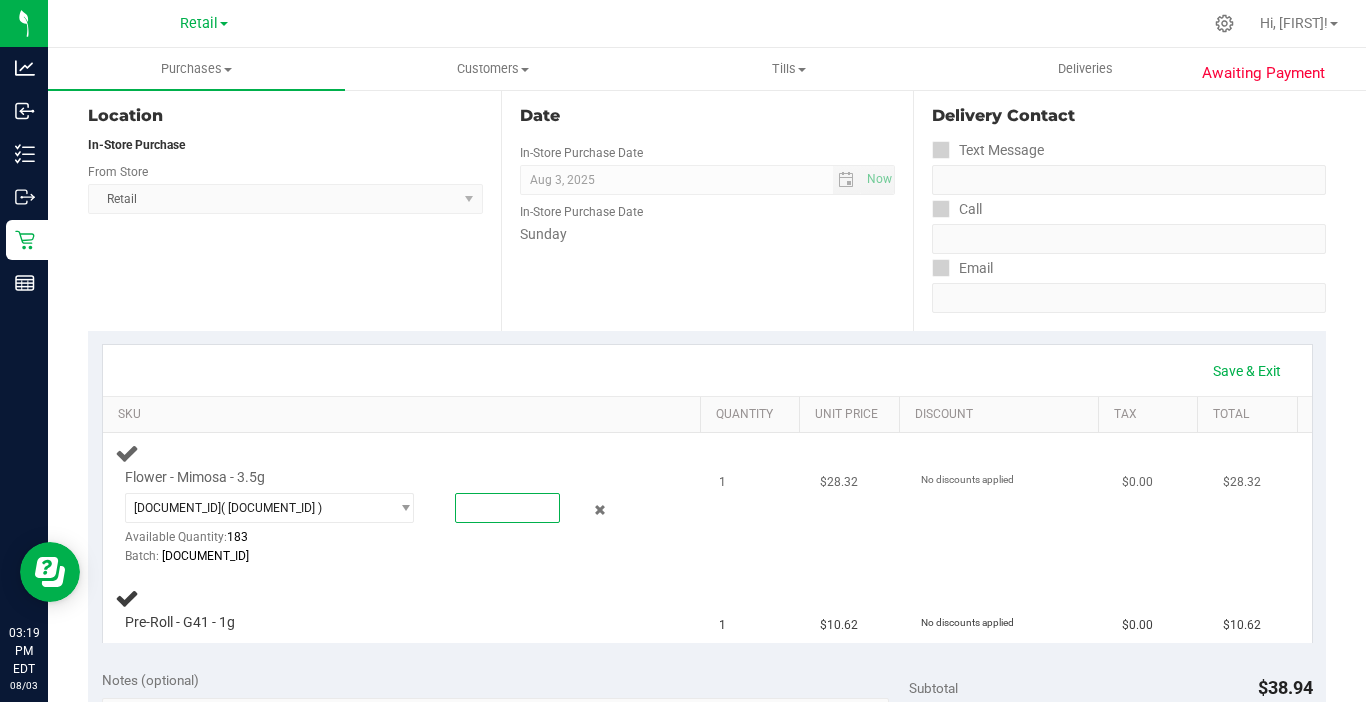drag, startPoint x: 486, startPoint y: 508, endPoint x: 514, endPoint y: 486, distance: 35.608986 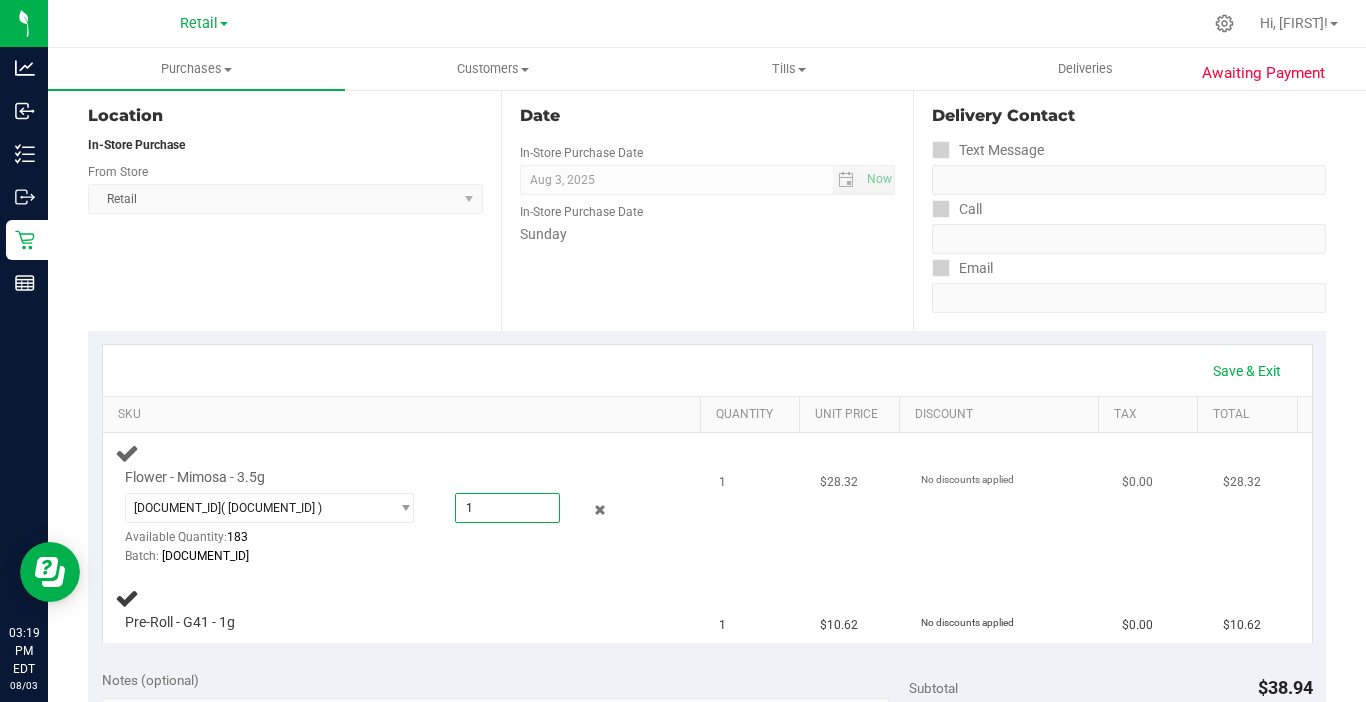 type on "1" 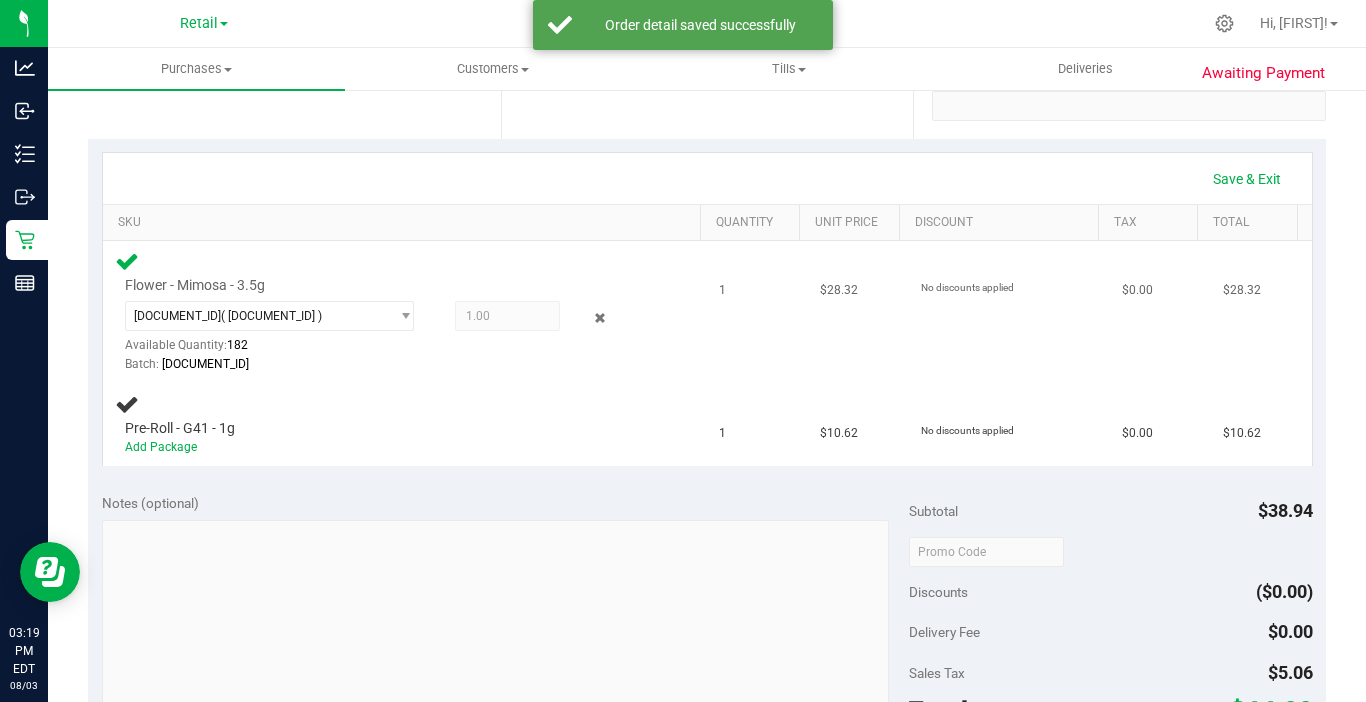 scroll, scrollTop: 400, scrollLeft: 0, axis: vertical 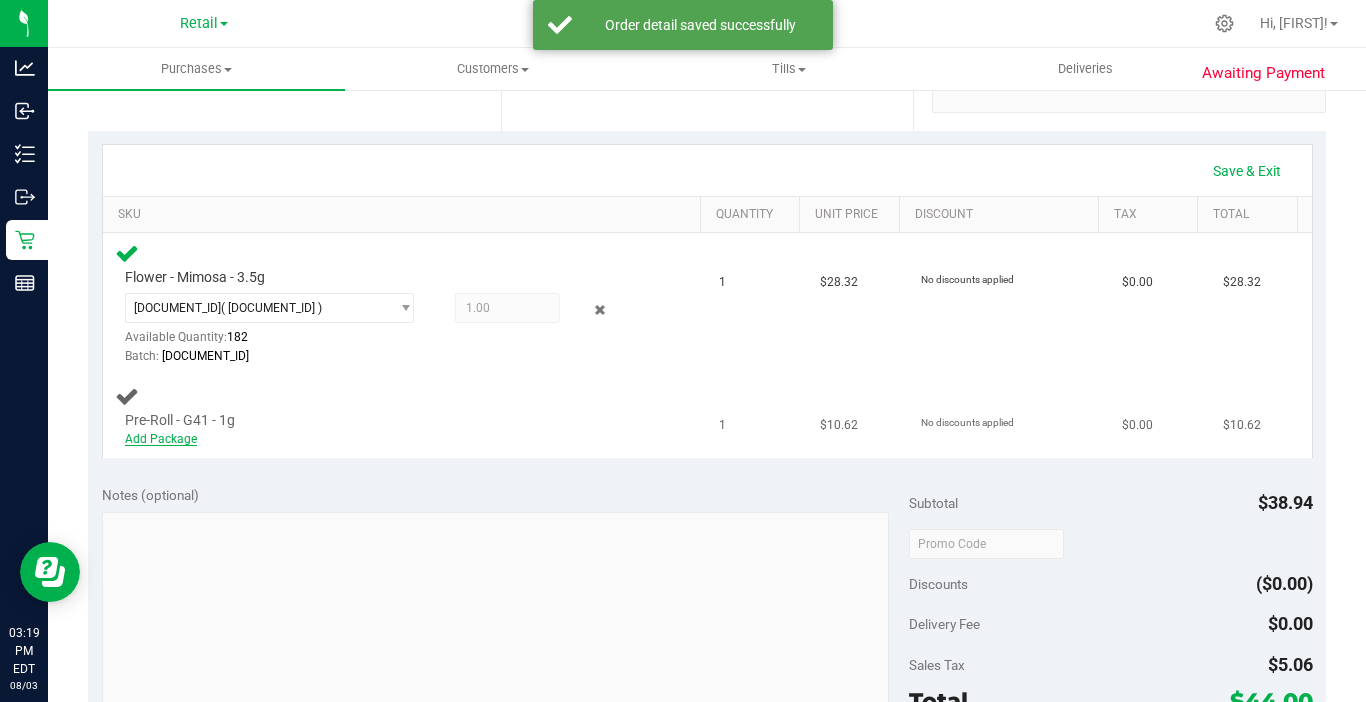 click on "Add Package" at bounding box center [161, 439] 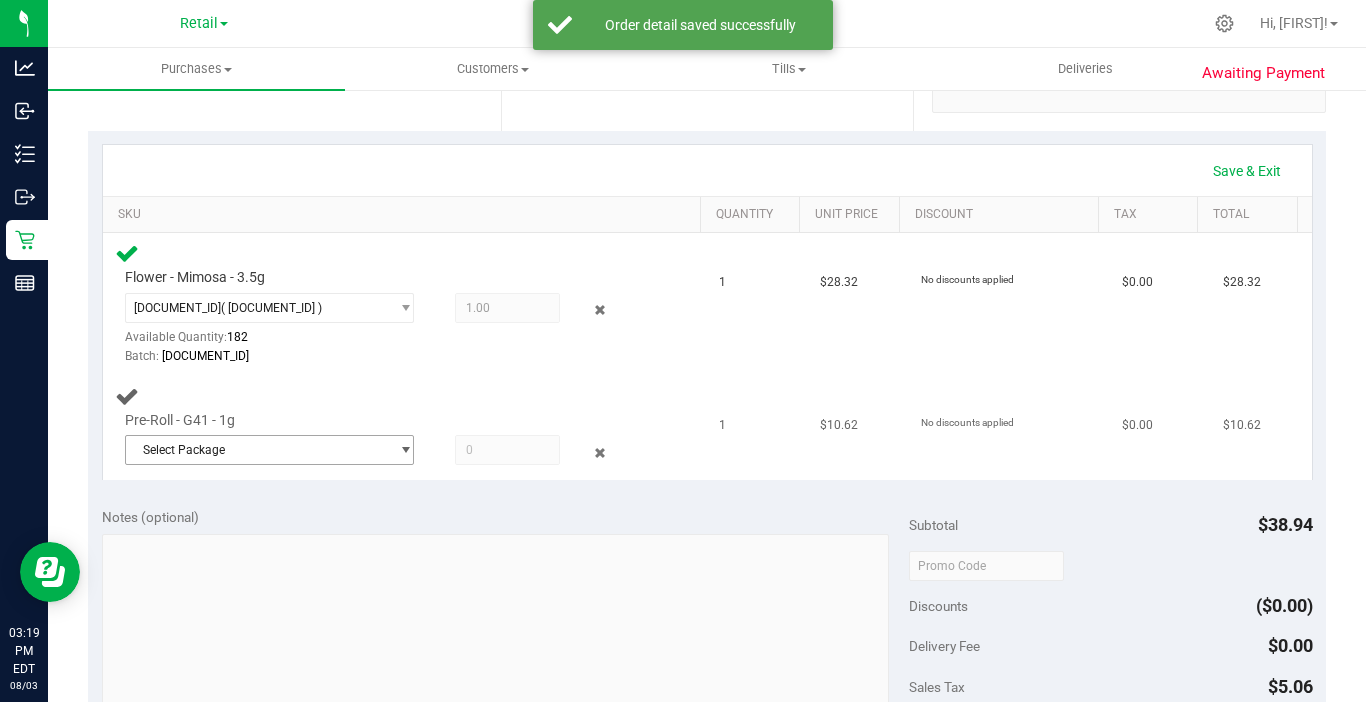 click on "Select Package" at bounding box center (257, 450) 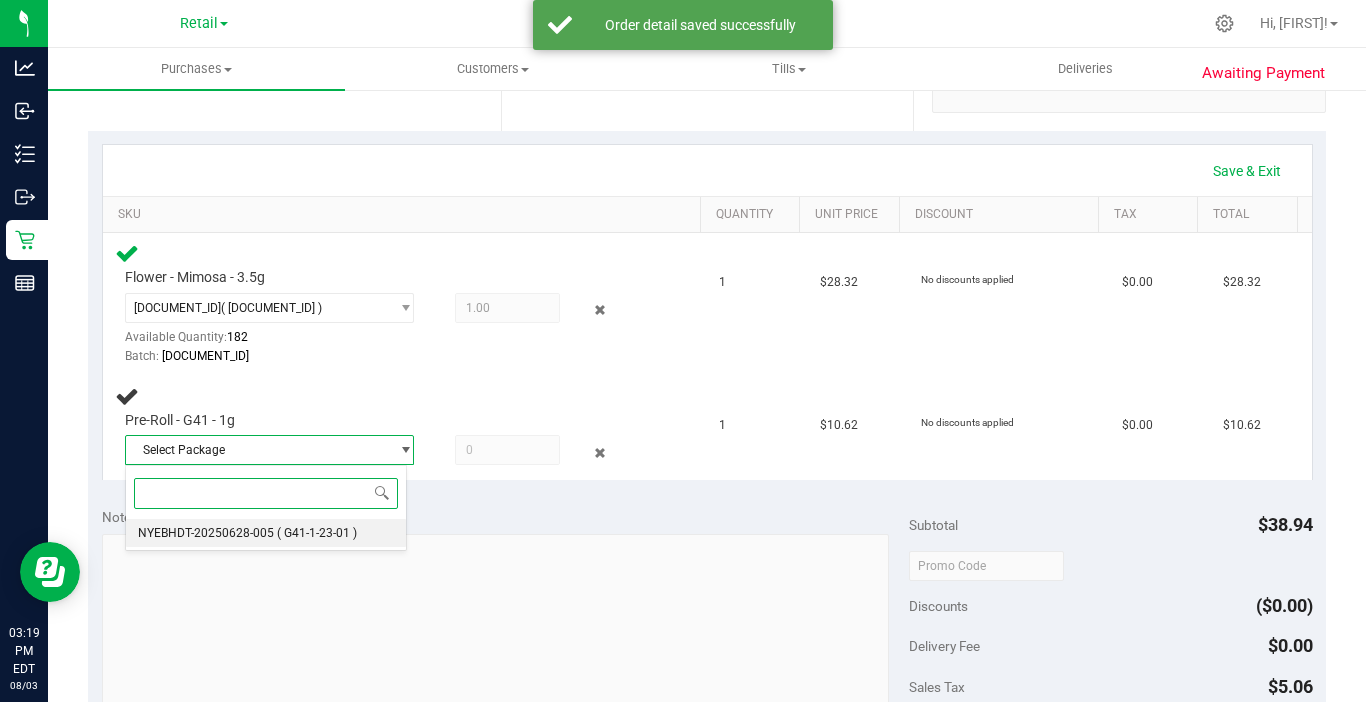 click on "NYEBHDT-20250628-005
(
G41-1-23-01
)" at bounding box center (266, 533) 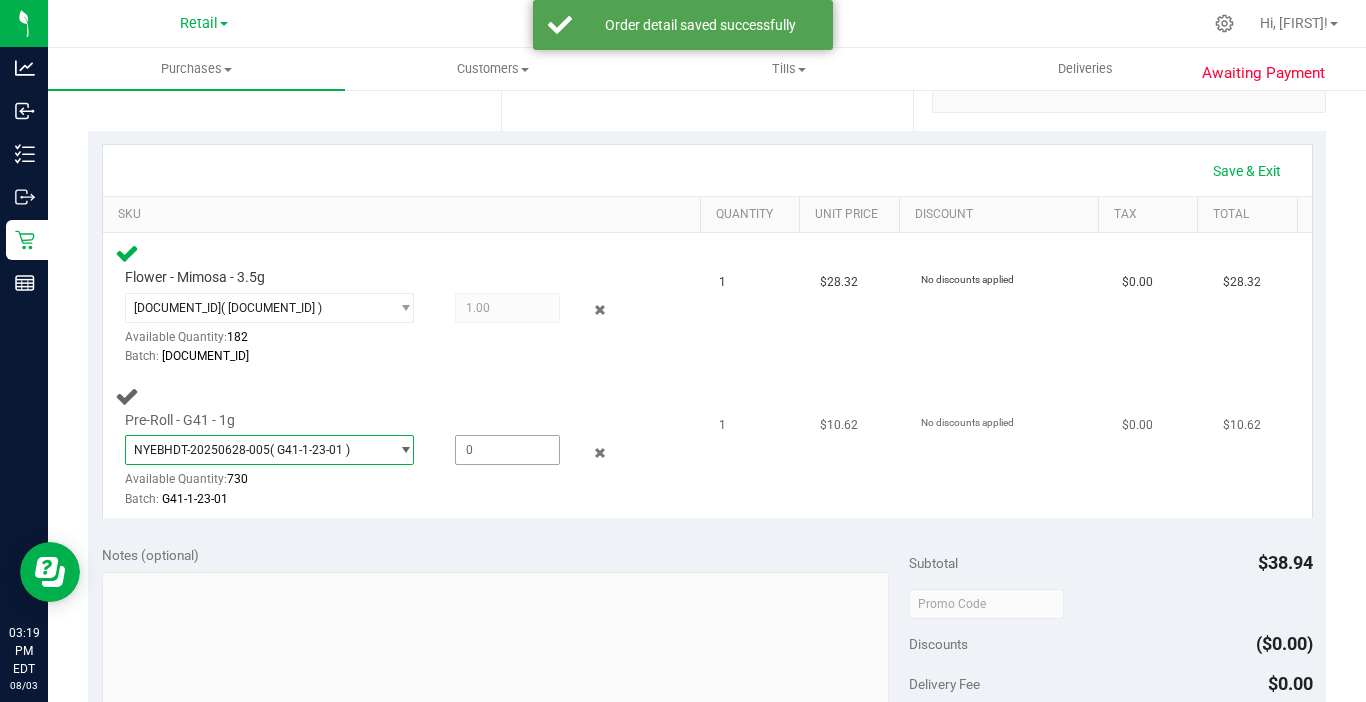 drag, startPoint x: 472, startPoint y: 447, endPoint x: 487, endPoint y: 446, distance: 15.033297 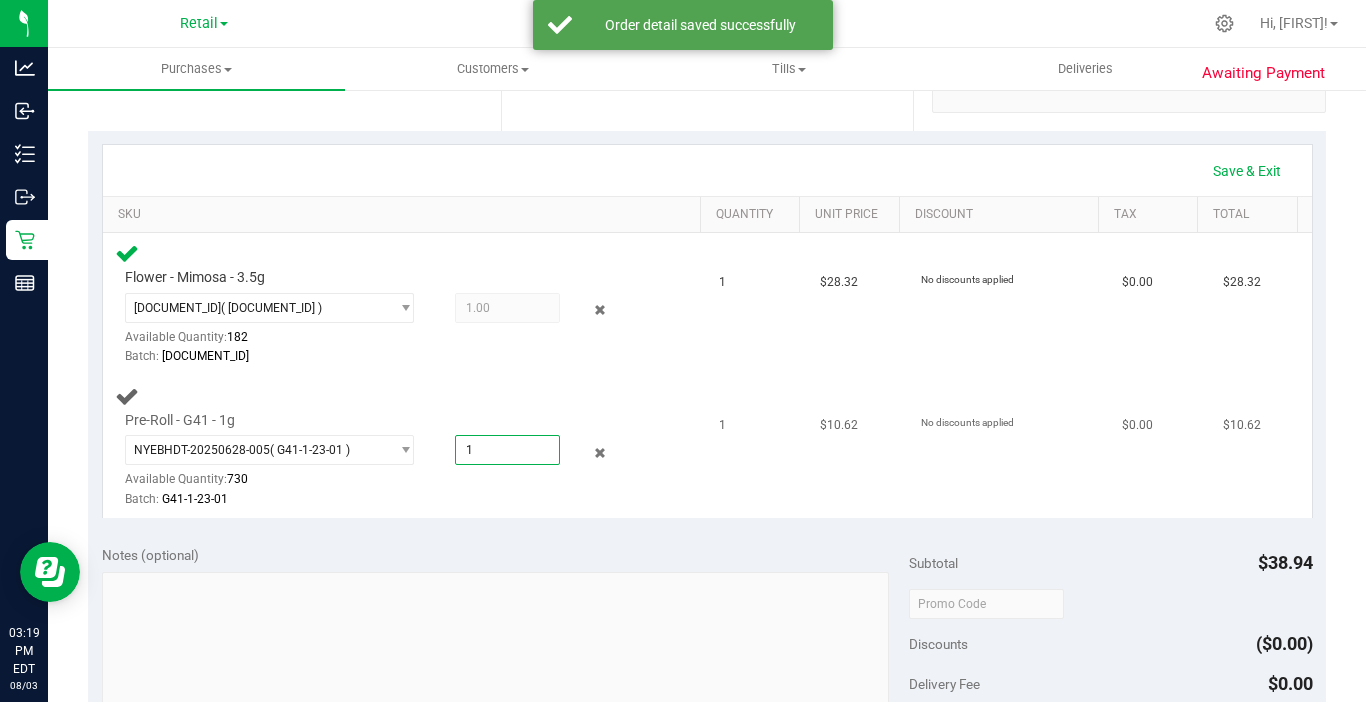 type on "1" 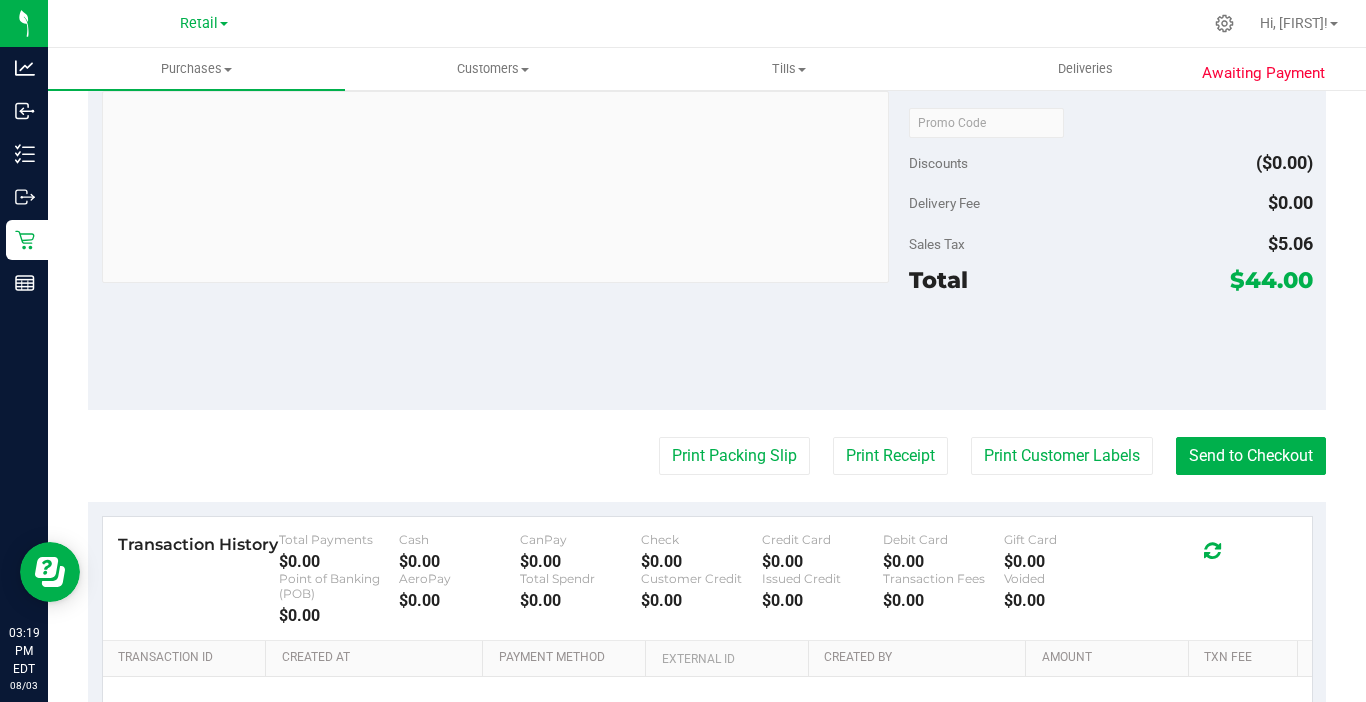 scroll, scrollTop: 900, scrollLeft: 0, axis: vertical 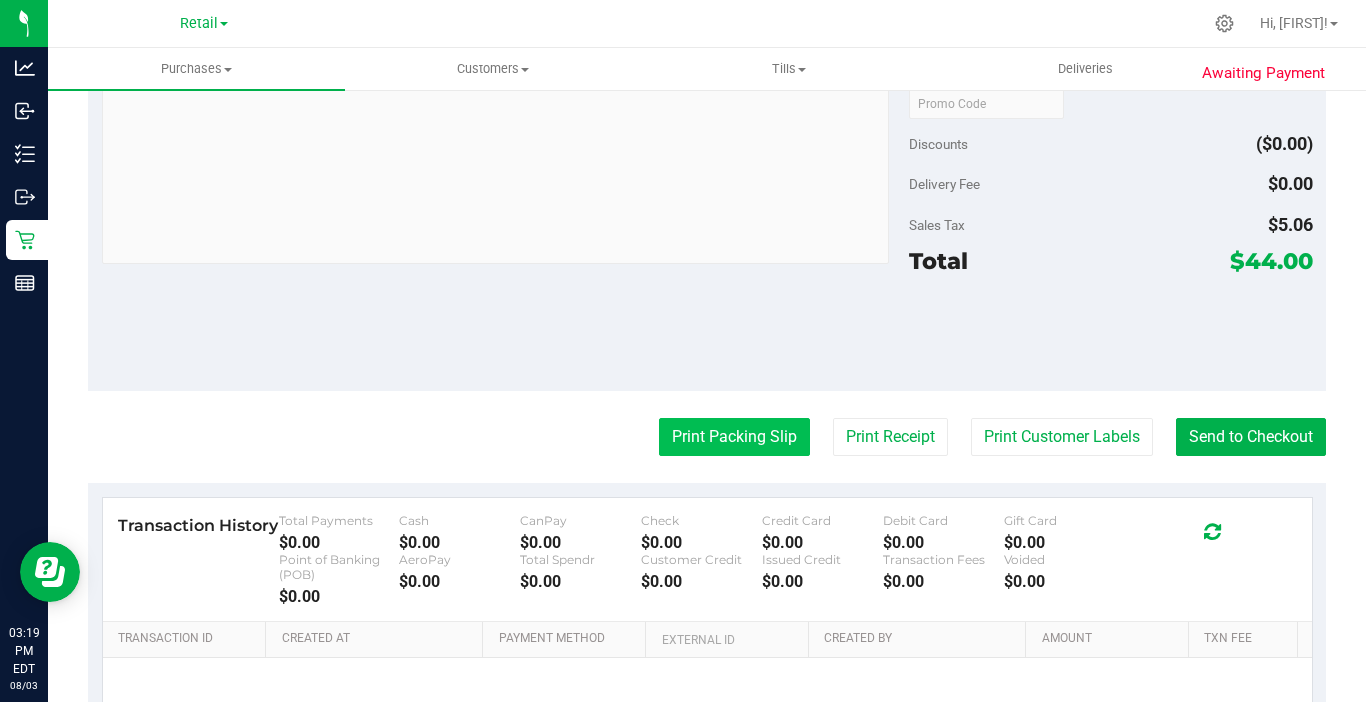 click on "Print Packing Slip" at bounding box center [734, 437] 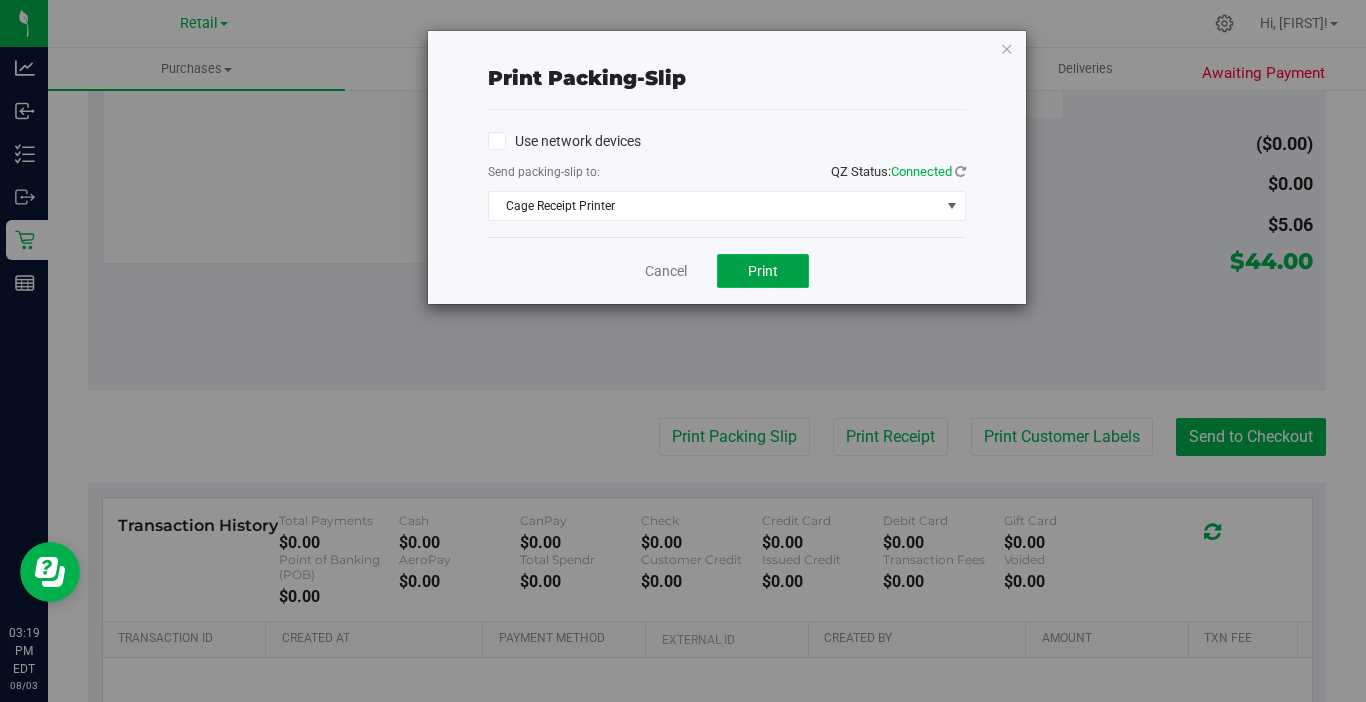 click on "Print" at bounding box center (763, 271) 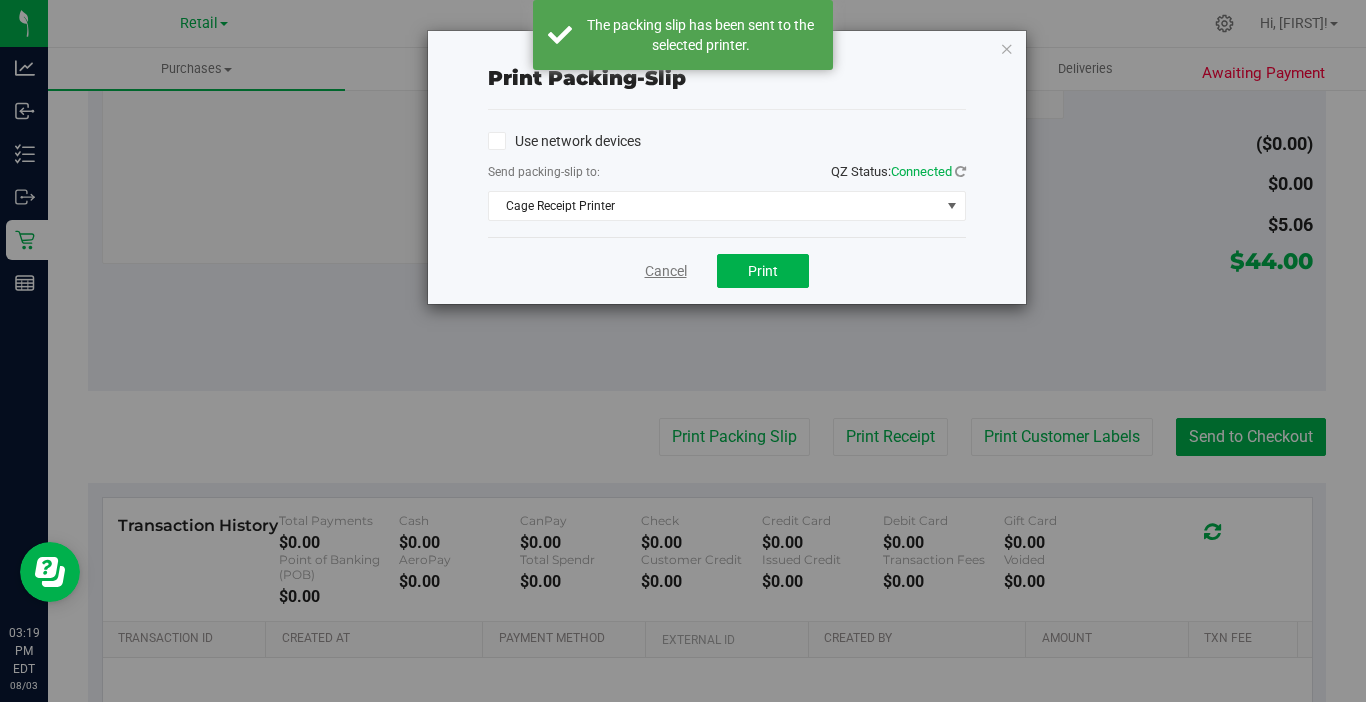 click on "Cancel" at bounding box center [666, 271] 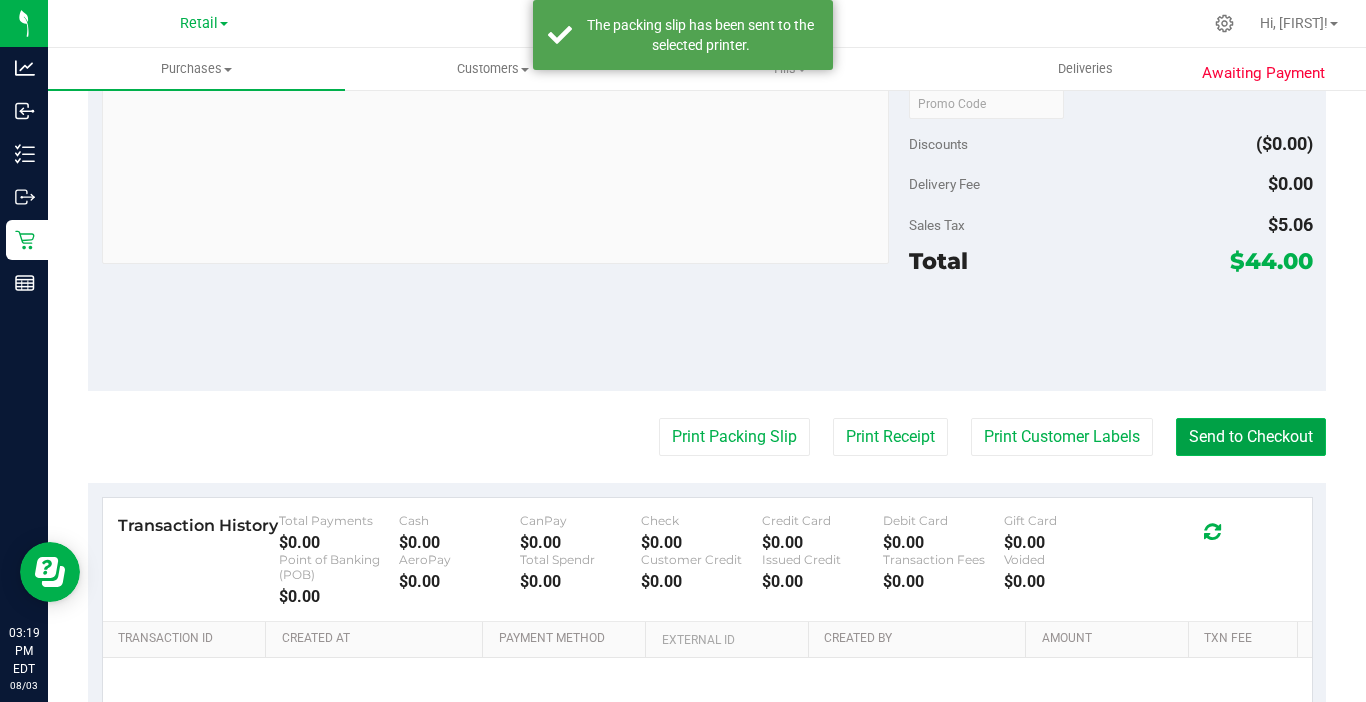 click on "Send to Checkout" at bounding box center (1251, 437) 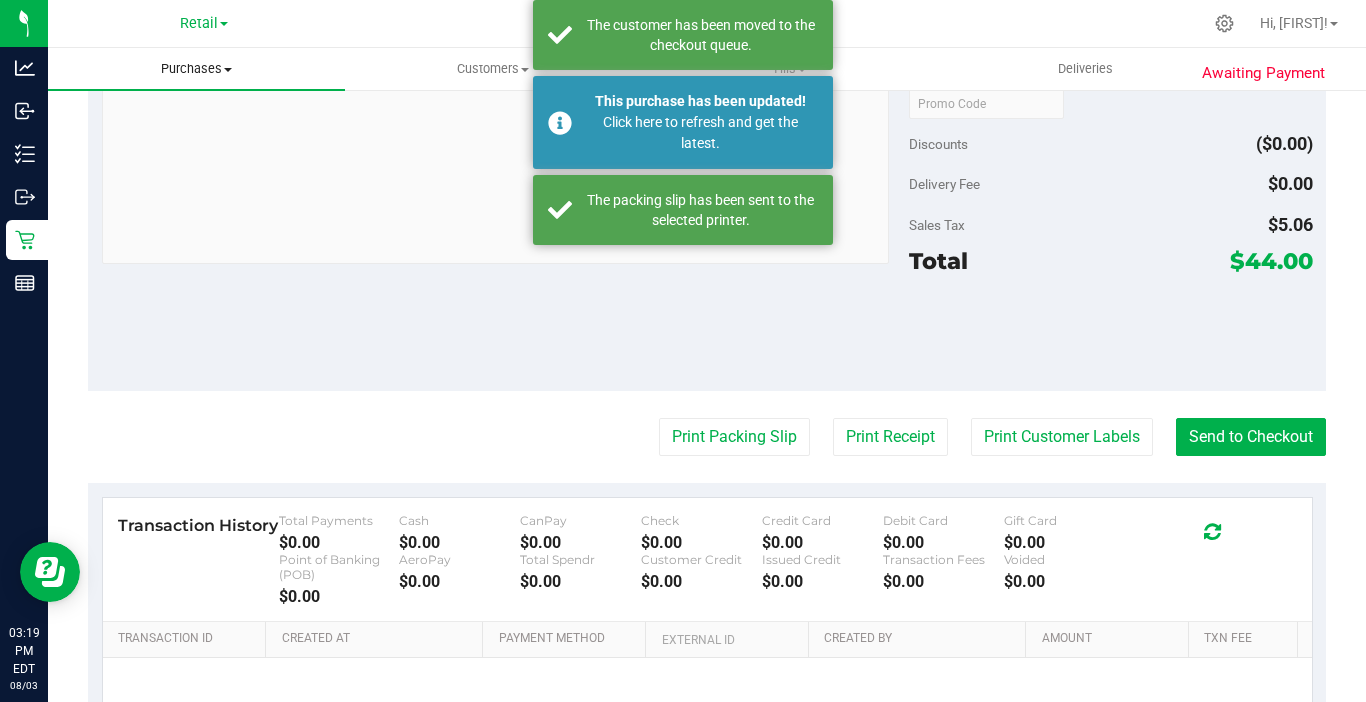 click on "Purchases" at bounding box center (196, 69) 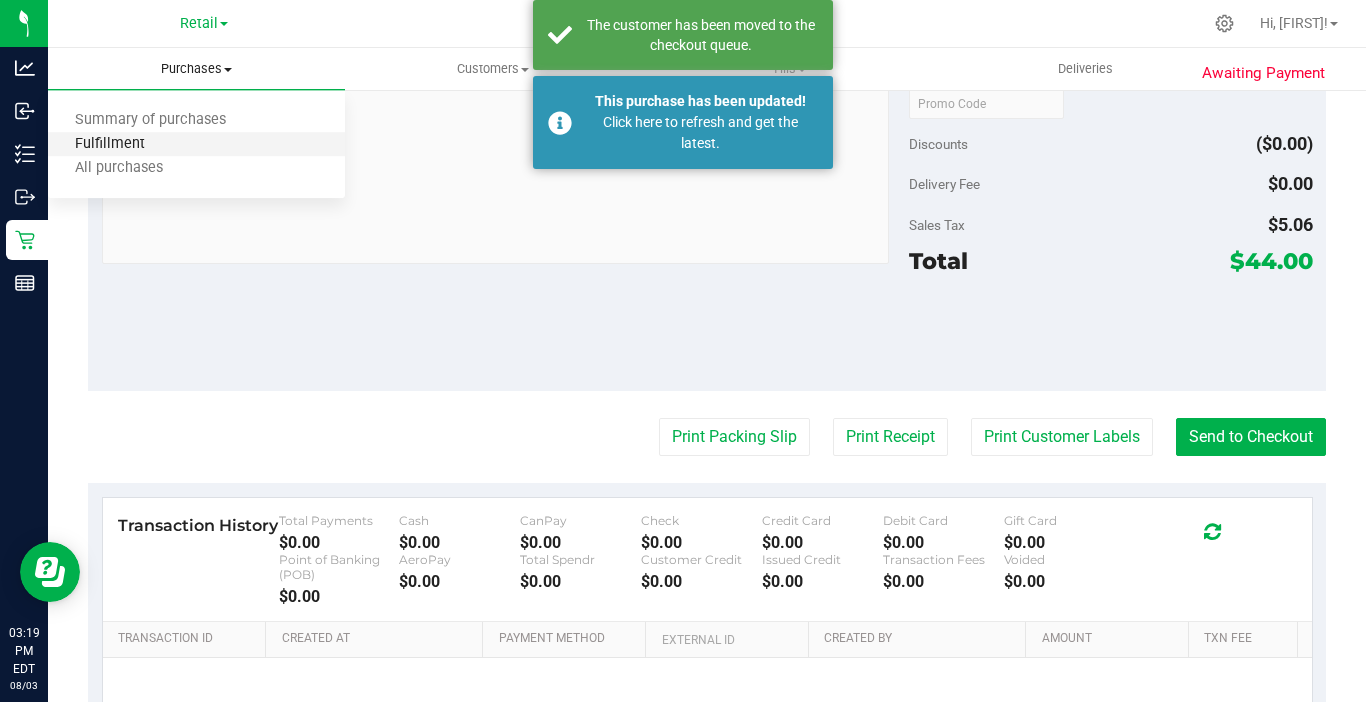 click on "Fulfillment" at bounding box center (110, 144) 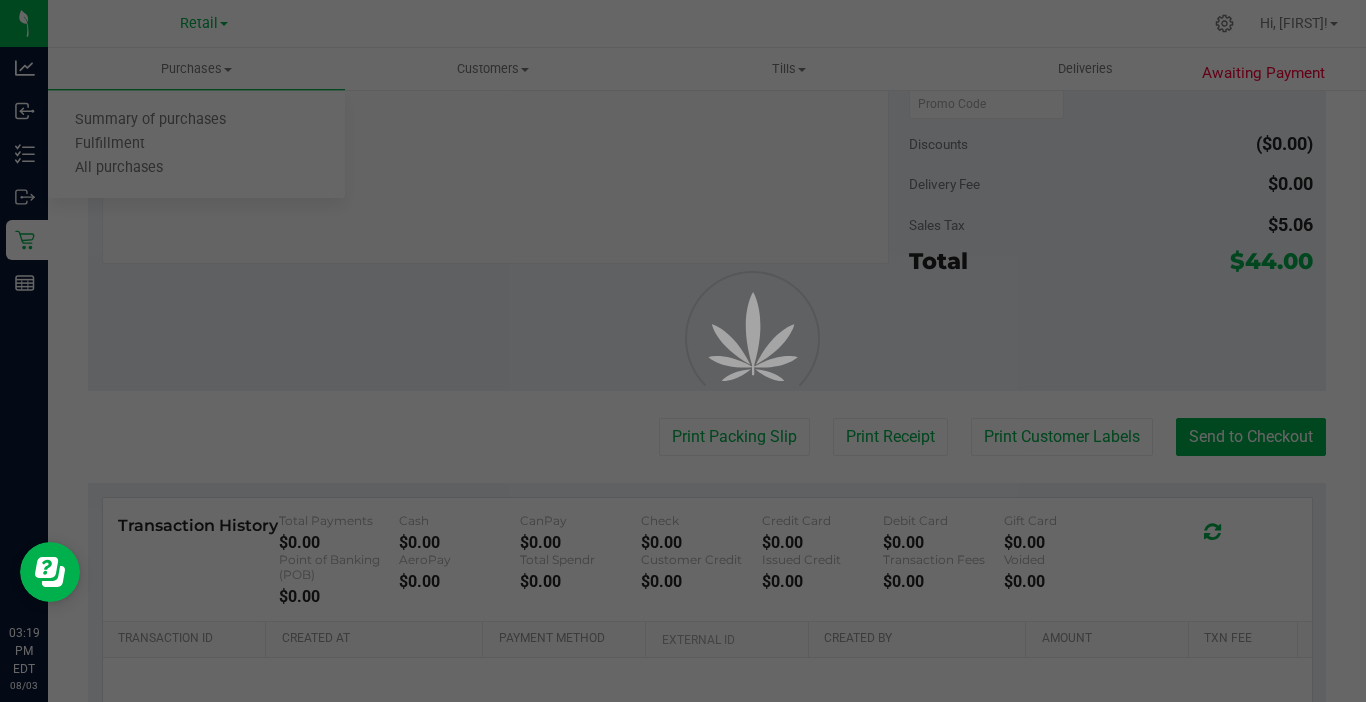 scroll, scrollTop: 0, scrollLeft: 0, axis: both 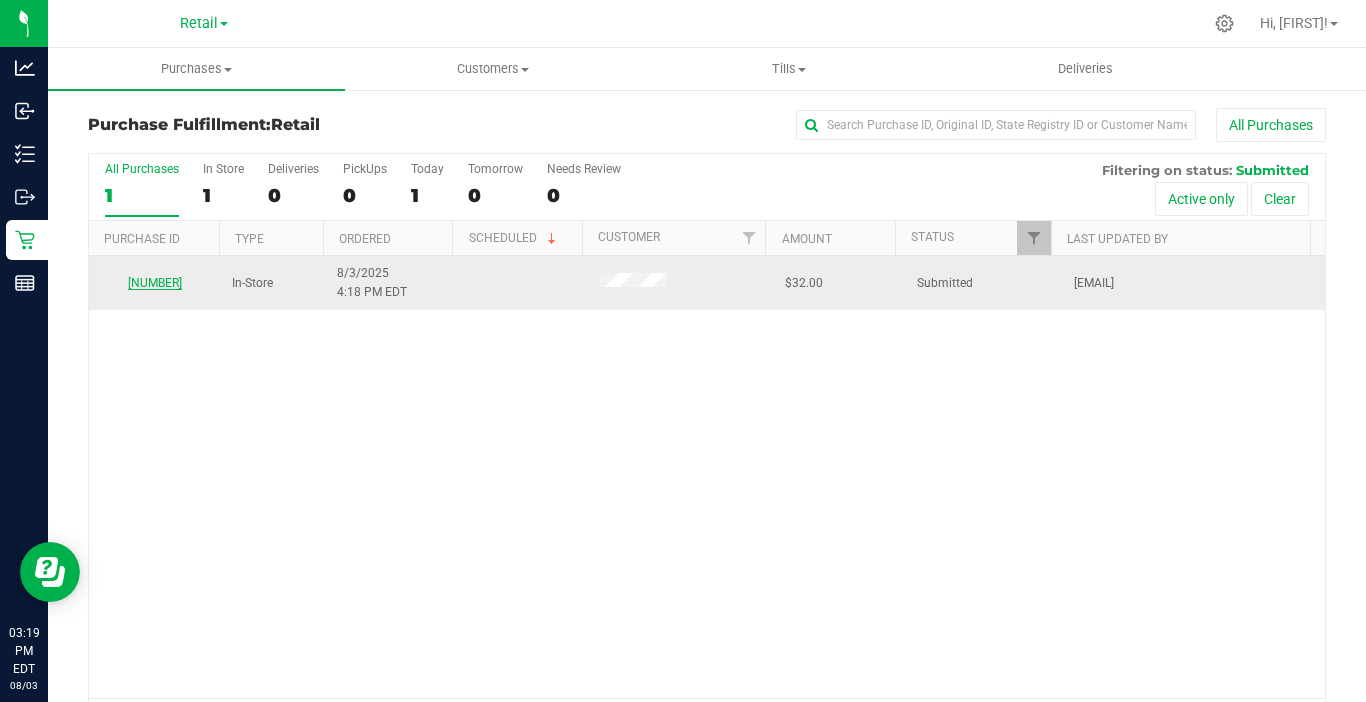 click on "00000841" at bounding box center [155, 283] 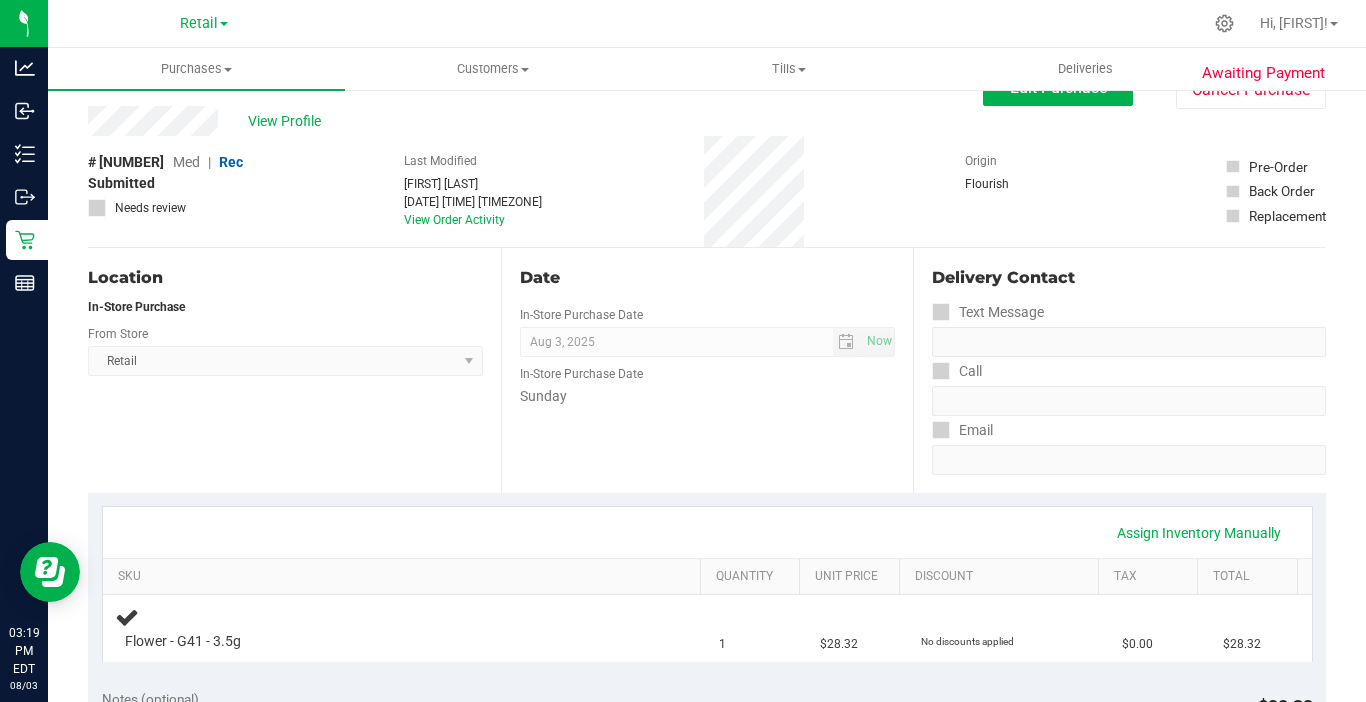 scroll, scrollTop: 100, scrollLeft: 0, axis: vertical 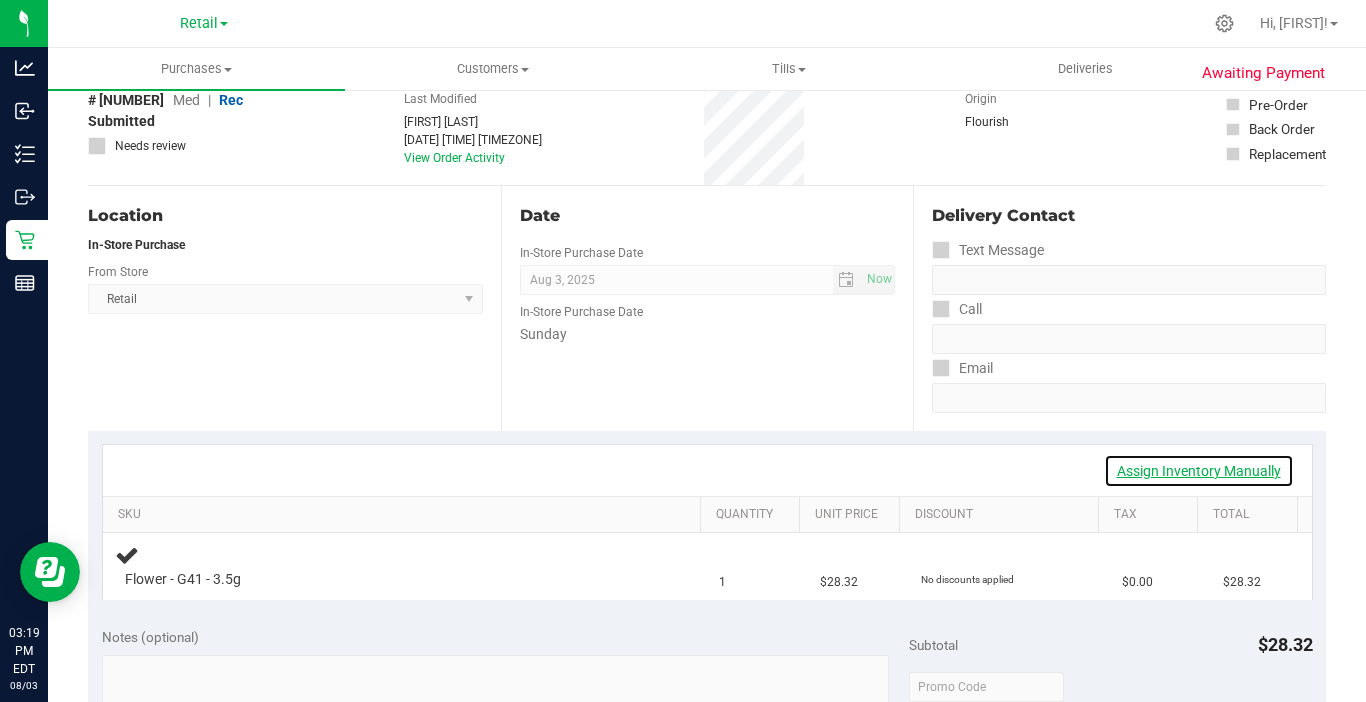 drag, startPoint x: 1145, startPoint y: 464, endPoint x: 681, endPoint y: 497, distance: 465.172 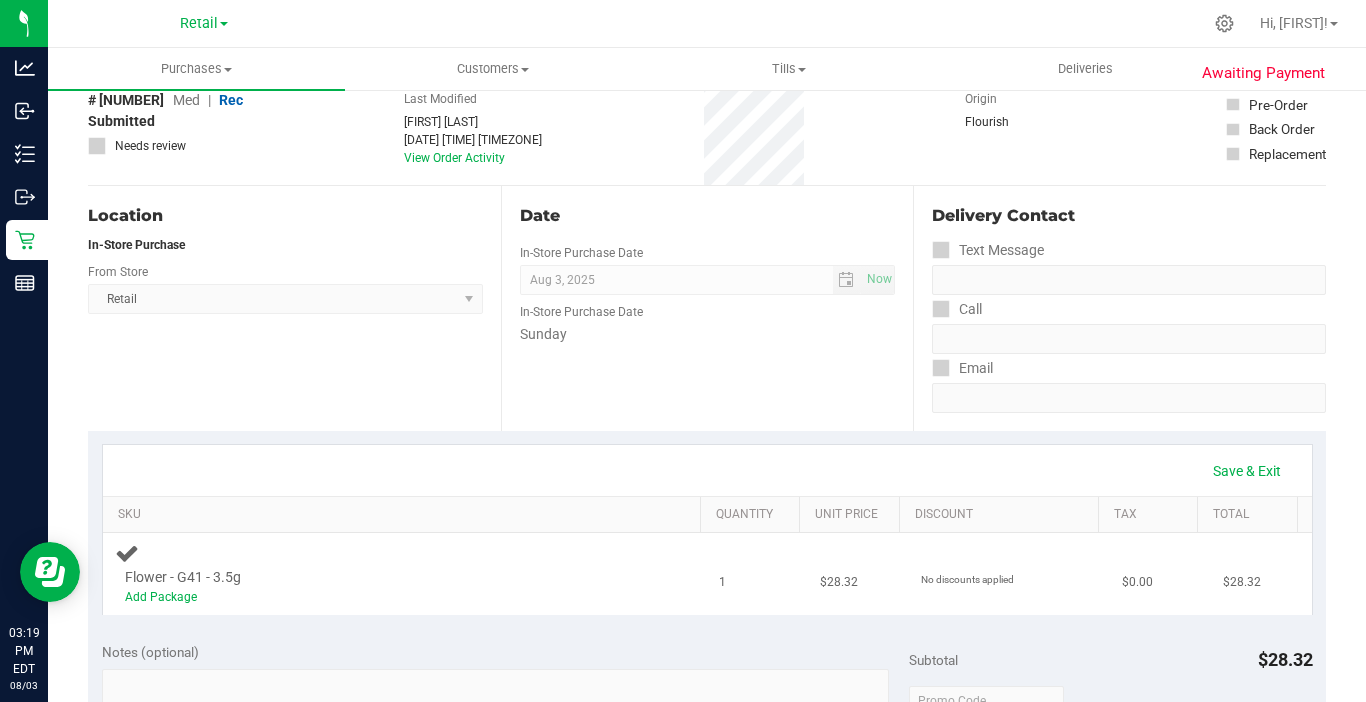 click on "Flower - G41 - 3.5g
Add Package" at bounding box center [381, 587] 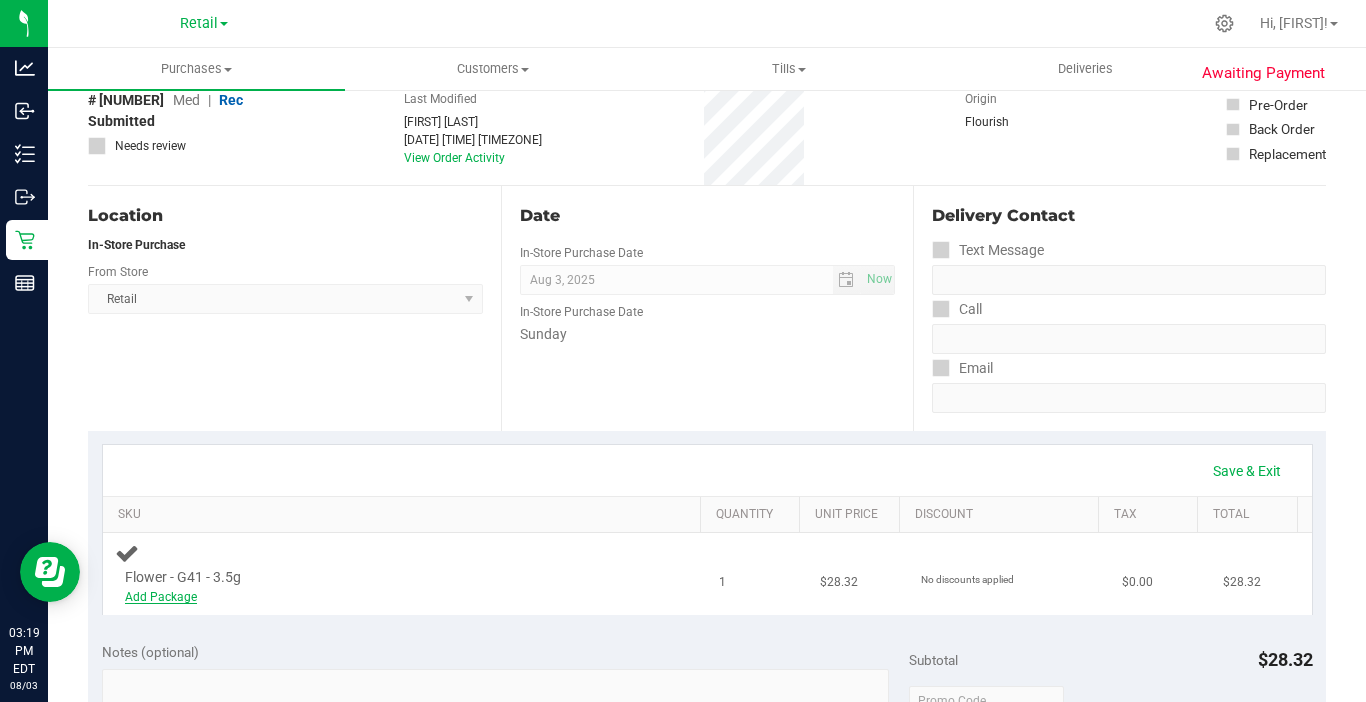 click on "Add Package" at bounding box center (161, 597) 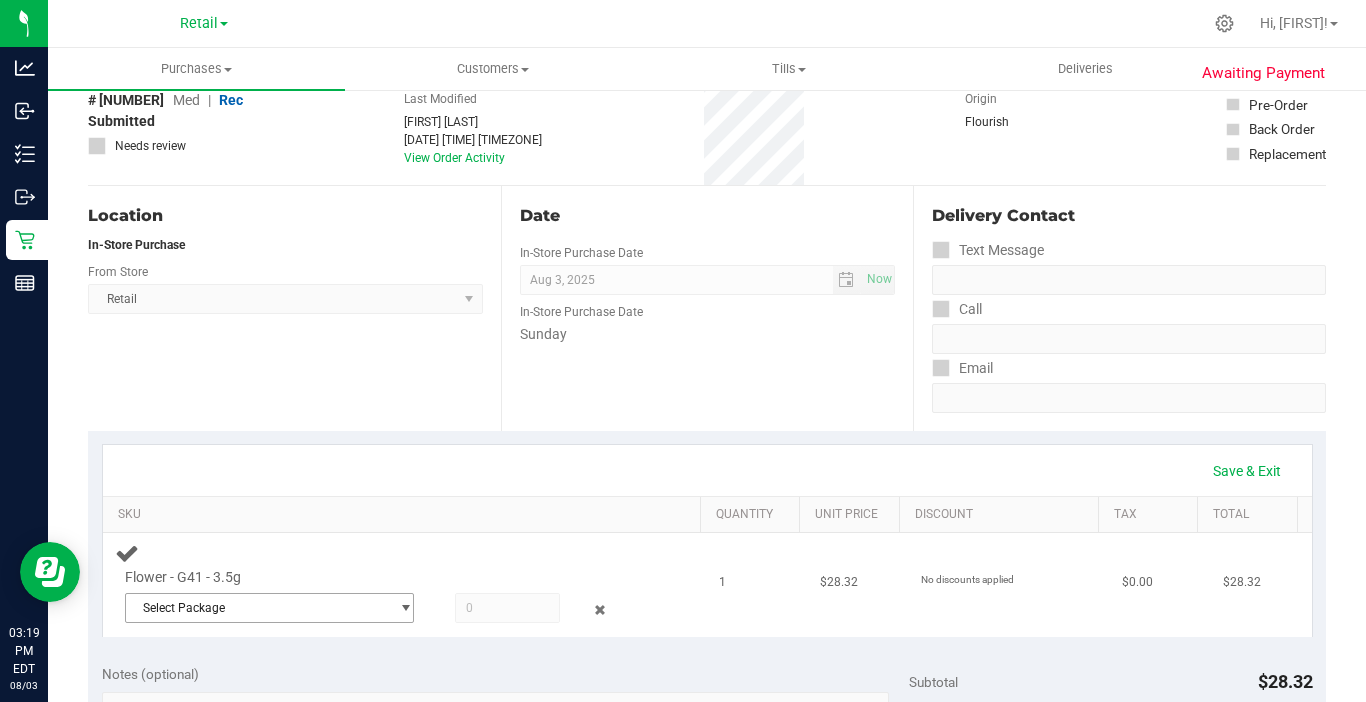 click on "Select Package" at bounding box center [257, 608] 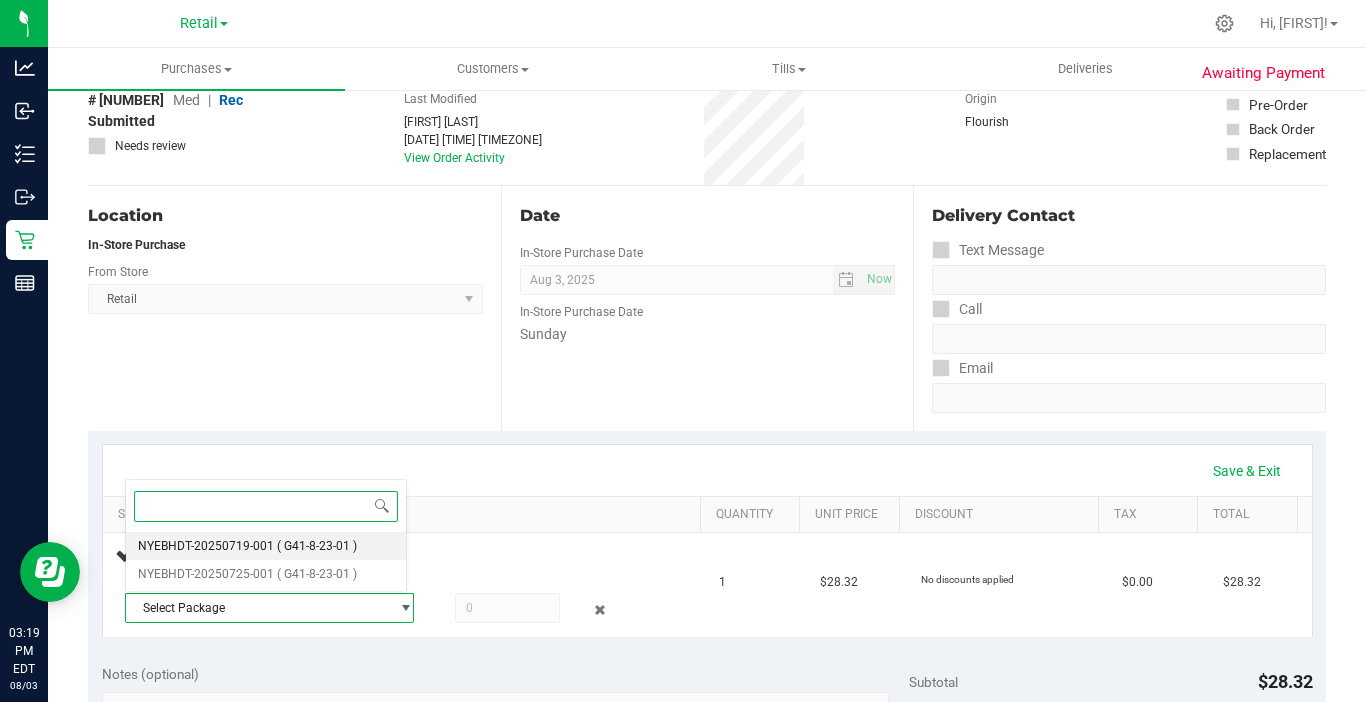 click on "NYEBHDT-20250719-001" at bounding box center [206, 546] 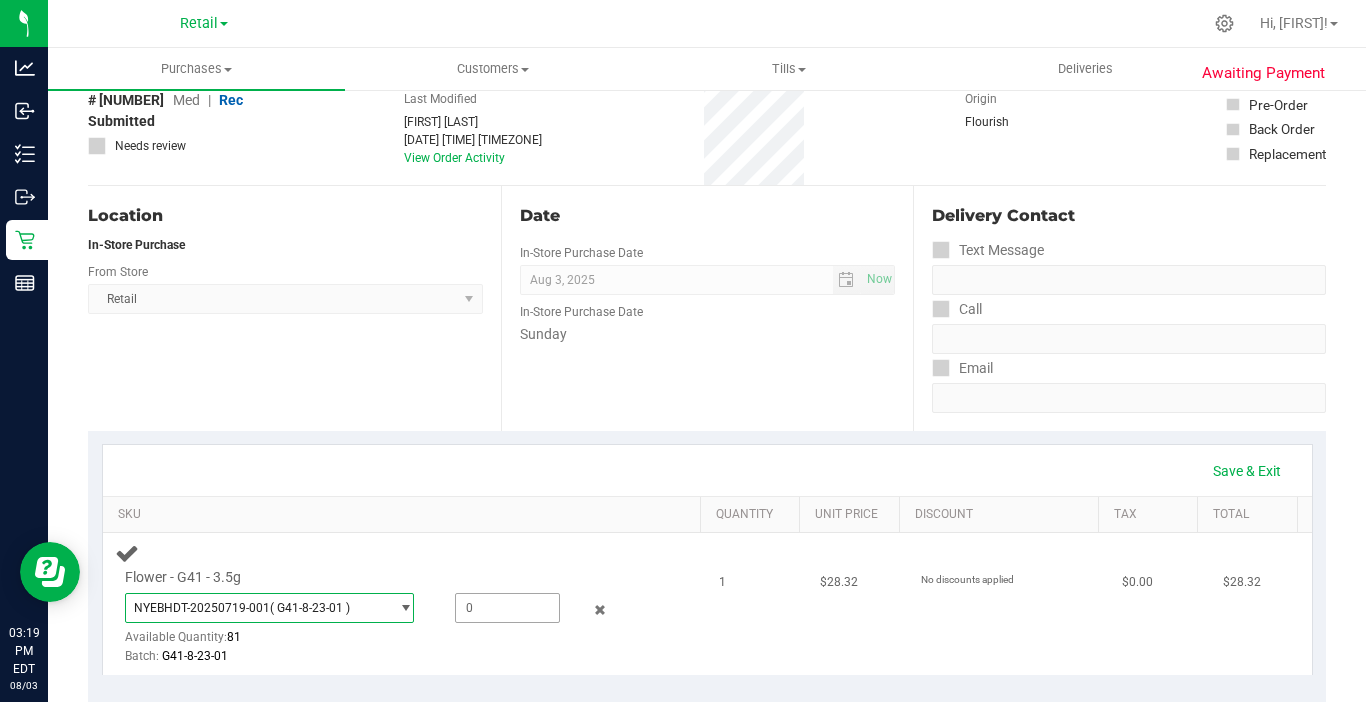 click at bounding box center [507, 608] 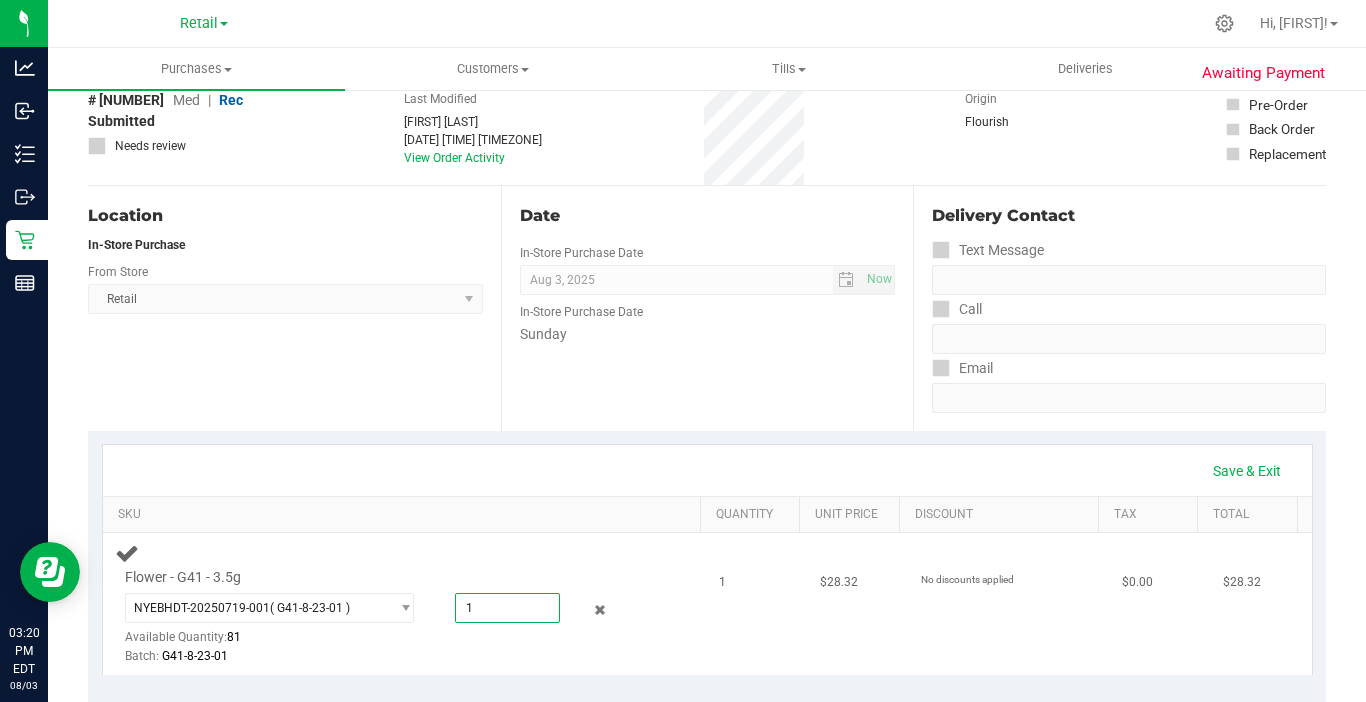type on "1" 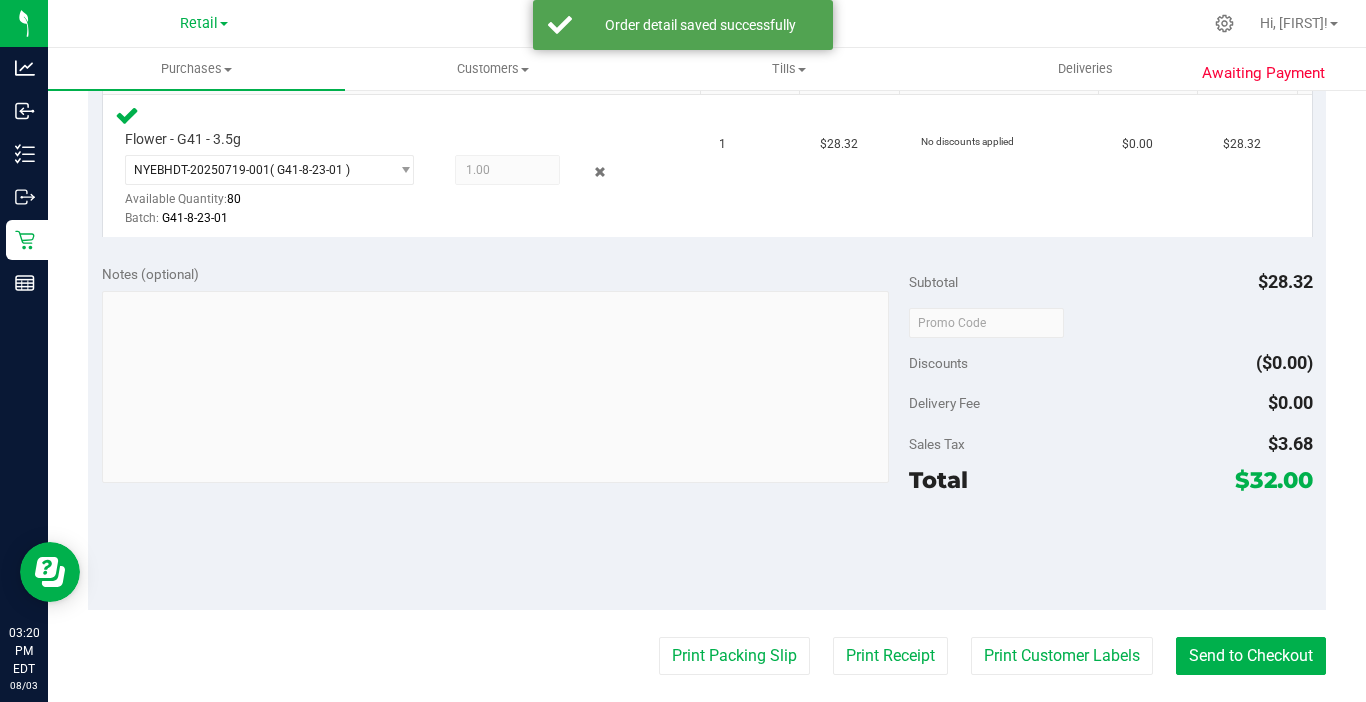 scroll, scrollTop: 700, scrollLeft: 0, axis: vertical 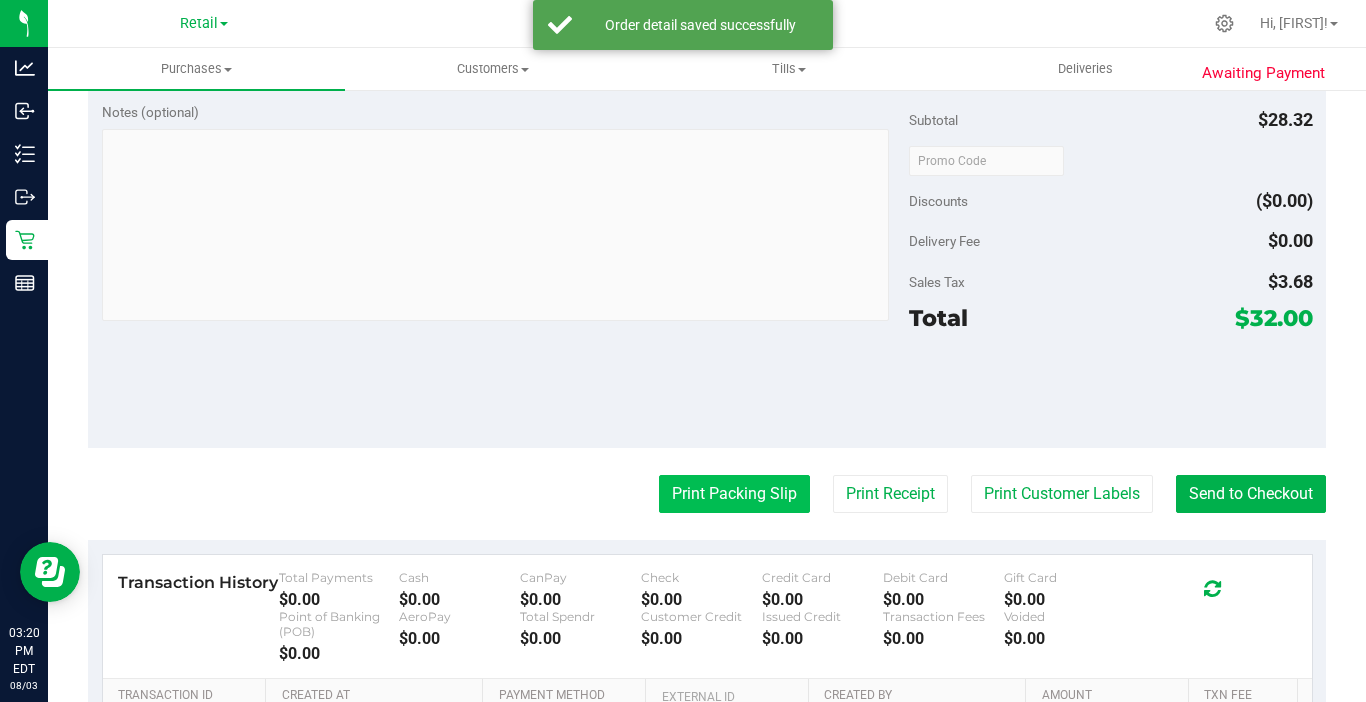 click on "Print Packing Slip" at bounding box center [734, 494] 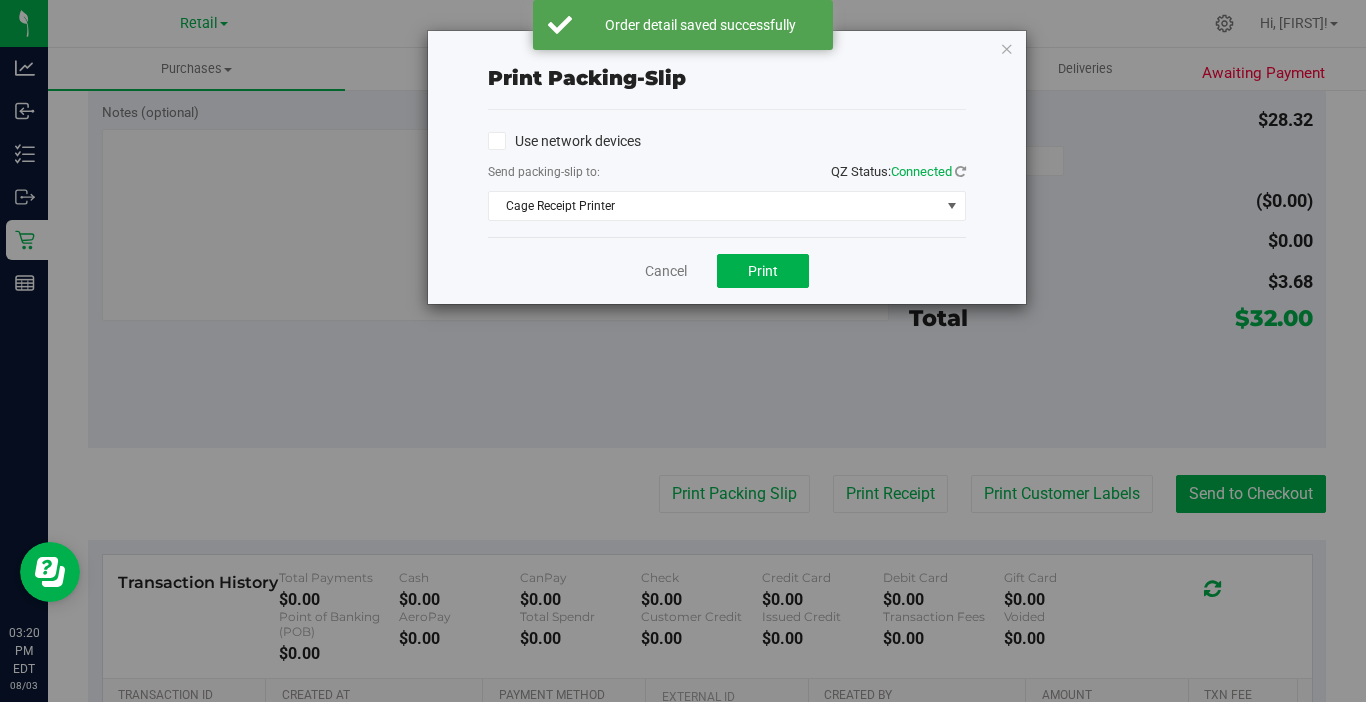 click on "Cancel
Print" at bounding box center (727, 270) 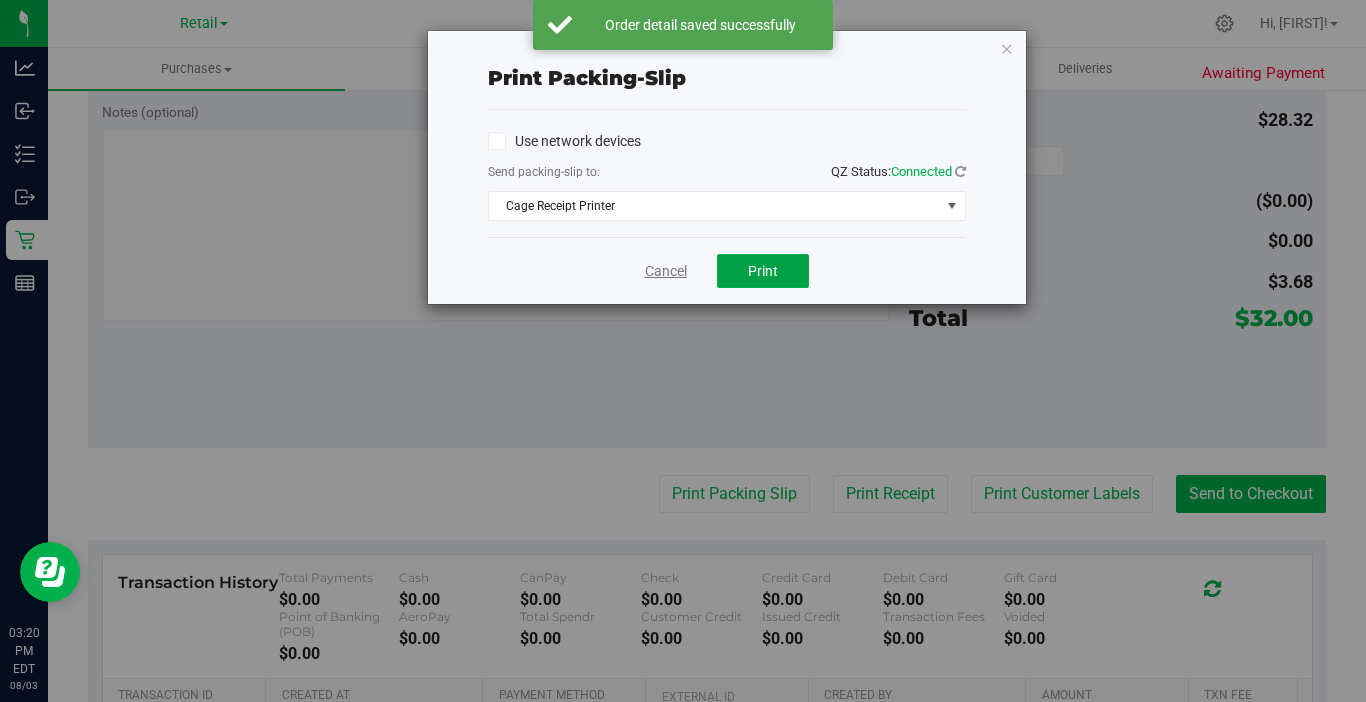 drag, startPoint x: 750, startPoint y: 278, endPoint x: 666, endPoint y: 268, distance: 84.59315 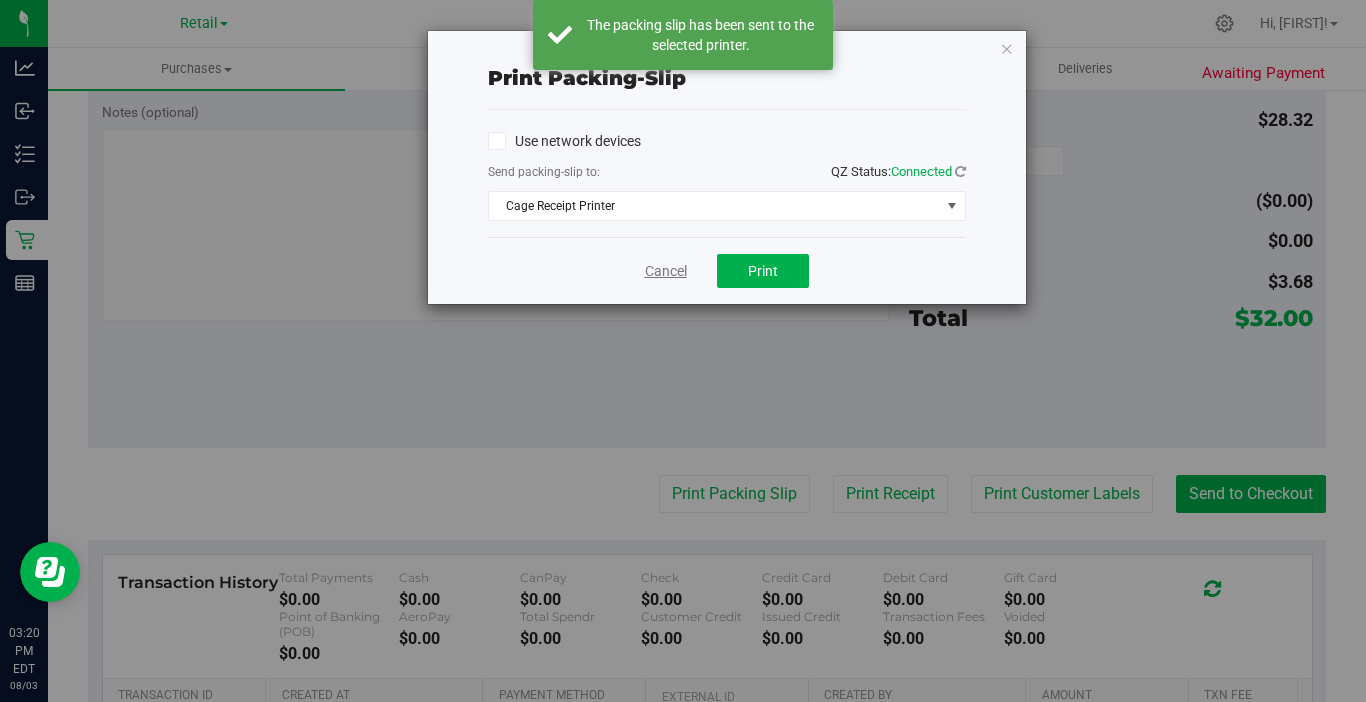 click on "Cancel" at bounding box center [666, 271] 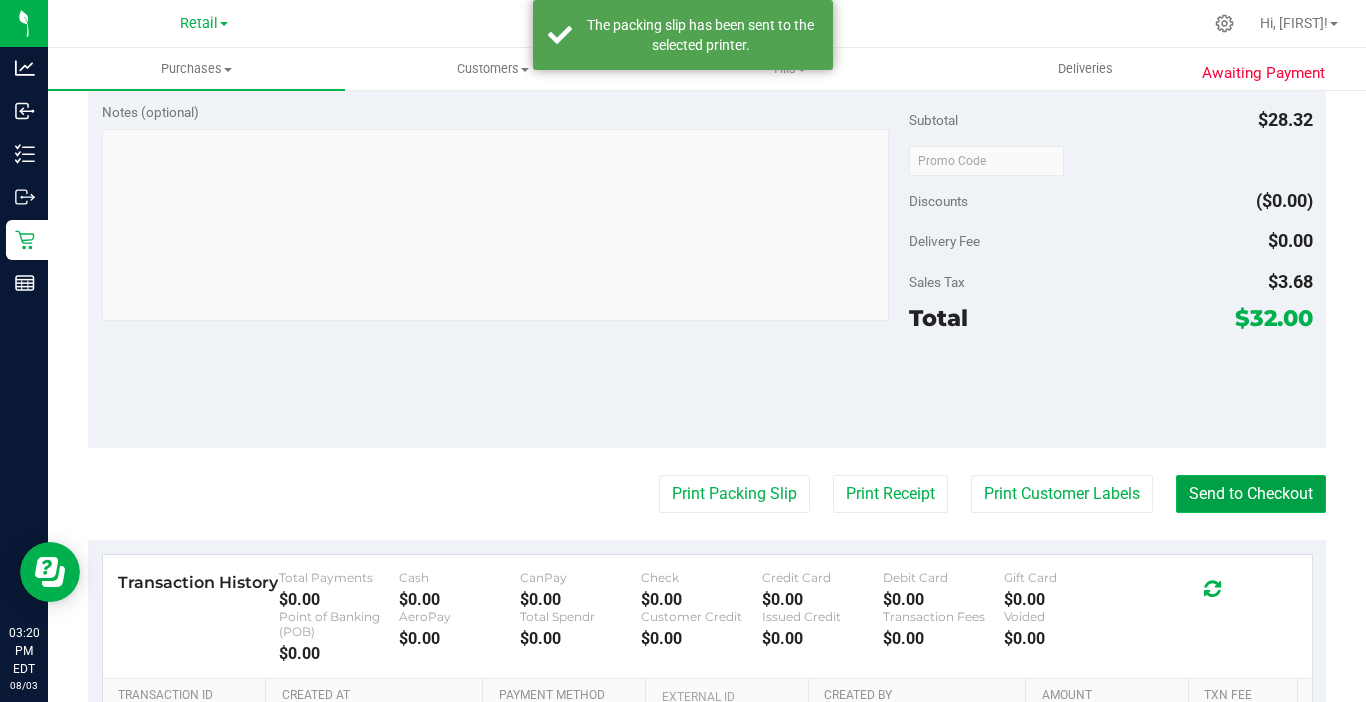 click on "Send to Checkout" at bounding box center [1251, 494] 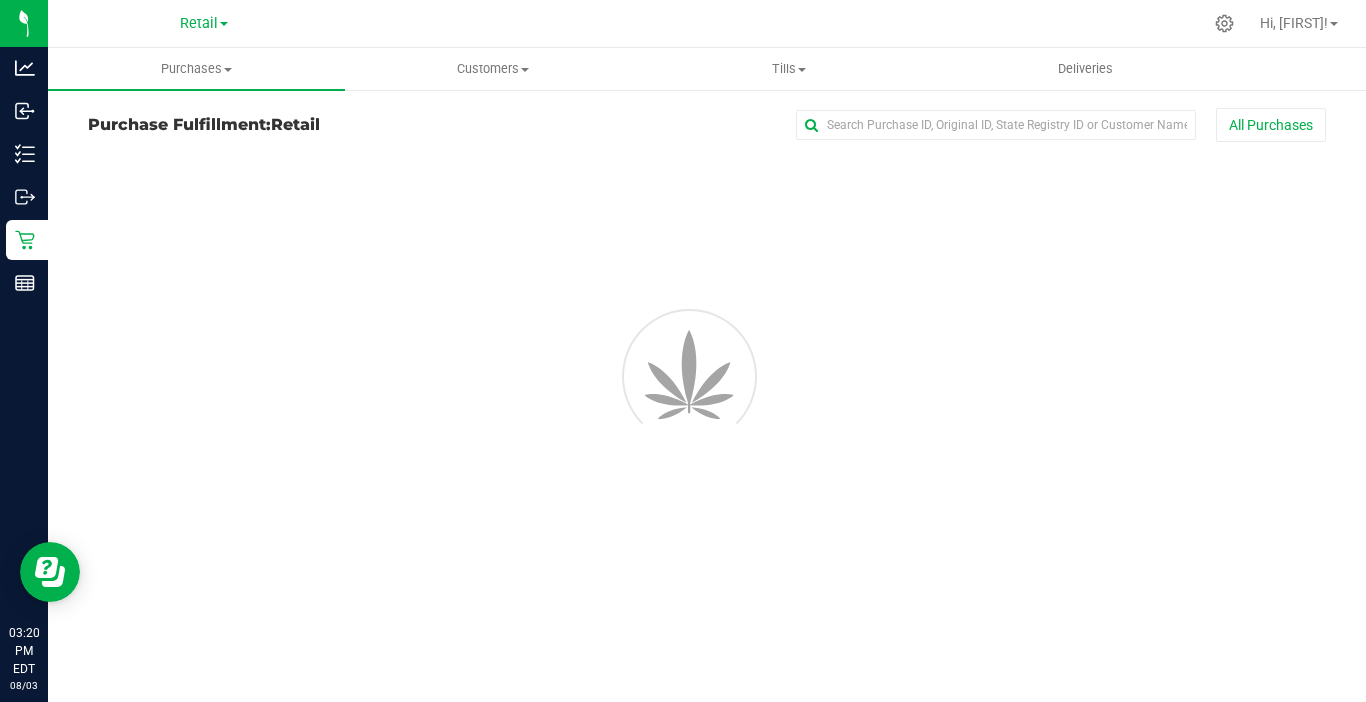 scroll, scrollTop: 0, scrollLeft: 0, axis: both 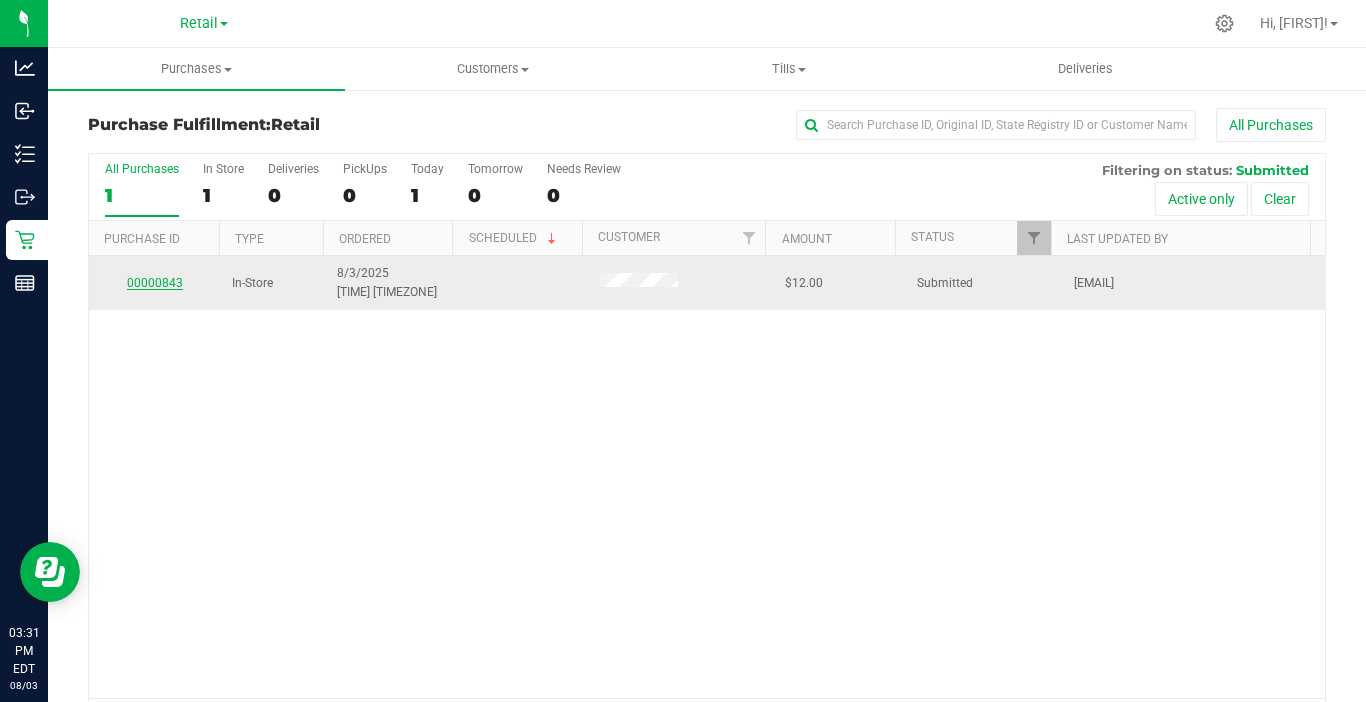 click on "00000843" at bounding box center (155, 283) 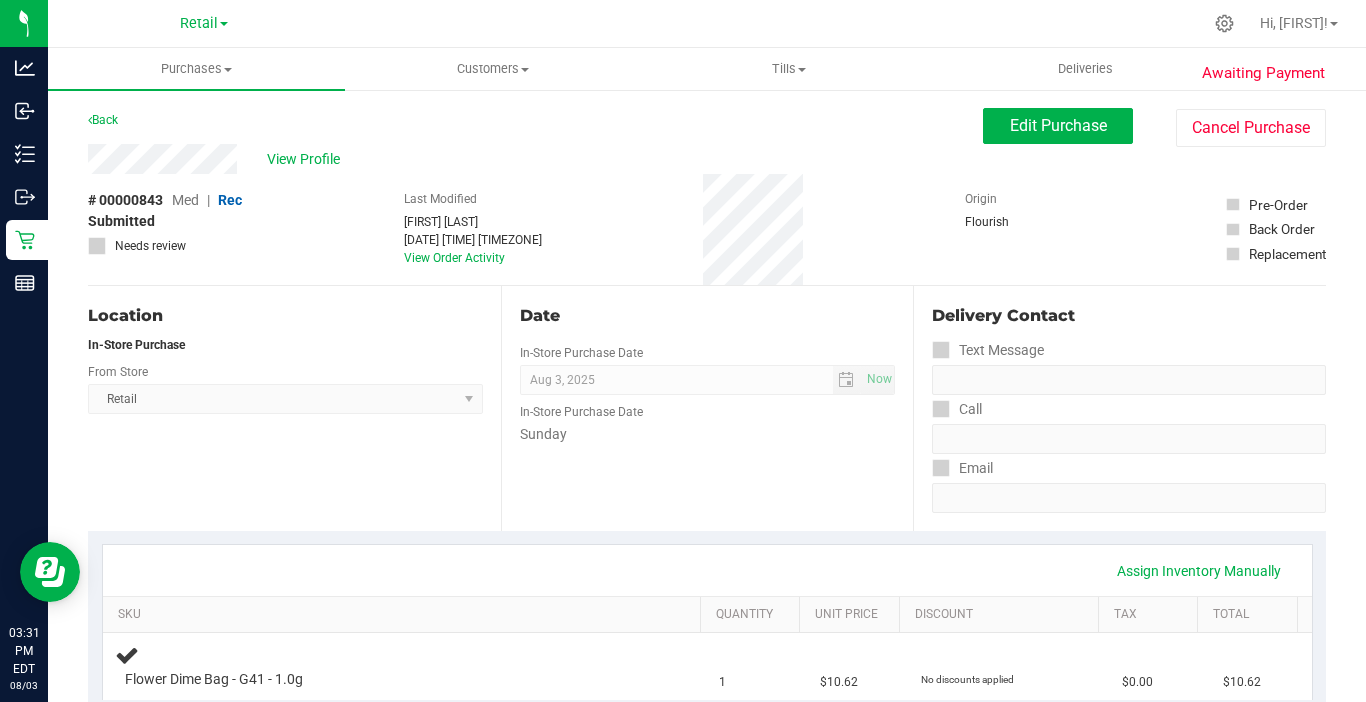 scroll, scrollTop: 100, scrollLeft: 0, axis: vertical 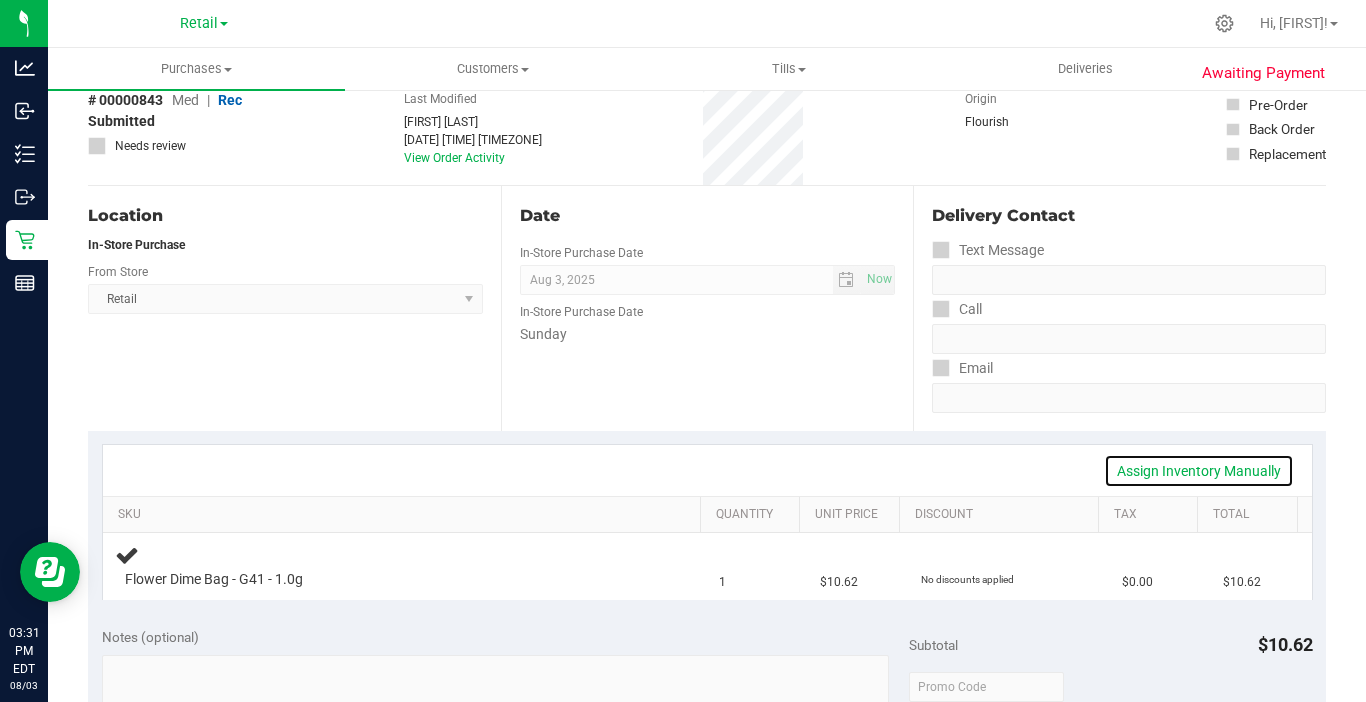 click on "Assign Inventory Manually" at bounding box center [1199, 471] 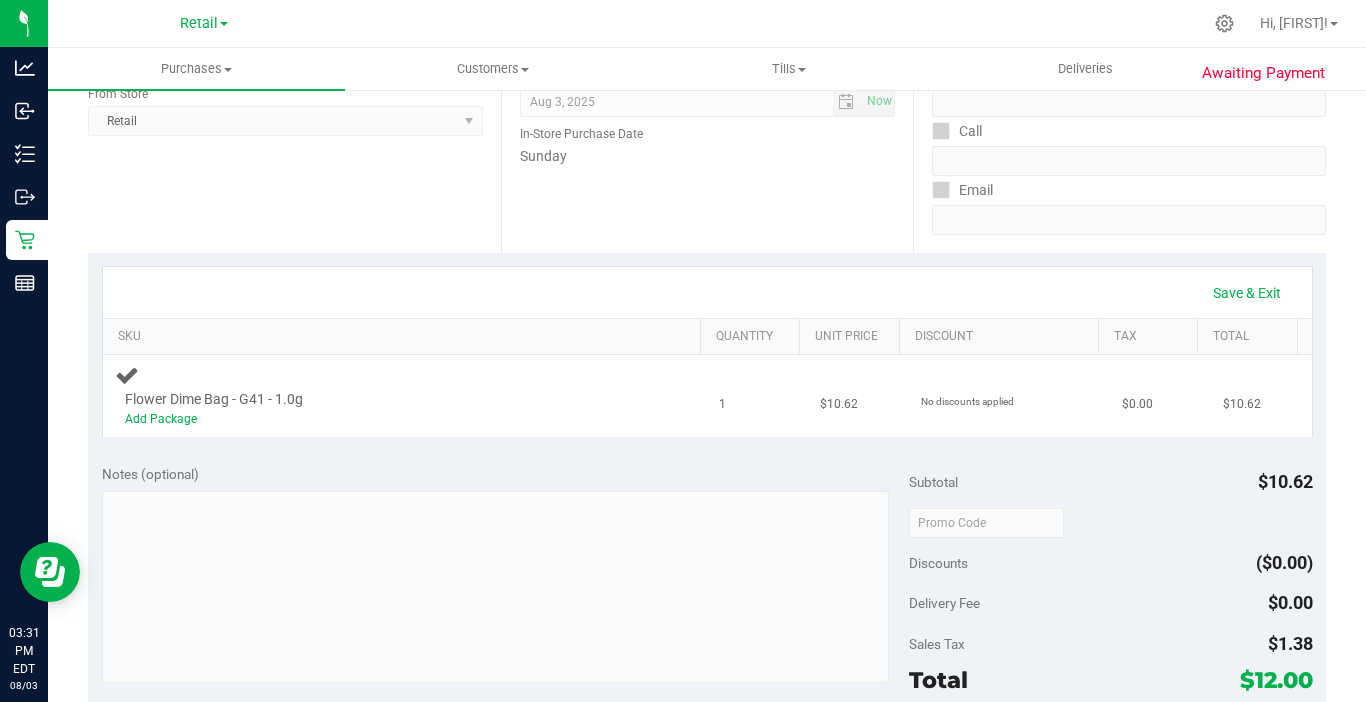 scroll, scrollTop: 300, scrollLeft: 0, axis: vertical 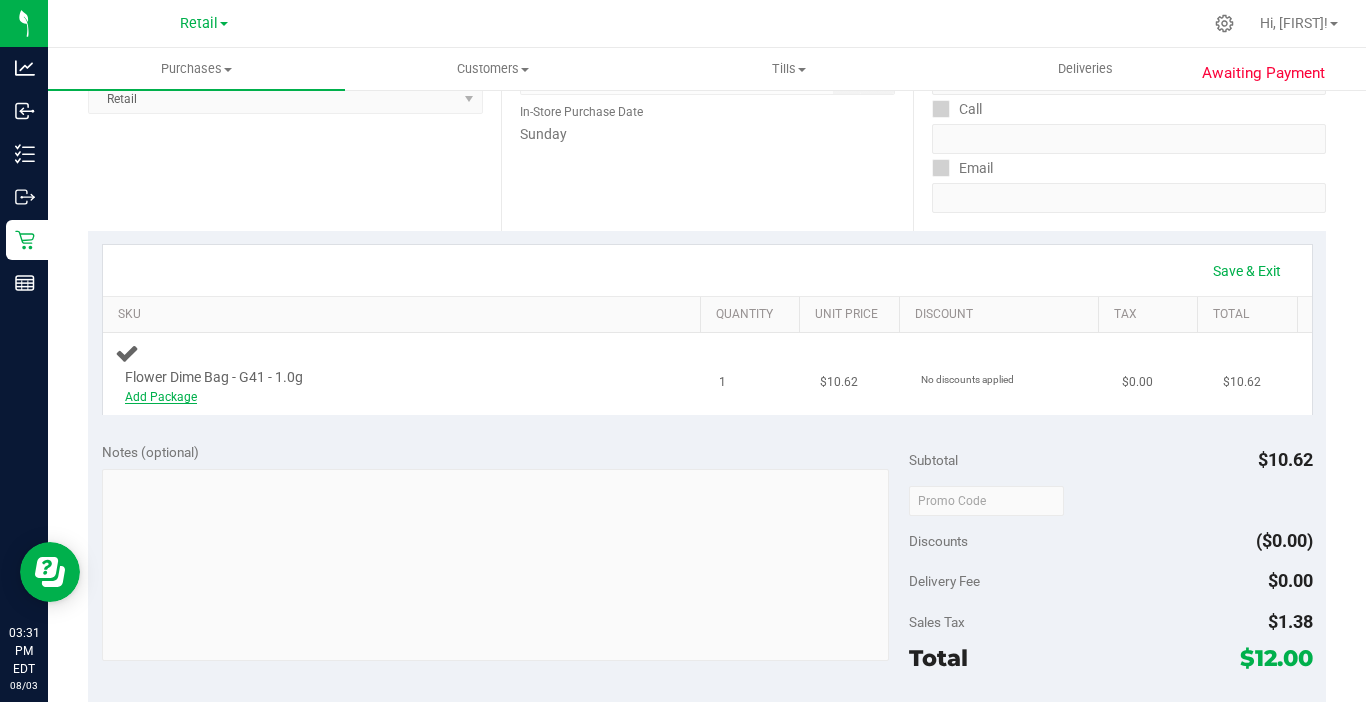 click on "Add Package" at bounding box center (161, 397) 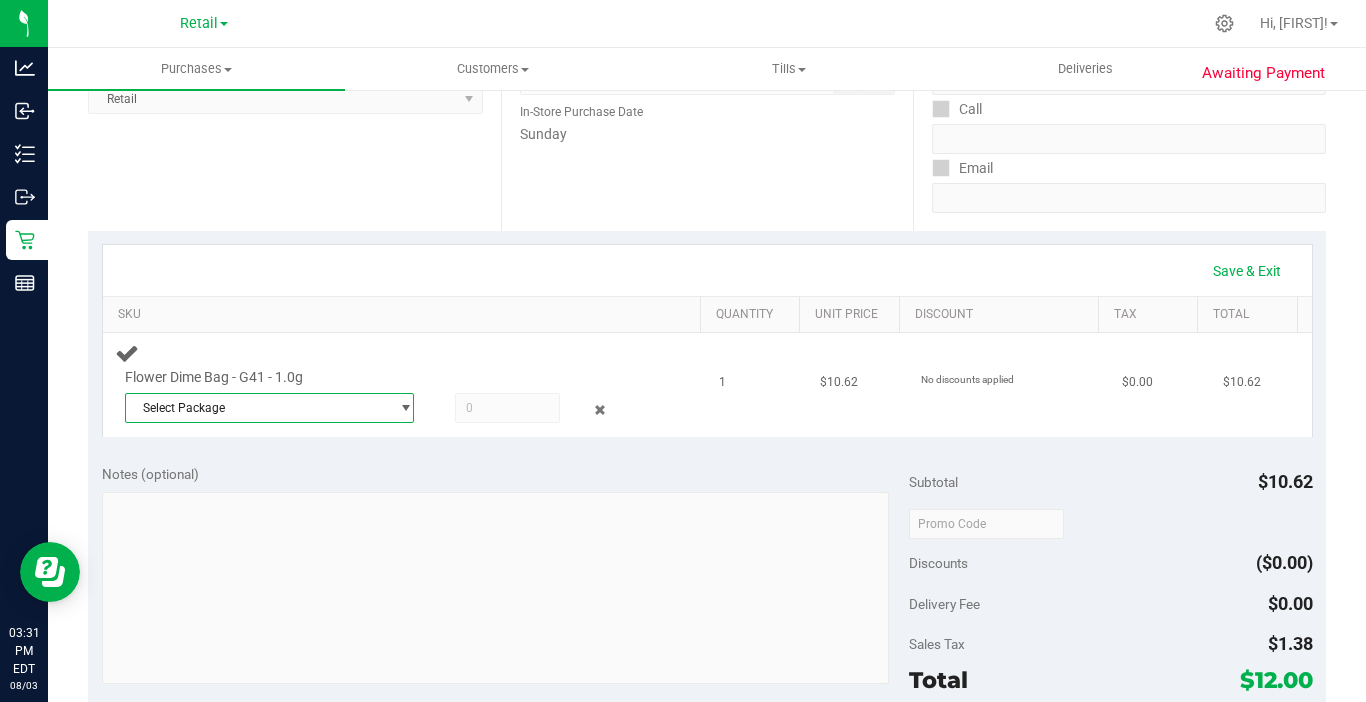 click on "Select Package" at bounding box center (257, 408) 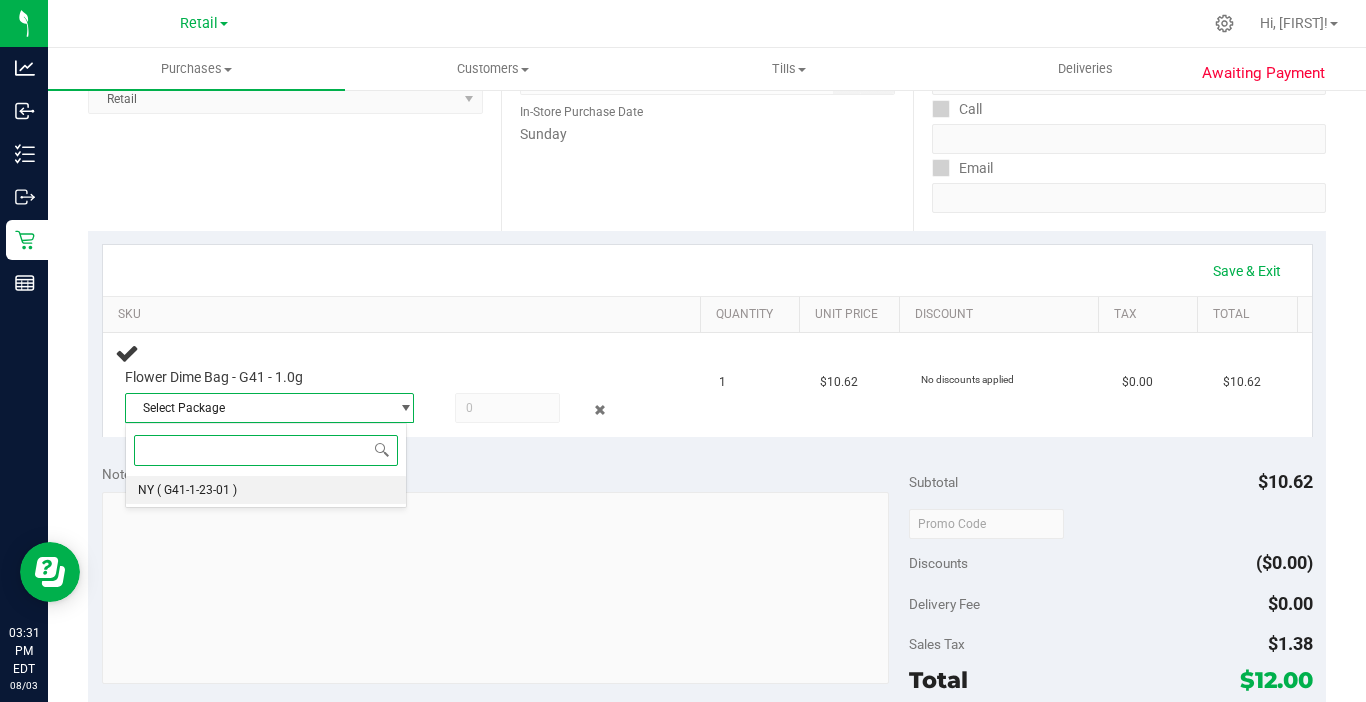 click on "NY" at bounding box center (146, 490) 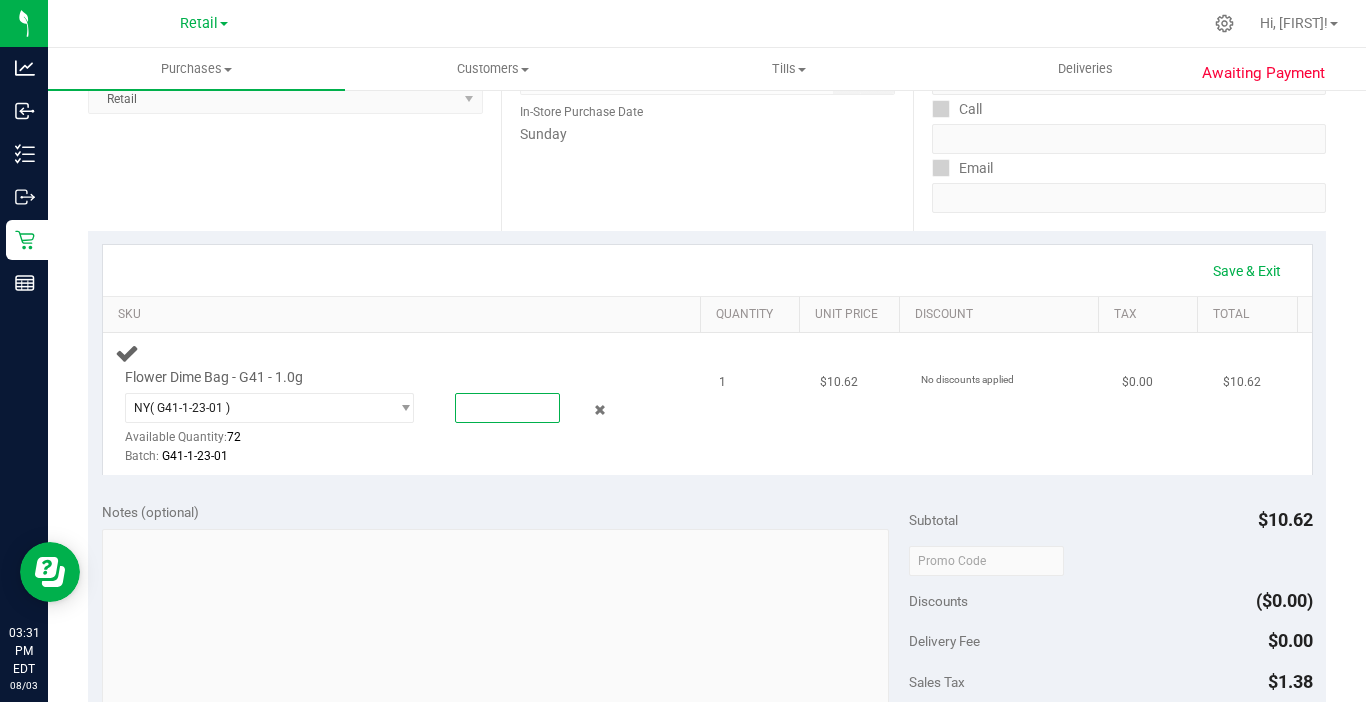 click at bounding box center (507, 408) 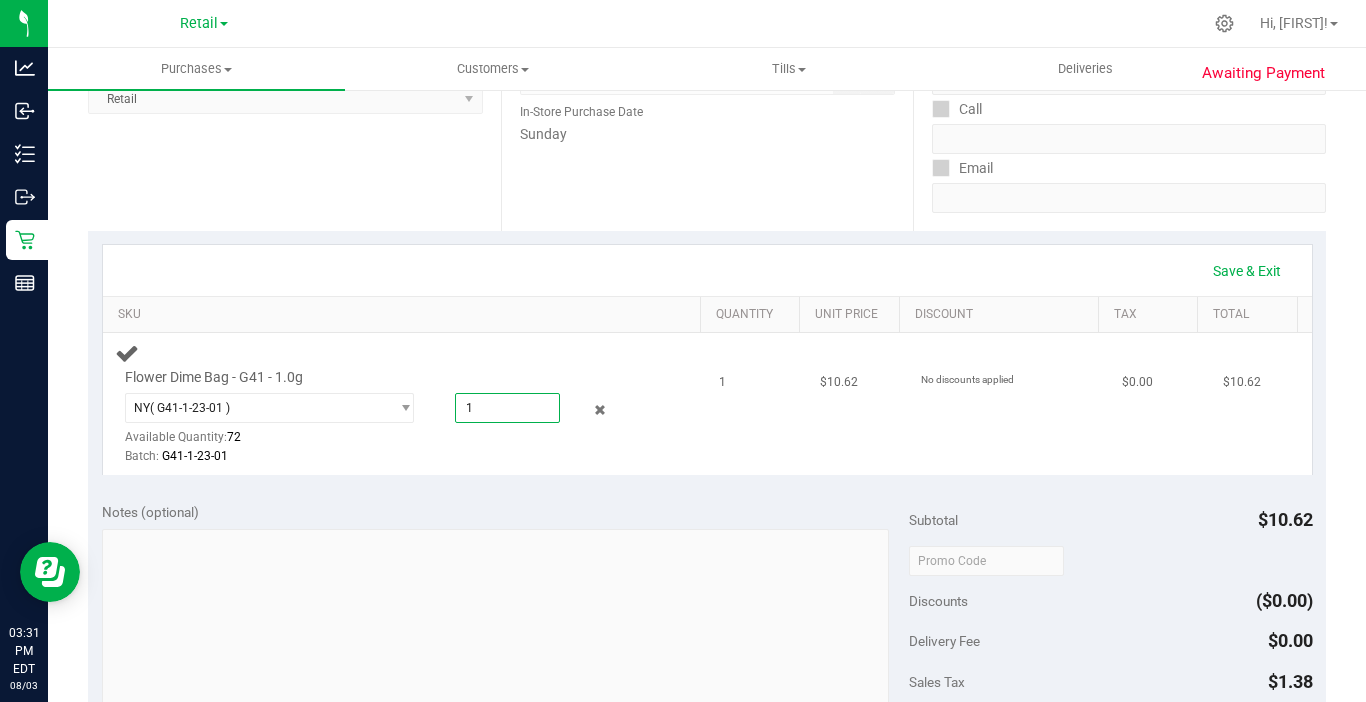 type on "1" 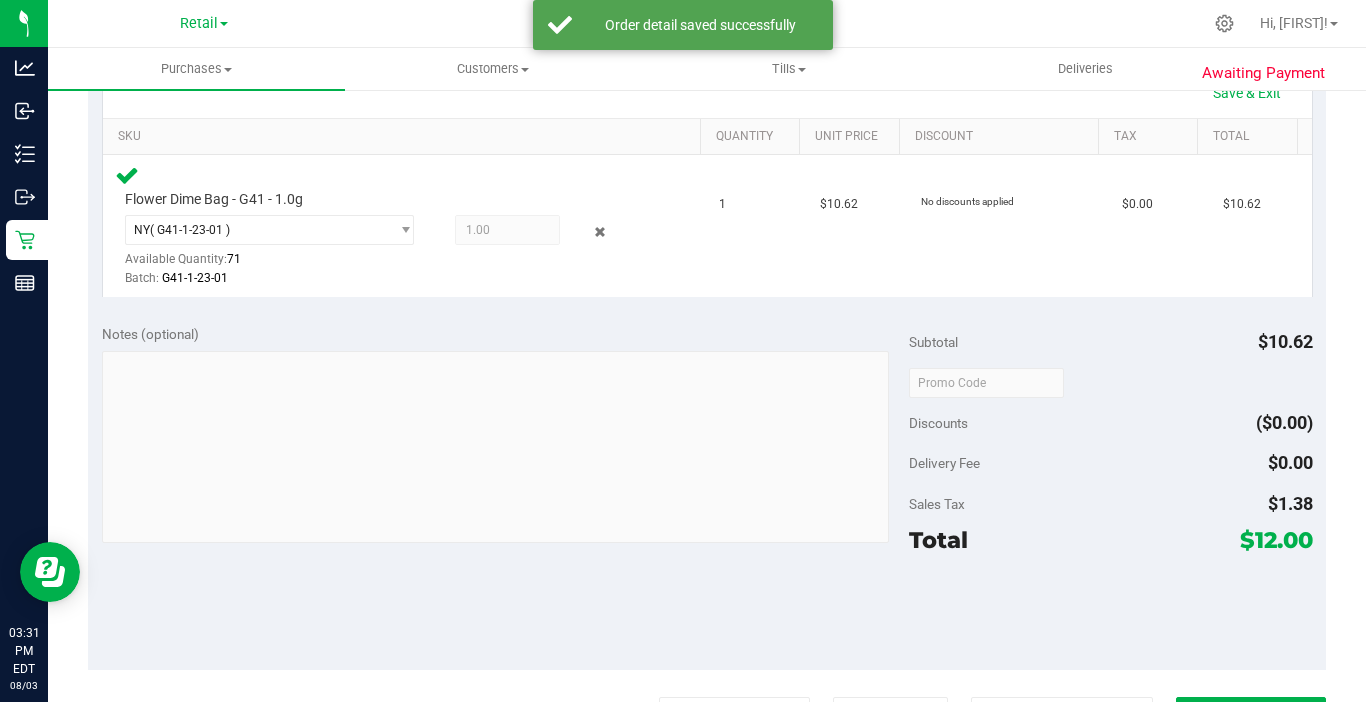 scroll, scrollTop: 600, scrollLeft: 0, axis: vertical 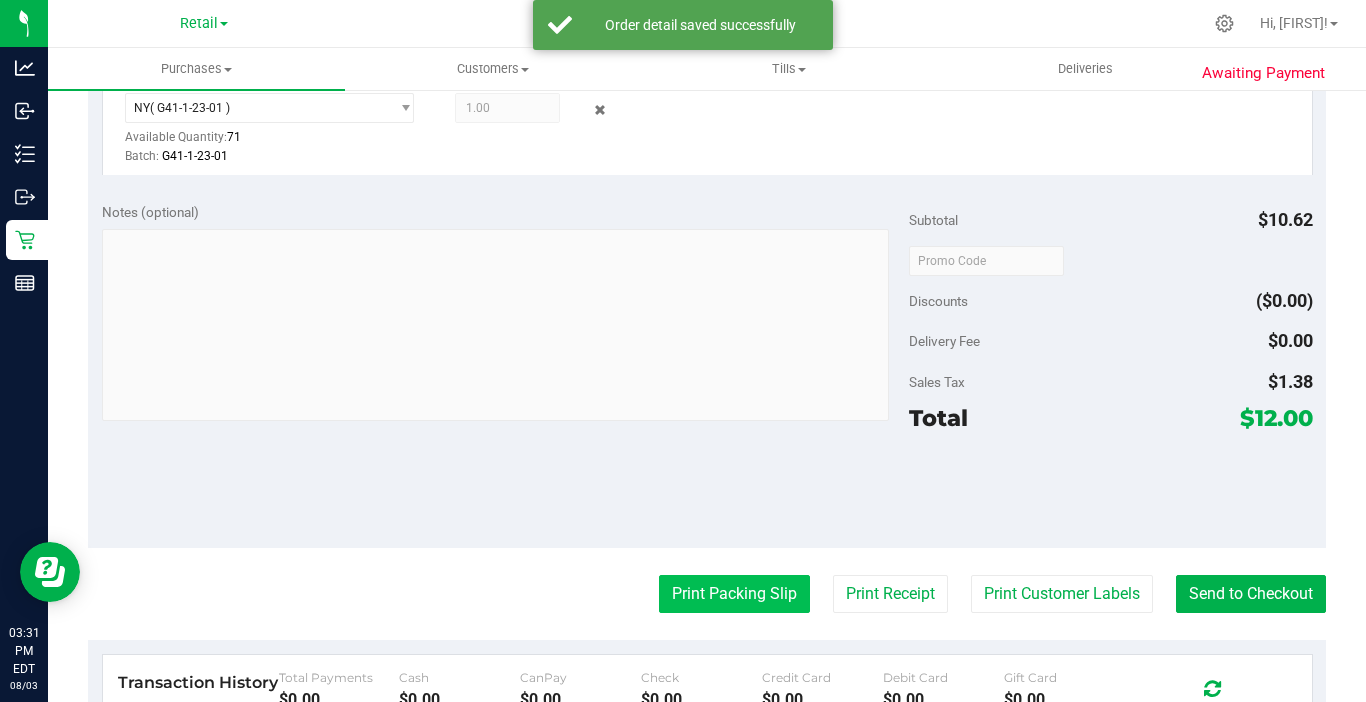 click on "Print Packing Slip" at bounding box center (734, 594) 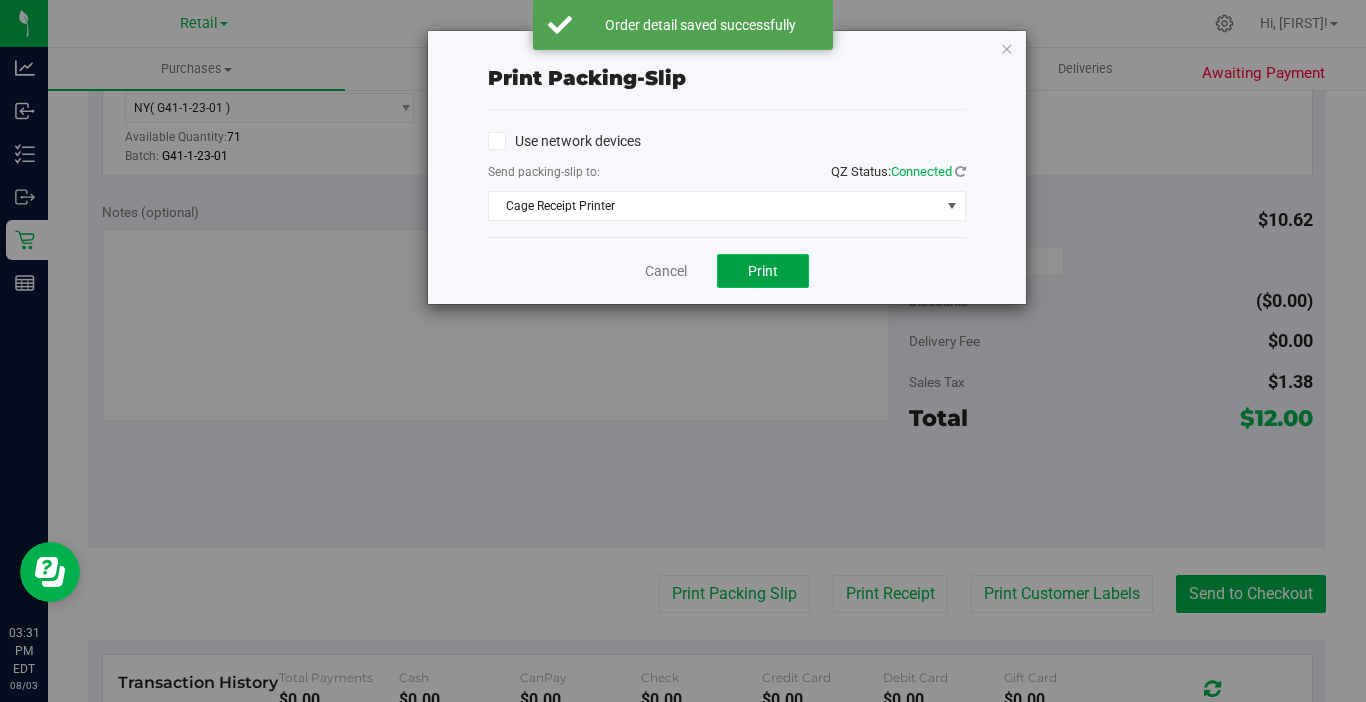 click on "Print" at bounding box center (763, 271) 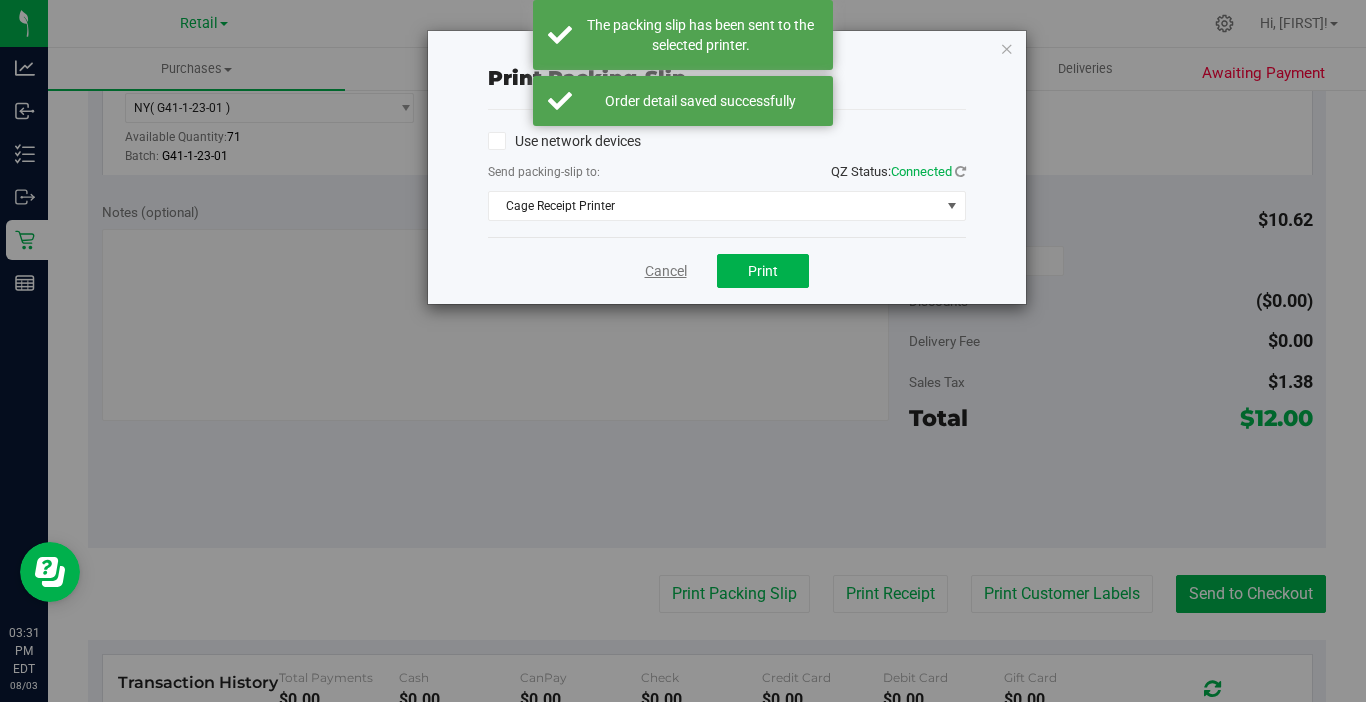 click on "Cancel" at bounding box center [666, 271] 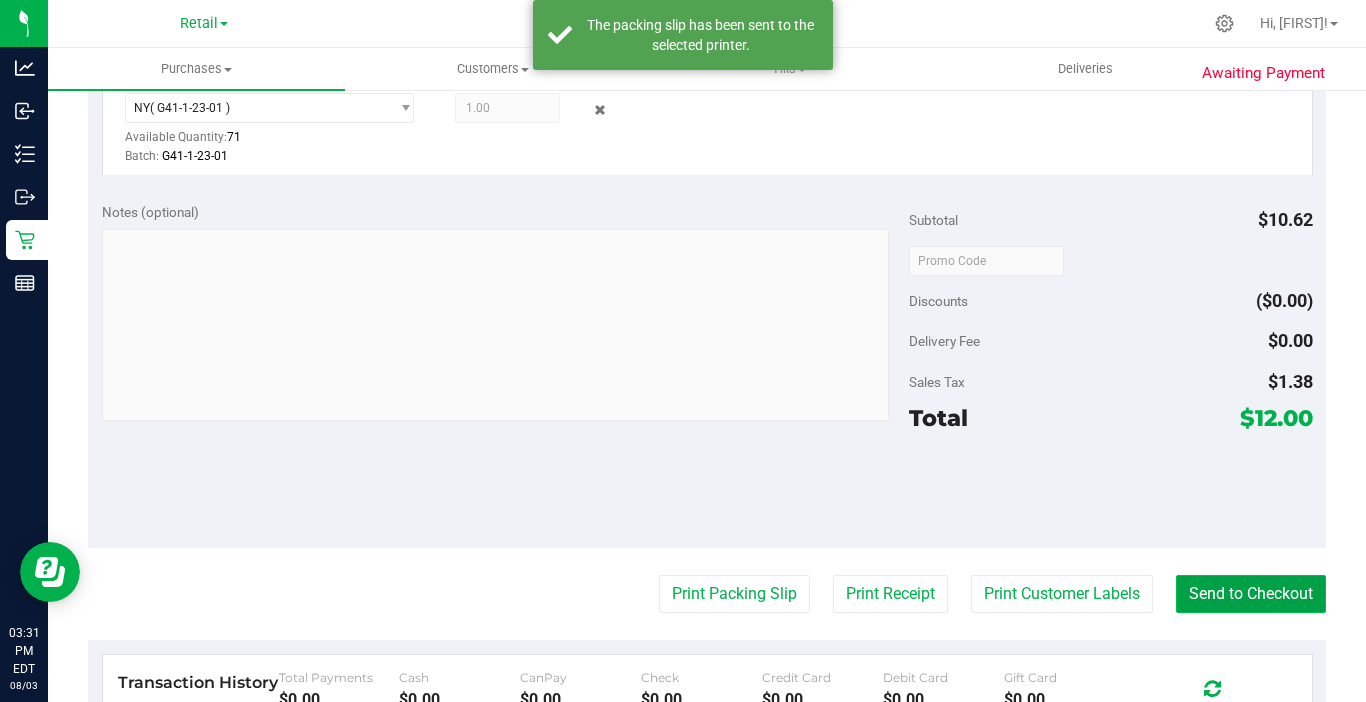 click on "Send to Checkout" at bounding box center (1251, 594) 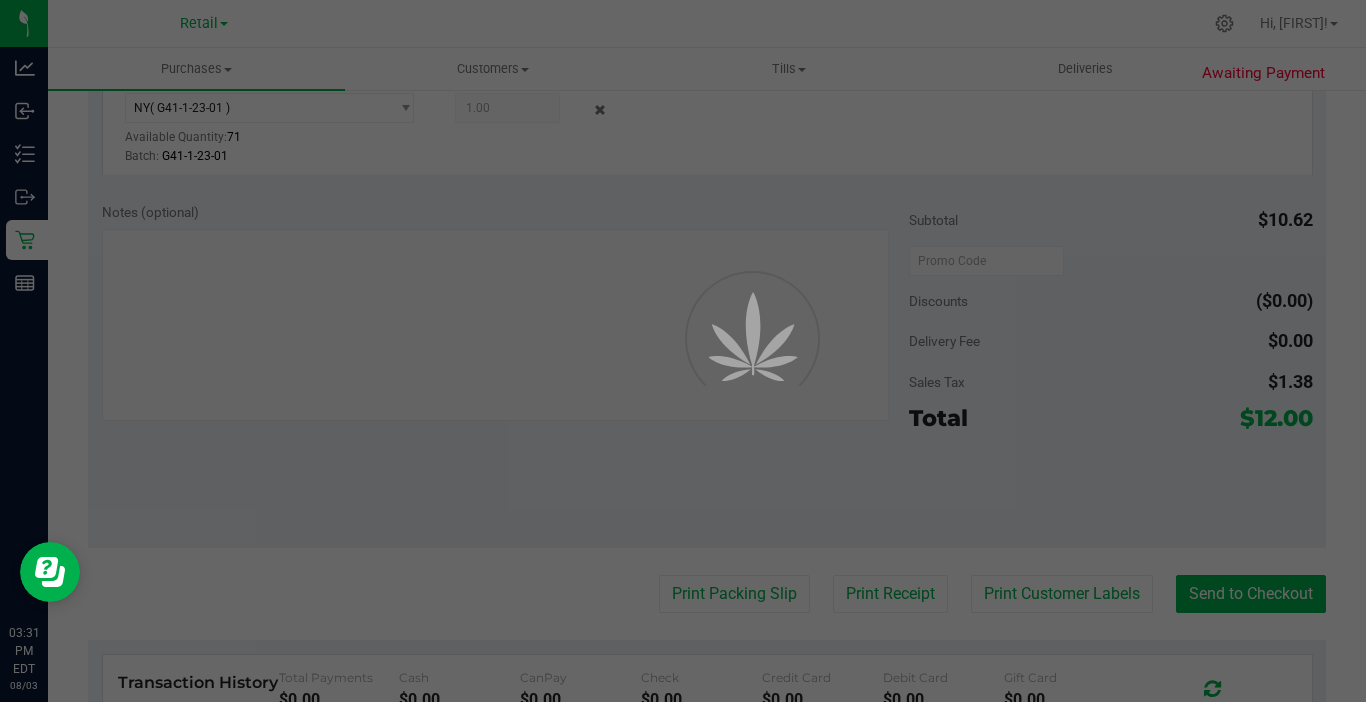 scroll, scrollTop: 0, scrollLeft: 0, axis: both 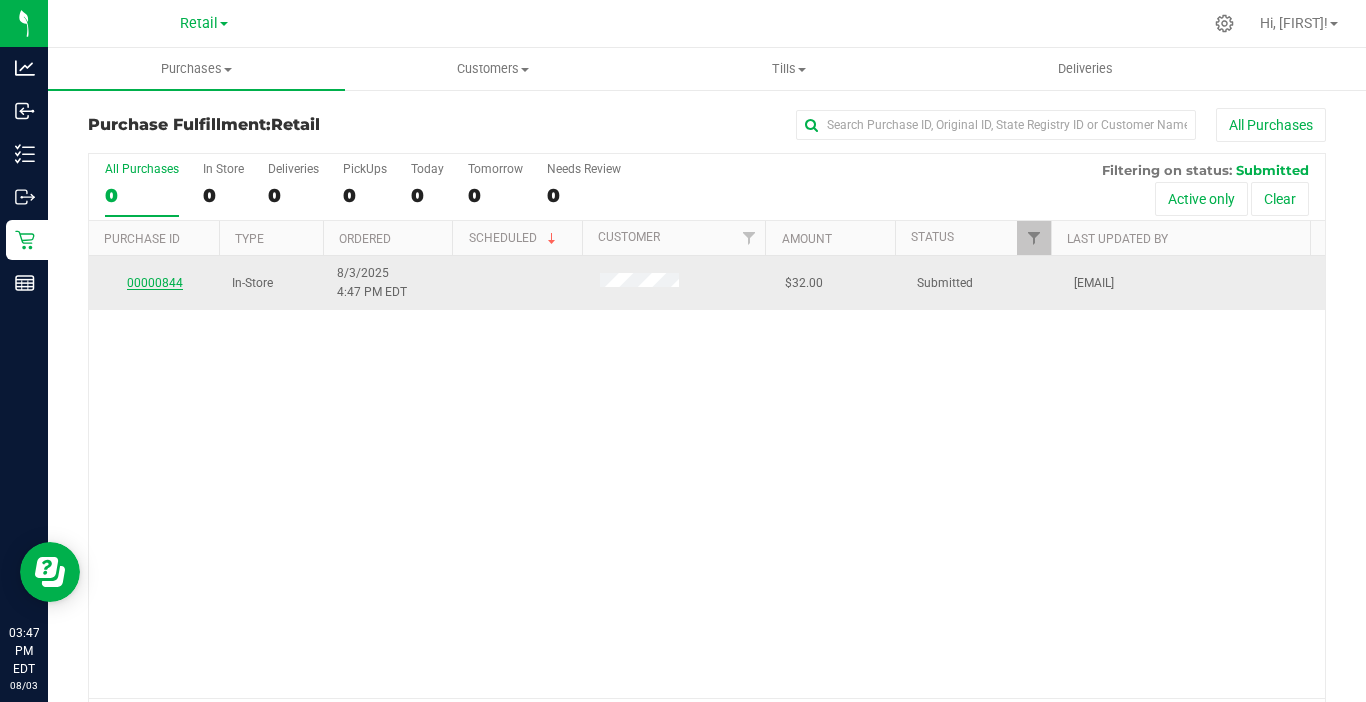 click on "00000844" at bounding box center [155, 283] 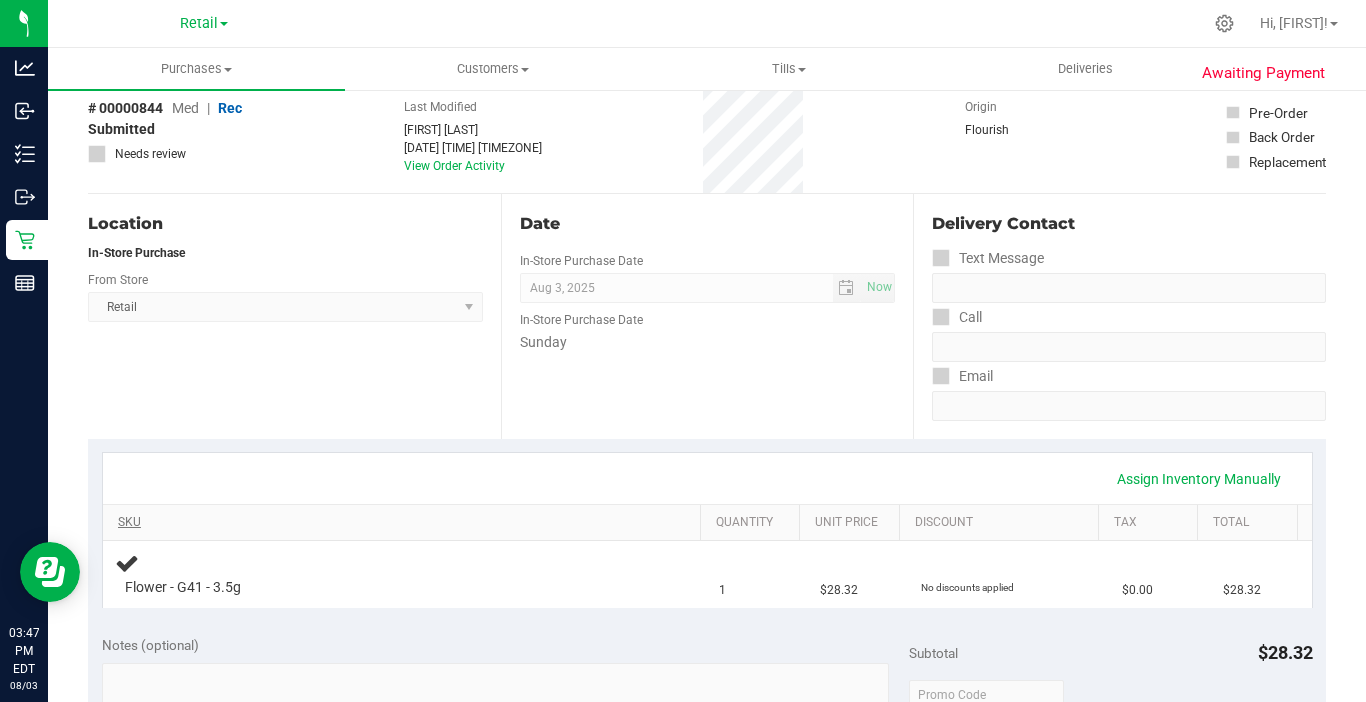 scroll, scrollTop: 200, scrollLeft: 0, axis: vertical 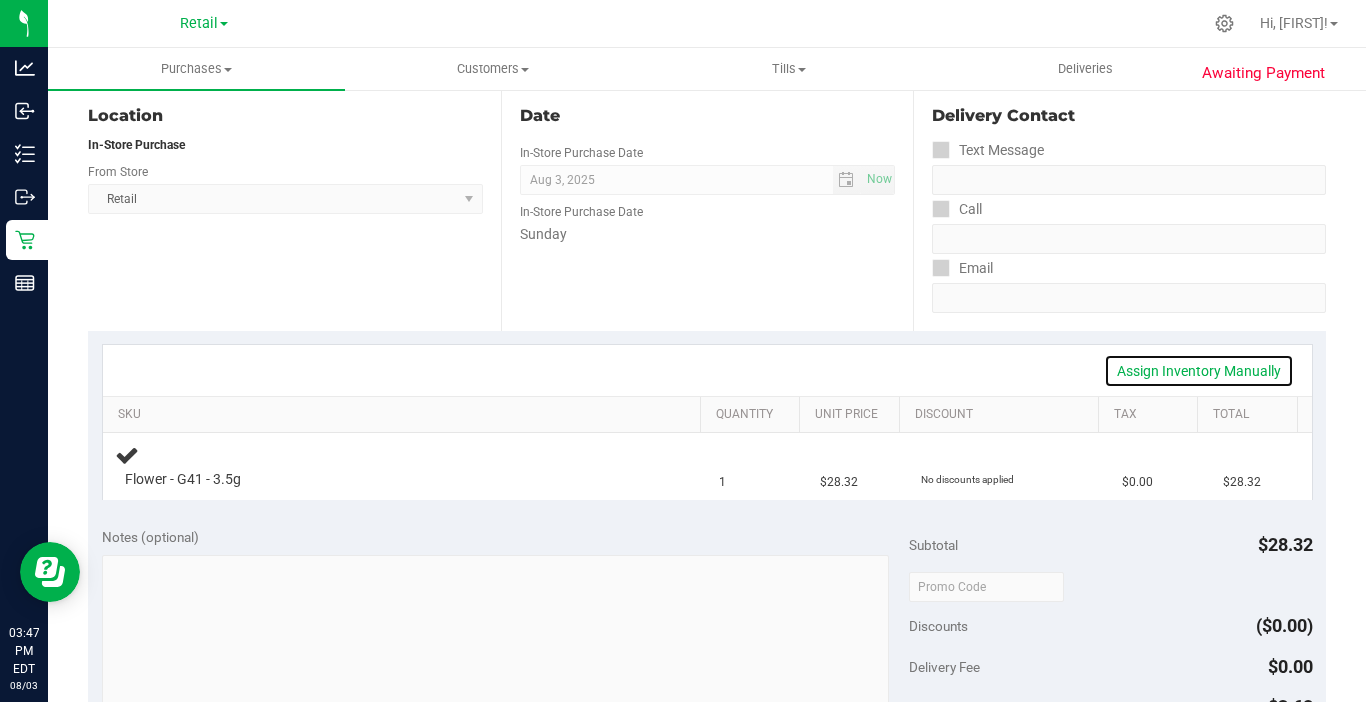 click on "Assign Inventory Manually" at bounding box center (1199, 371) 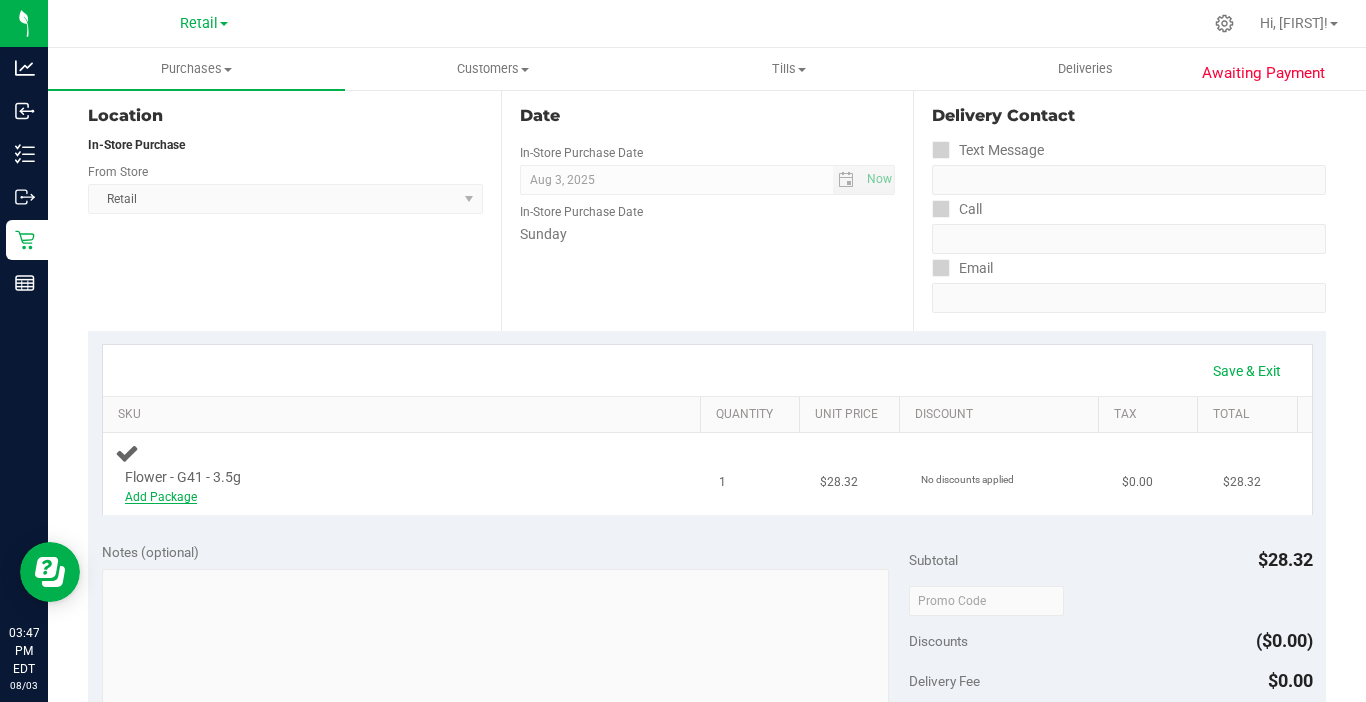 click on "Add Package" at bounding box center [161, 497] 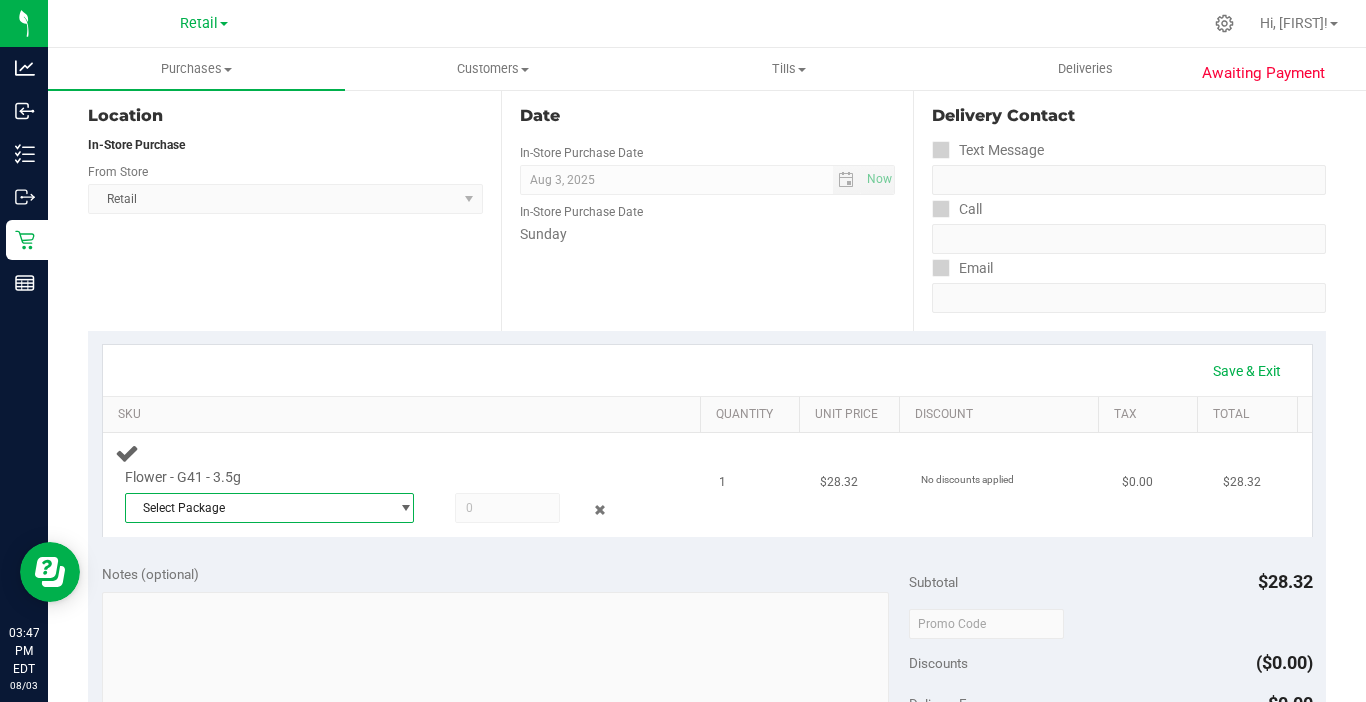 click on "Select Package" at bounding box center (257, 508) 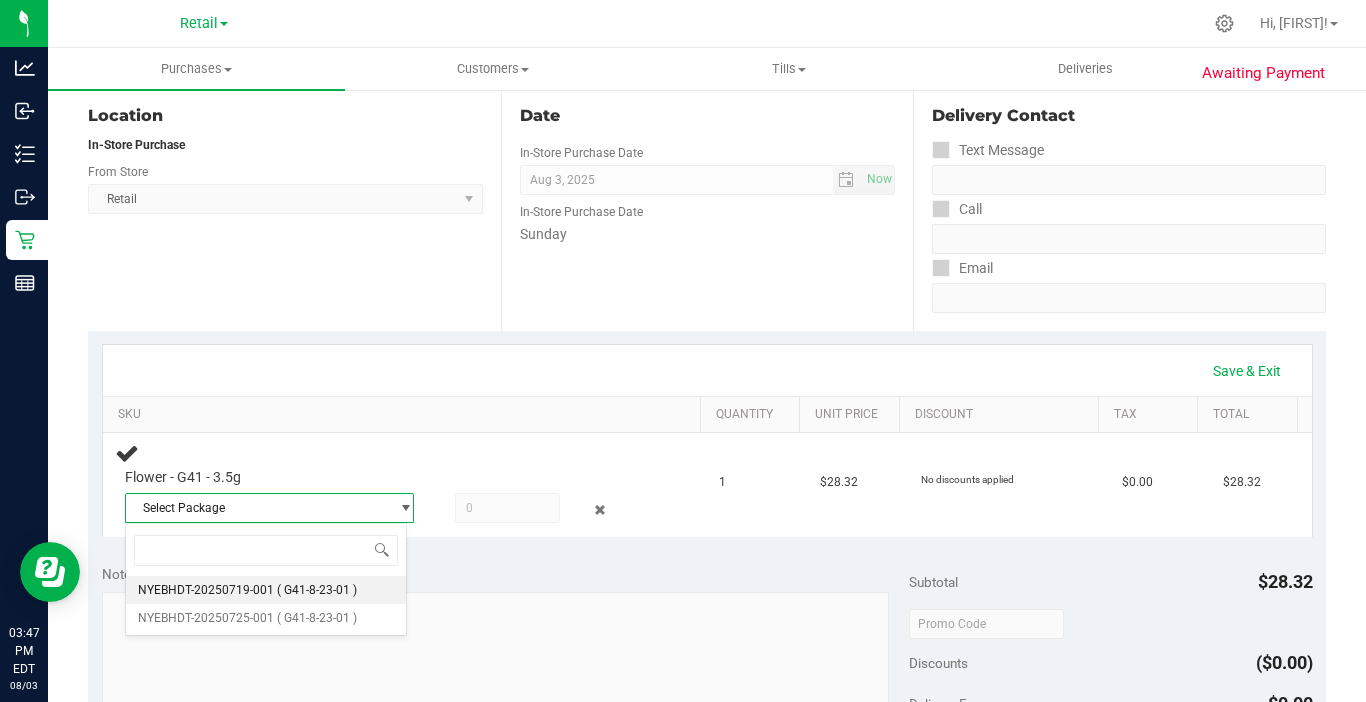 click on "NYEBHDT-20250719-001" at bounding box center [206, 590] 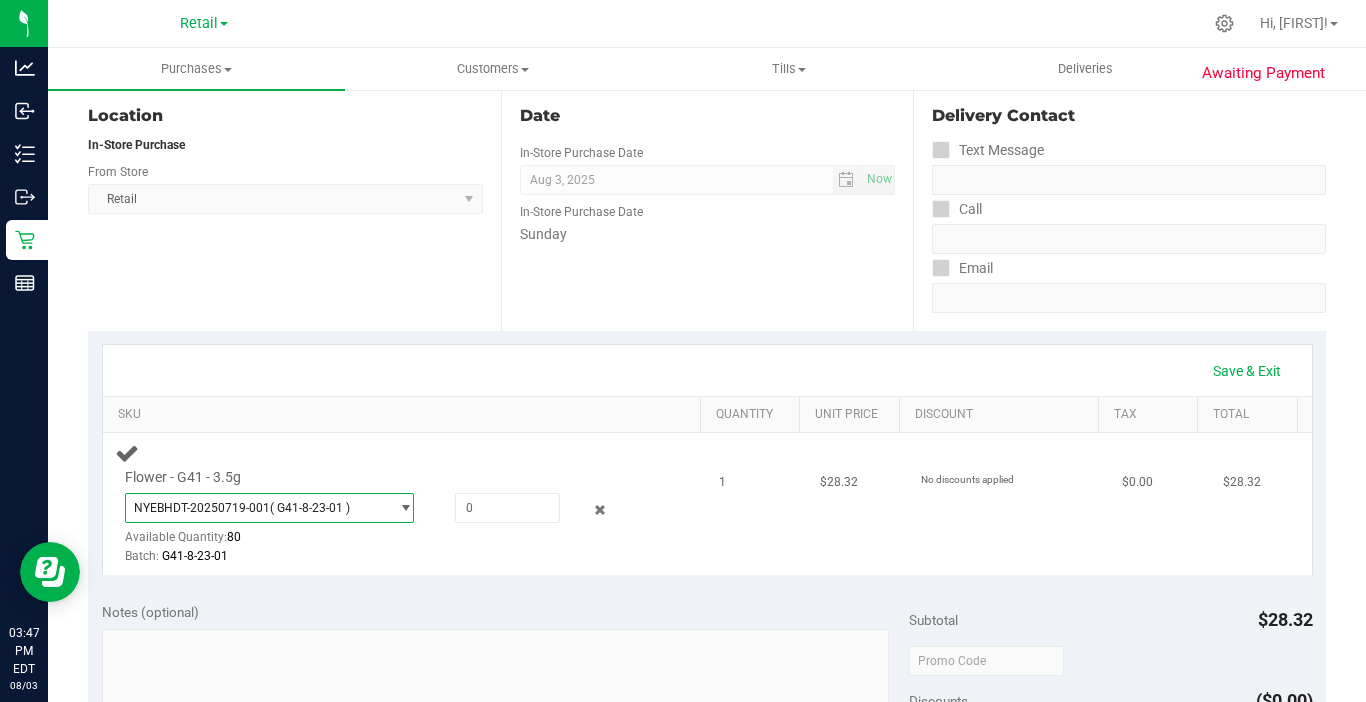 click on "Flower - G41 - 3.5g
NY
(
G41-8-23-01
)
NY NY
Available Quantity:  80
Batch:
G41-8-23-01" at bounding box center (381, 517) 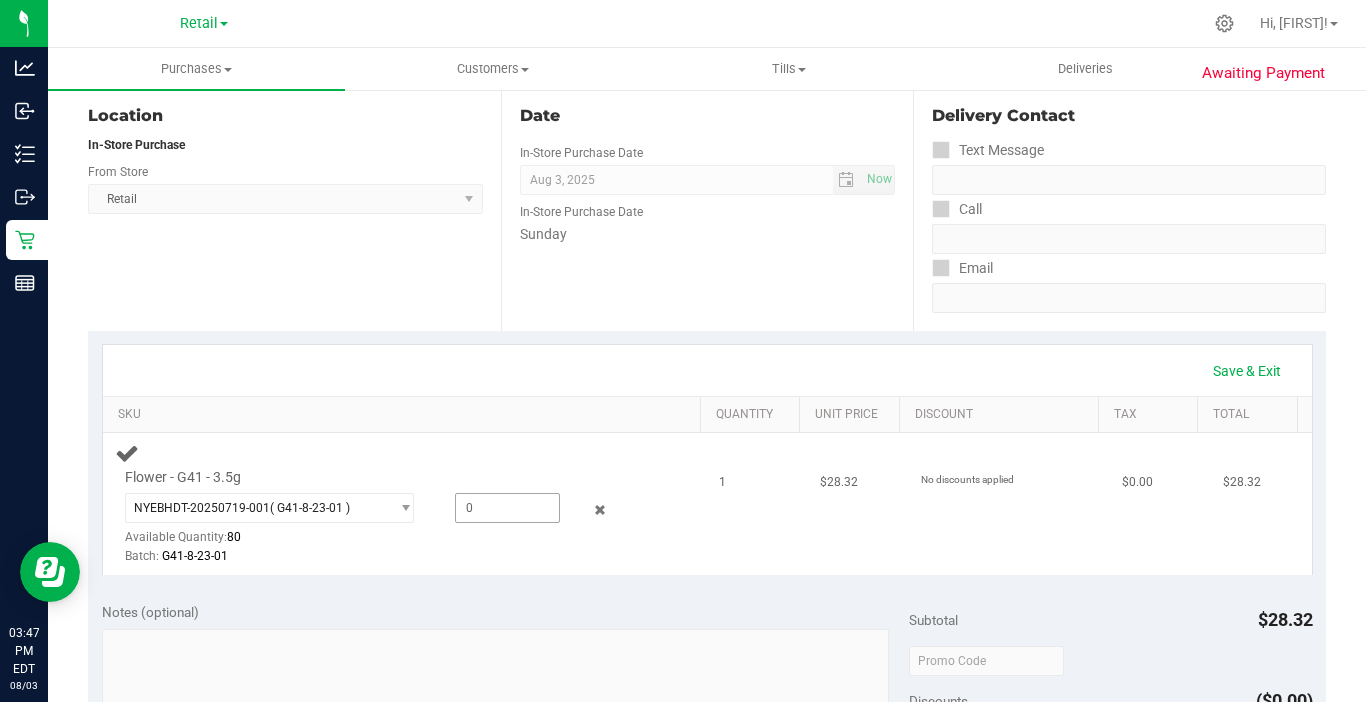 click at bounding box center (507, 508) 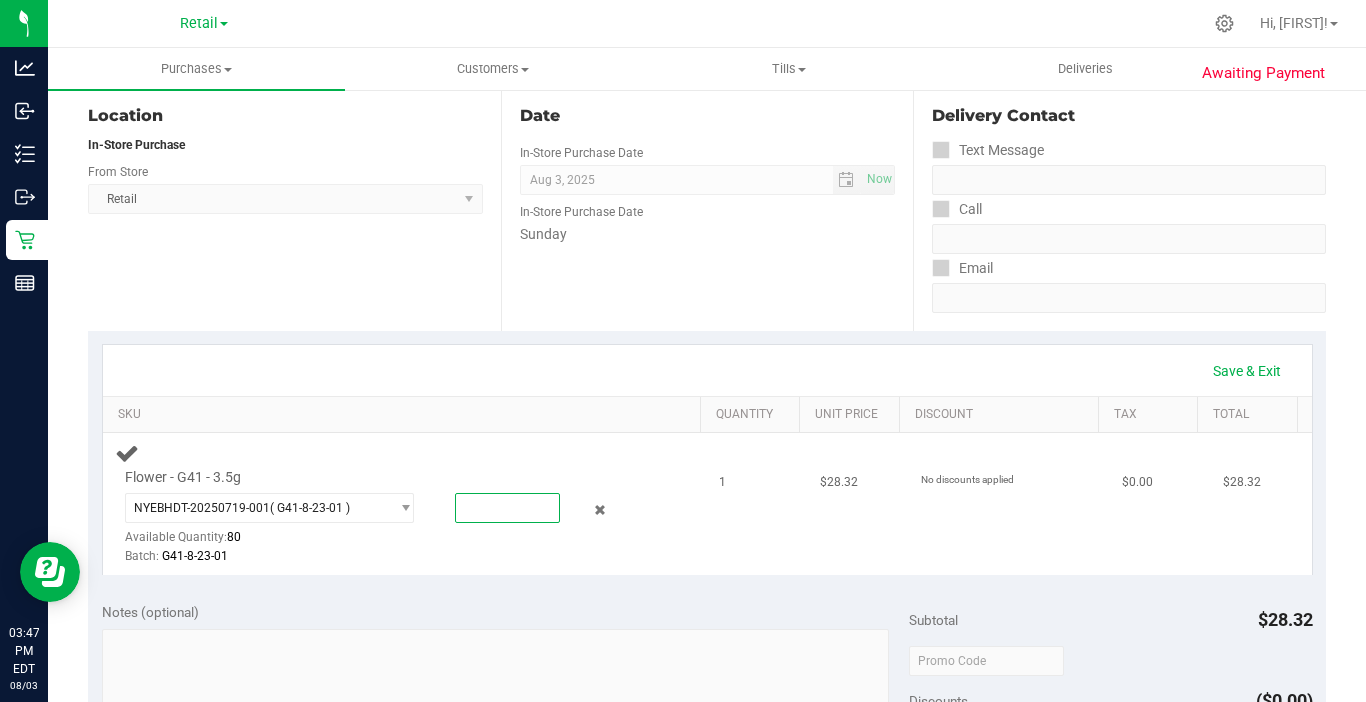 type on "1" 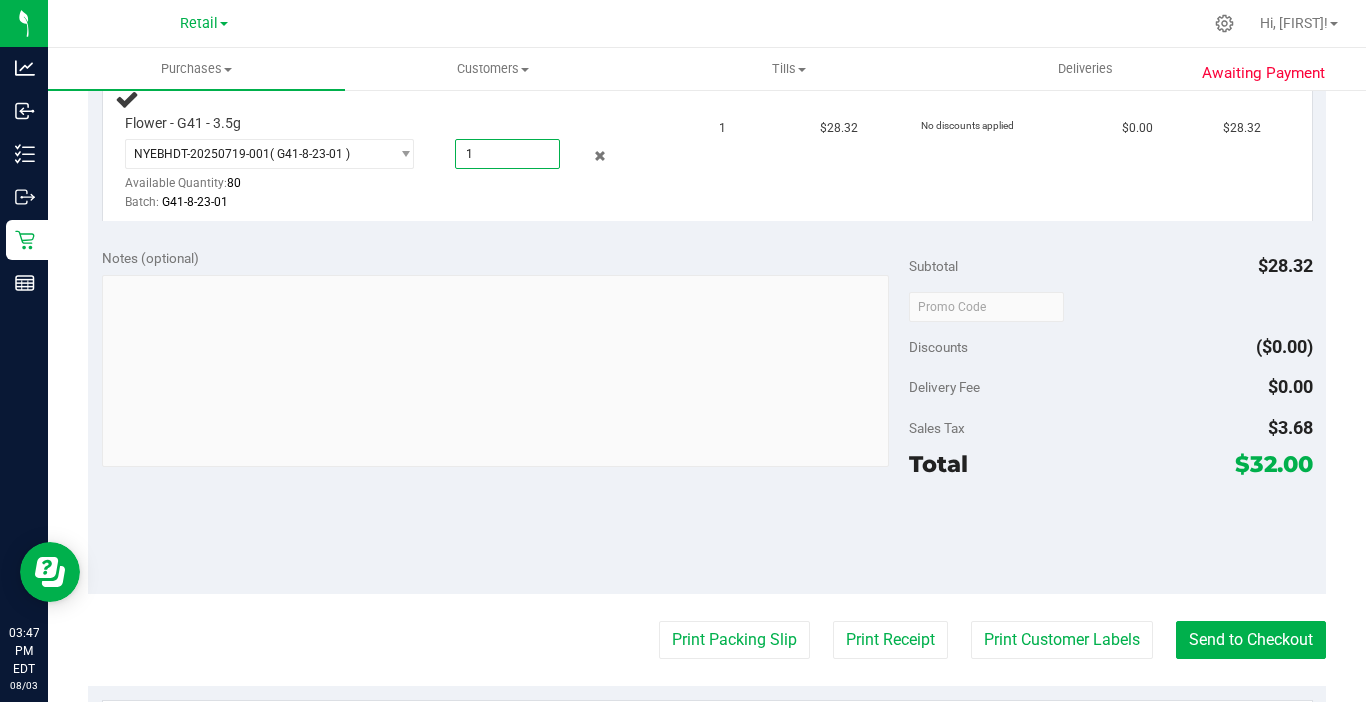scroll, scrollTop: 600, scrollLeft: 0, axis: vertical 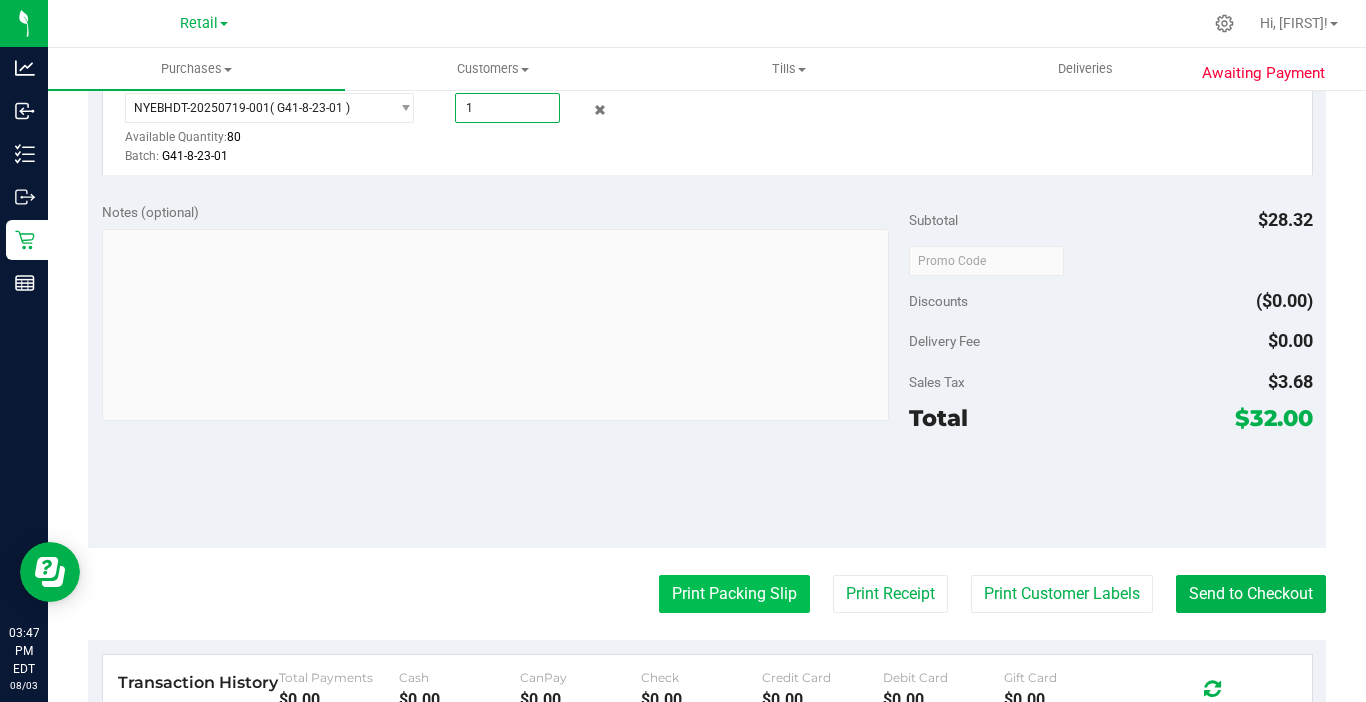 type on "1.0000" 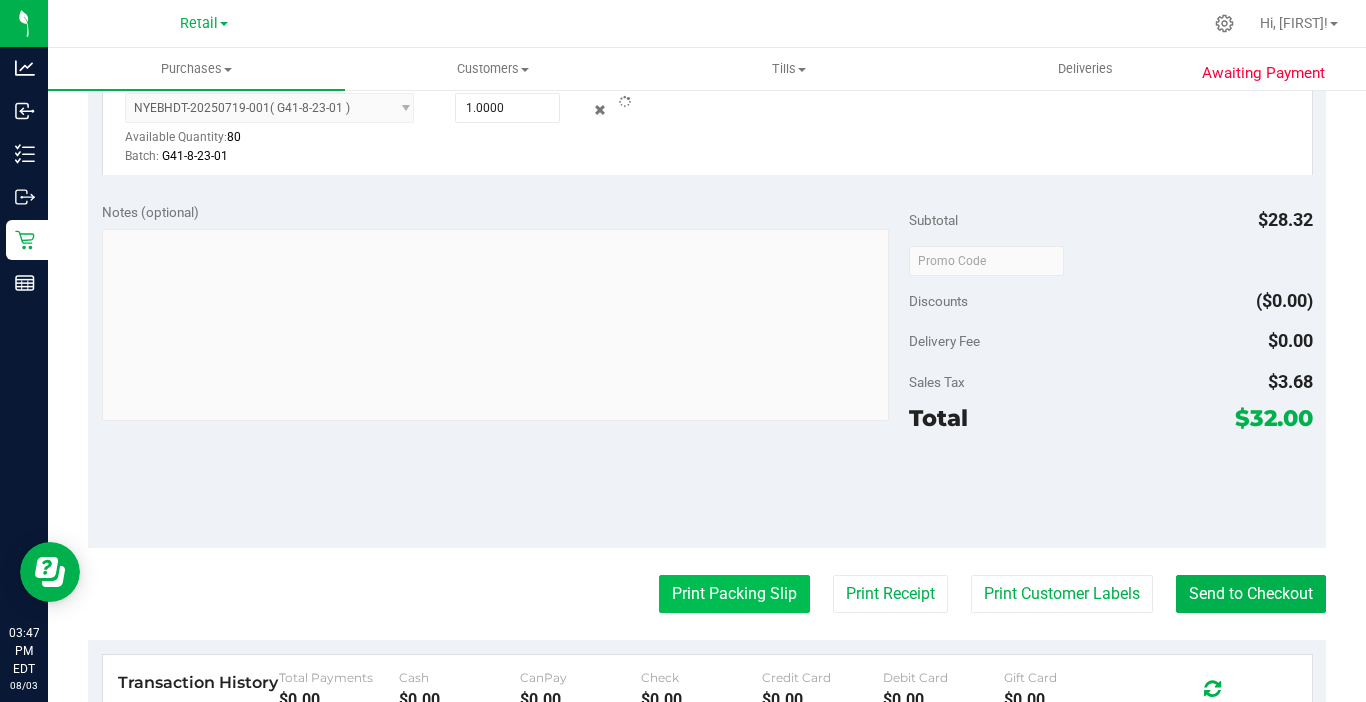 click on "Print Packing Slip" at bounding box center [734, 594] 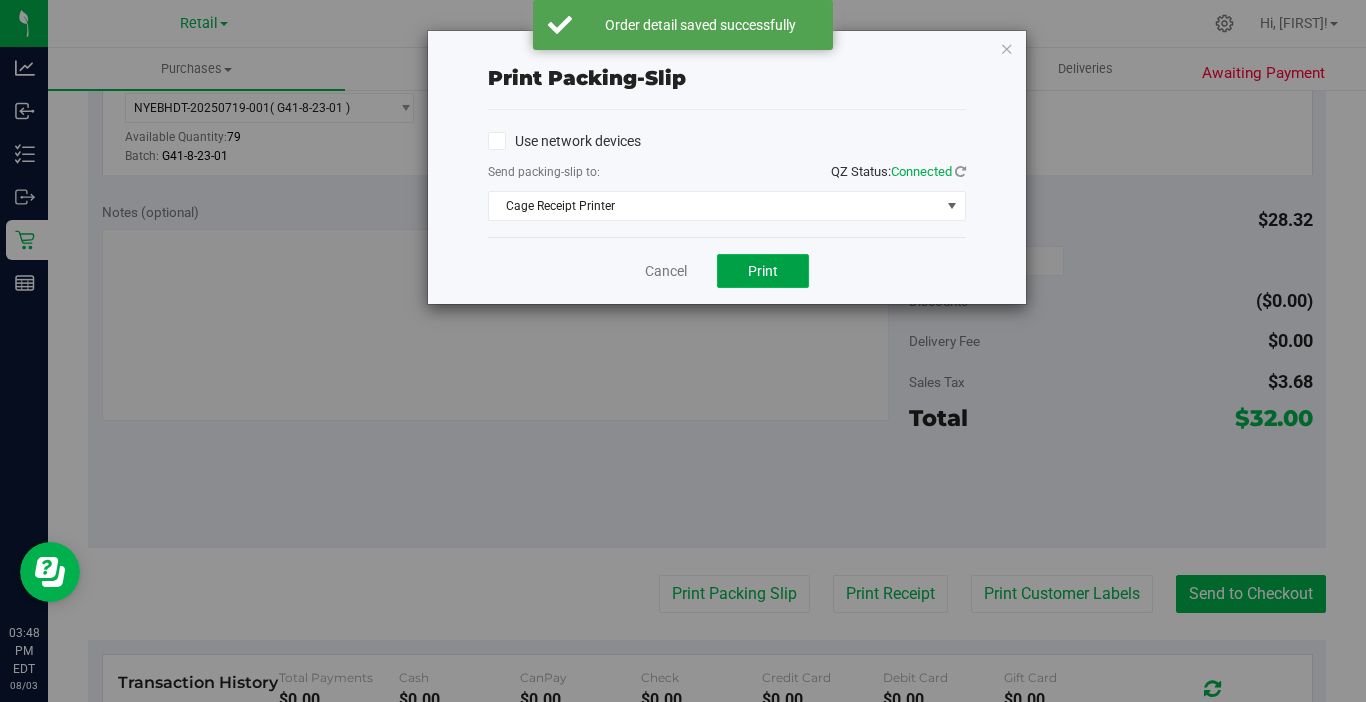 click on "Print" at bounding box center [763, 271] 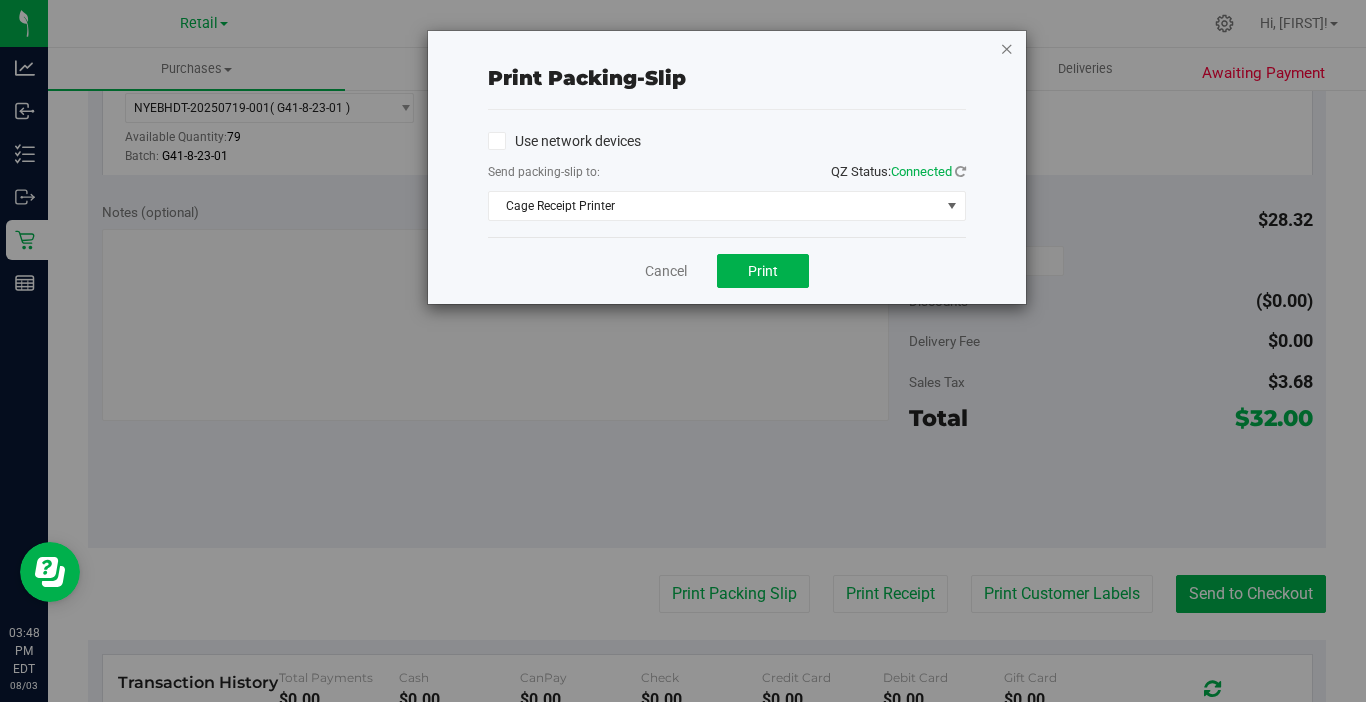 click at bounding box center (1007, 48) 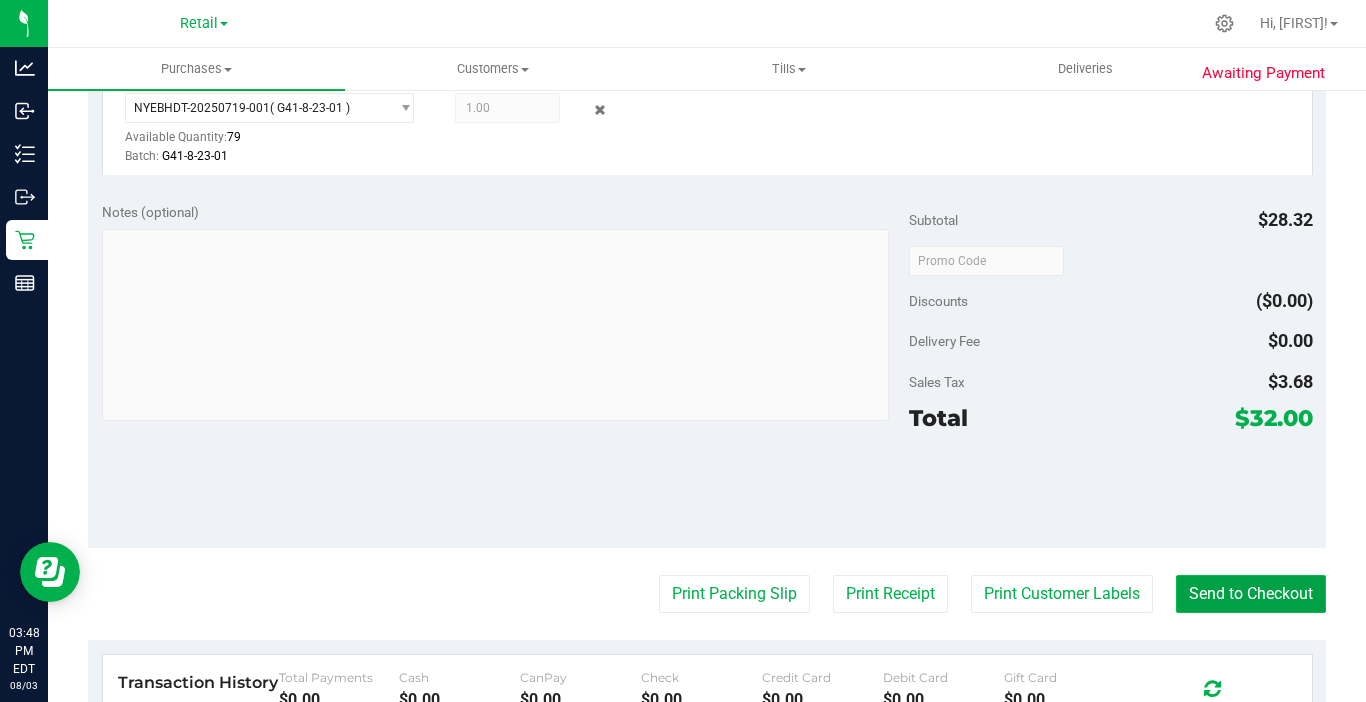 click on "Send to Checkout" at bounding box center [1251, 594] 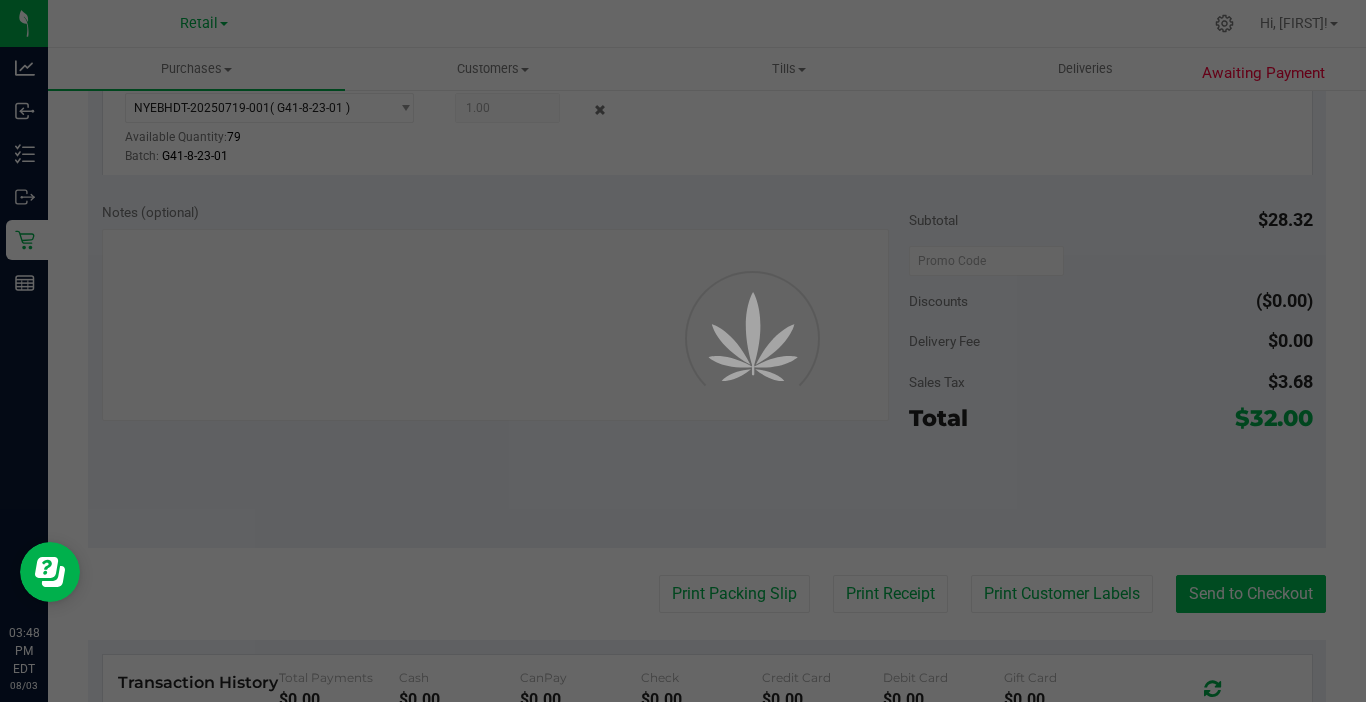 scroll, scrollTop: 0, scrollLeft: 0, axis: both 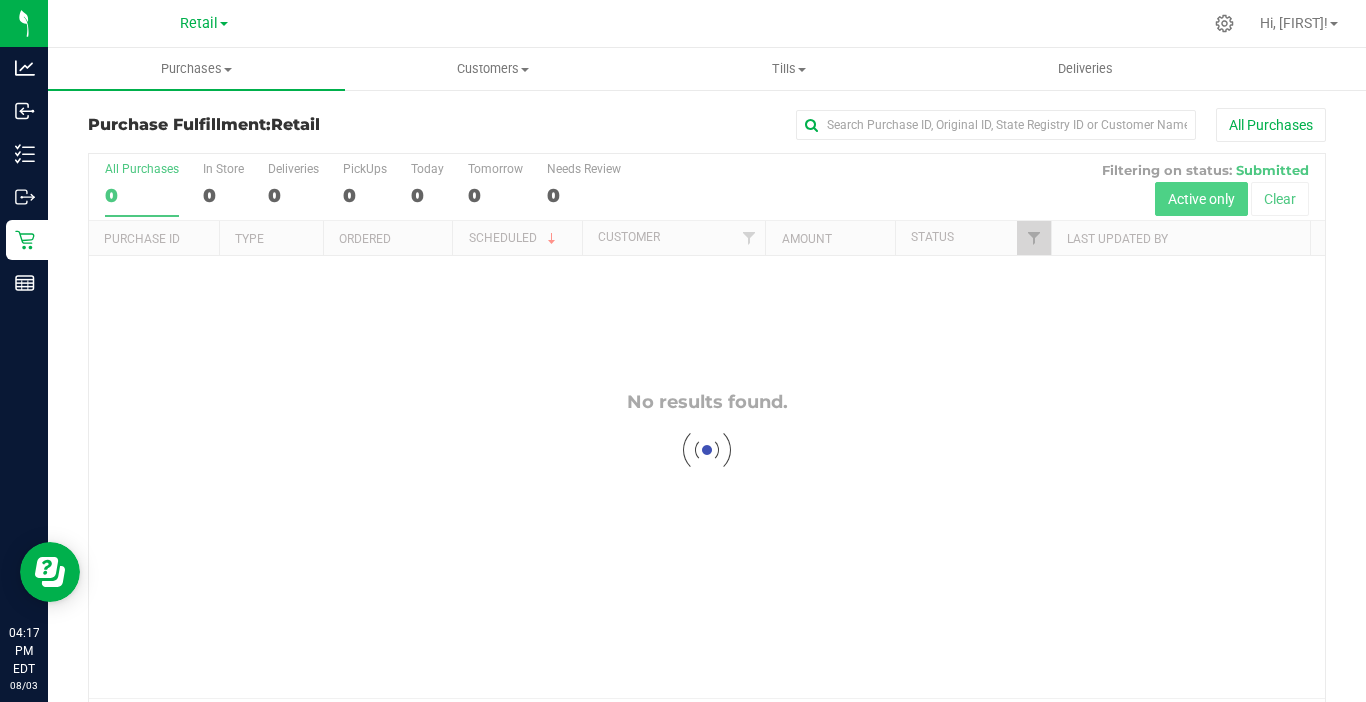 click on "Loading...
All Purchases
0
In Store
0
Deliveries
0
PickUps
0
Today
0
Tomorrow
0
Needs Review
0
Filtering on status:
Submitted
Active only
Clear
Purchase ID Type Ordered Scheduled Customer State Registry ID Amount" at bounding box center [707, 450] 